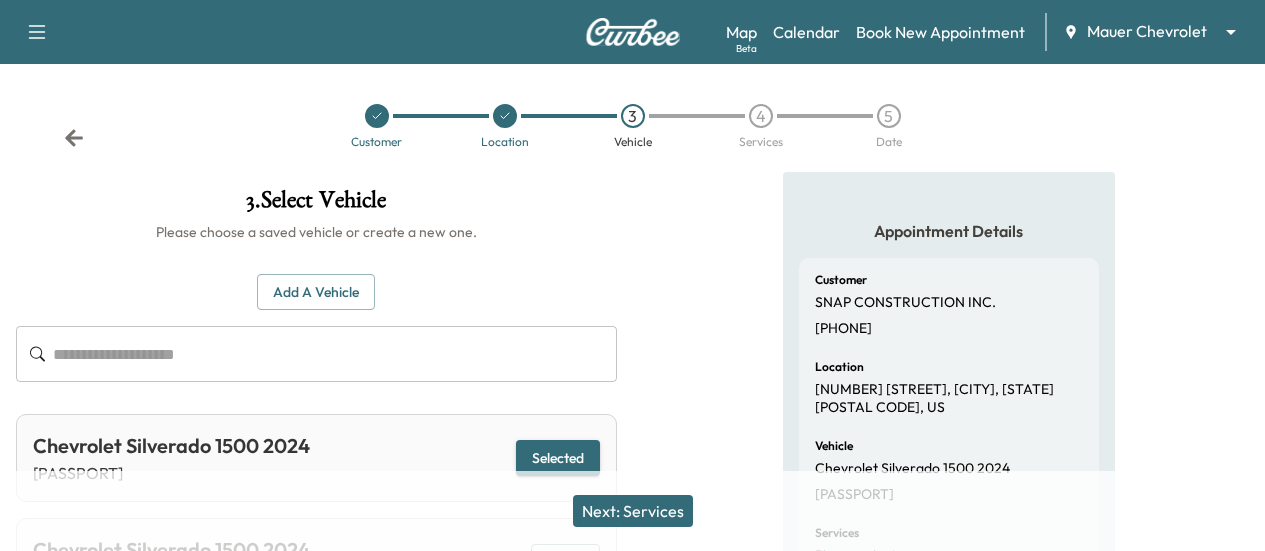 scroll, scrollTop: 0, scrollLeft: 0, axis: both 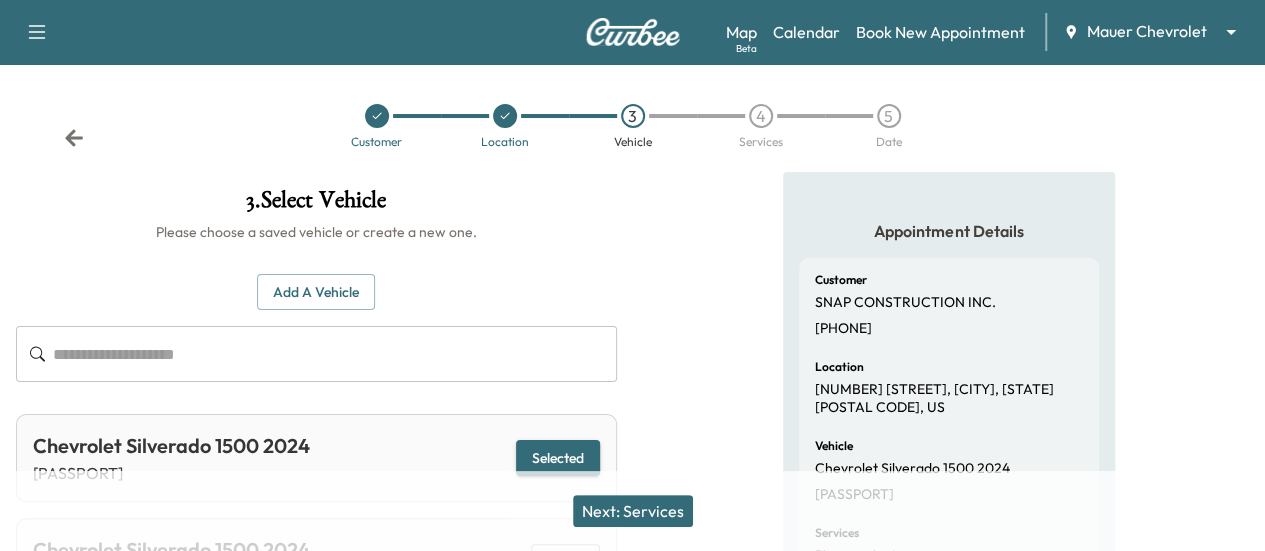 click 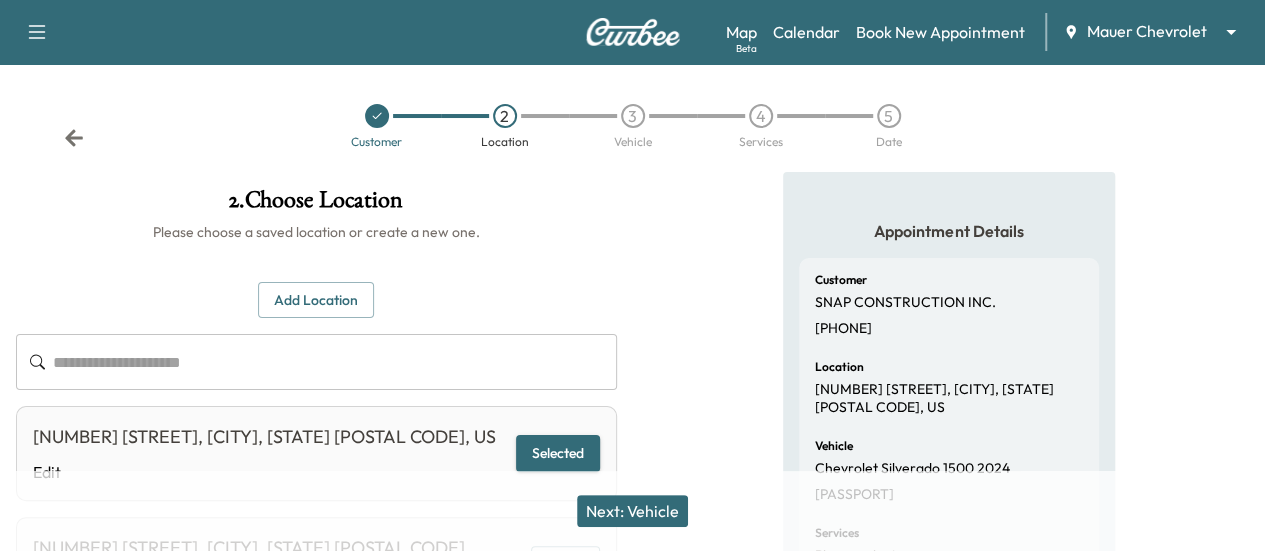 click 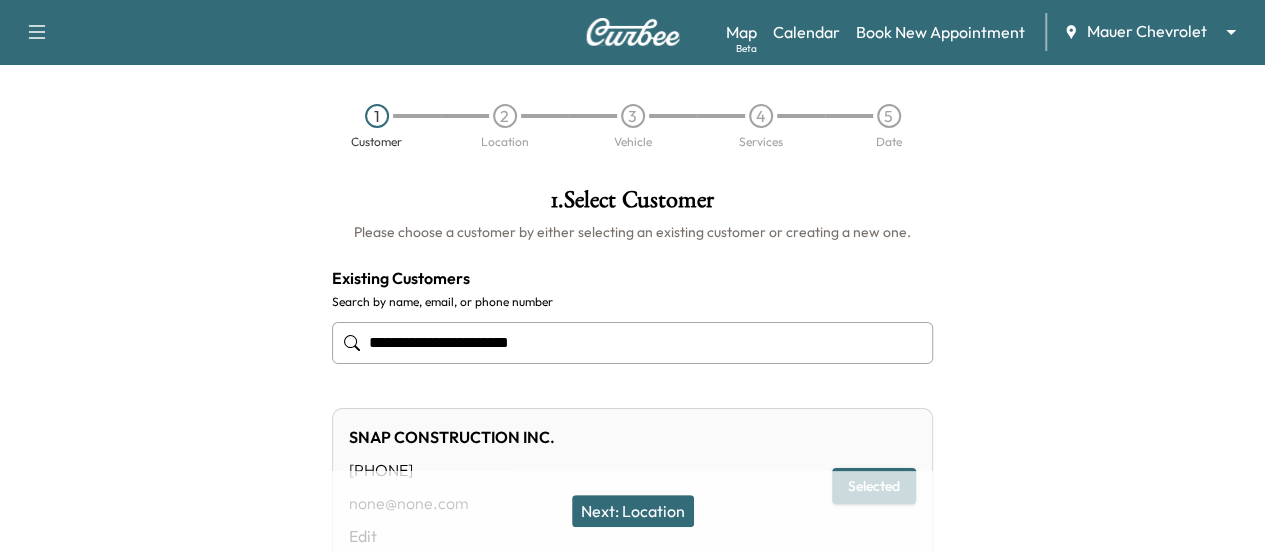 click on "**********" at bounding box center [632, 343] 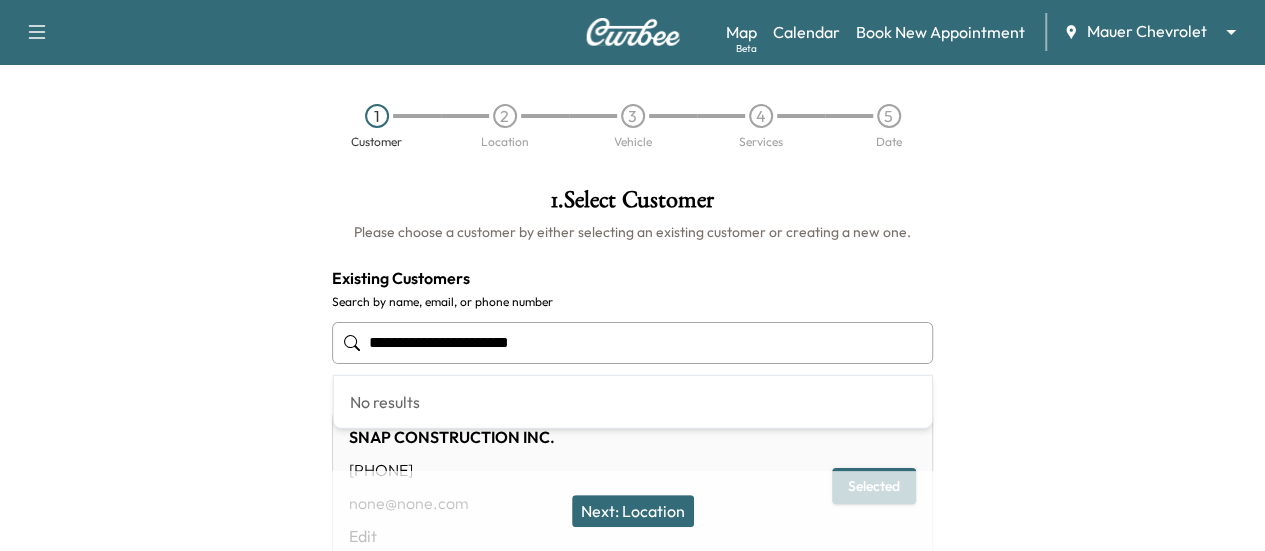 click on "**********" at bounding box center (632, 343) 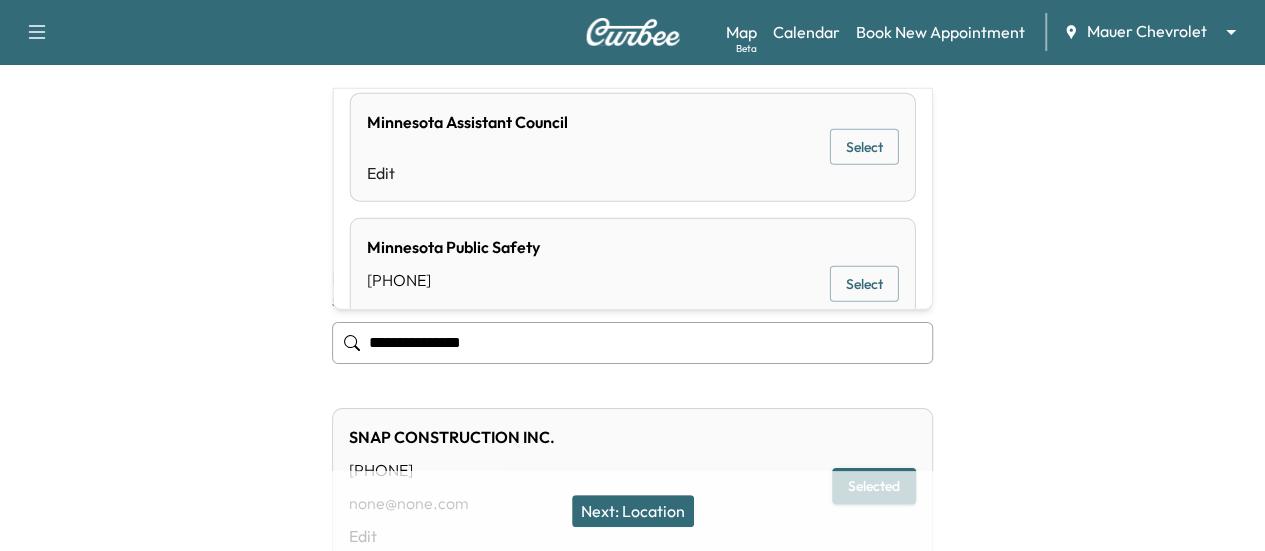 scroll, scrollTop: 333, scrollLeft: 0, axis: vertical 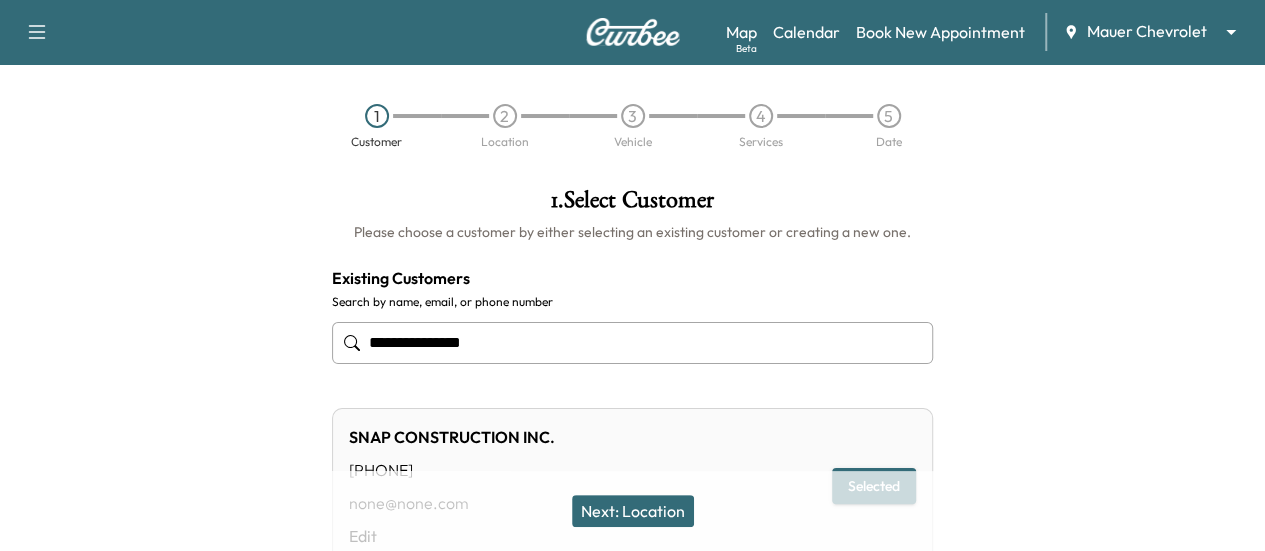 type on "**********" 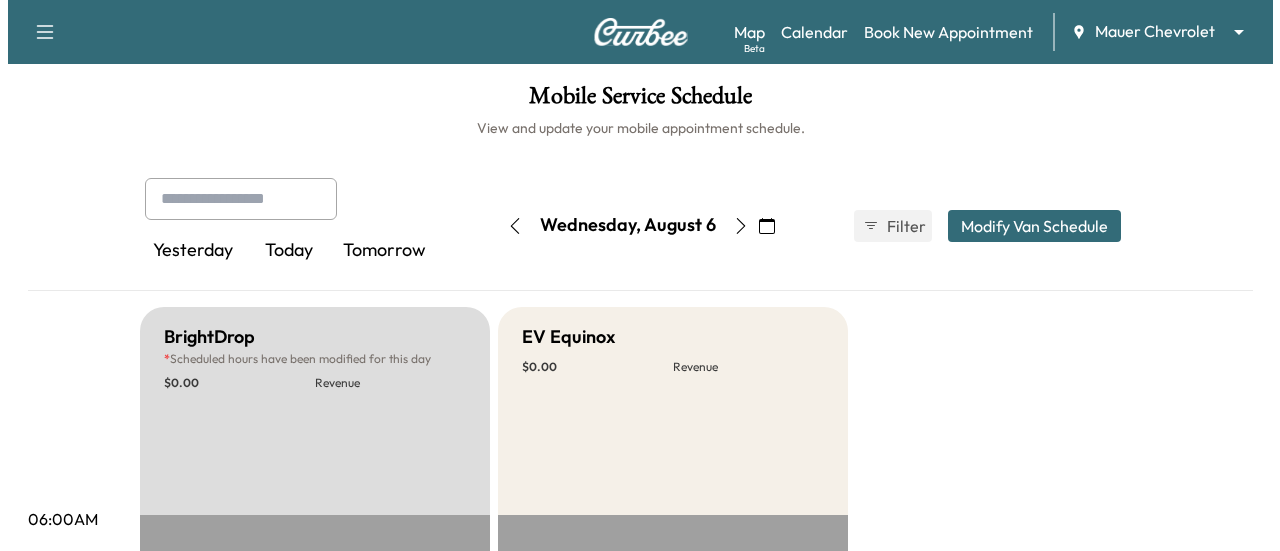 scroll, scrollTop: 0, scrollLeft: 0, axis: both 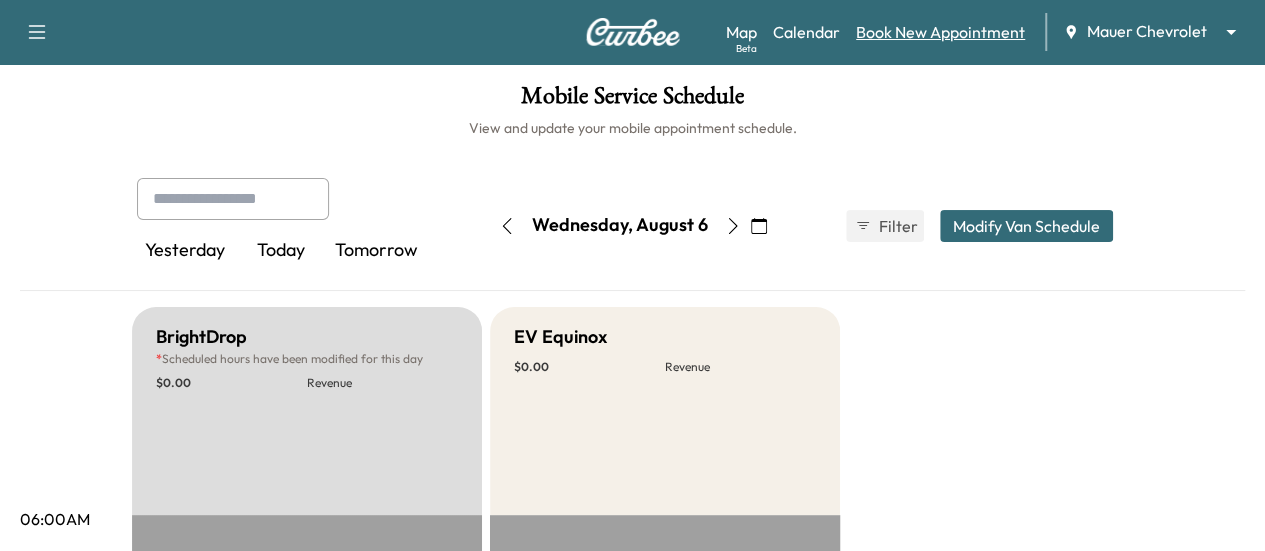 click on "Book New Appointment" at bounding box center [940, 32] 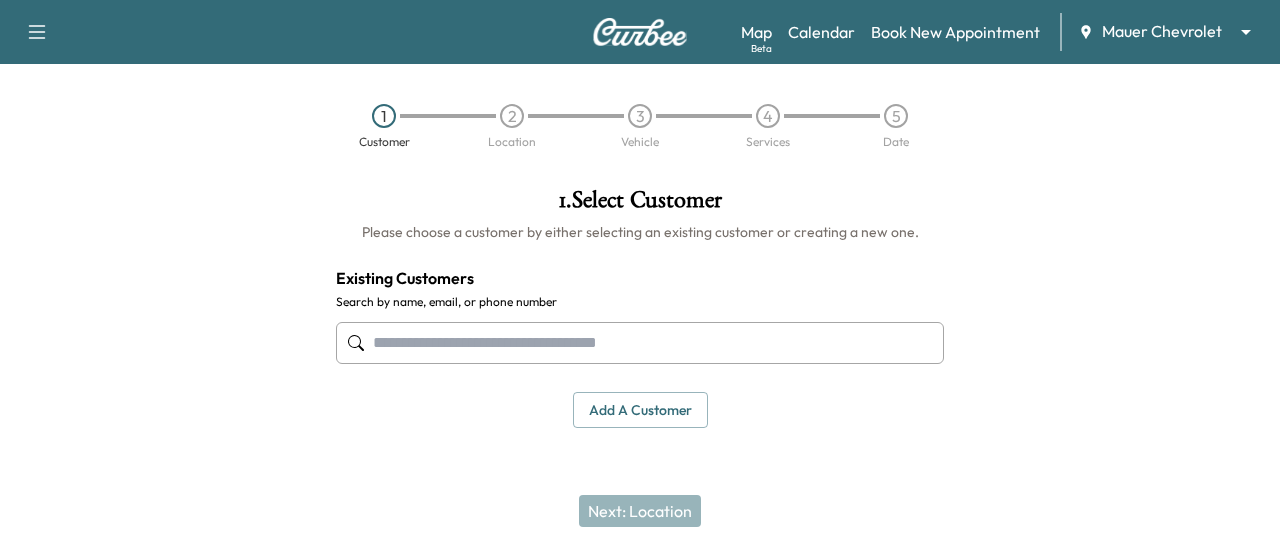 click at bounding box center [640, 343] 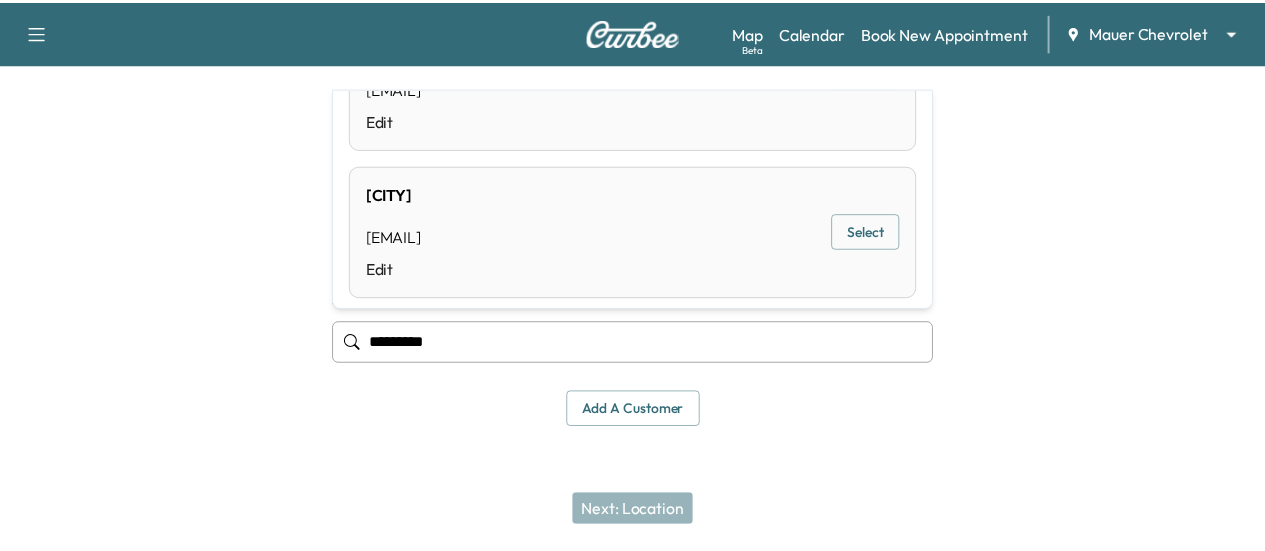 scroll, scrollTop: 0, scrollLeft: 0, axis: both 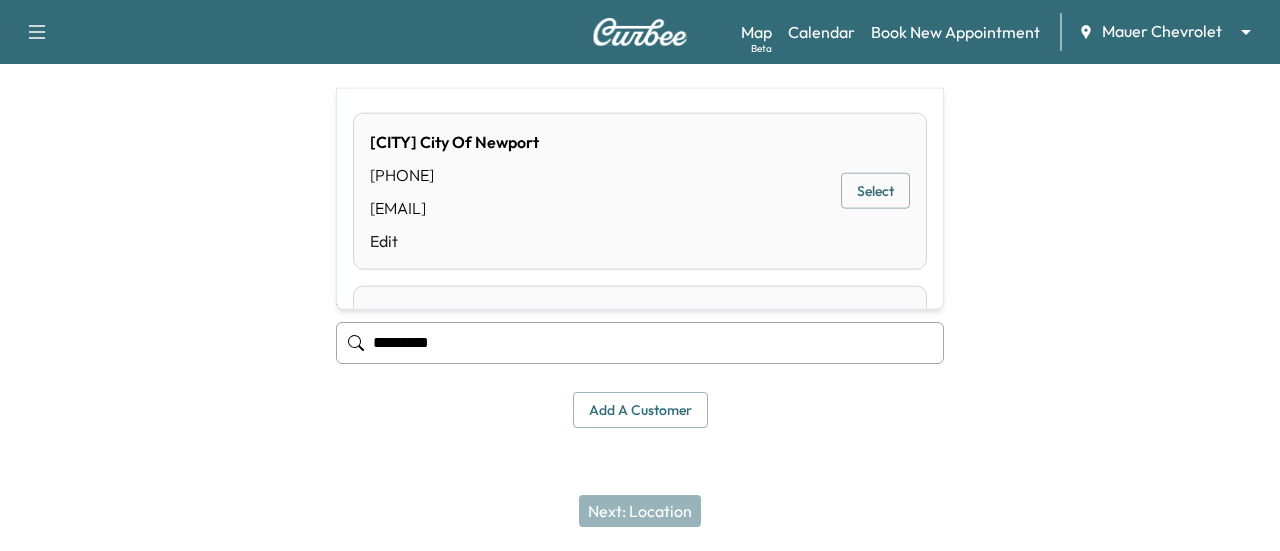 click on "CITY OF NEWPORT   City Of Newport [PHONE] [EMAIL] Edit Select" at bounding box center (640, 190) 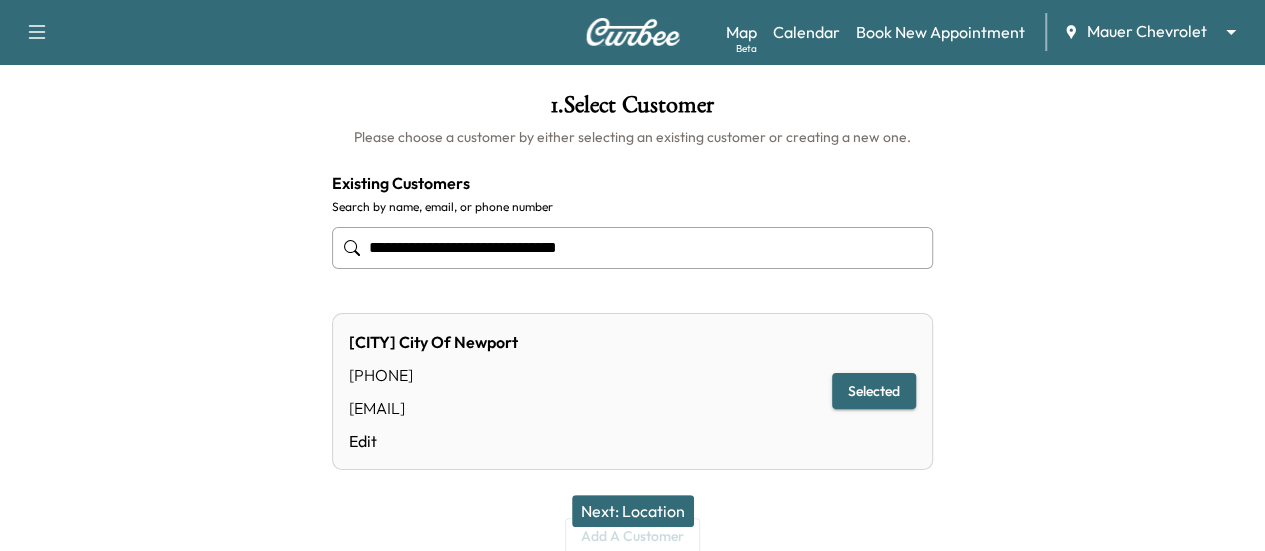 scroll, scrollTop: 176, scrollLeft: 0, axis: vertical 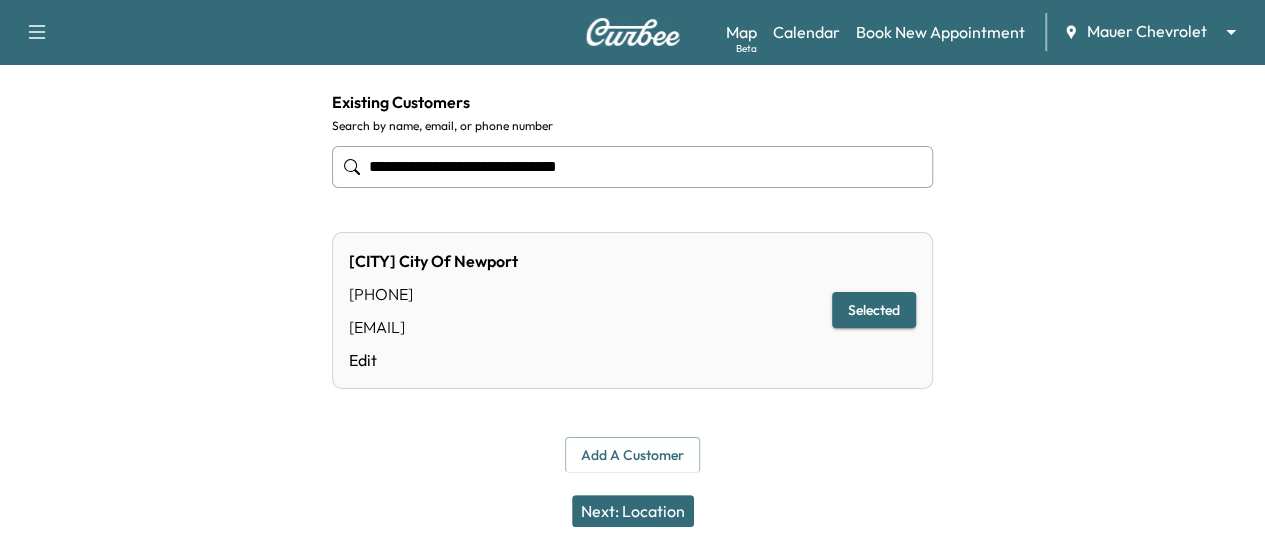 type on "**********" 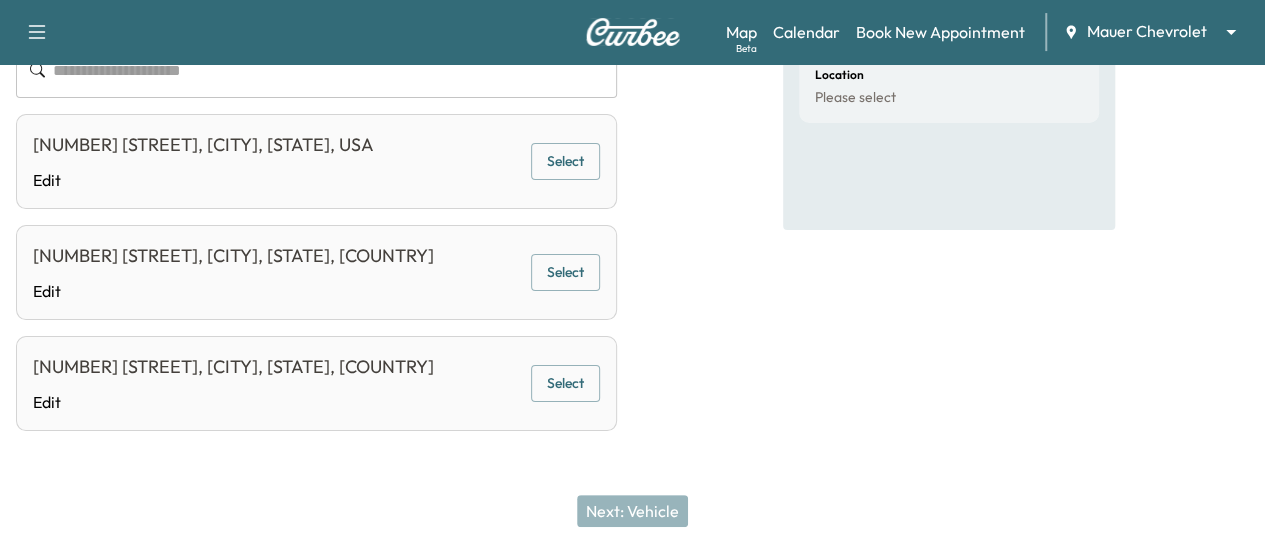 scroll, scrollTop: 373, scrollLeft: 0, axis: vertical 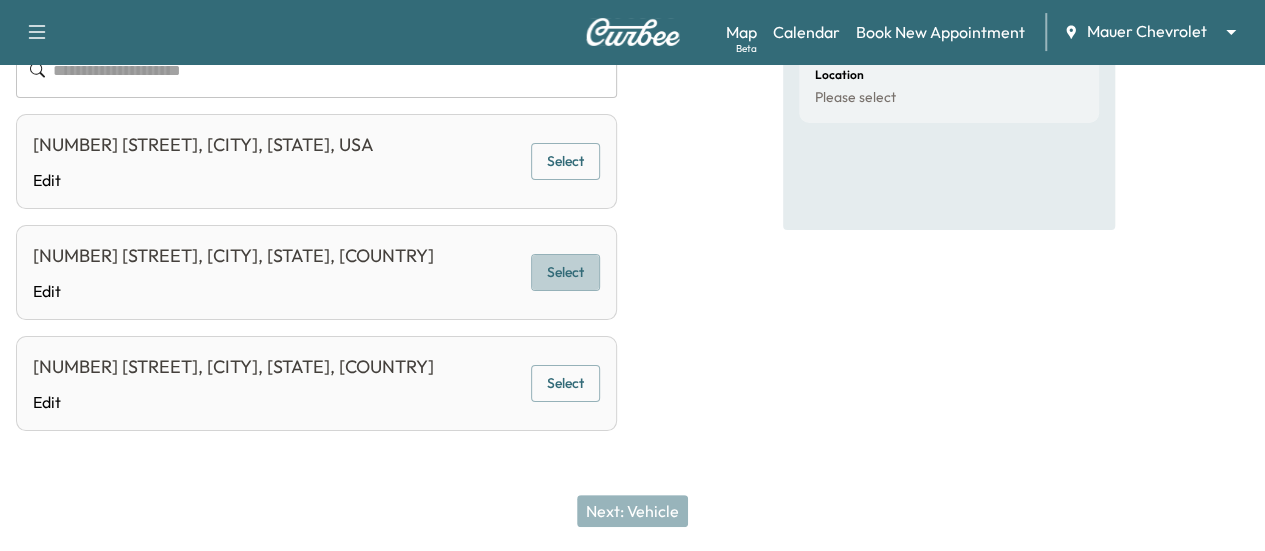 click on "Select" at bounding box center [565, 272] 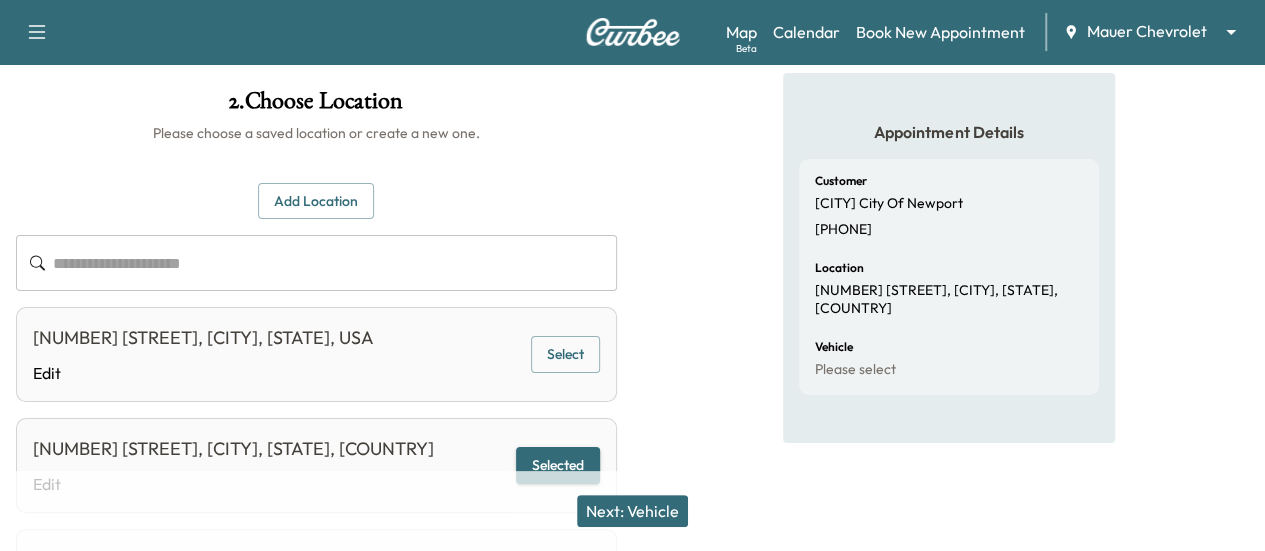 scroll, scrollTop: 77, scrollLeft: 0, axis: vertical 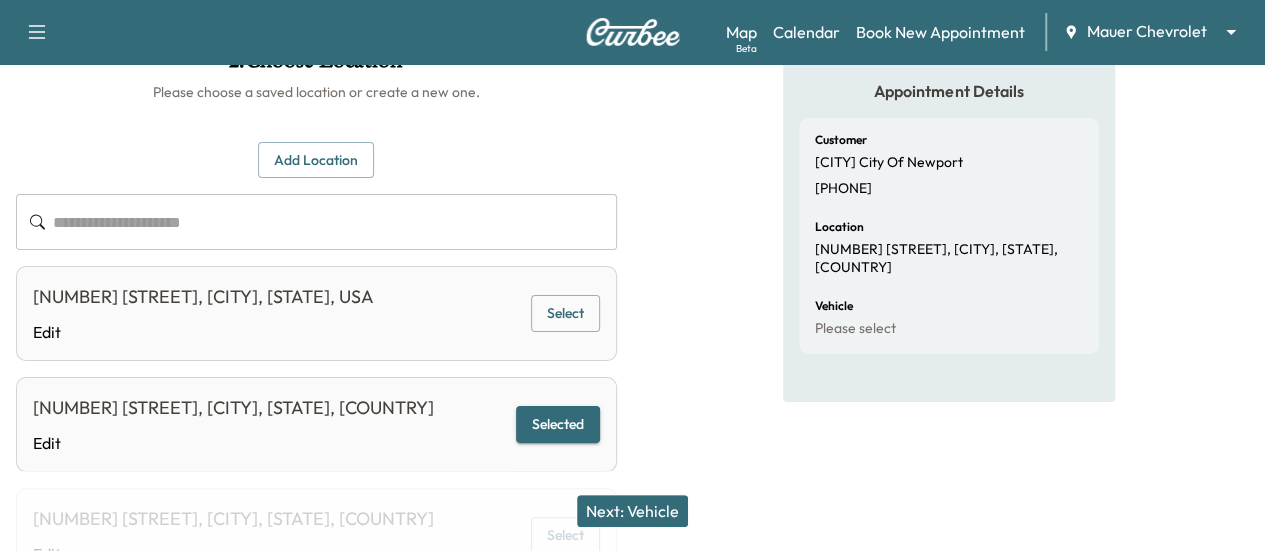 click at bounding box center (335, 222) 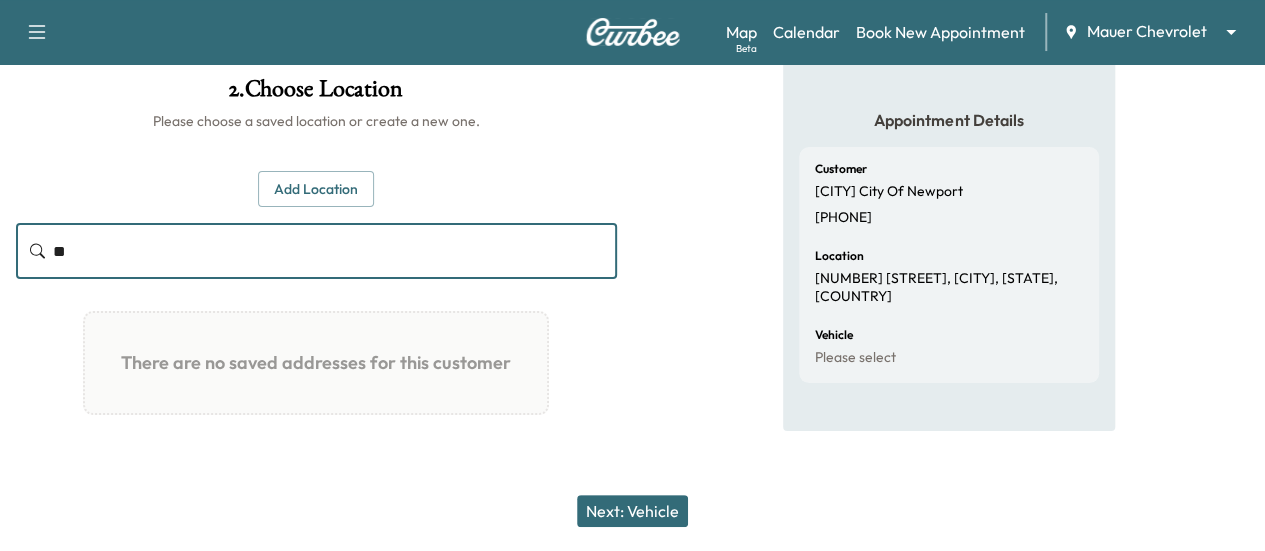 scroll, scrollTop: 138, scrollLeft: 0, axis: vertical 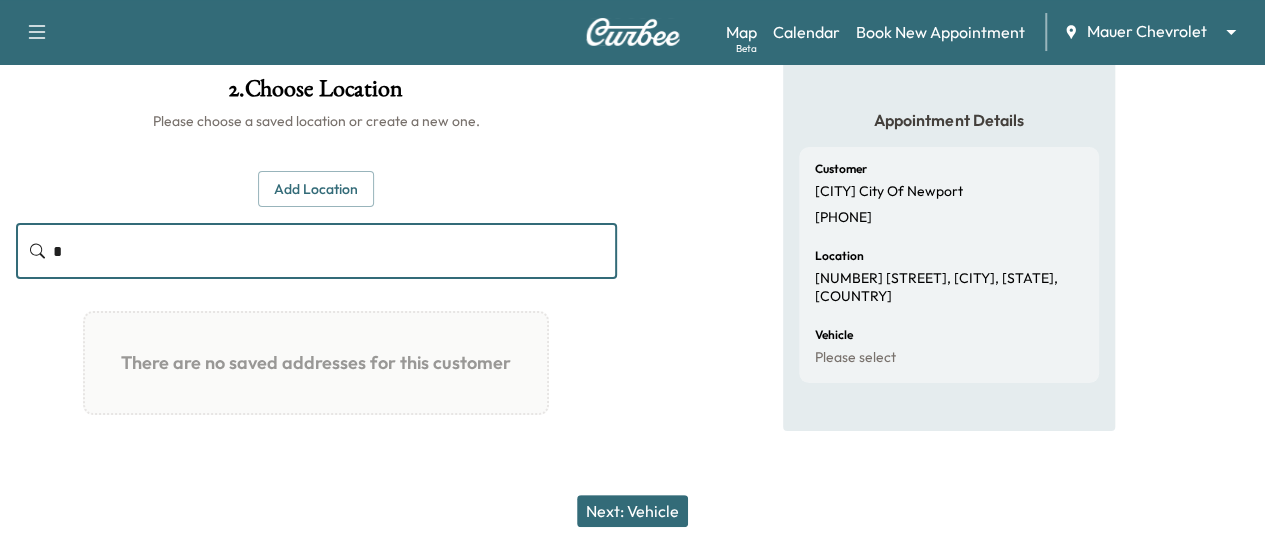 type 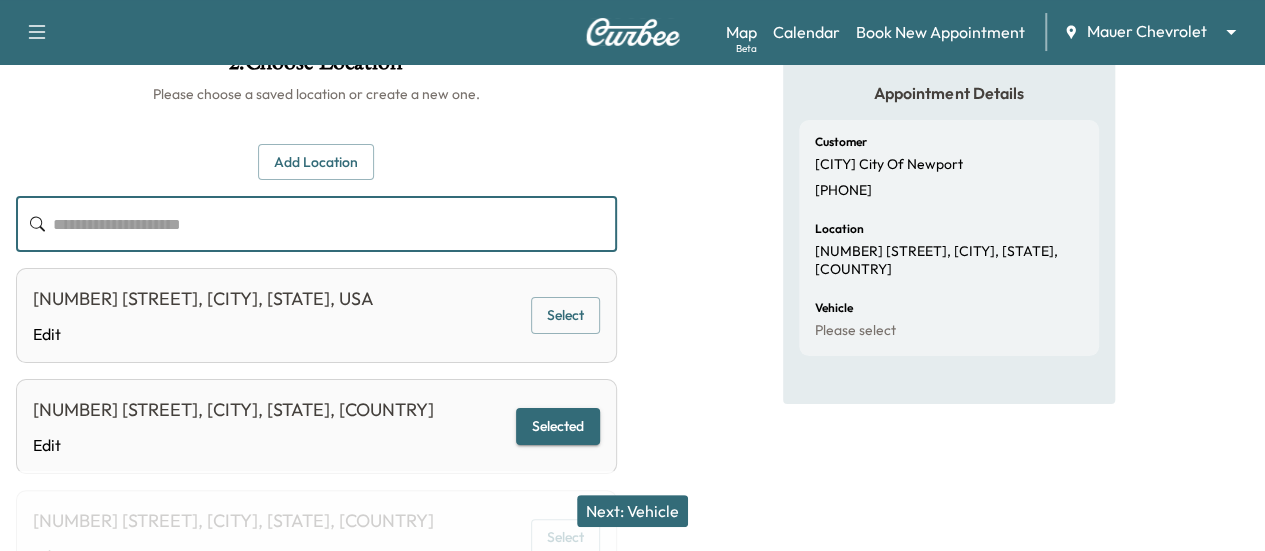 scroll, scrollTop: 140, scrollLeft: 0, axis: vertical 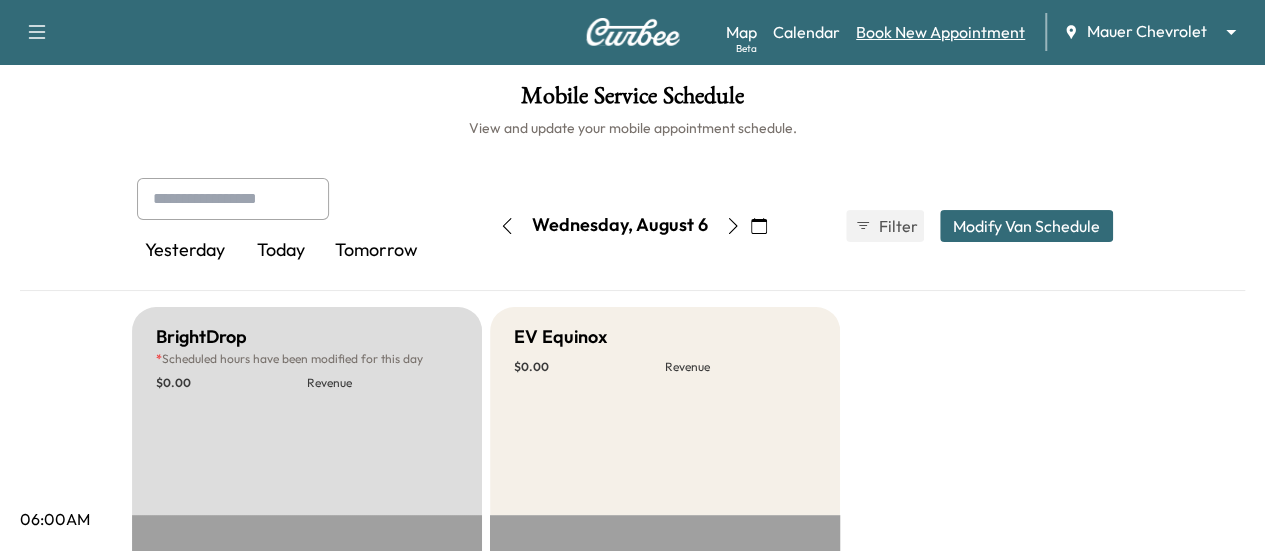 click on "Book New Appointment" at bounding box center [940, 32] 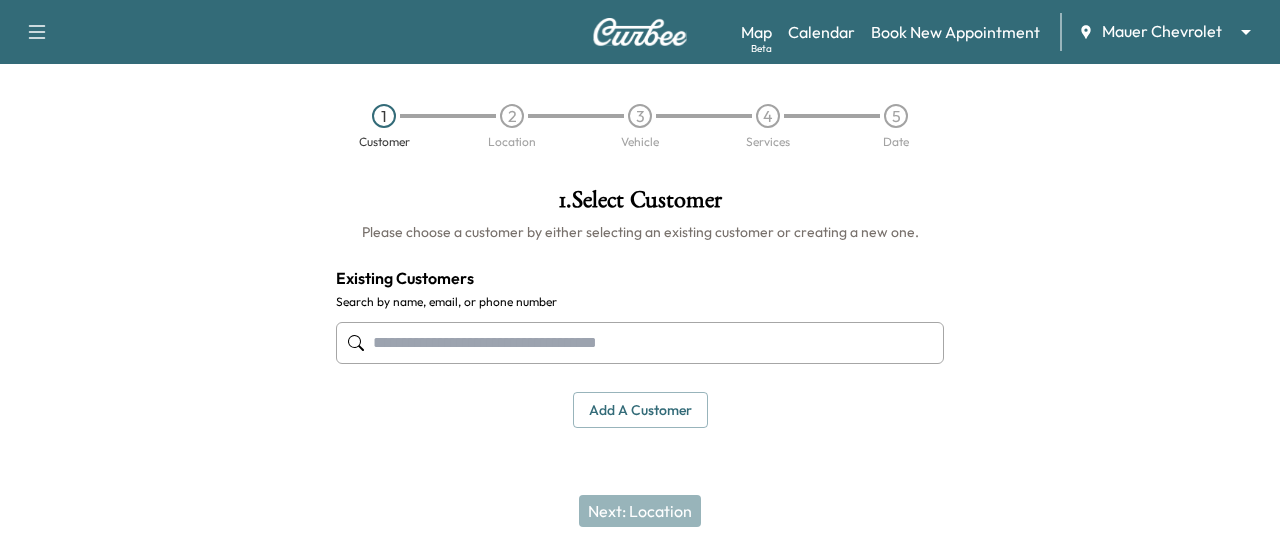 click at bounding box center [640, 343] 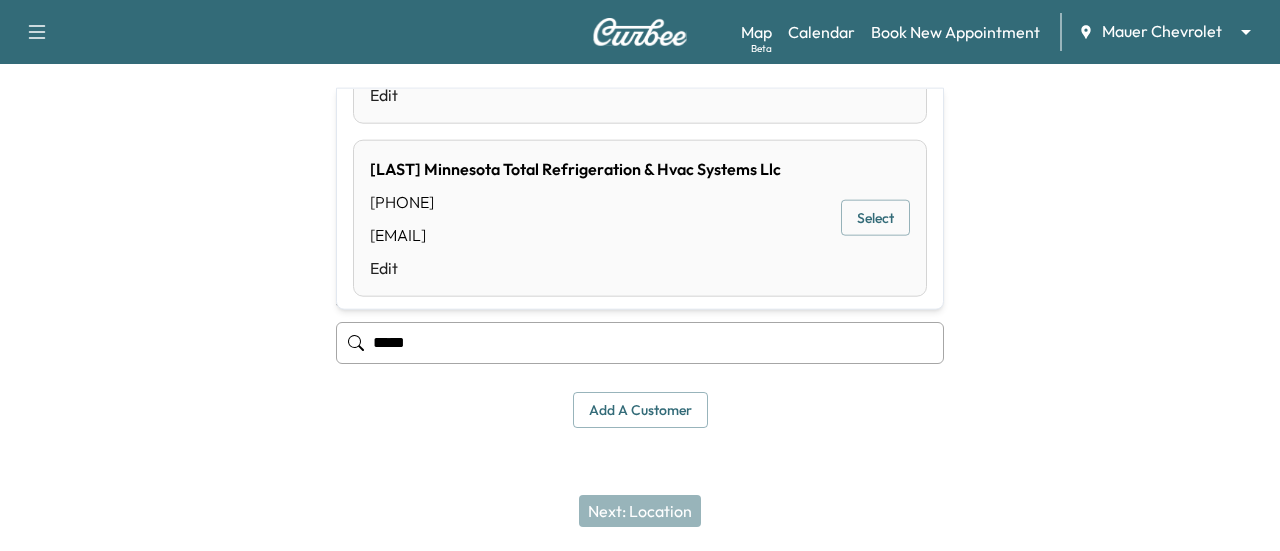 scroll, scrollTop: 1015, scrollLeft: 0, axis: vertical 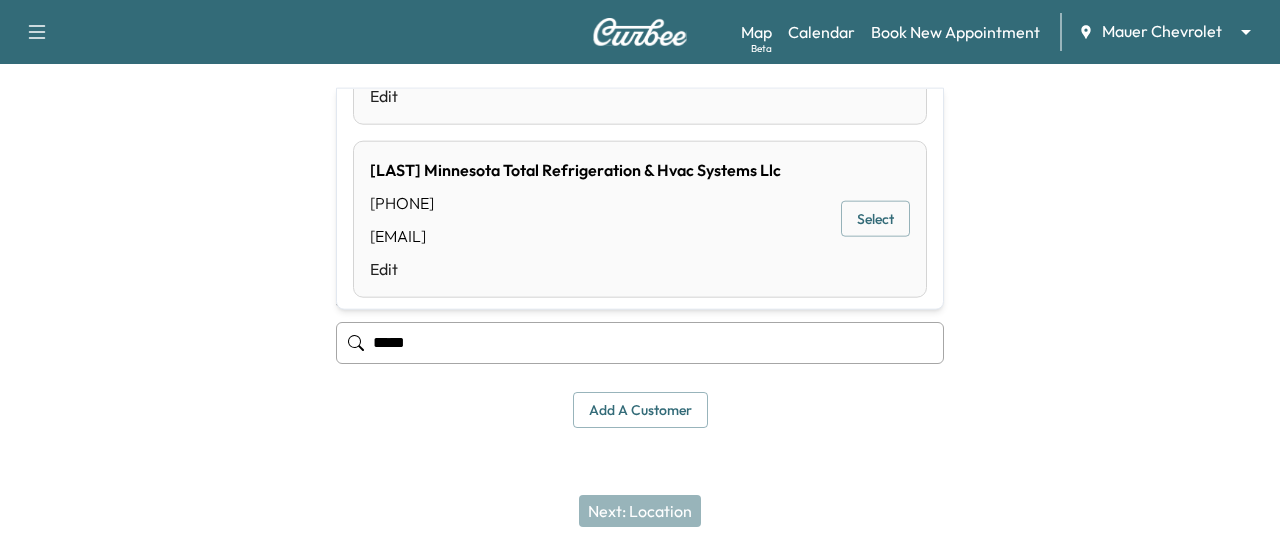 type on "*****" 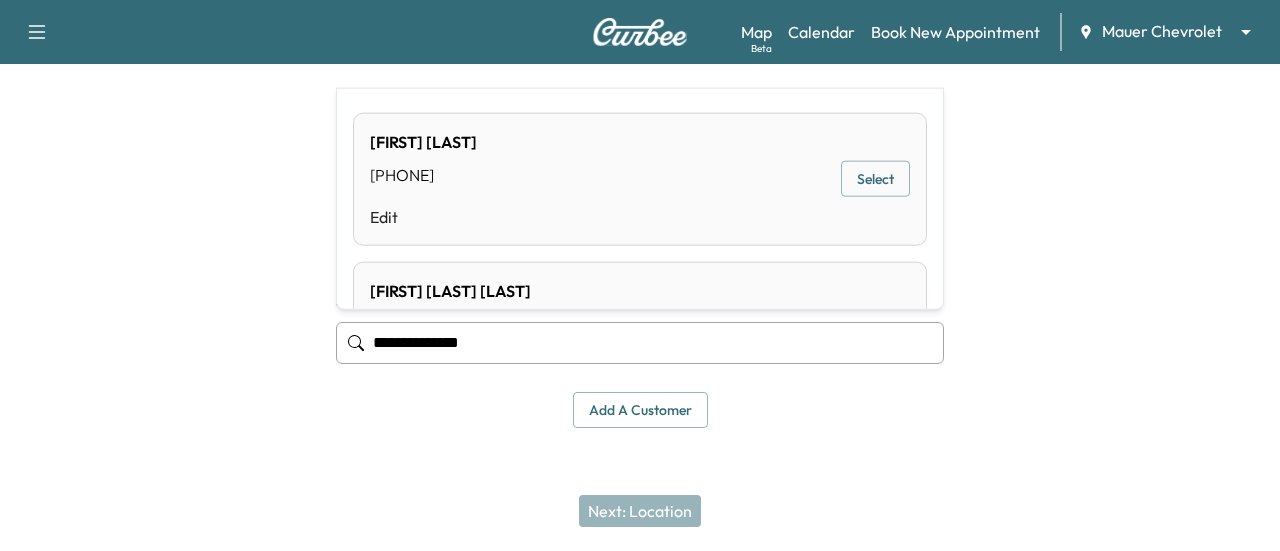 type on "**********" 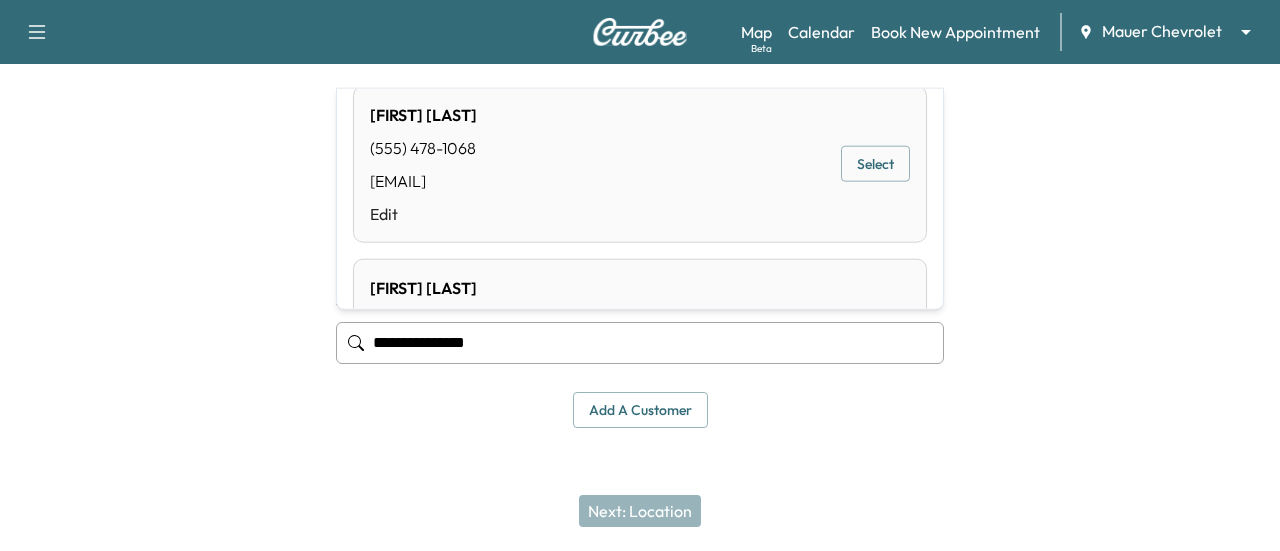 scroll, scrollTop: 927, scrollLeft: 0, axis: vertical 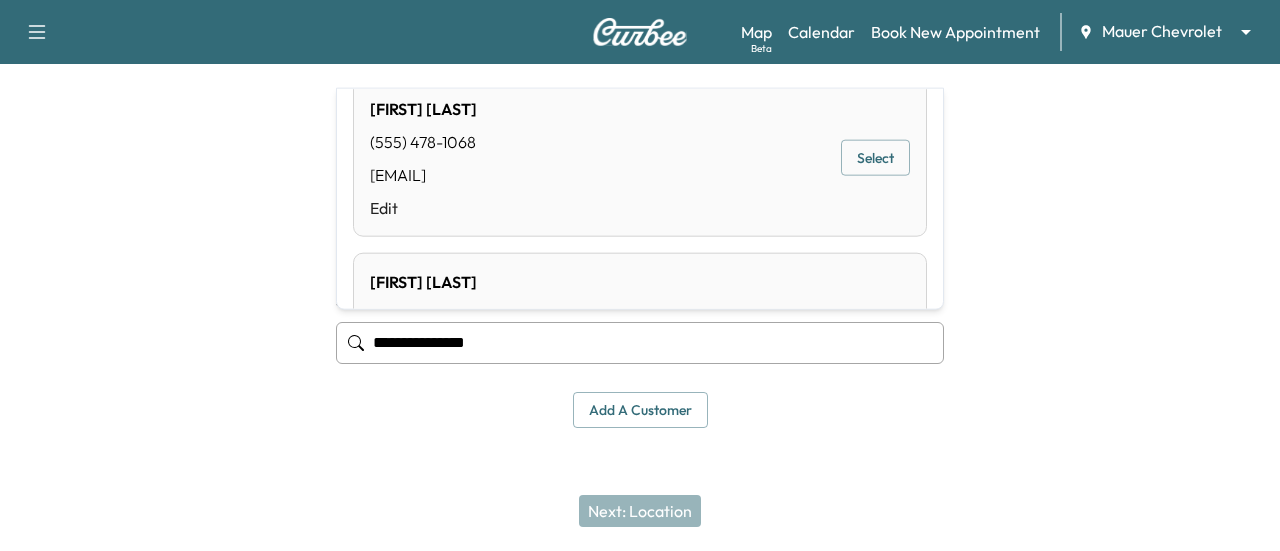 drag, startPoint x: 512, startPoint y: 329, endPoint x: 324, endPoint y: 344, distance: 188.59746 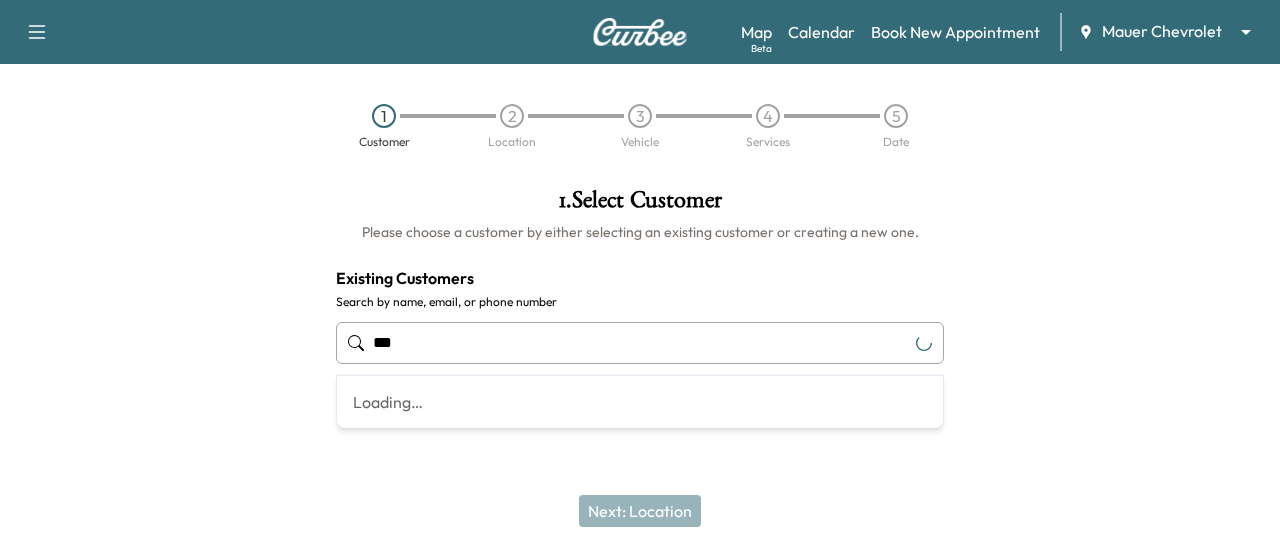 type on "***" 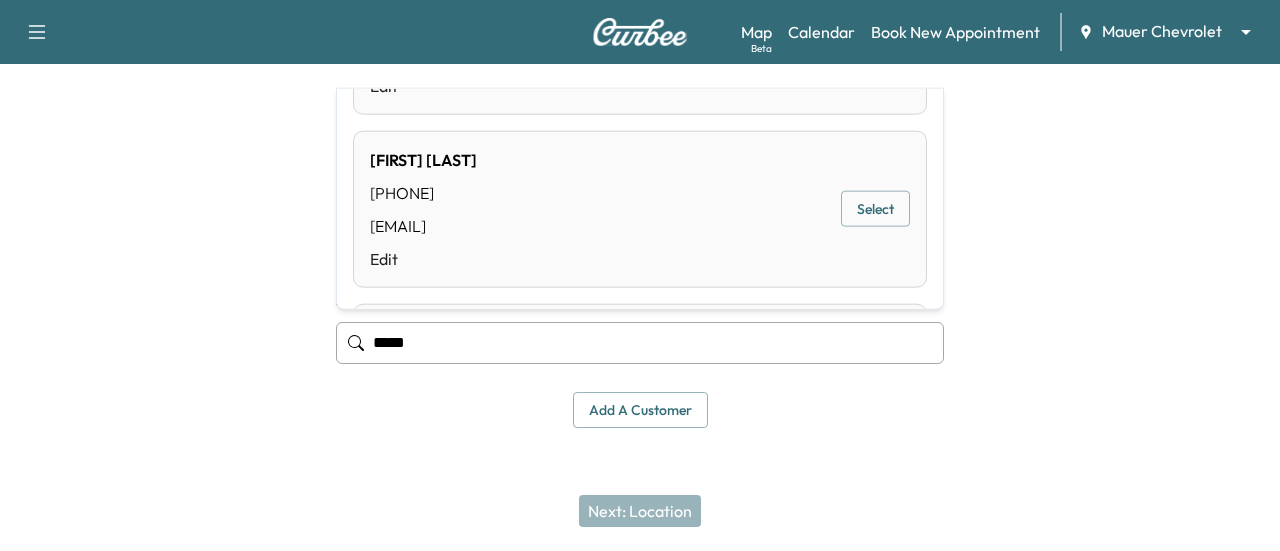 scroll, scrollTop: 922, scrollLeft: 0, axis: vertical 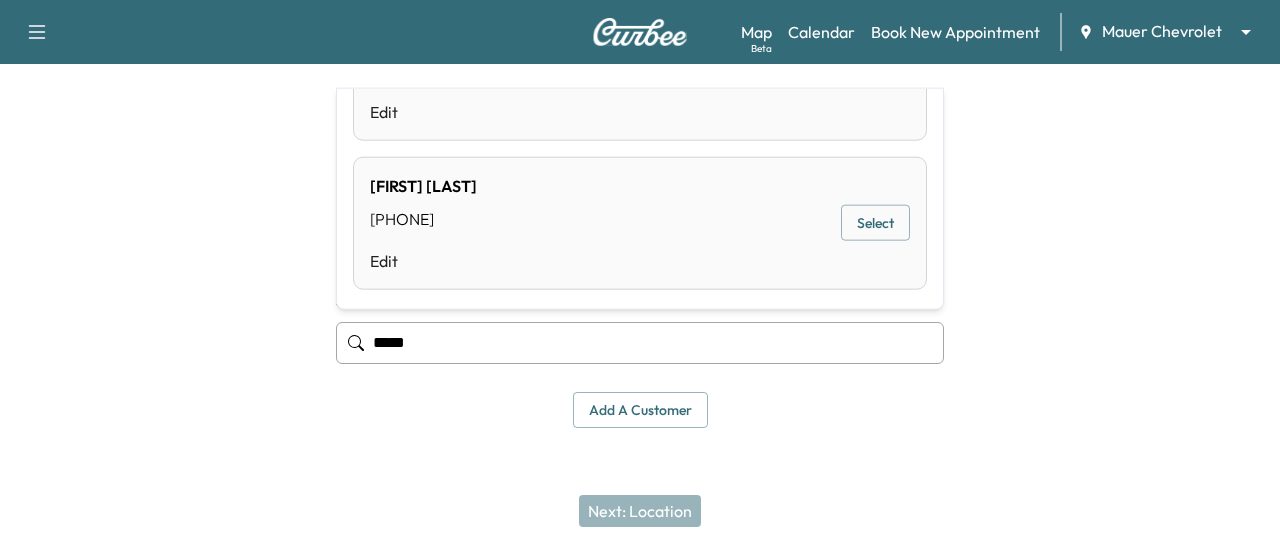 type on "*****" 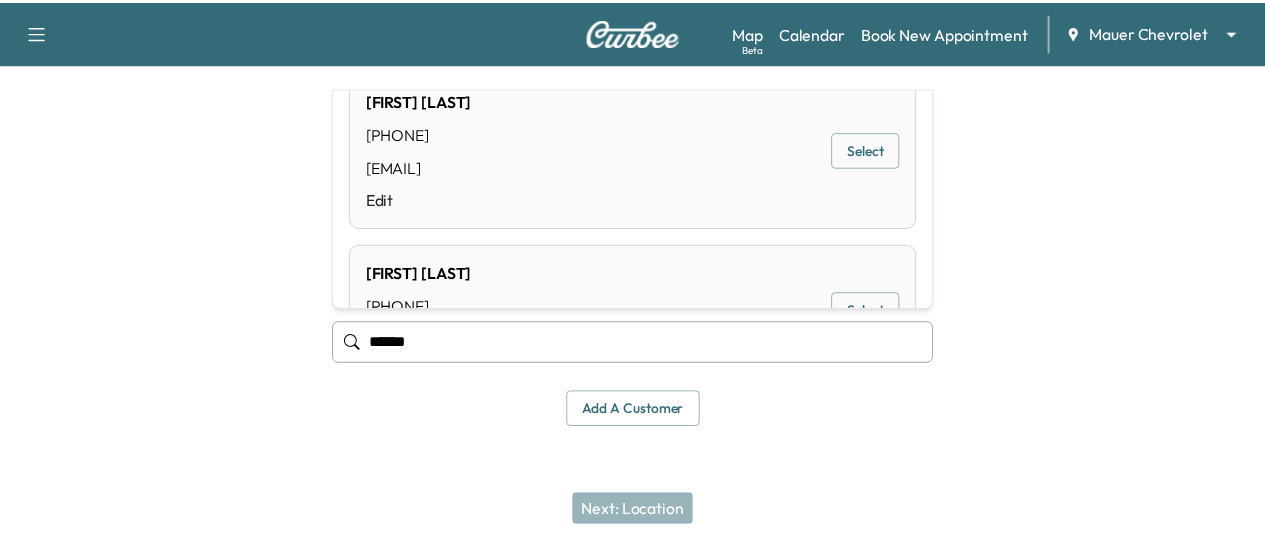 scroll, scrollTop: 1328, scrollLeft: 0, axis: vertical 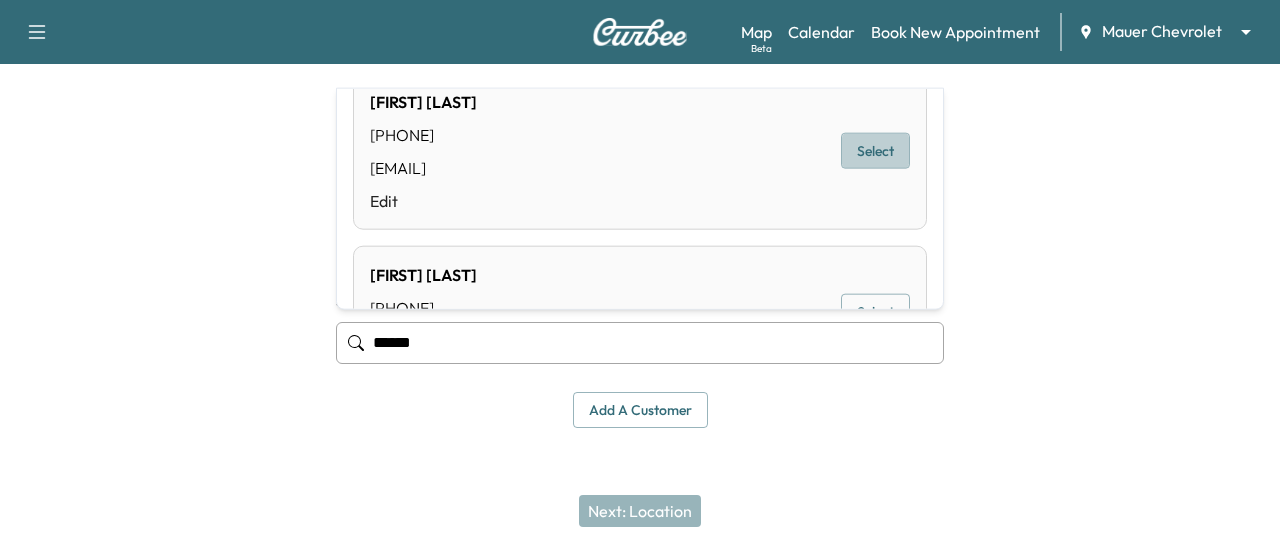 click on "Select" at bounding box center [875, 151] 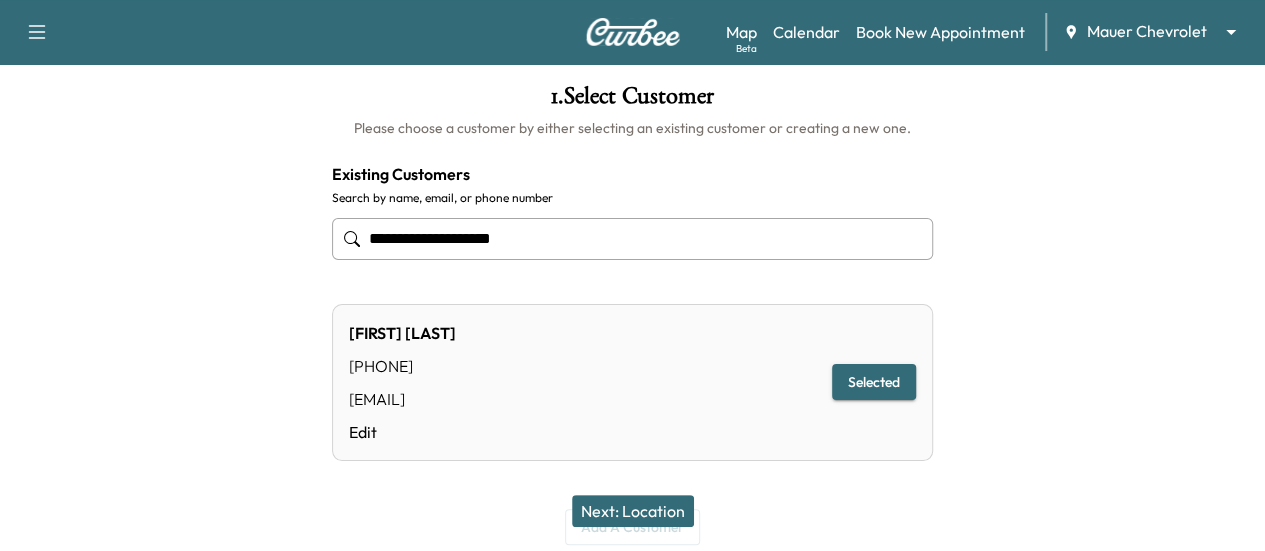 scroll, scrollTop: 176, scrollLeft: 0, axis: vertical 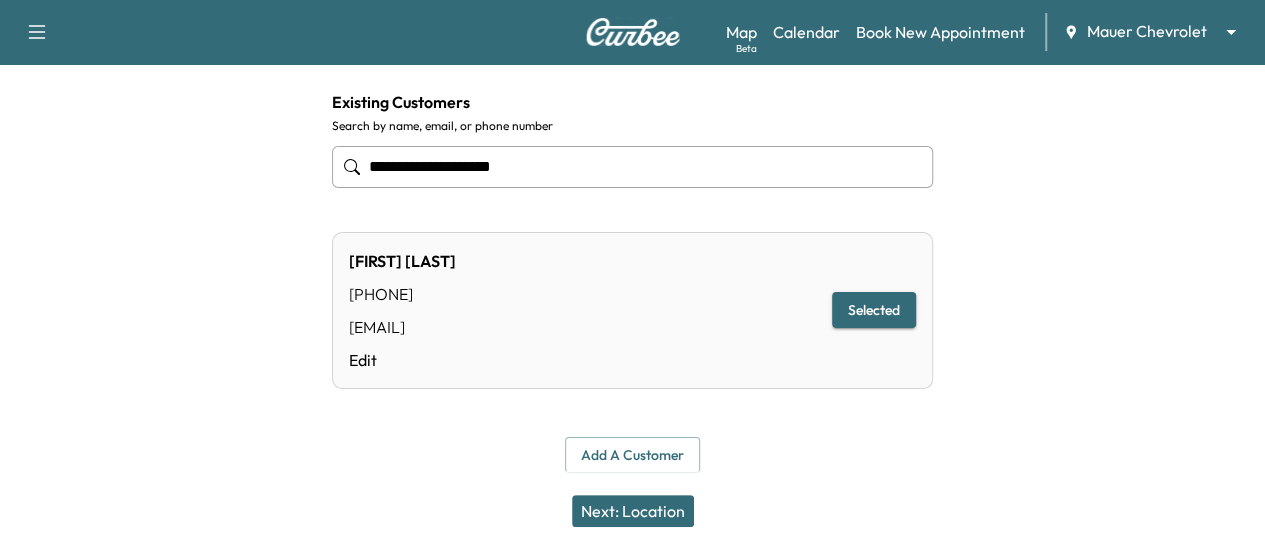 type on "**********" 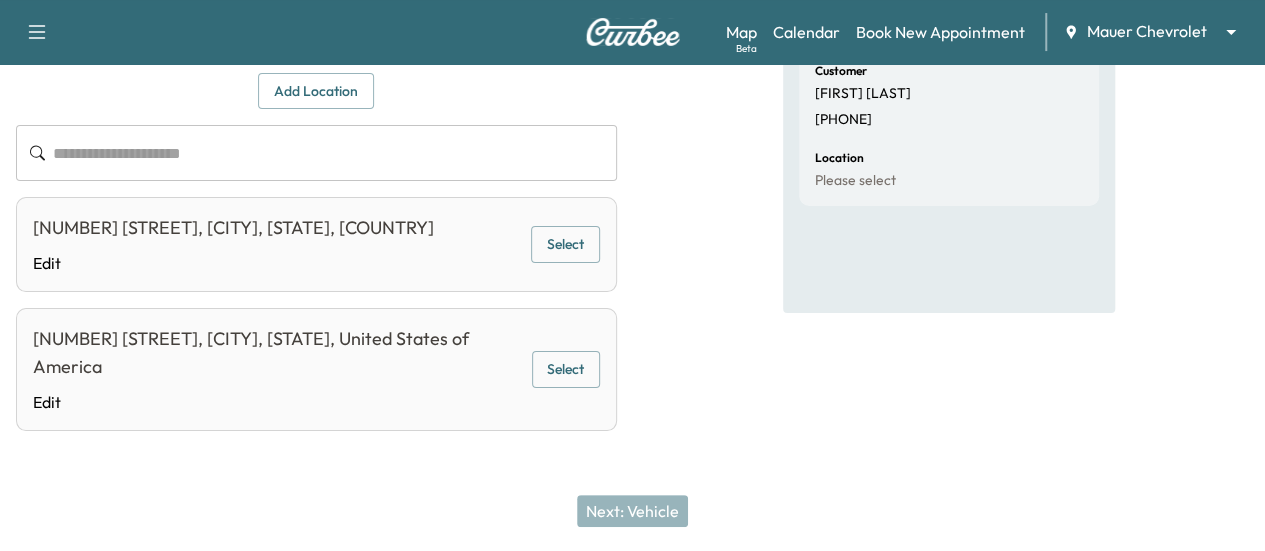 scroll, scrollTop: 228, scrollLeft: 0, axis: vertical 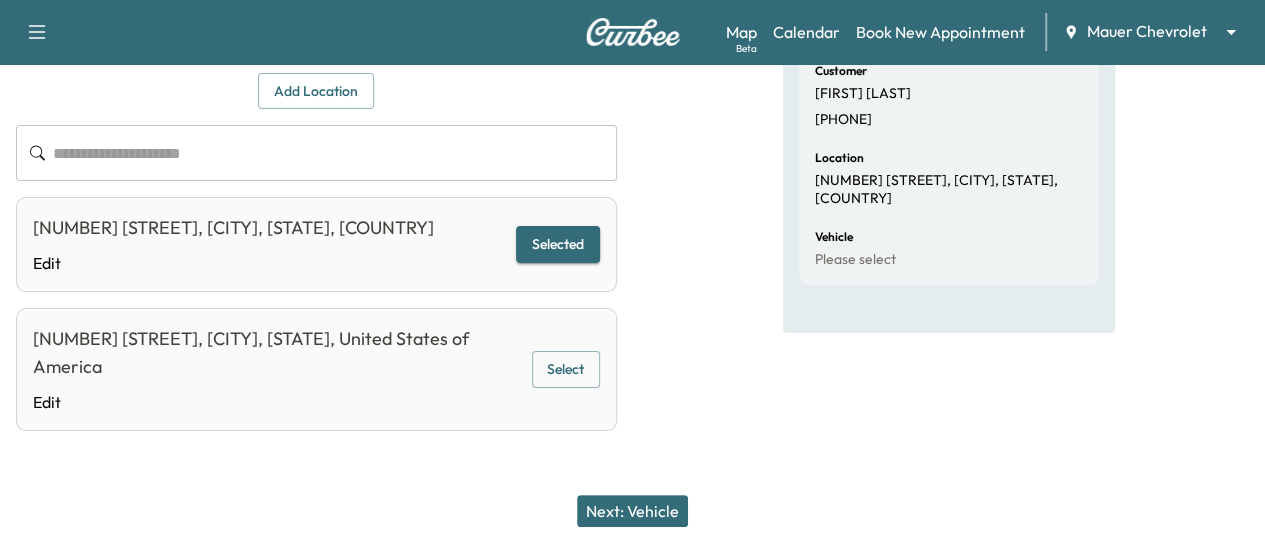 click on "Next: Vehicle" at bounding box center [632, 511] 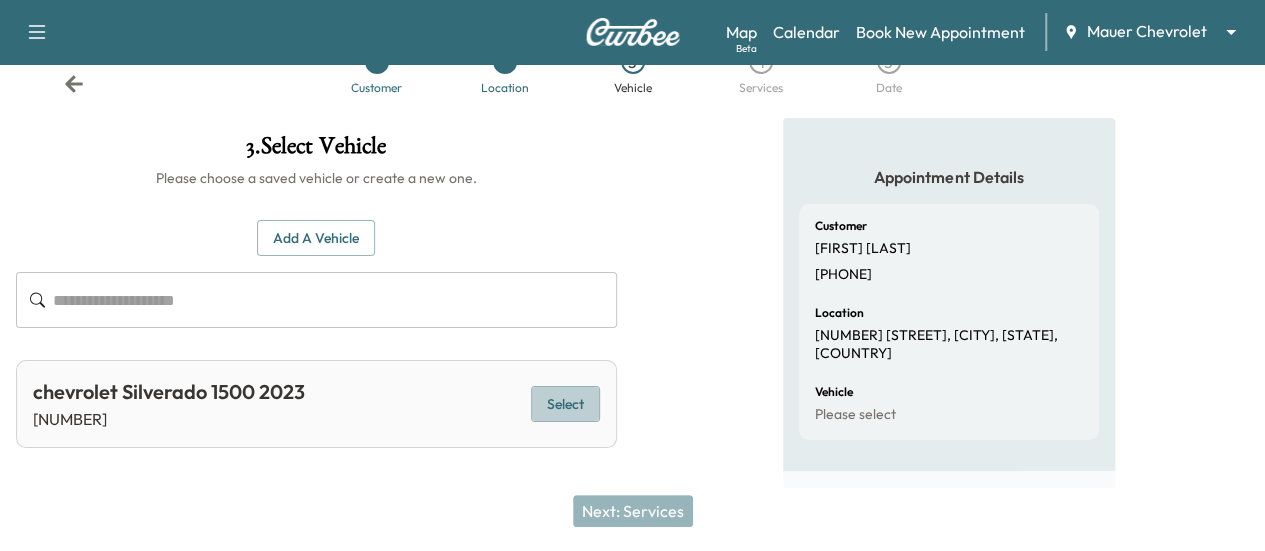 click on "Select" at bounding box center [565, 404] 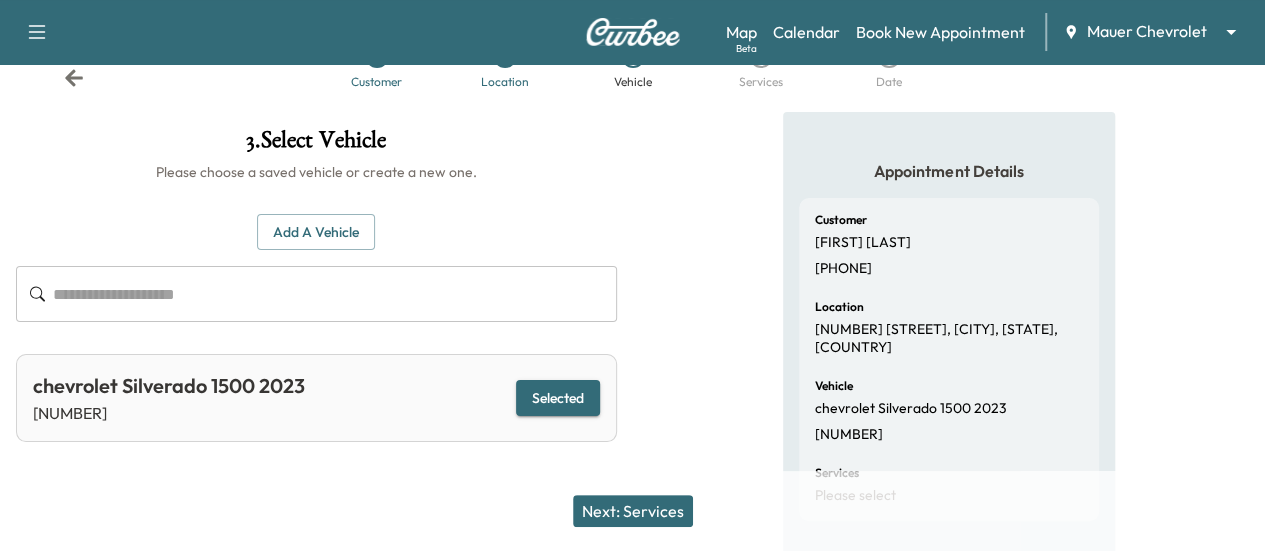 scroll, scrollTop: 59, scrollLeft: 0, axis: vertical 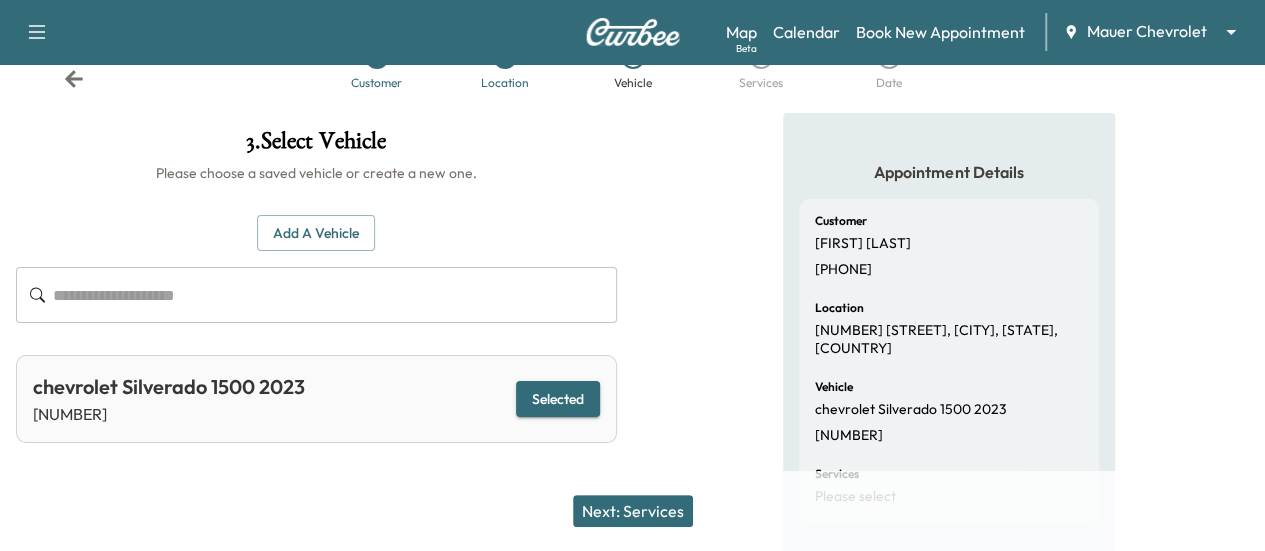 click 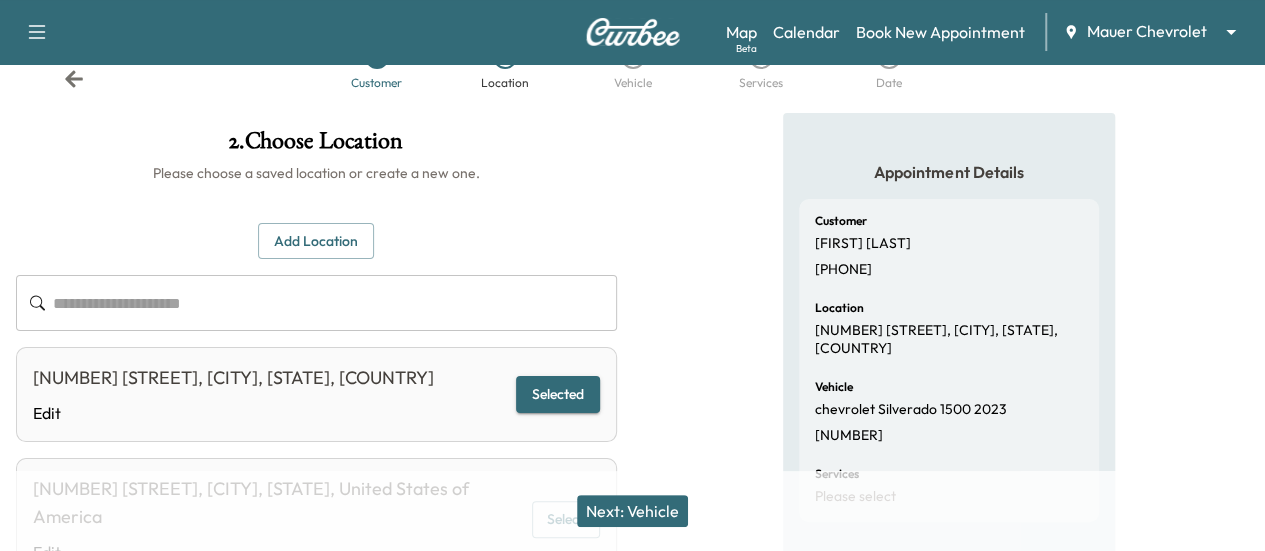 click 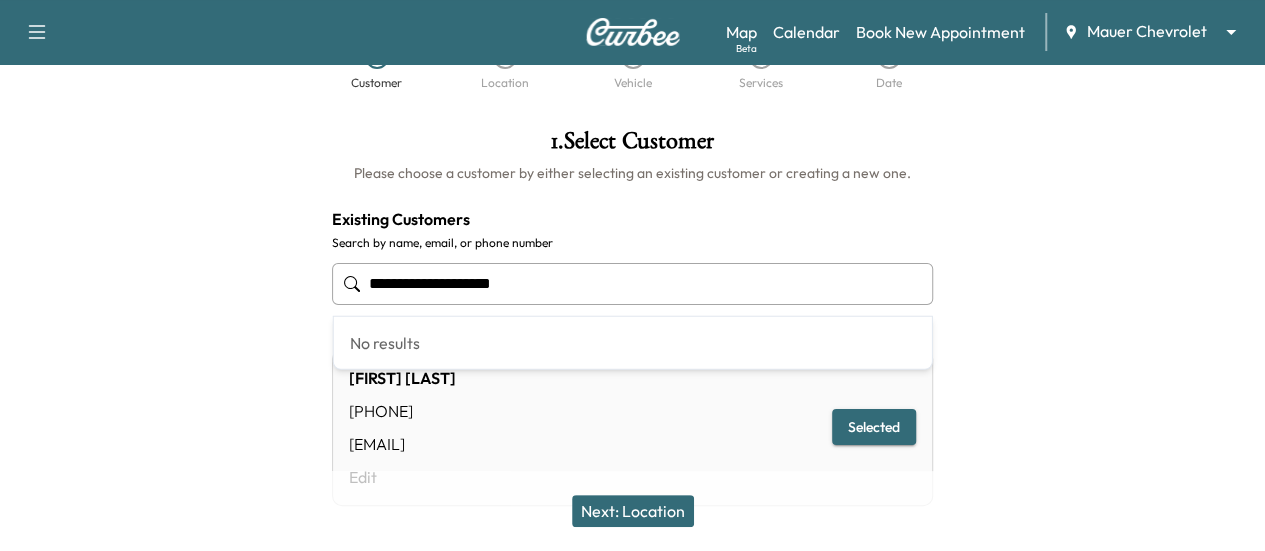 click on "**********" at bounding box center [632, 284] 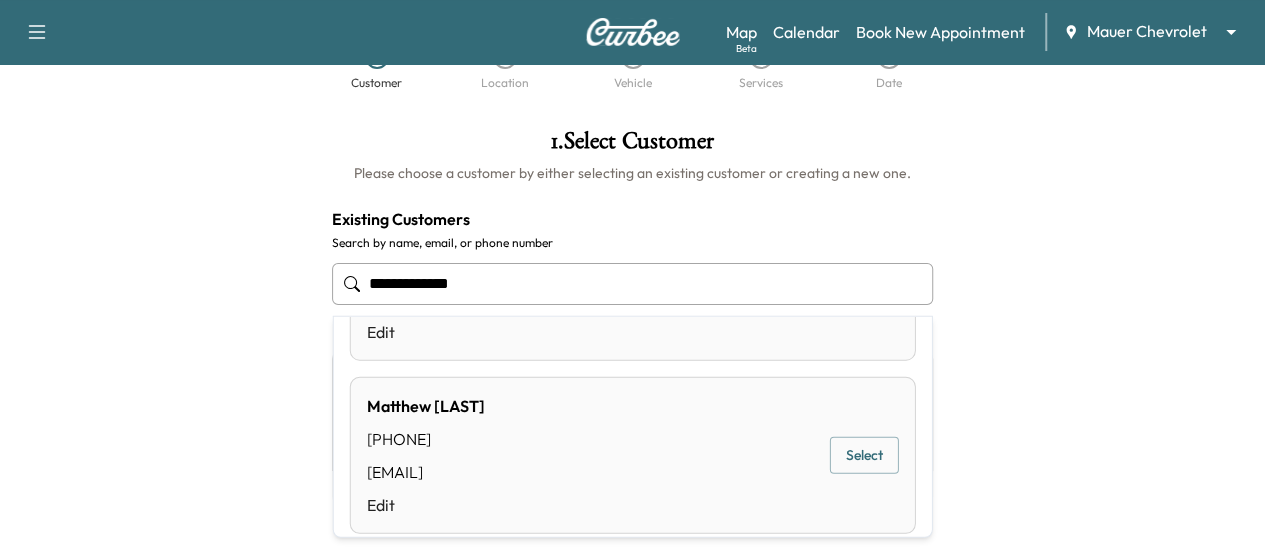 scroll, scrollTop: 110, scrollLeft: 0, axis: vertical 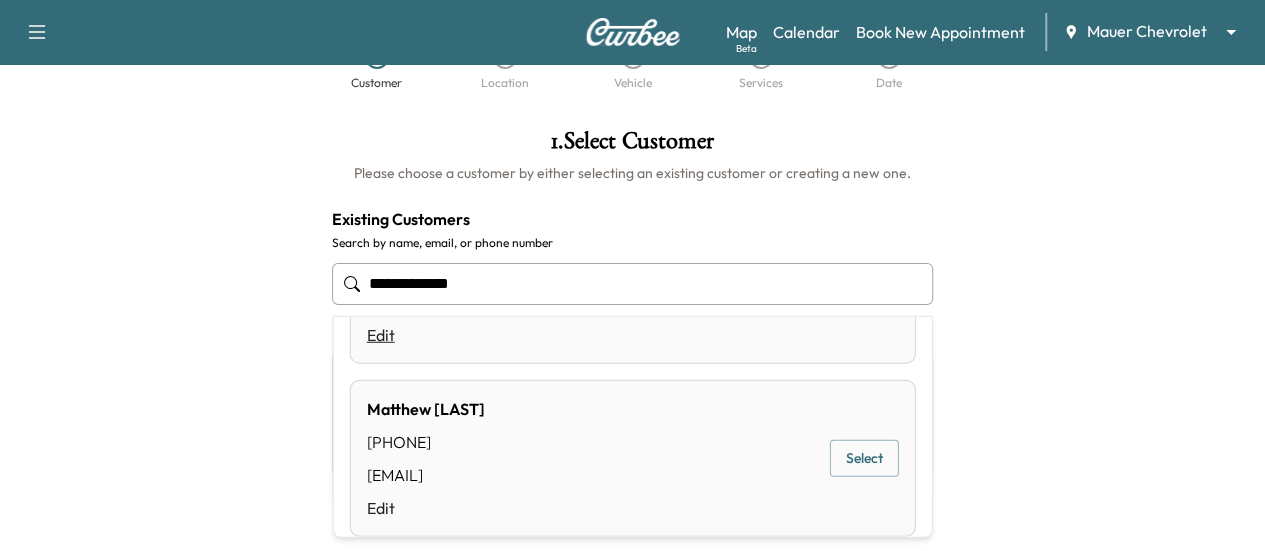 click on "Edit" at bounding box center (422, 335) 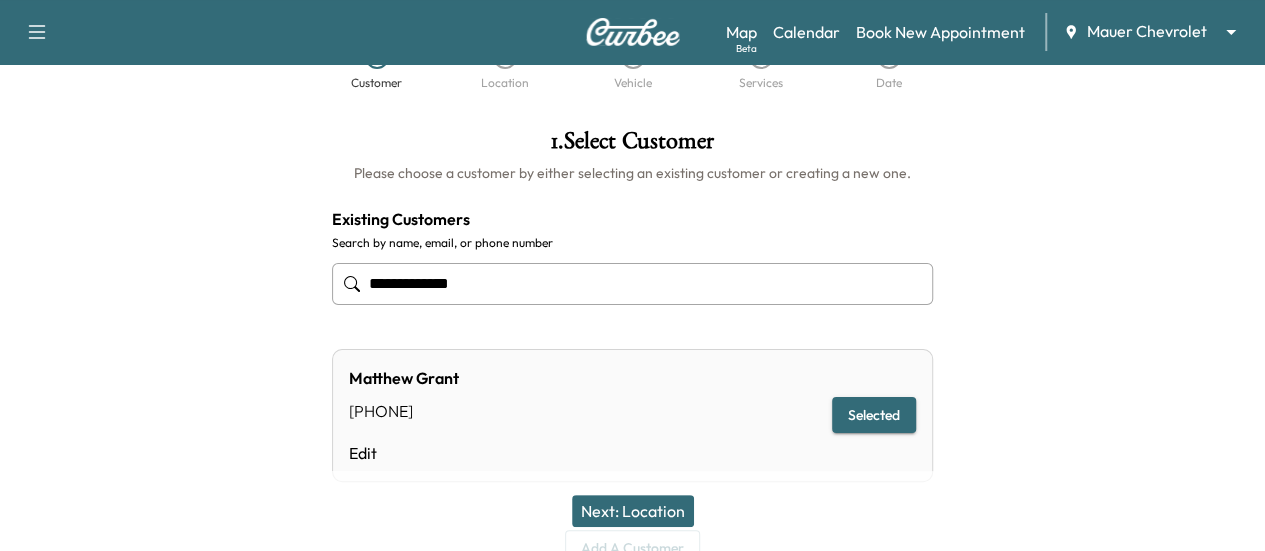 type on "**********" 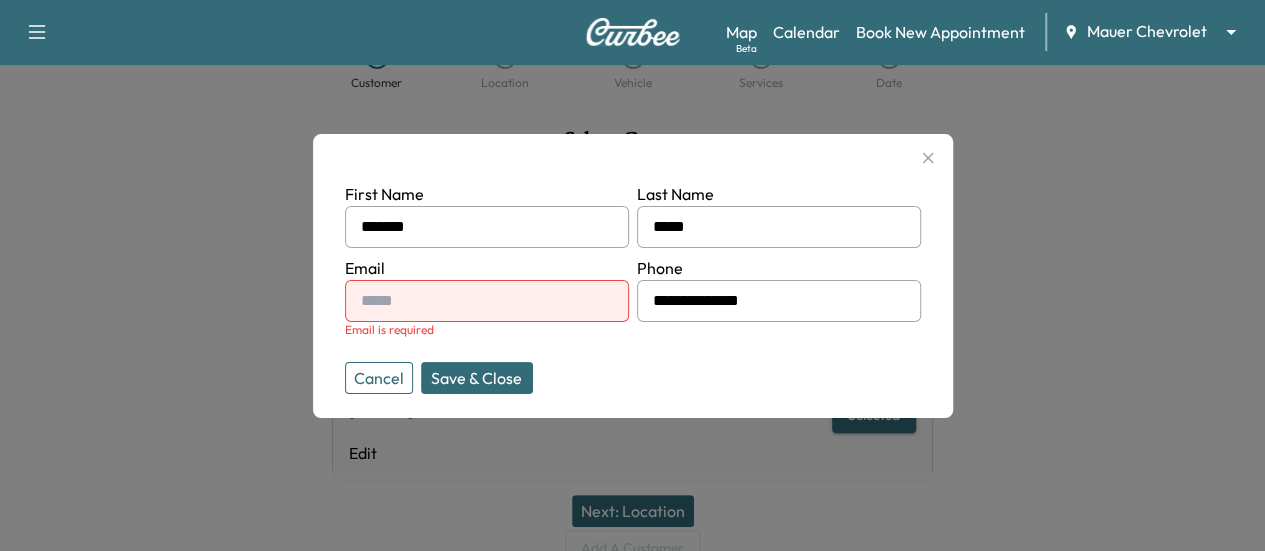 click 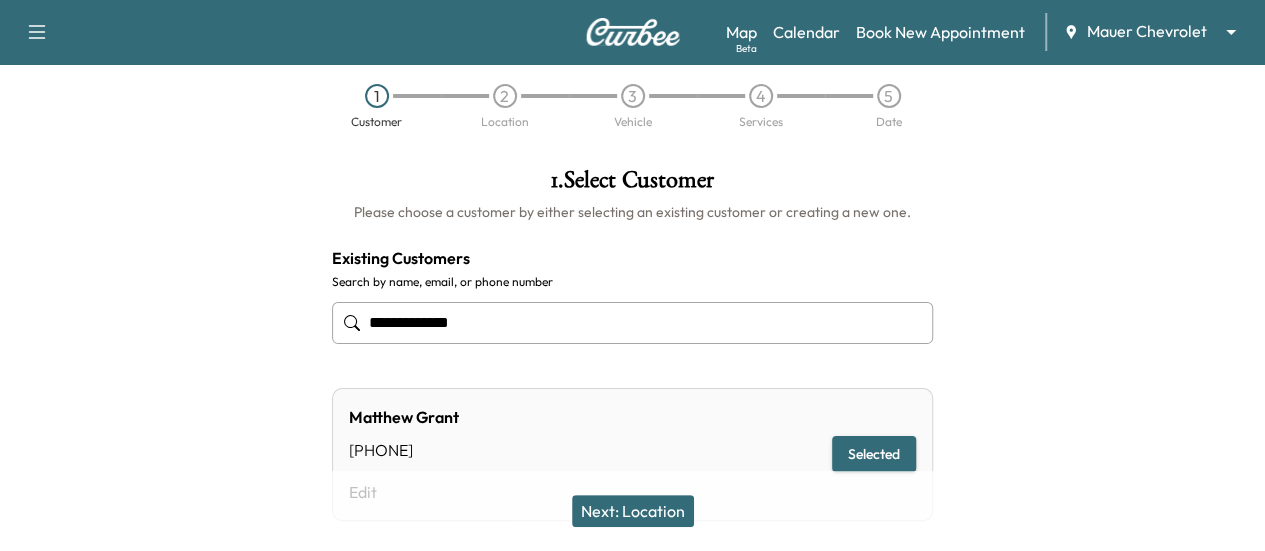 scroll, scrollTop: 21, scrollLeft: 0, axis: vertical 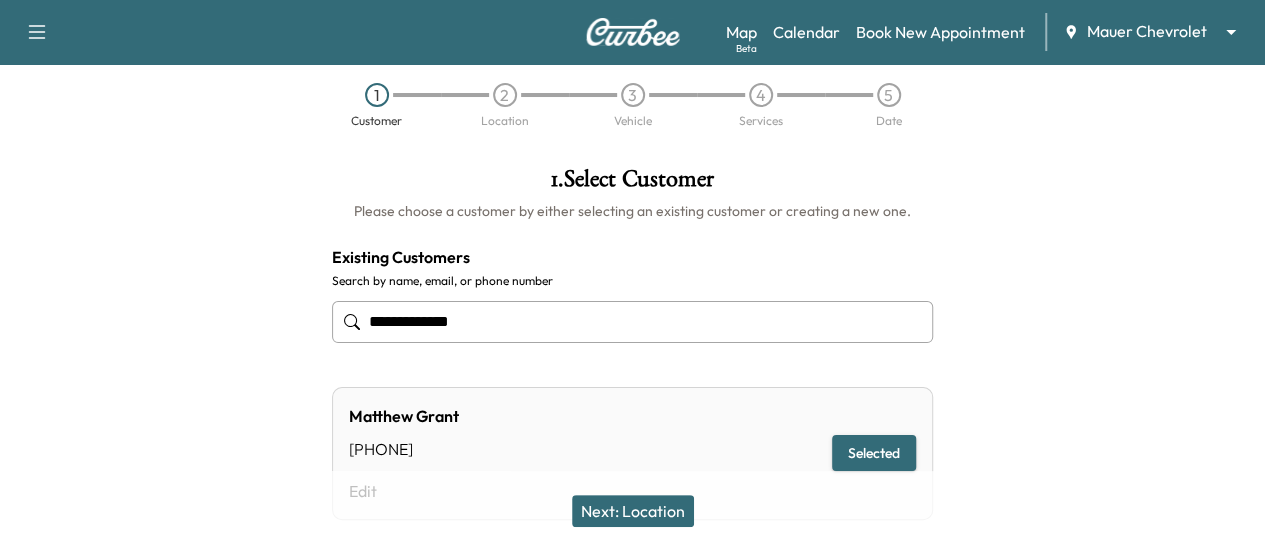 click on "Next: Location" at bounding box center (633, 511) 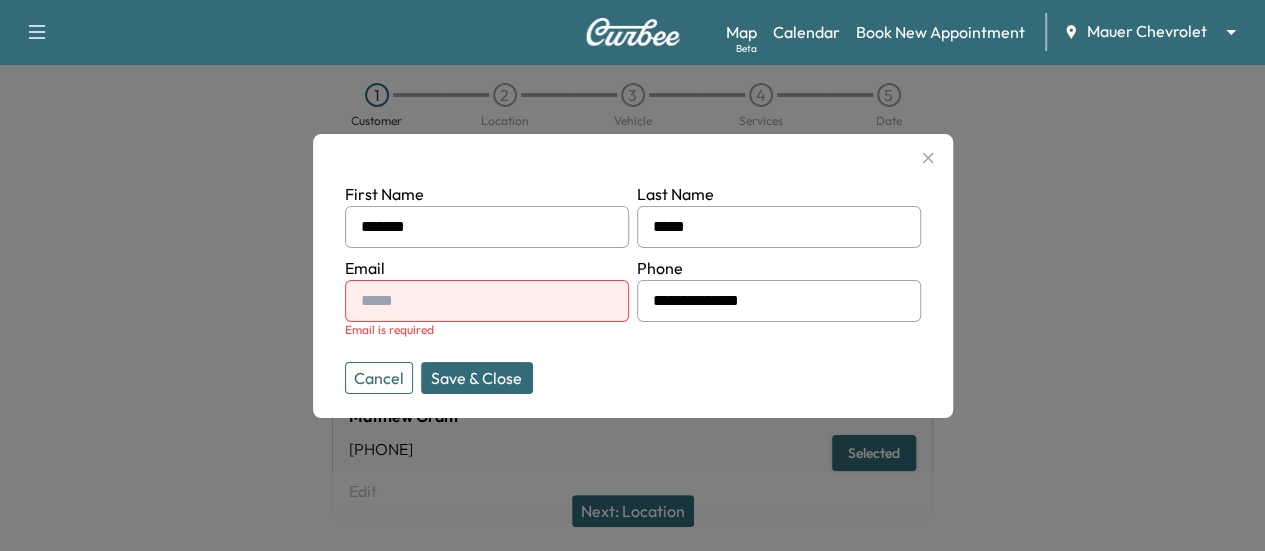 click at bounding box center [487, 301] 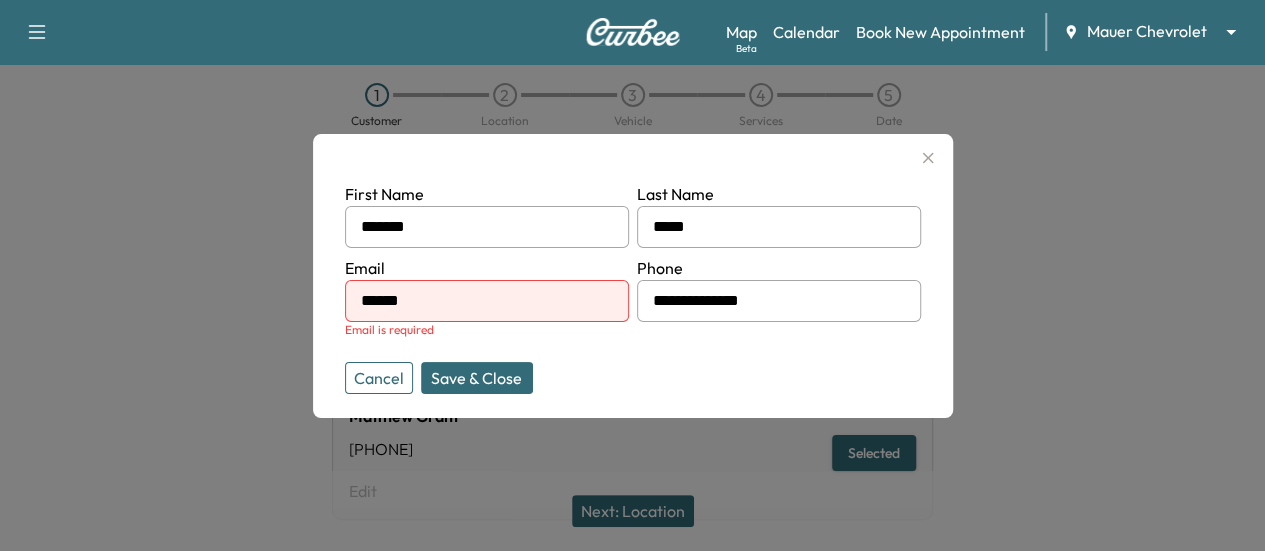 type on "**********" 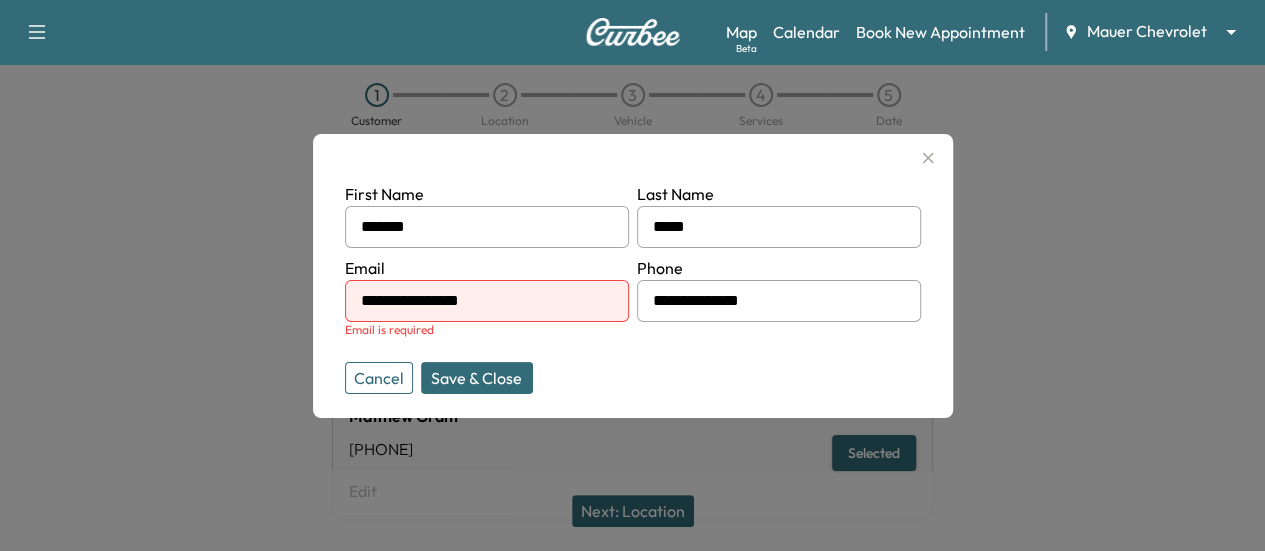 click on "Save & Close" at bounding box center [477, 378] 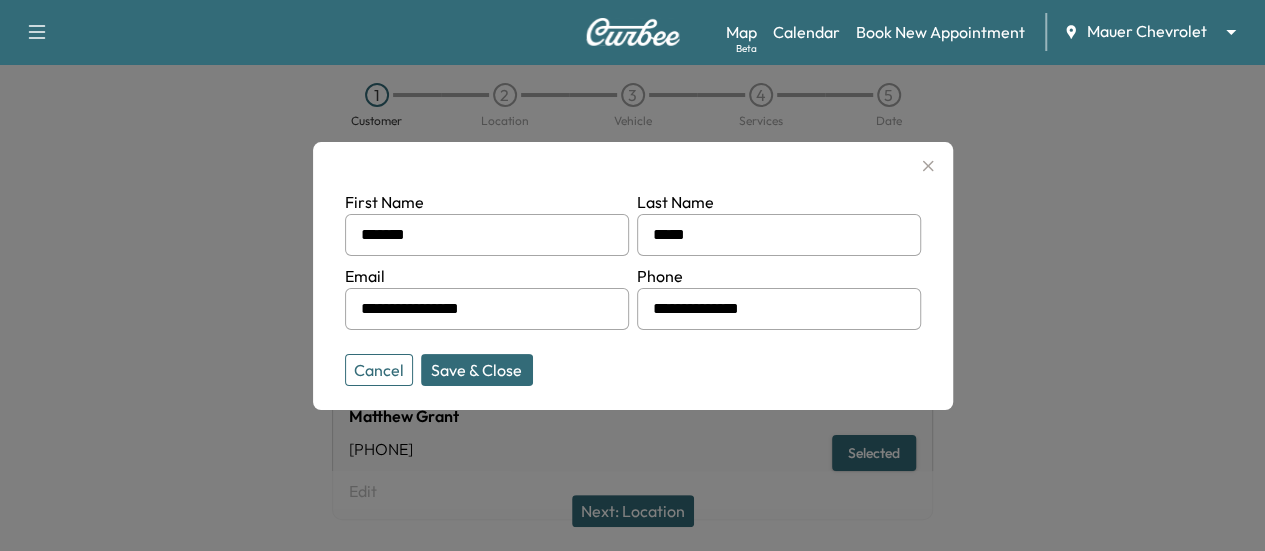 click on "Save & Close" at bounding box center [477, 370] 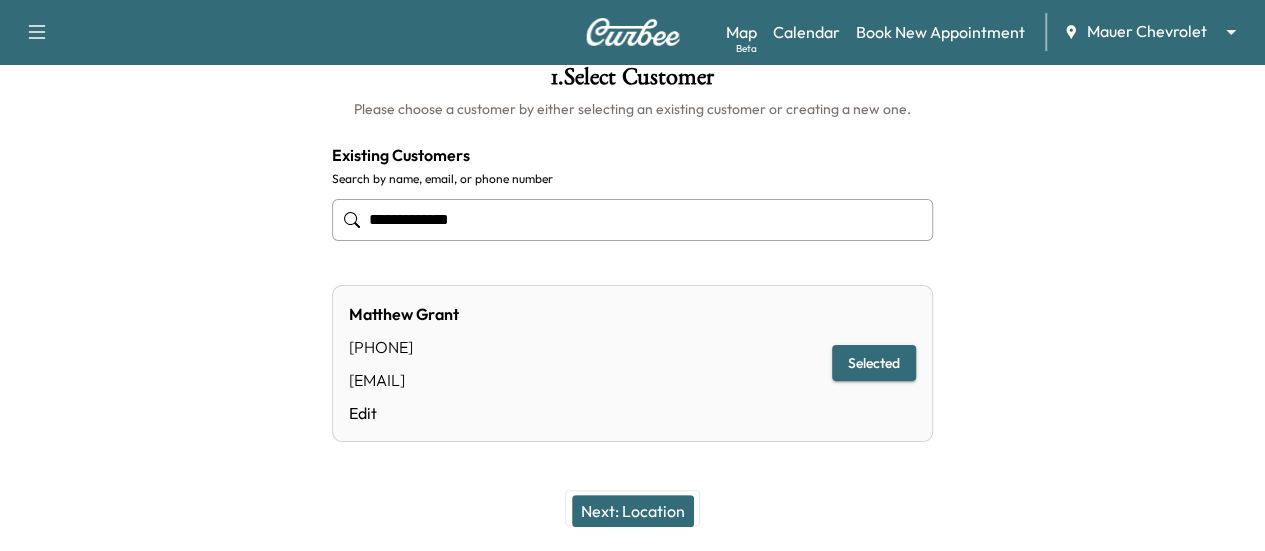 scroll, scrollTop: 124, scrollLeft: 0, axis: vertical 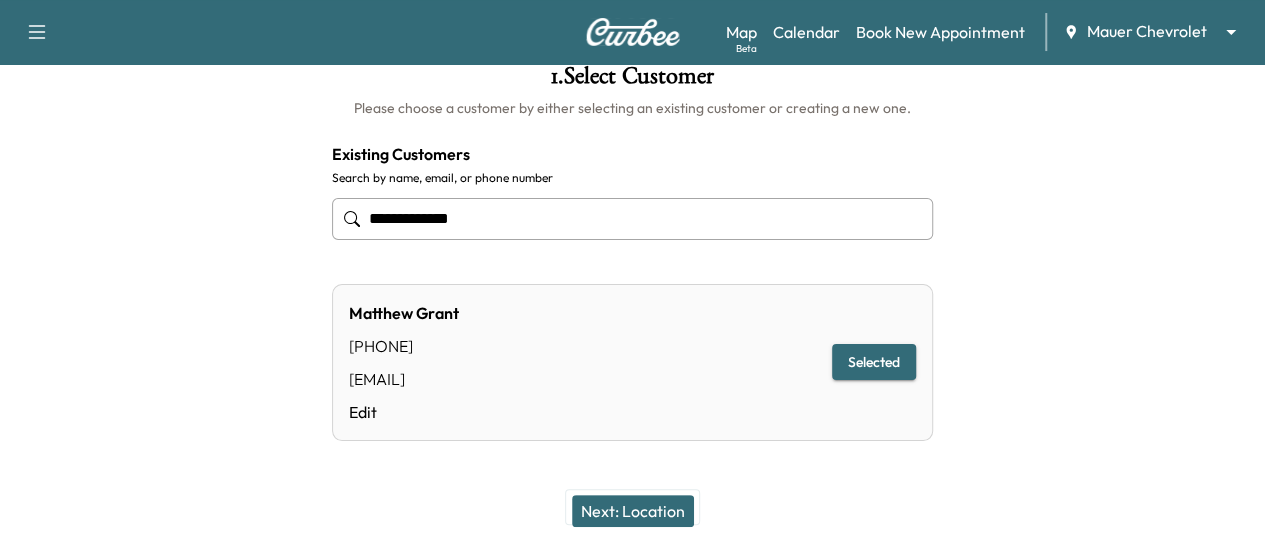click on "Next: Location" at bounding box center (633, 511) 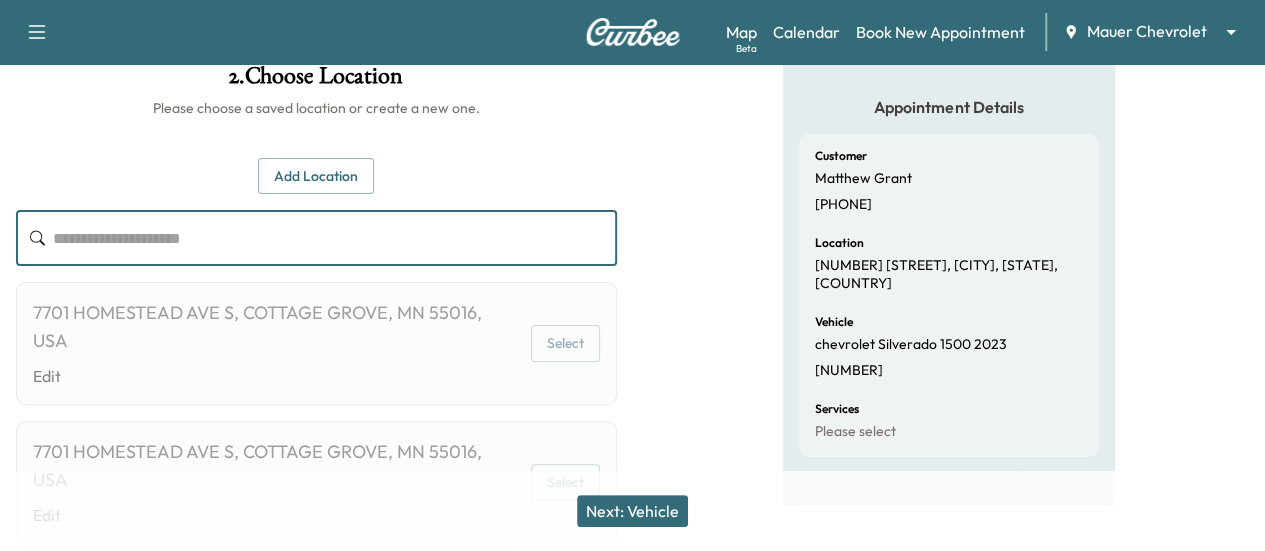 click at bounding box center [335, 238] 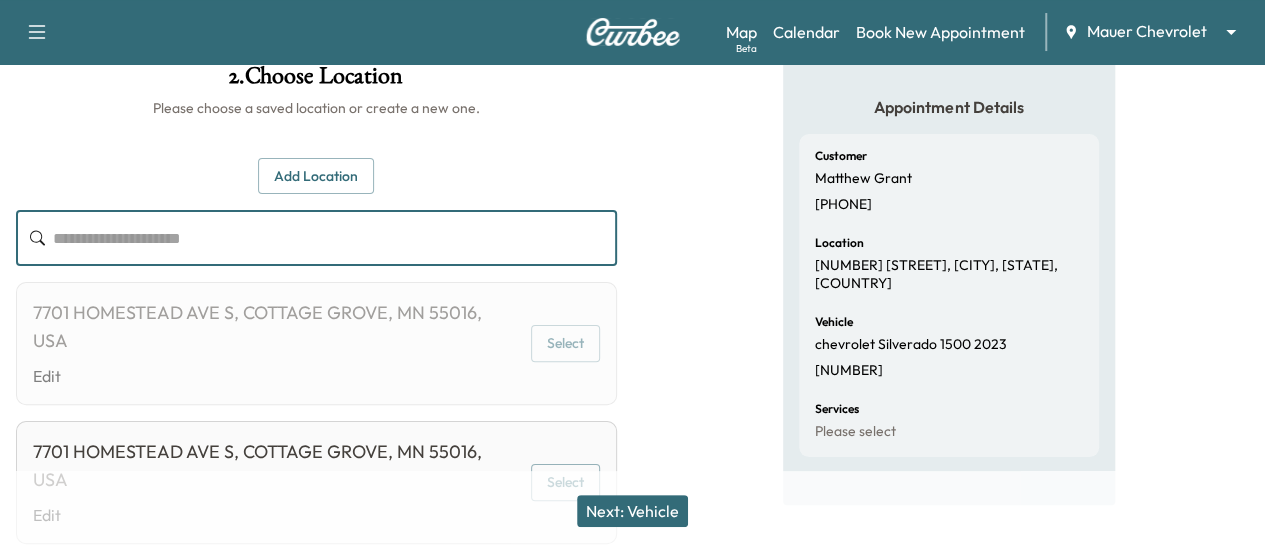 click on "Select" at bounding box center (565, 343) 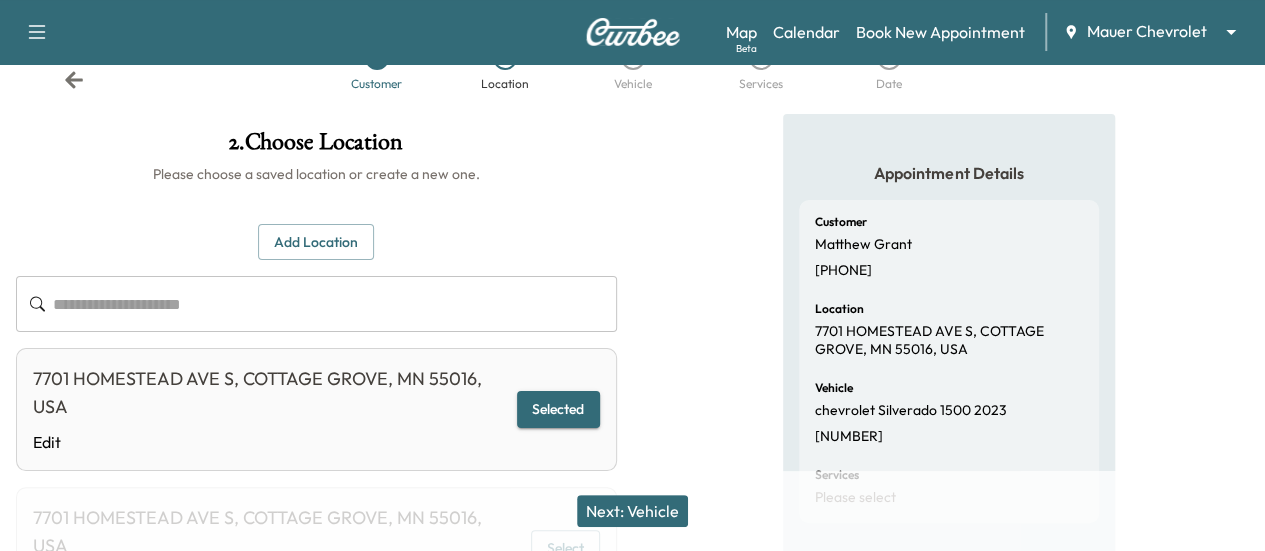 scroll, scrollTop: 57, scrollLeft: 0, axis: vertical 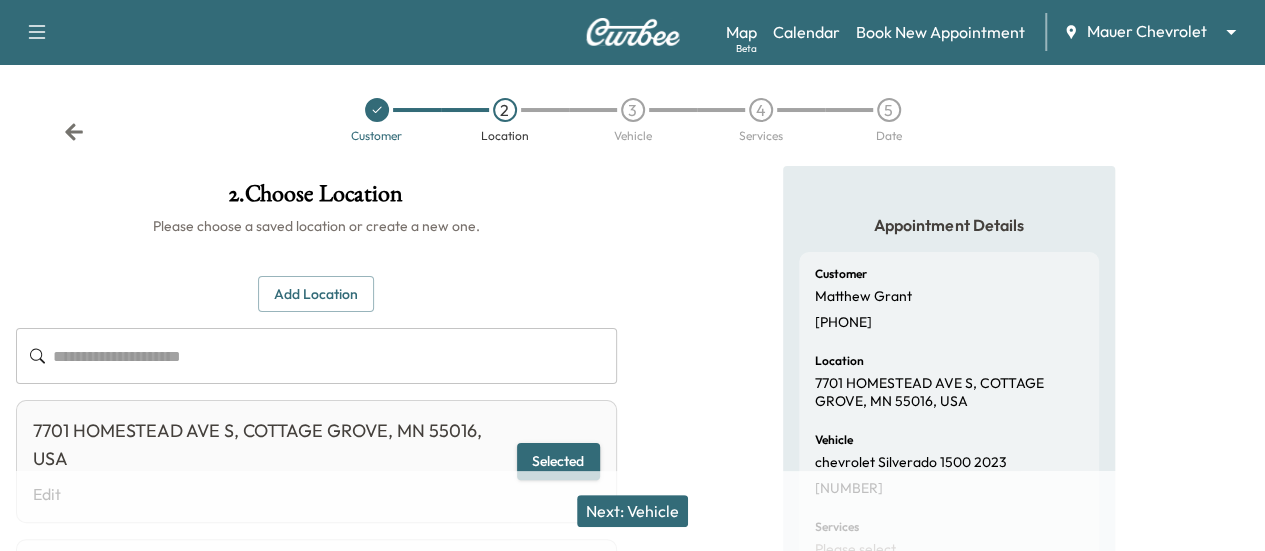 click 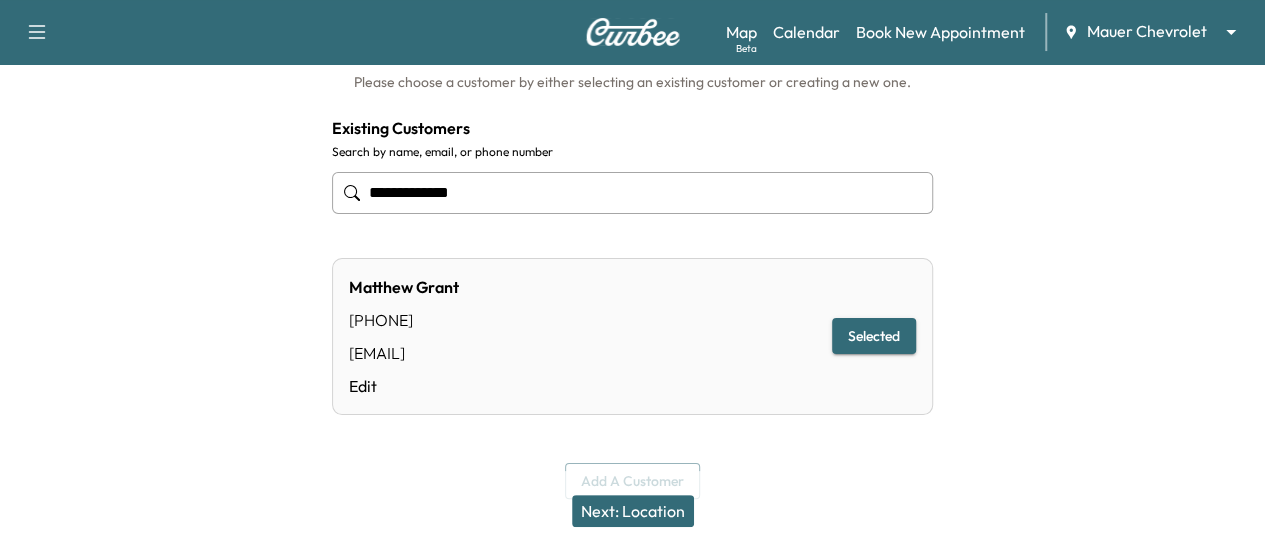 scroll, scrollTop: 164, scrollLeft: 0, axis: vertical 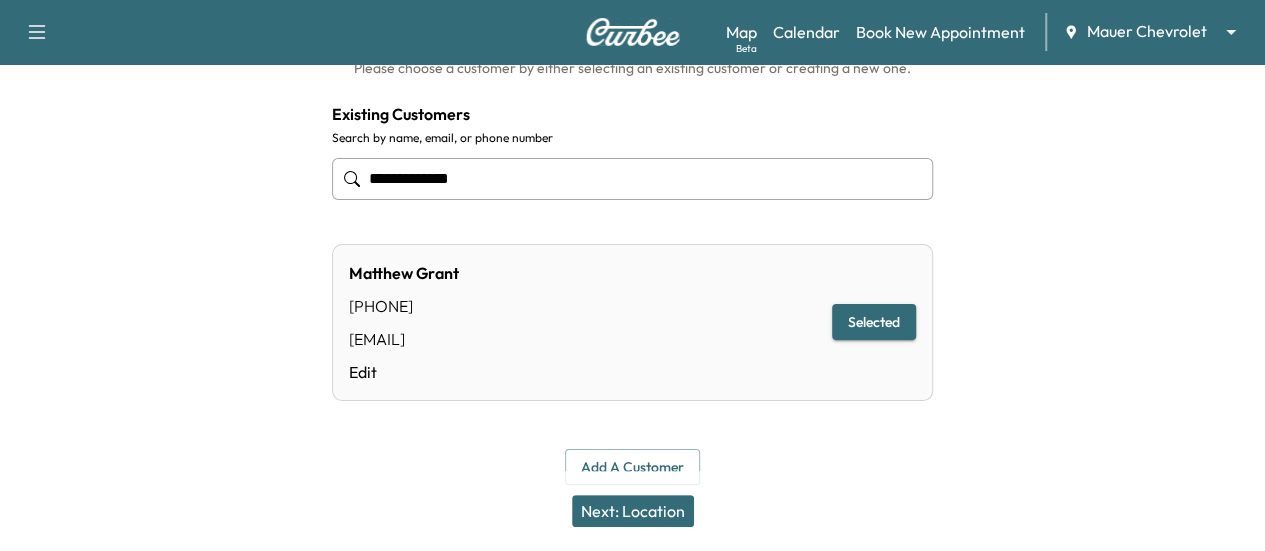 click on "Next: Location" at bounding box center (633, 511) 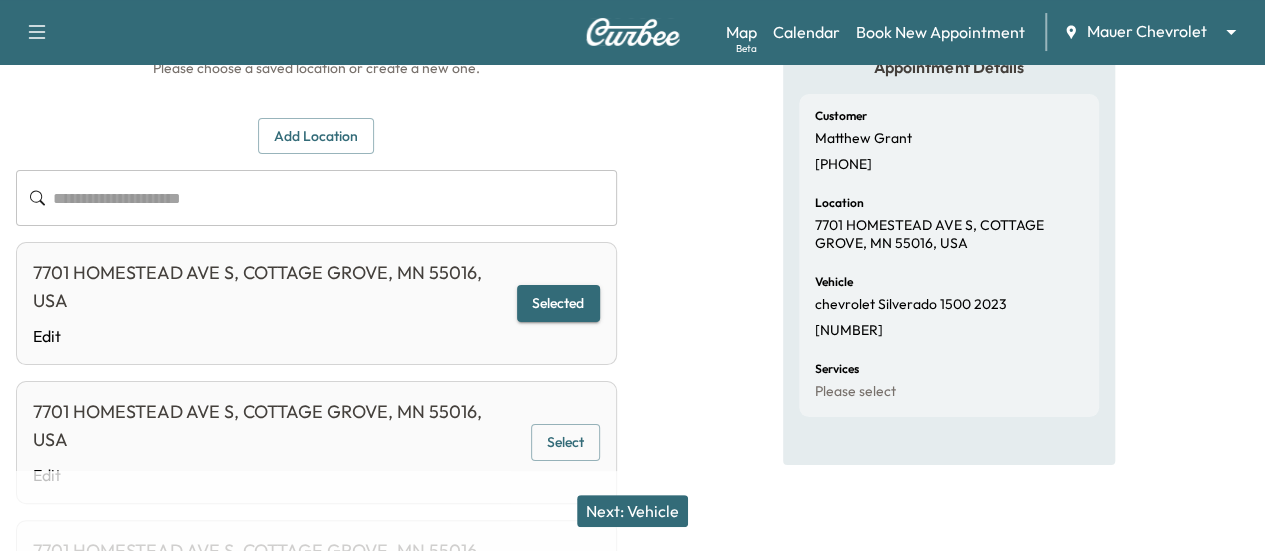 click on "Next: Vehicle" at bounding box center (632, 511) 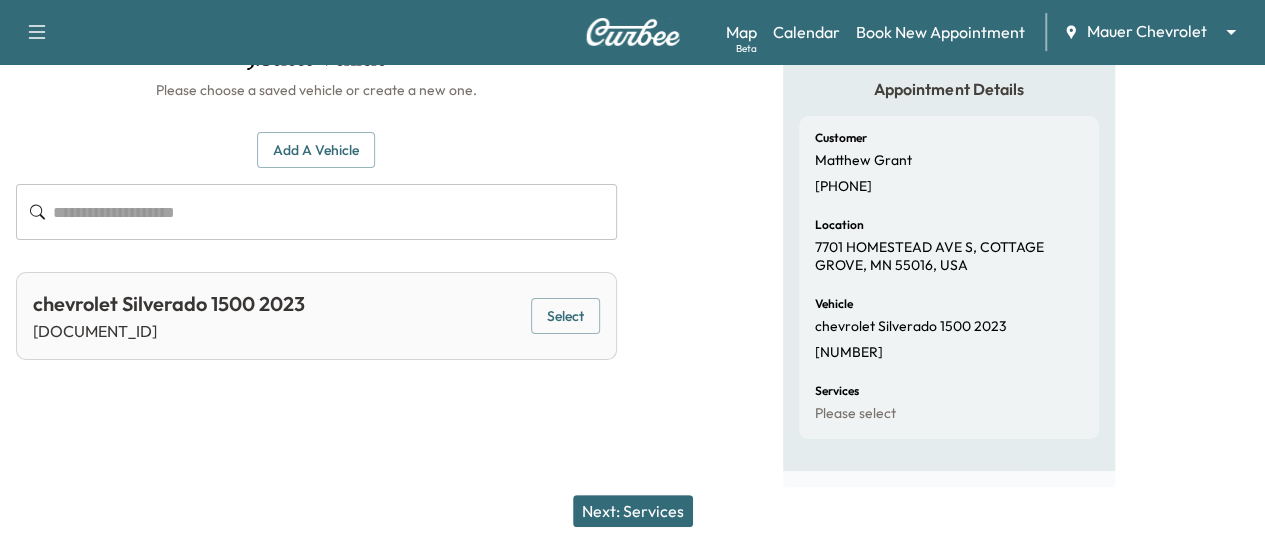 scroll, scrollTop: 141, scrollLeft: 0, axis: vertical 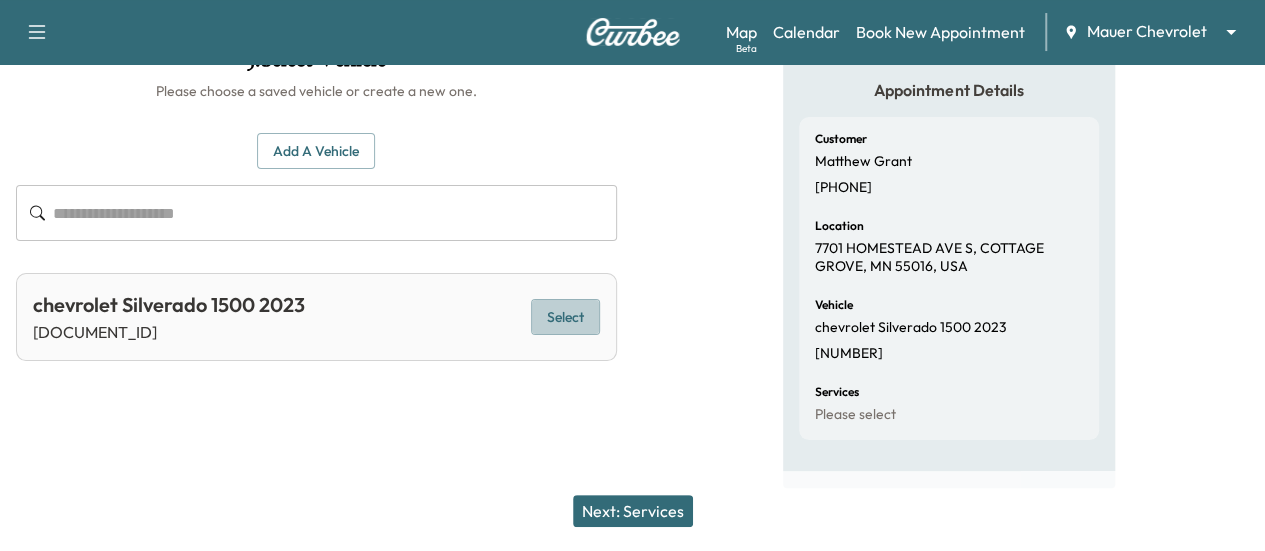 click on "Select" at bounding box center (565, 317) 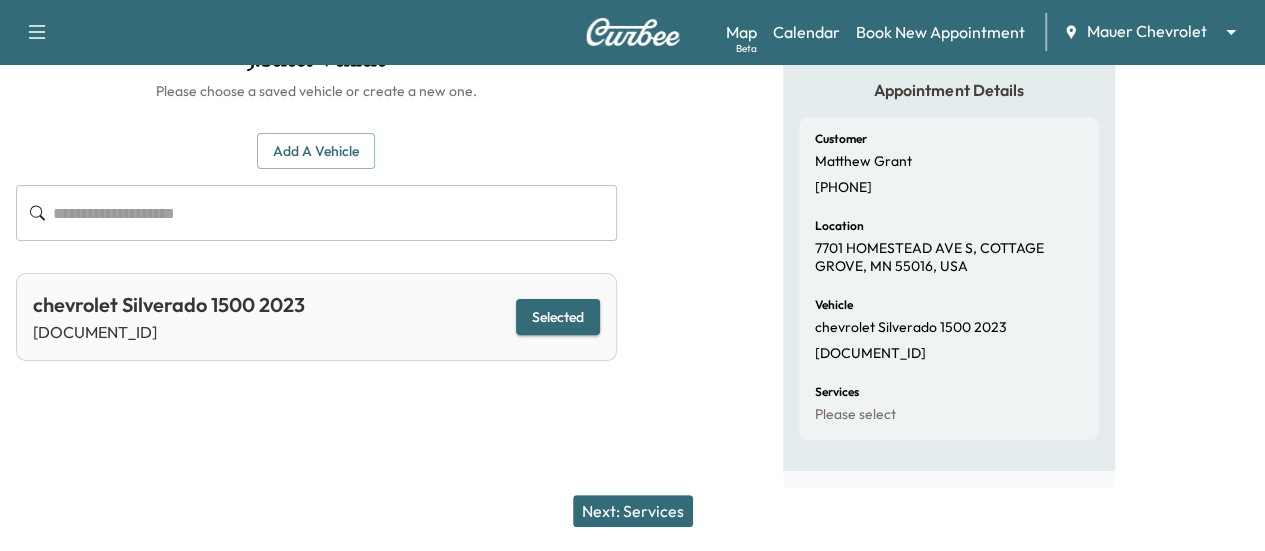 click on "Next: Services" at bounding box center (633, 511) 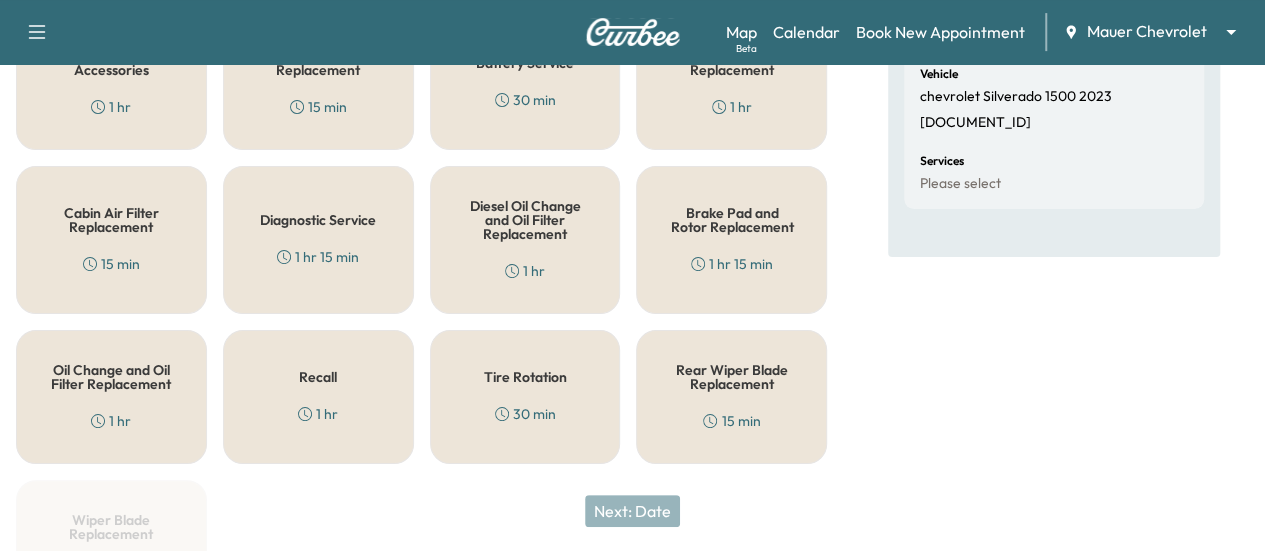 scroll, scrollTop: 376, scrollLeft: 0, axis: vertical 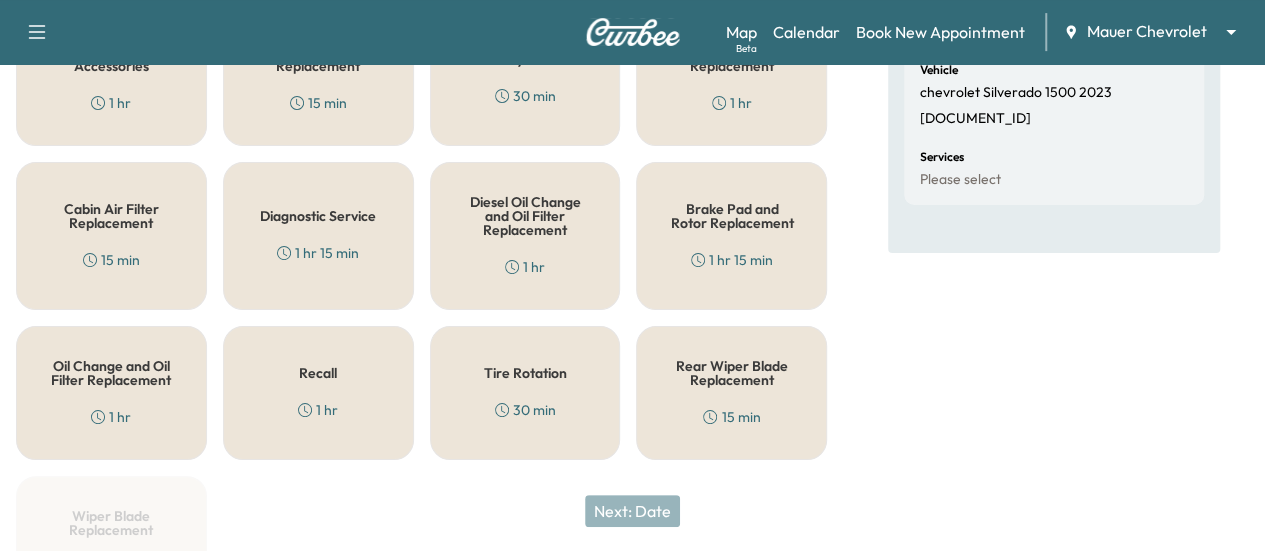 click on "Recall" at bounding box center [318, 373] 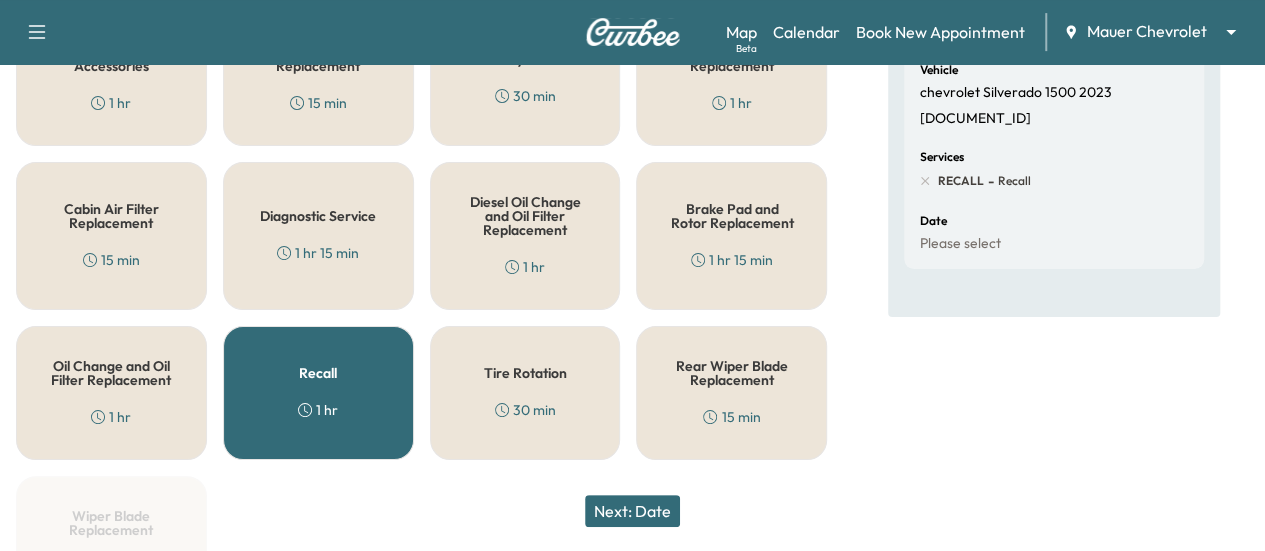 click on "Next: Date" at bounding box center (632, 511) 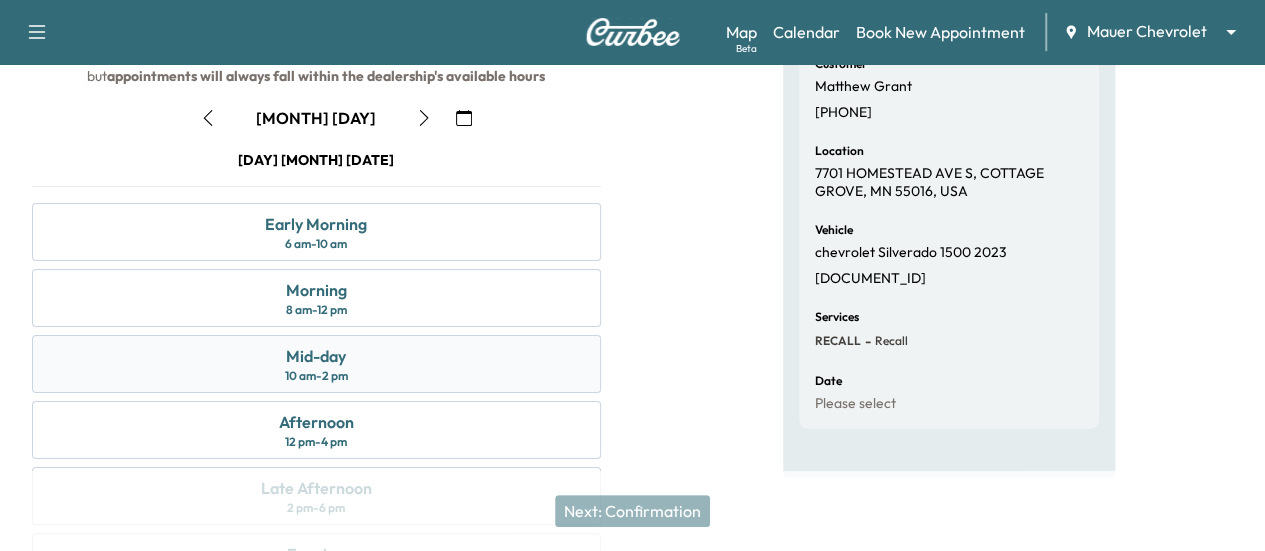 scroll, scrollTop: 214, scrollLeft: 0, axis: vertical 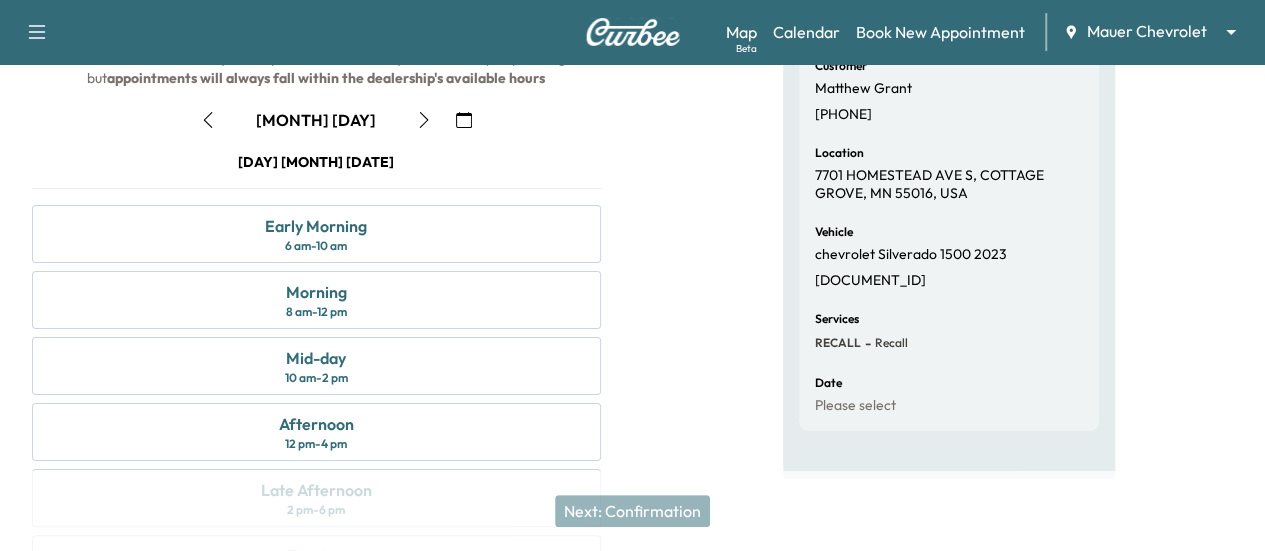 click 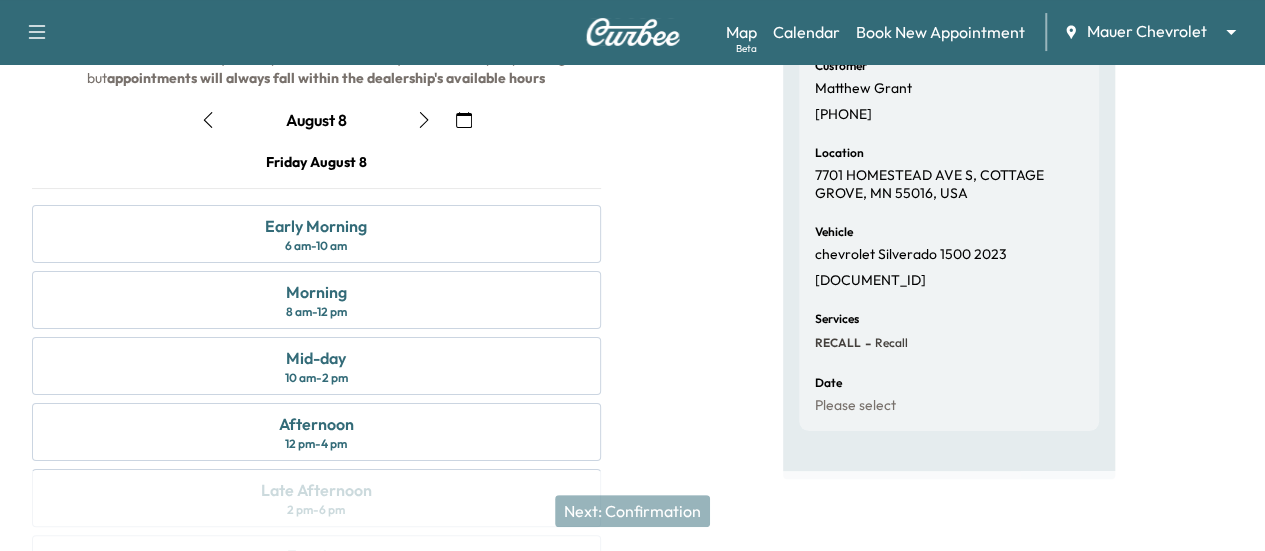 click 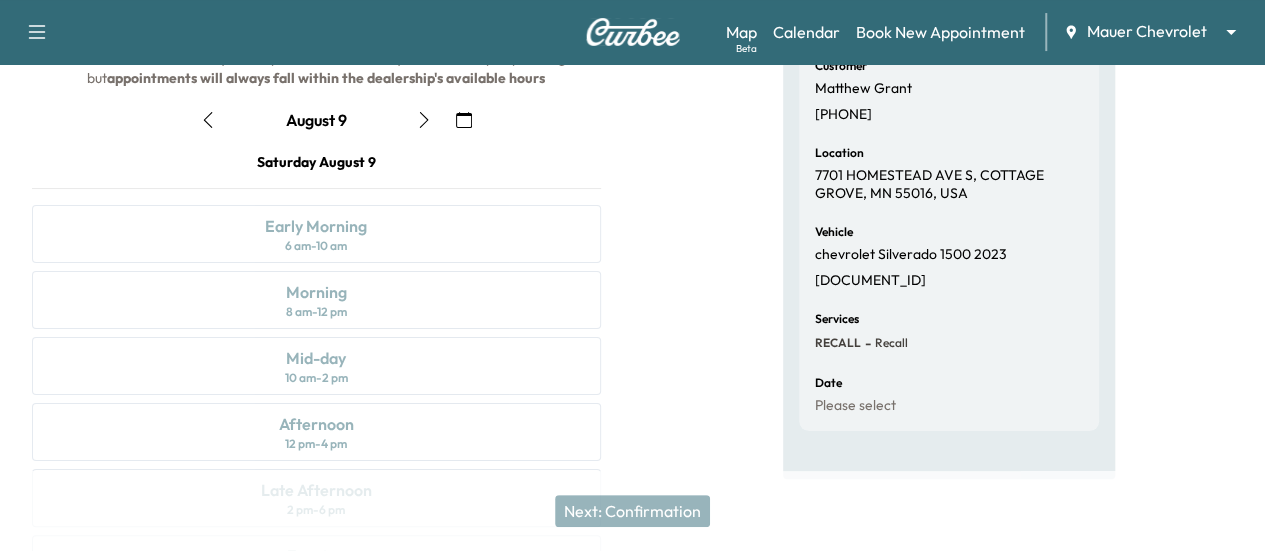 click 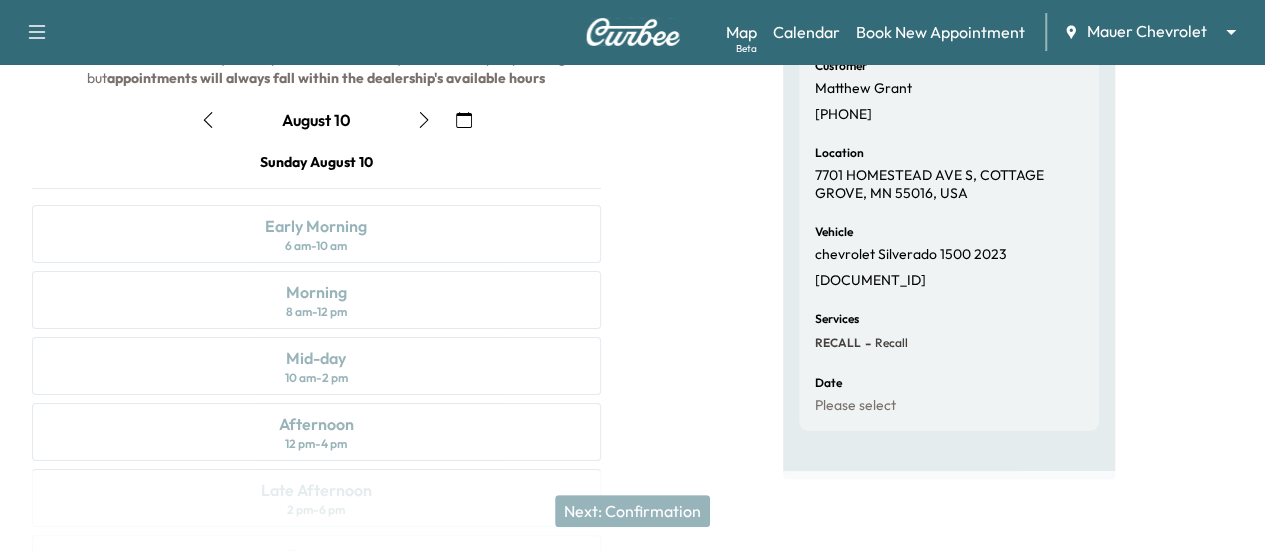click 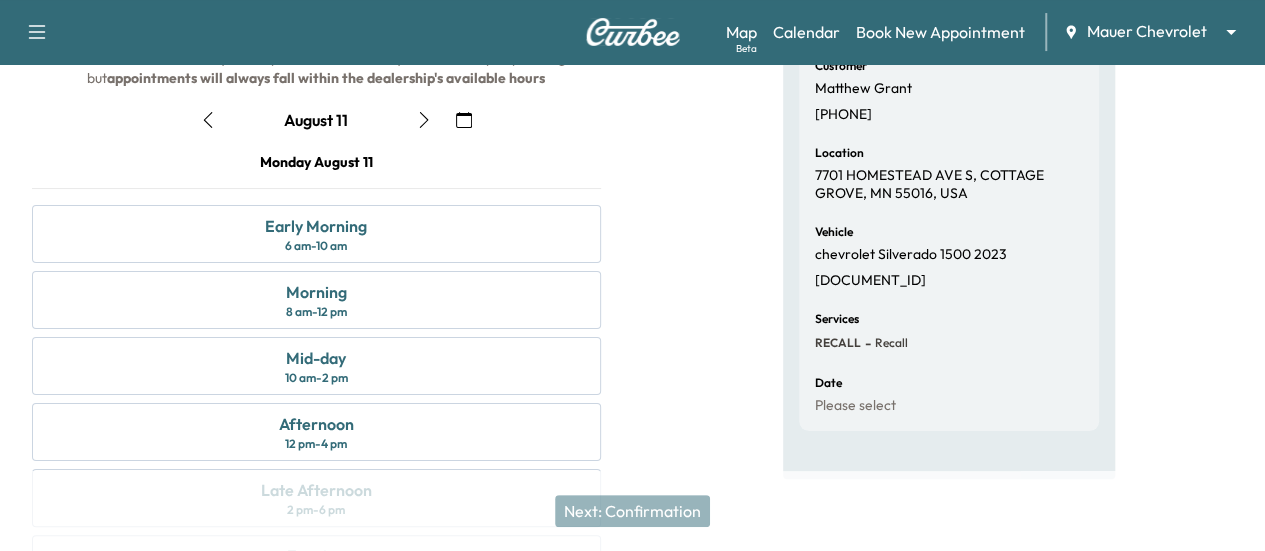 click 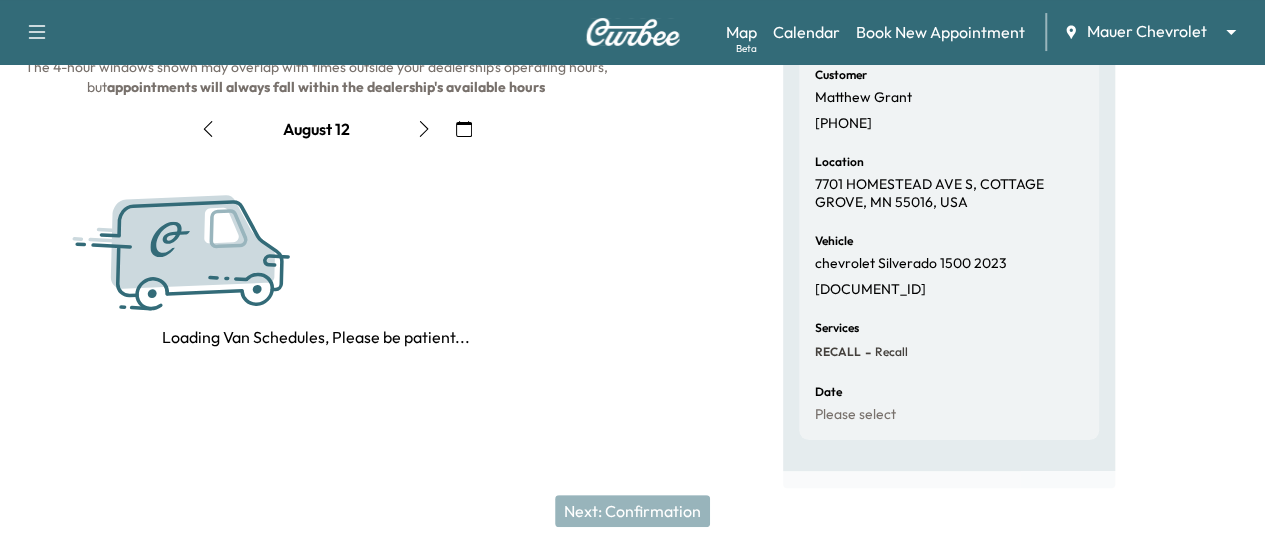 click 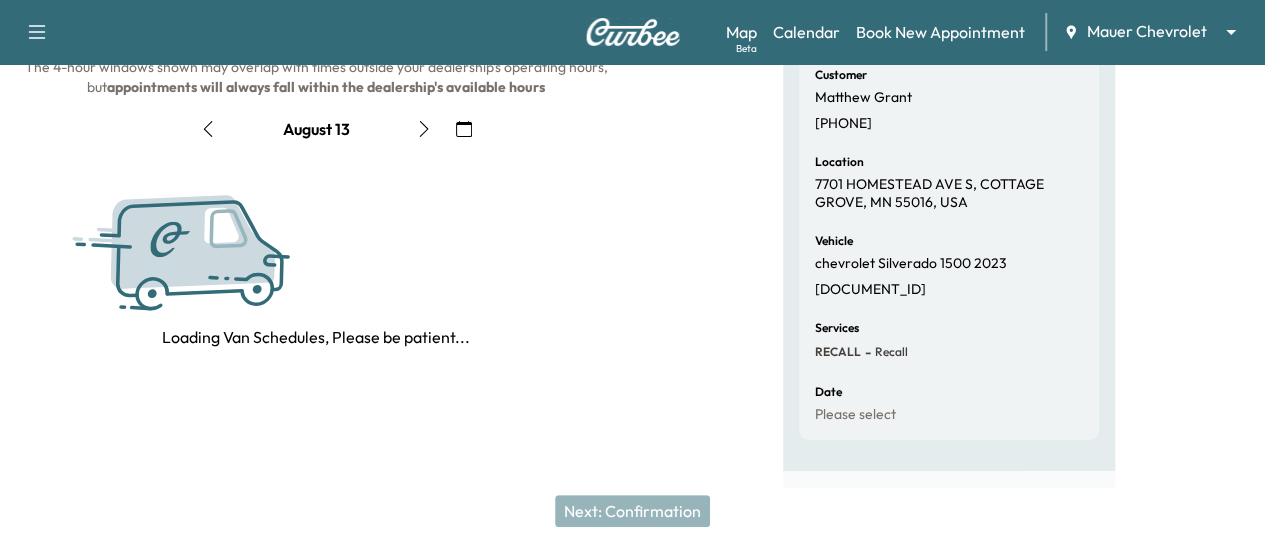 click 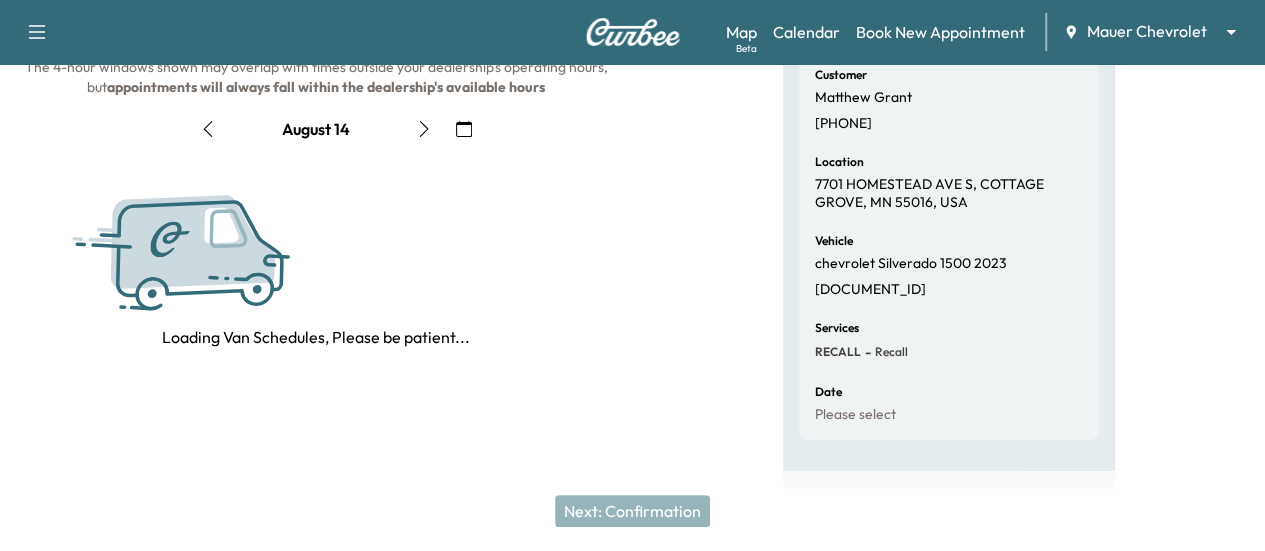 click 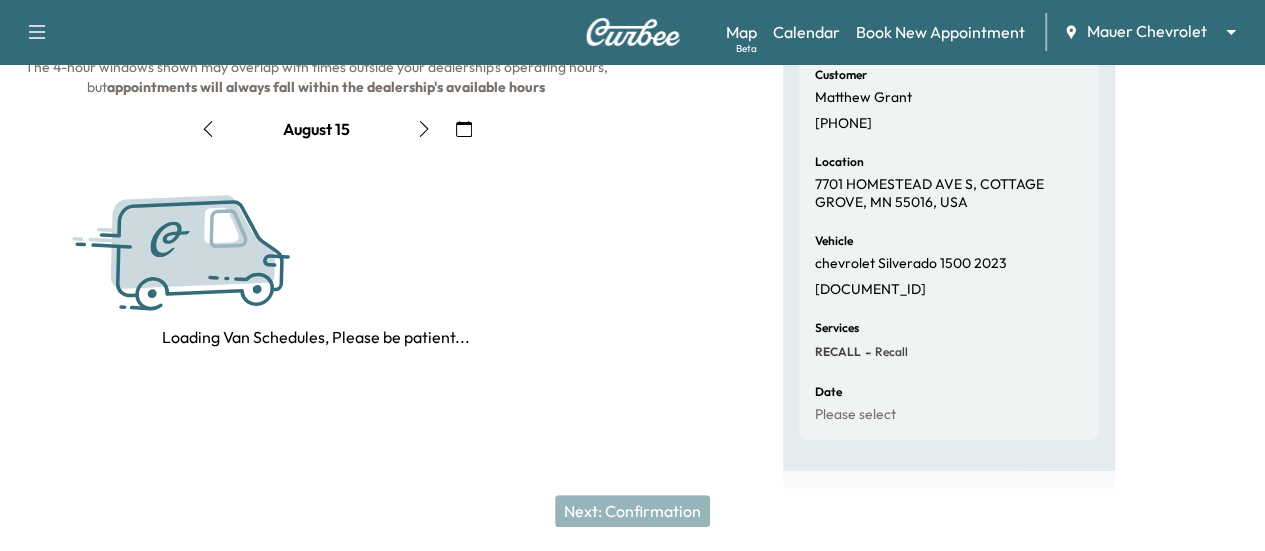 click 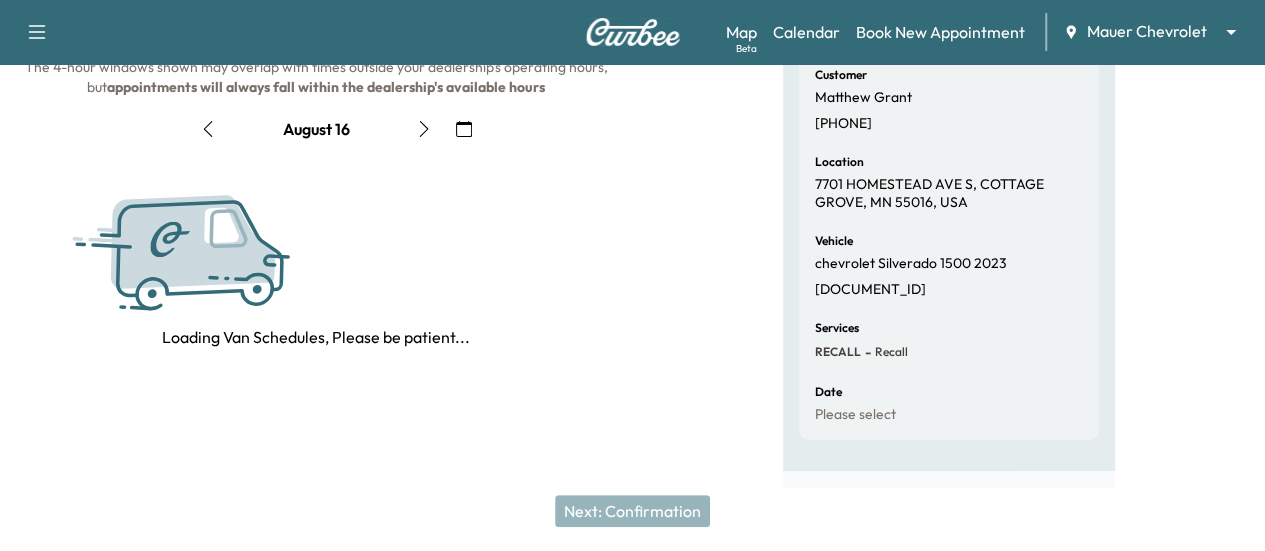 click 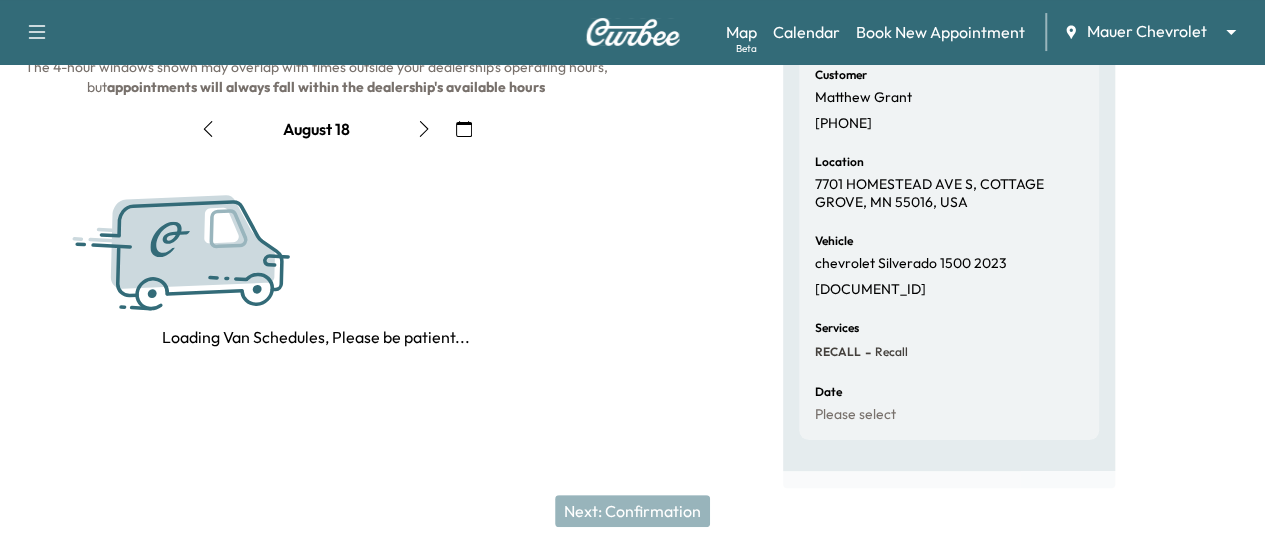 click 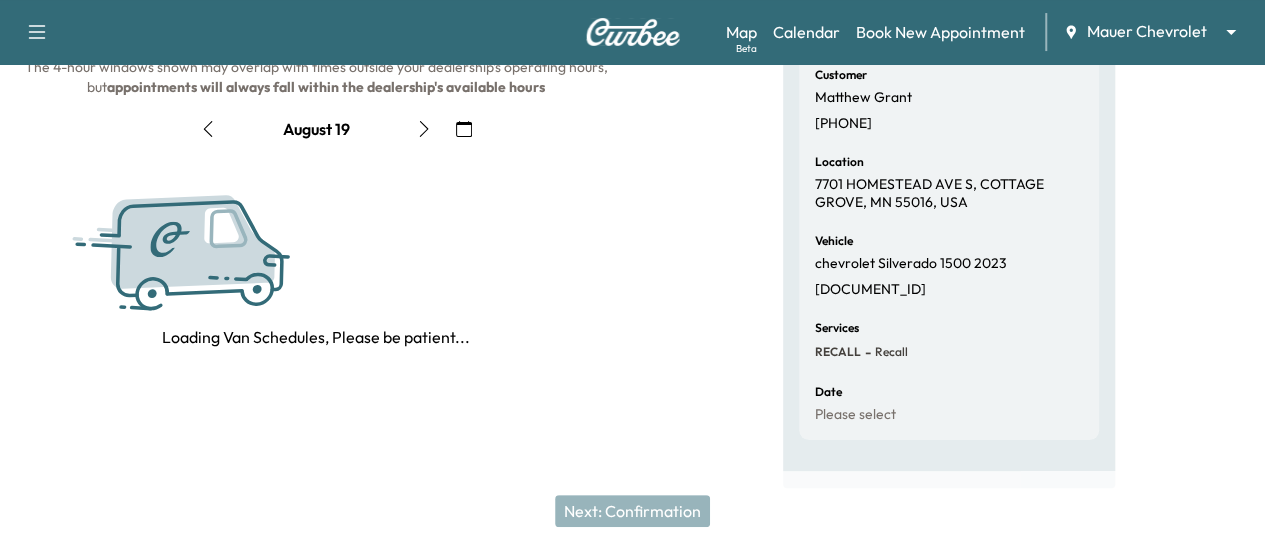click 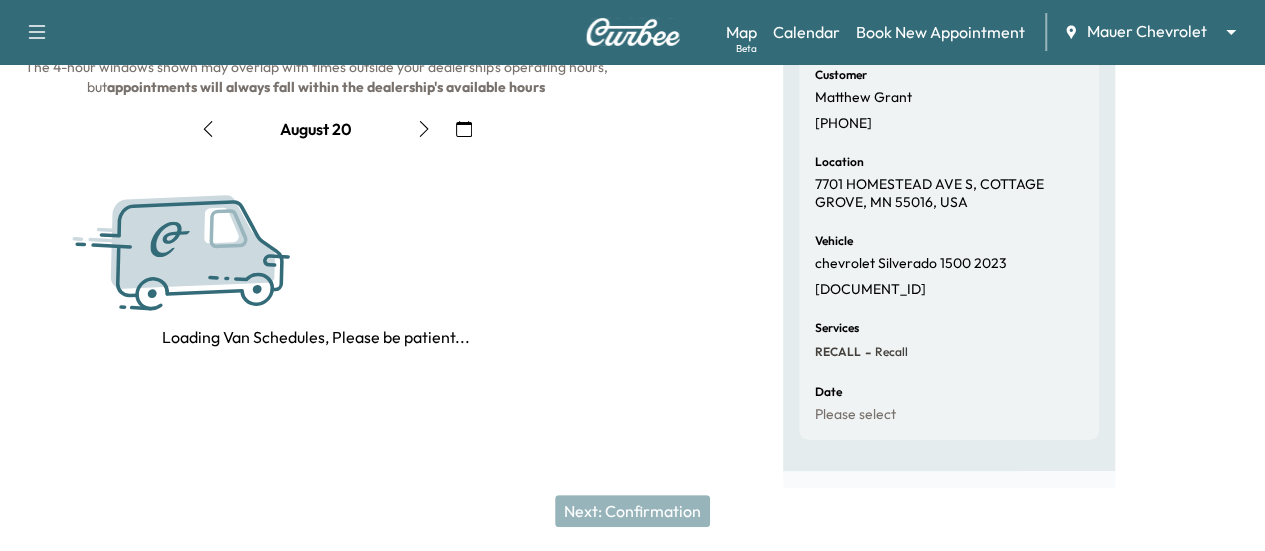 click 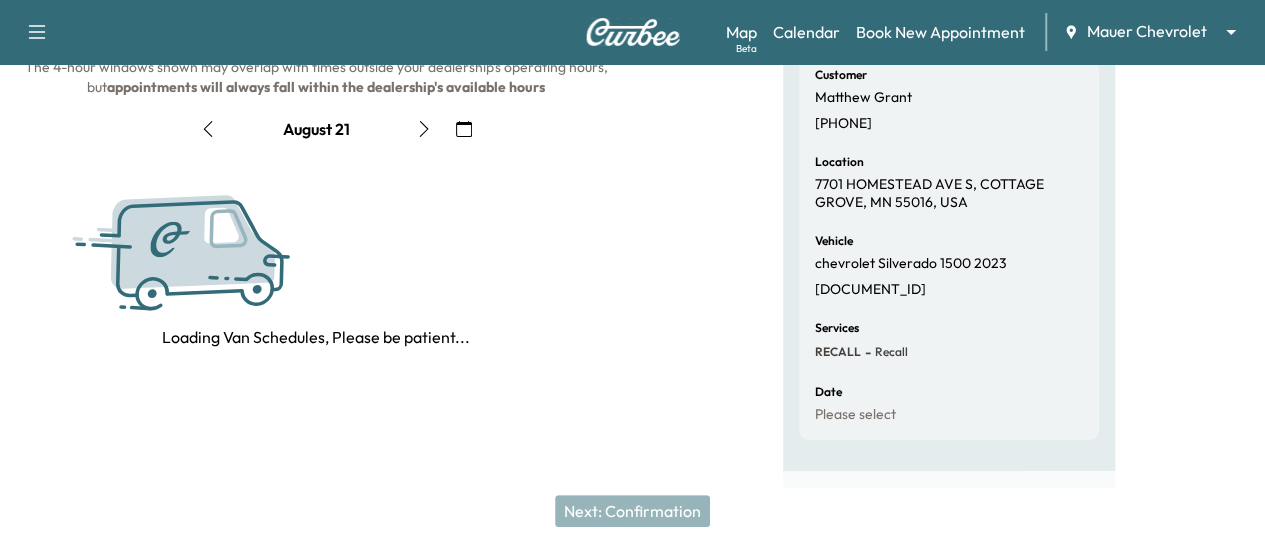 click 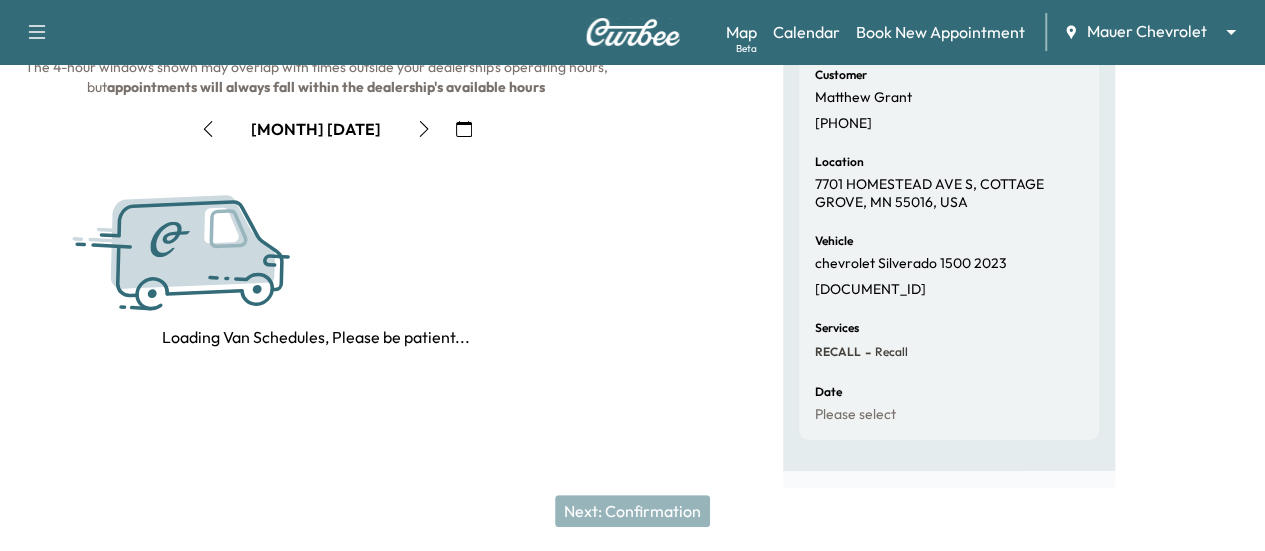 click 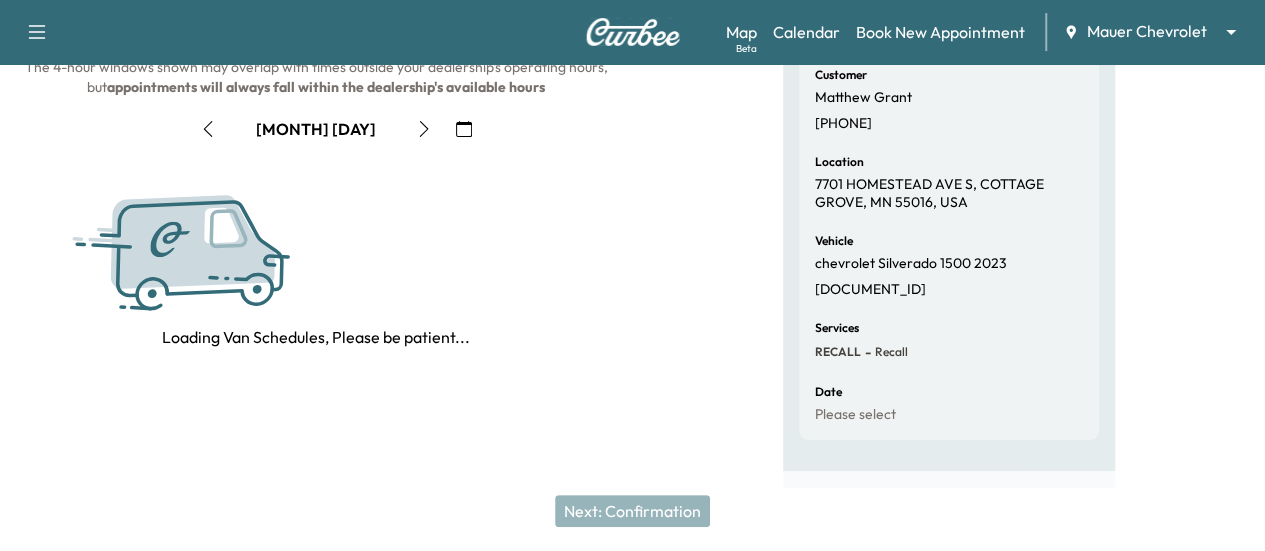 click 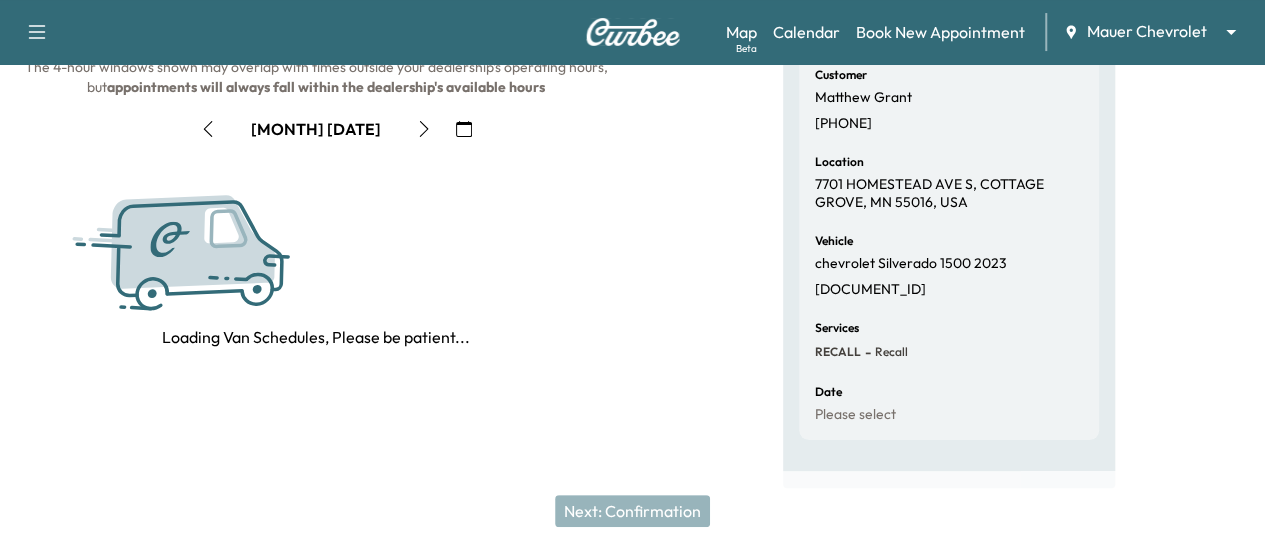 click 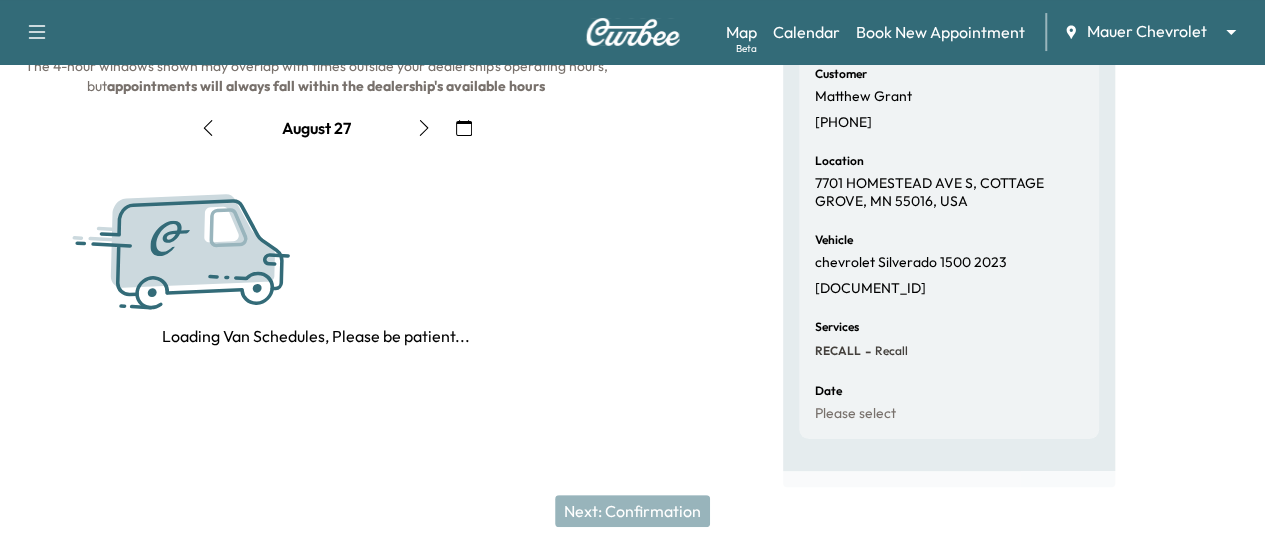 click 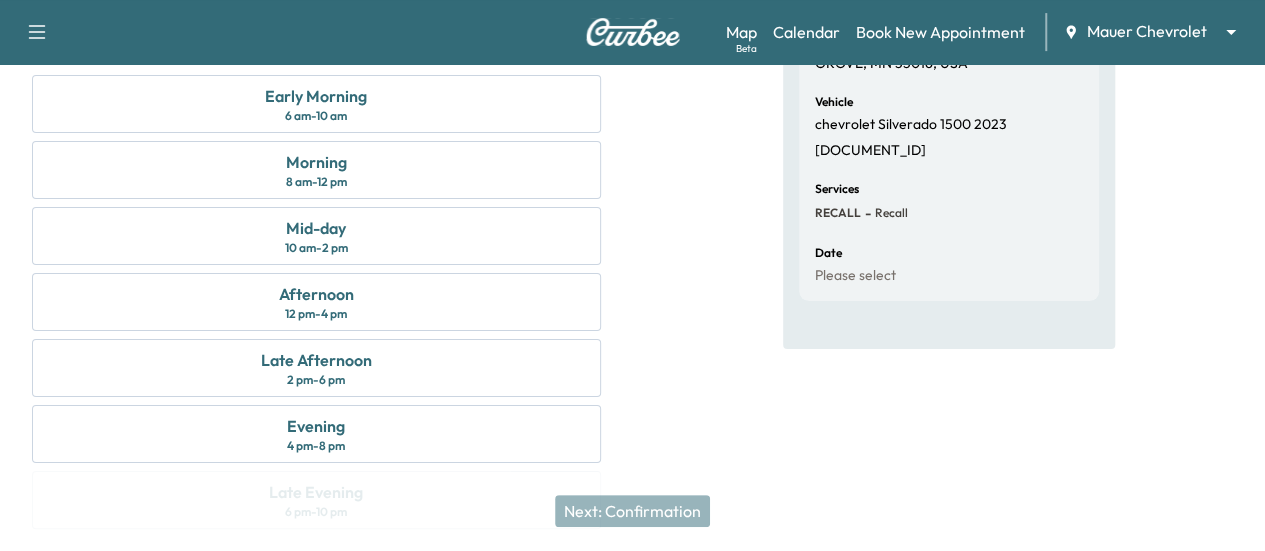scroll, scrollTop: 345, scrollLeft: 0, axis: vertical 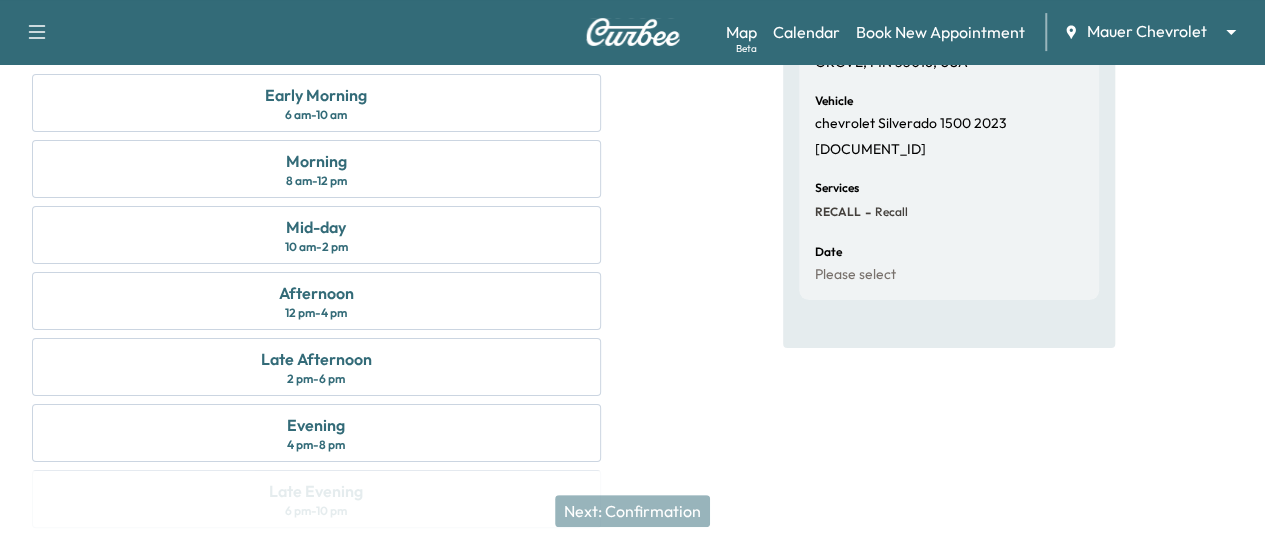 click on "Morning 8 am  -  12 pm" at bounding box center (316, 169) 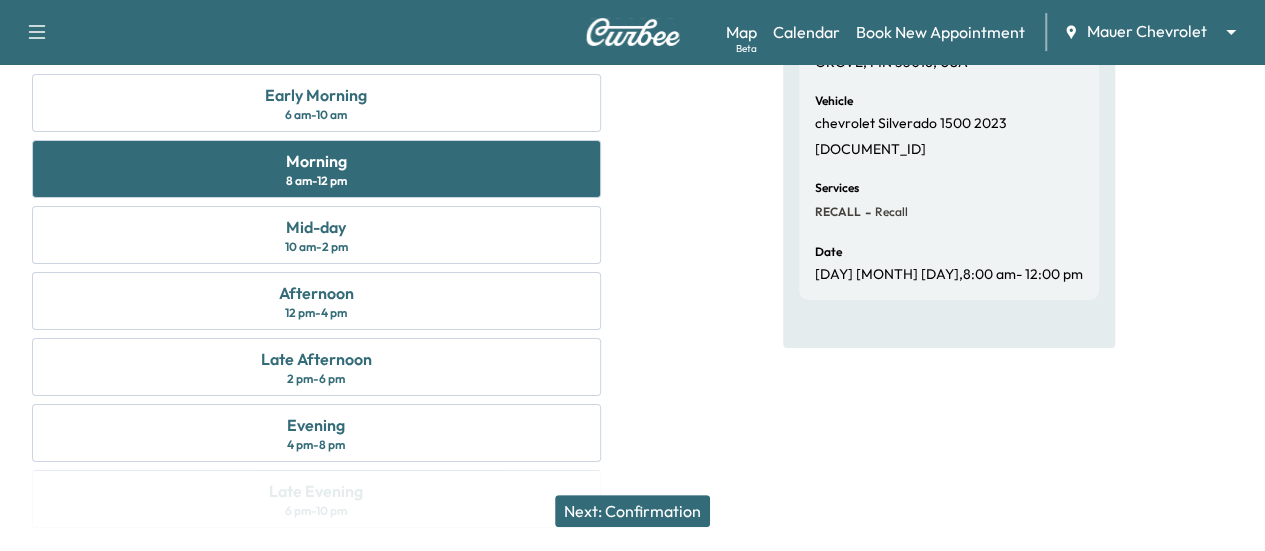 click on "Next: Confirmation" at bounding box center [632, 511] 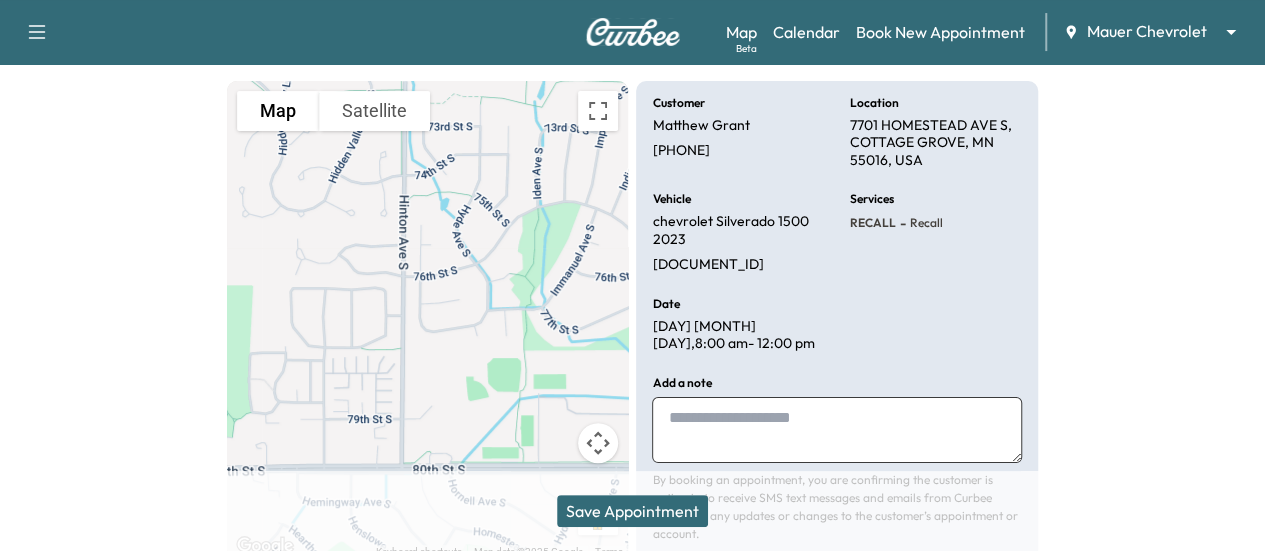 scroll, scrollTop: 214, scrollLeft: 0, axis: vertical 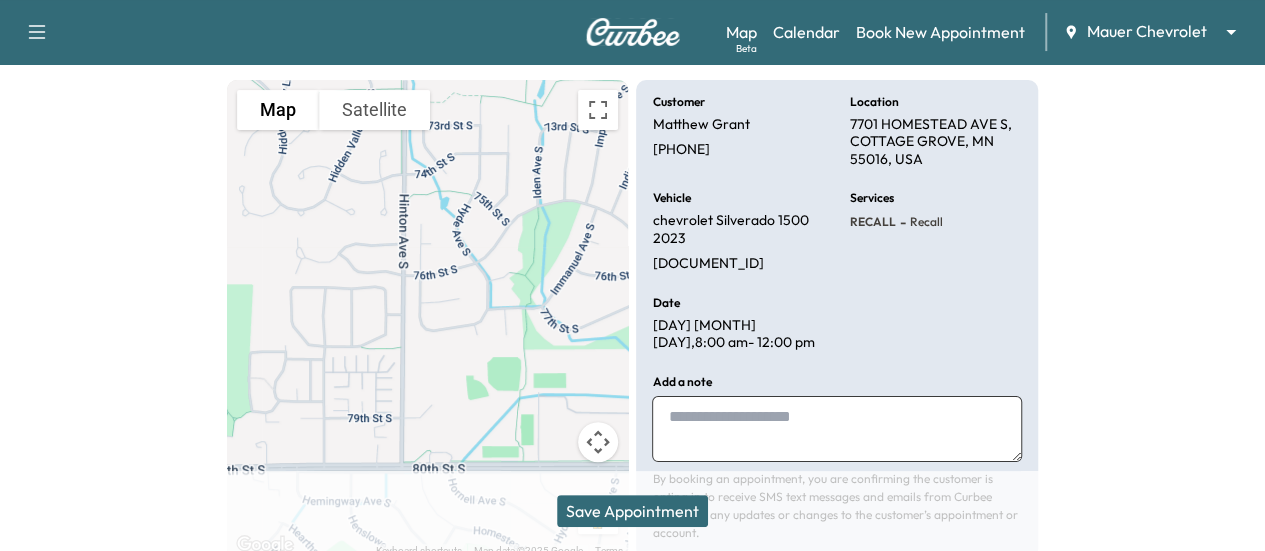 click at bounding box center [837, 429] 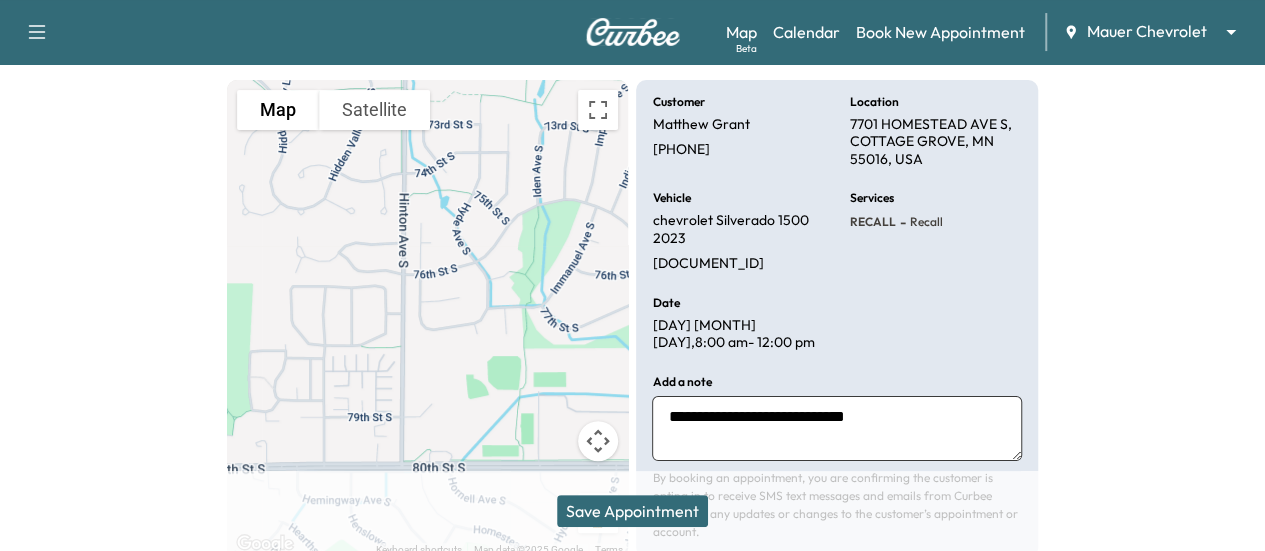 type on "**********" 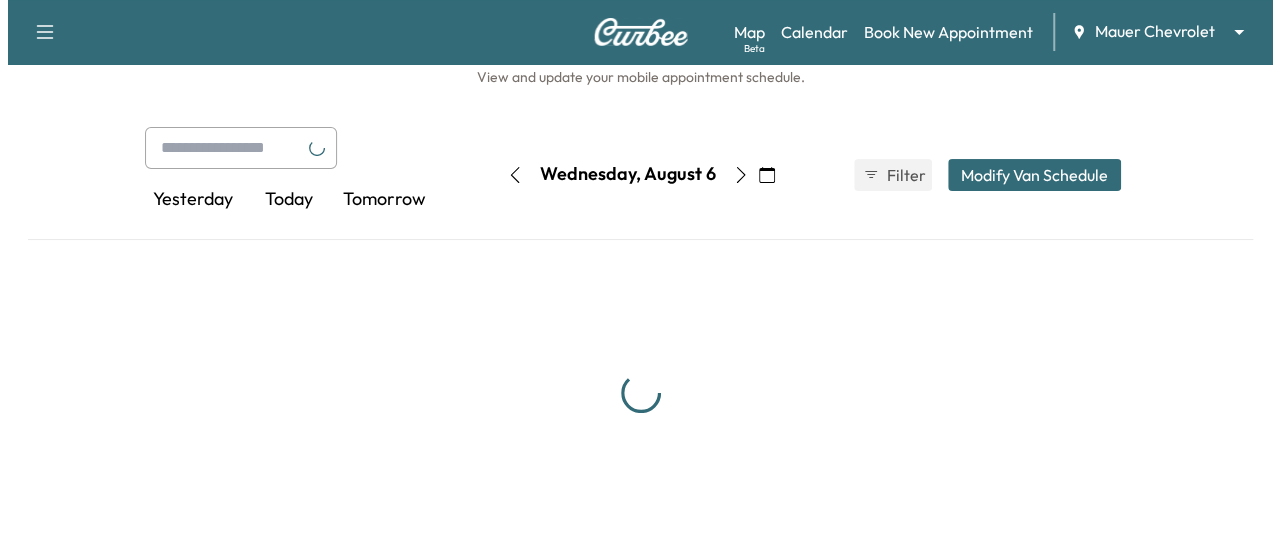 scroll, scrollTop: 0, scrollLeft: 0, axis: both 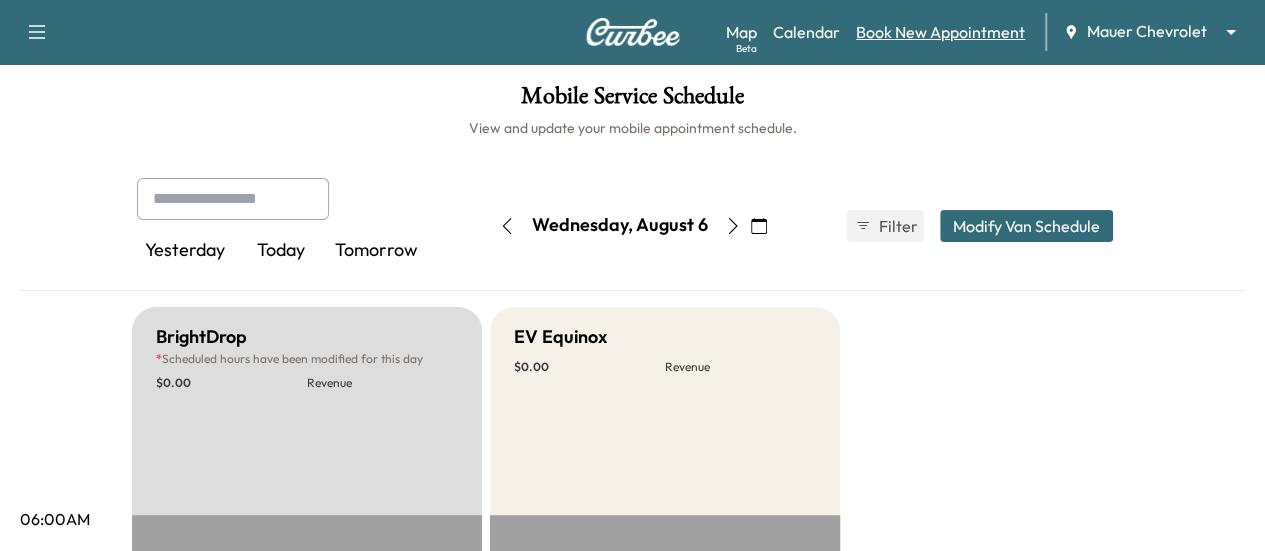 click on "Book New Appointment" at bounding box center [940, 32] 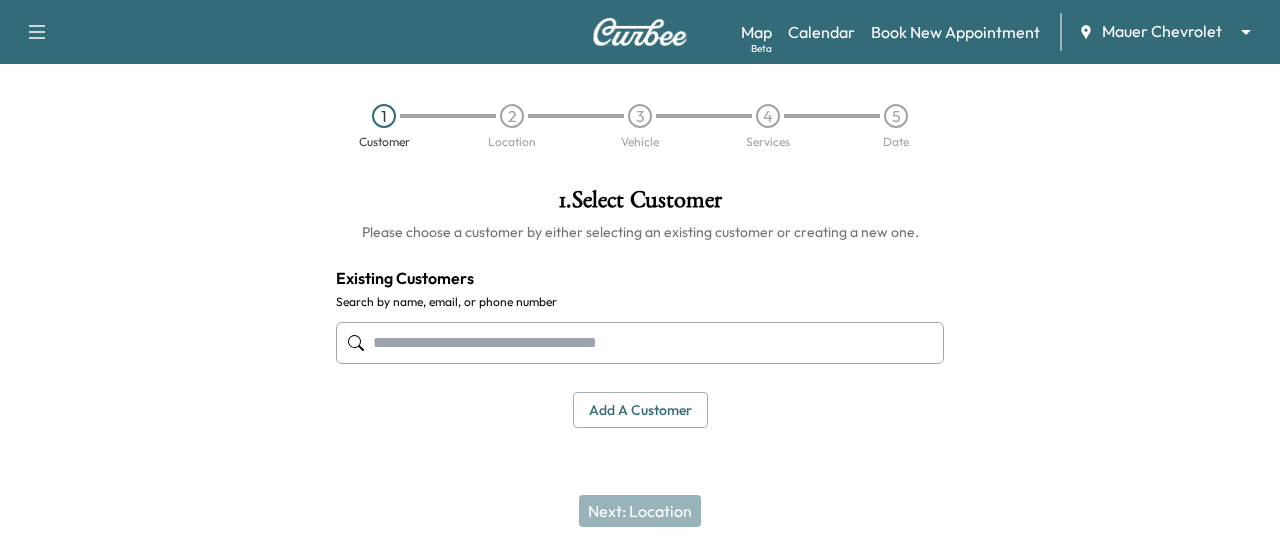 click at bounding box center (640, 343) 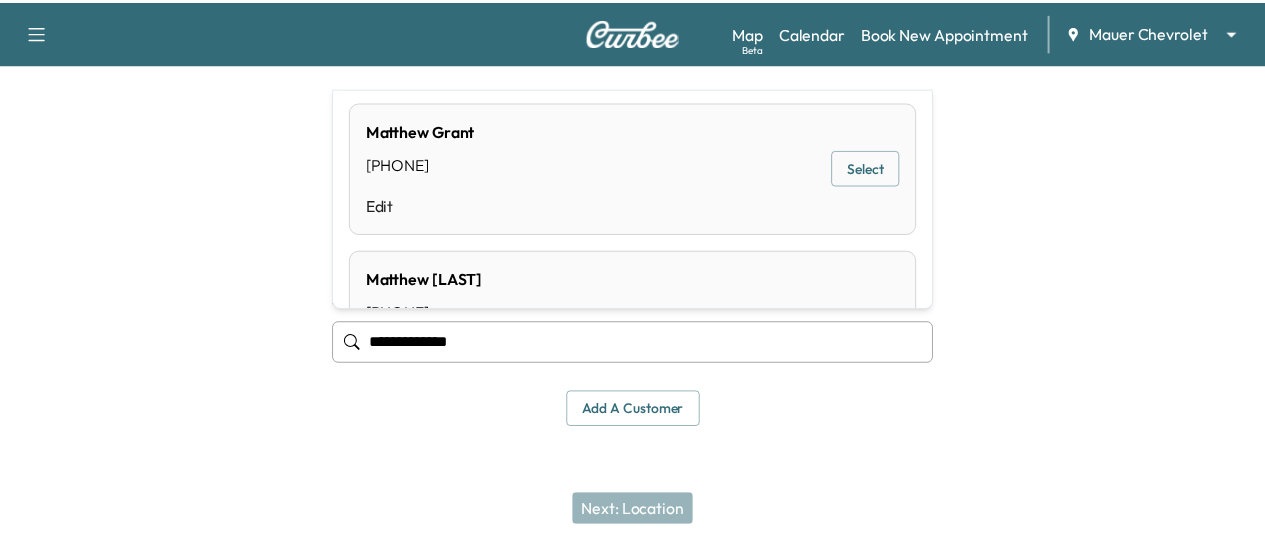 scroll, scrollTop: 10, scrollLeft: 0, axis: vertical 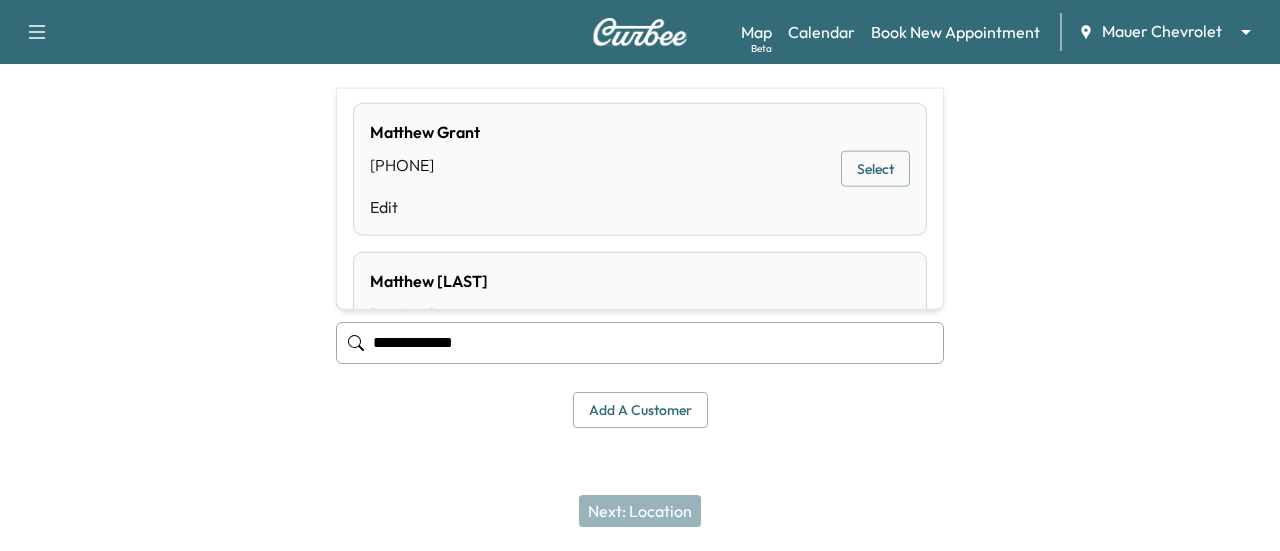 click on "Select" at bounding box center [875, 169] 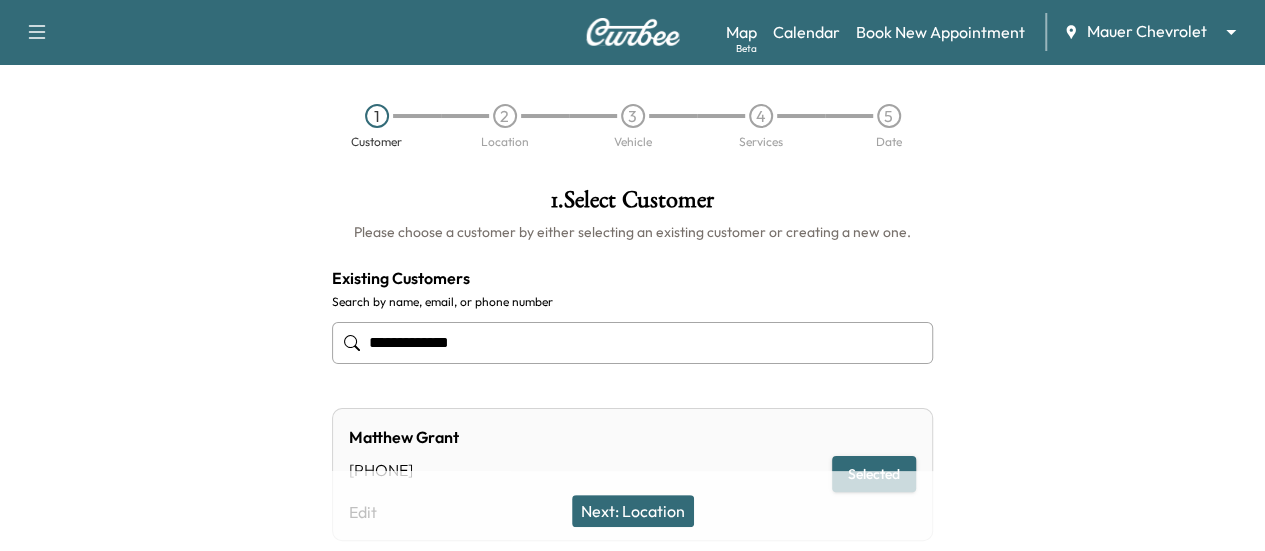 scroll, scrollTop: 152, scrollLeft: 0, axis: vertical 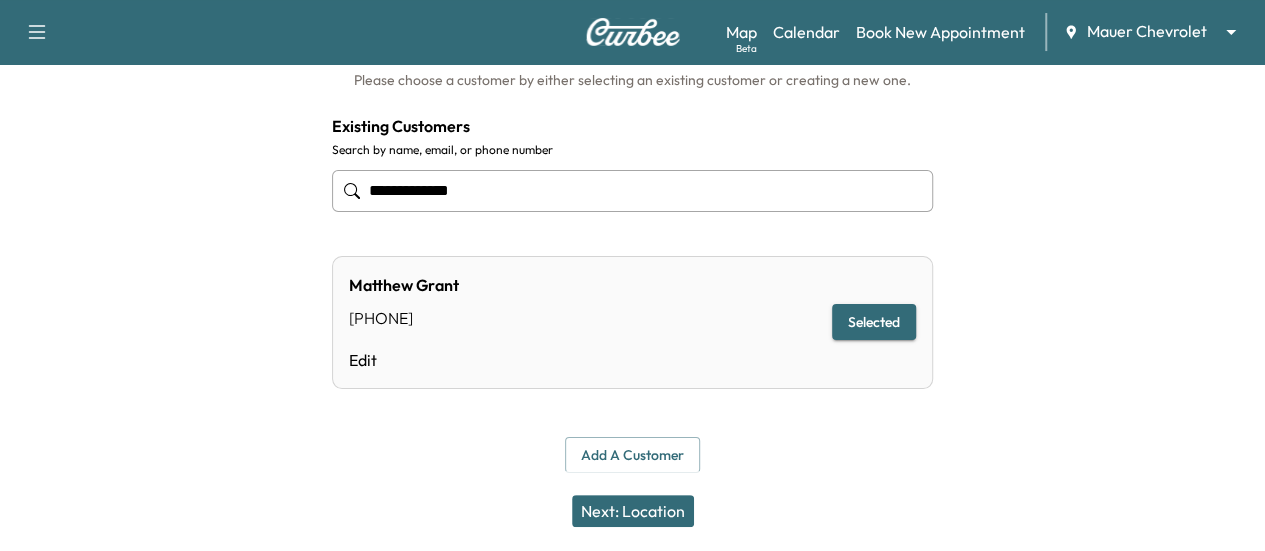 type on "**********" 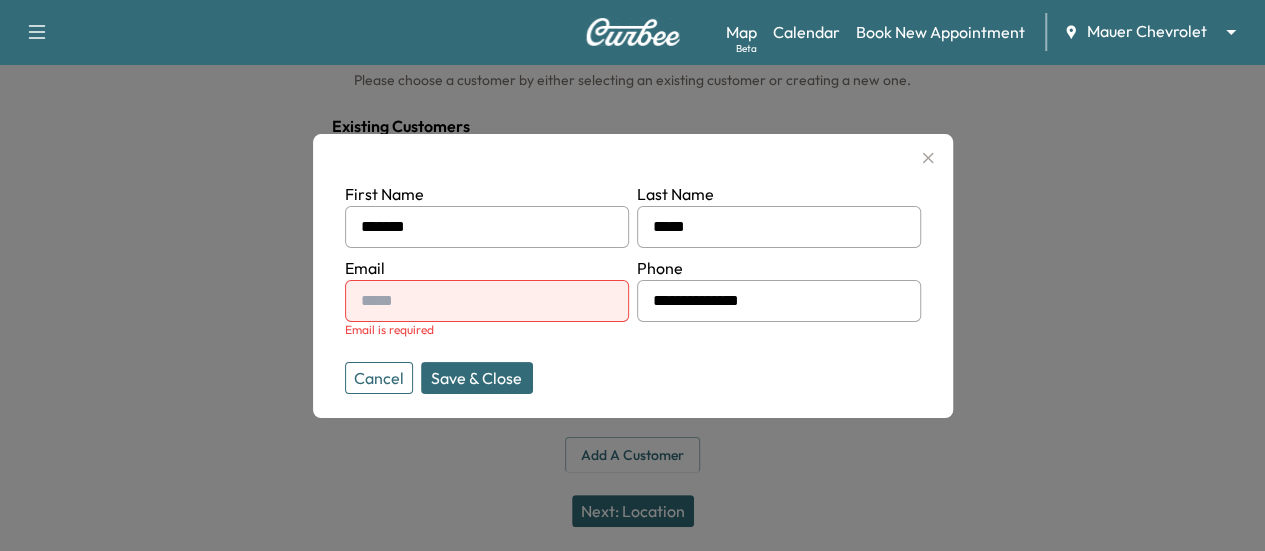 click at bounding box center [487, 301] 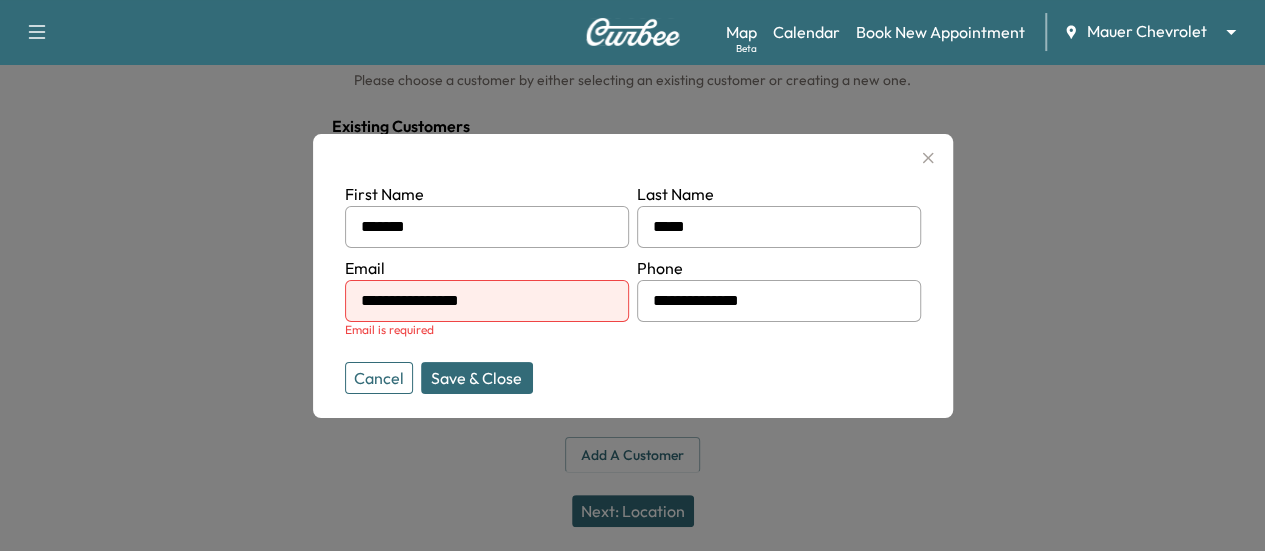 type on "**********" 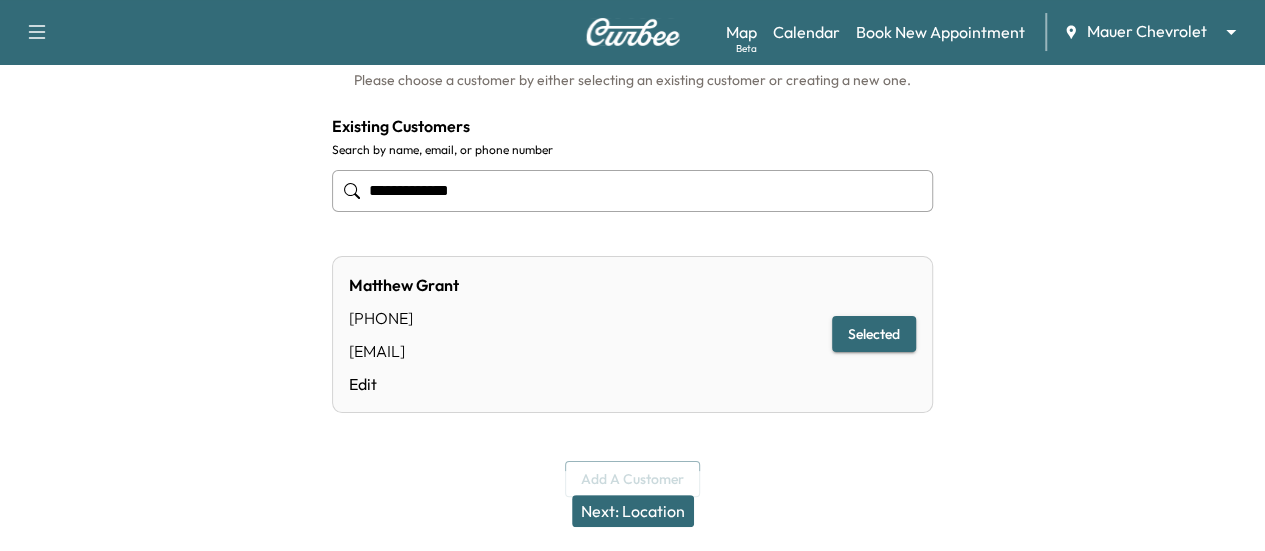 scroll, scrollTop: 176, scrollLeft: 0, axis: vertical 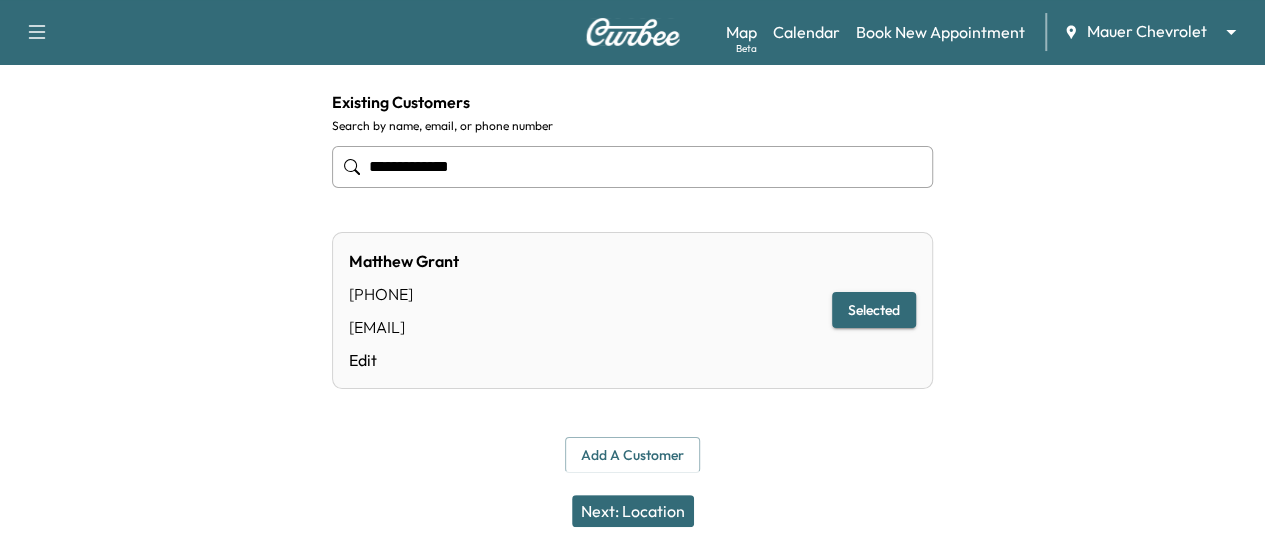 click on "Next: Location" at bounding box center [633, 511] 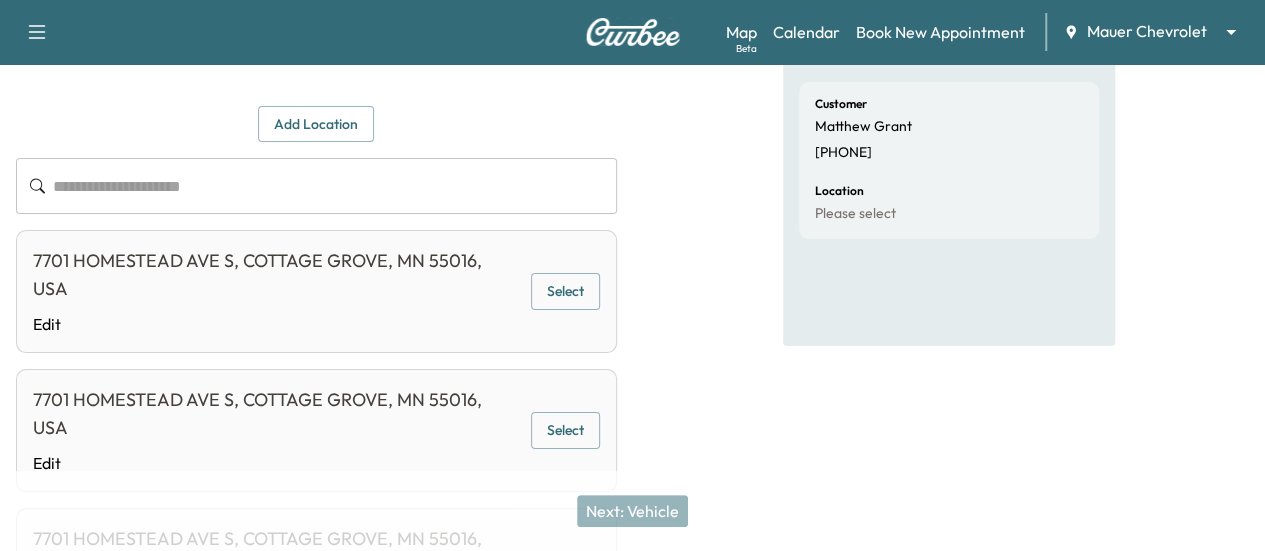 click on "Select" at bounding box center [565, 291] 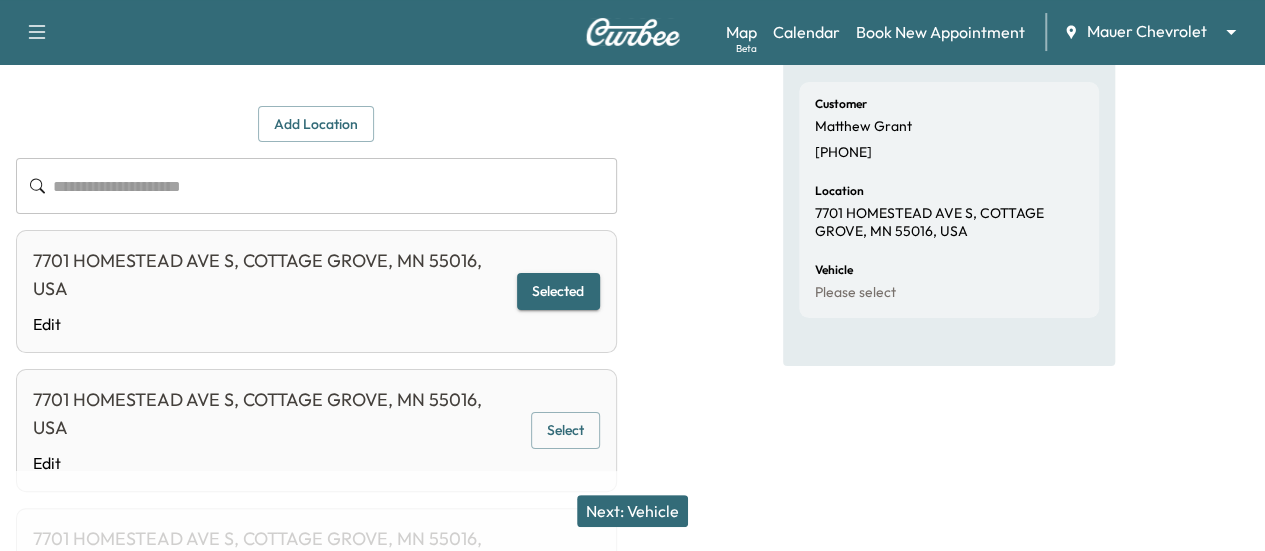 click on "Next: Vehicle" at bounding box center (632, 511) 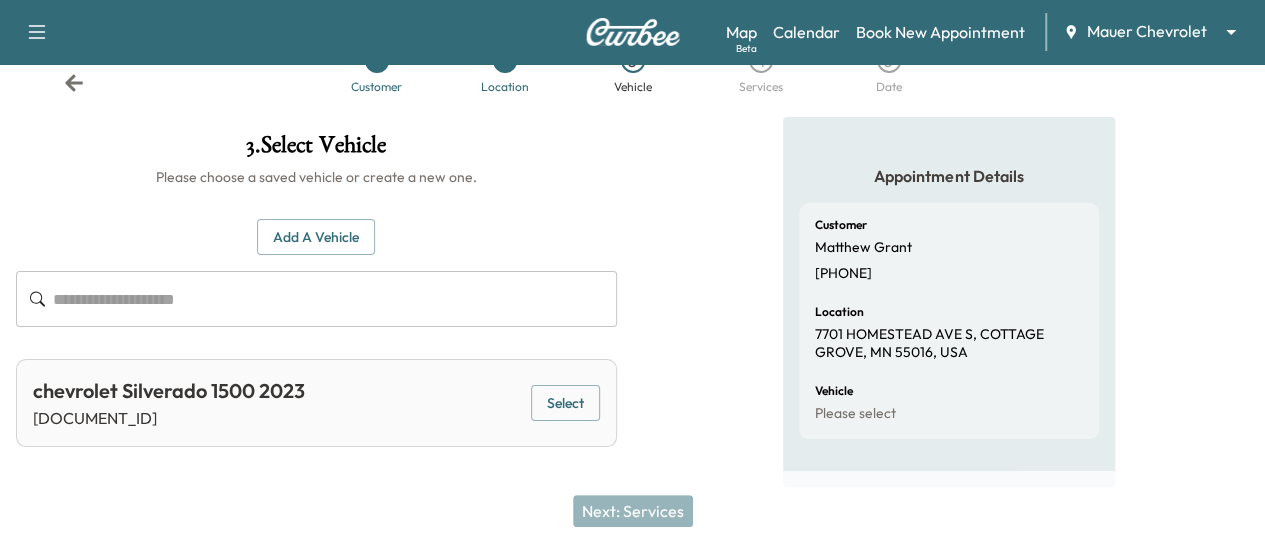 scroll, scrollTop: 54, scrollLeft: 0, axis: vertical 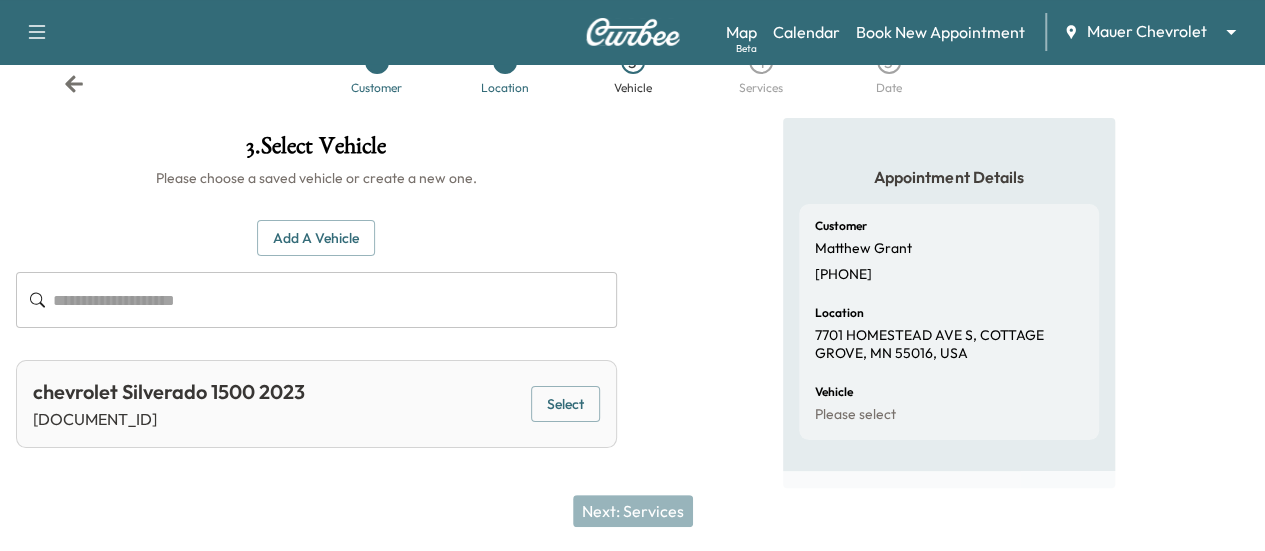click on "Select" at bounding box center (565, 404) 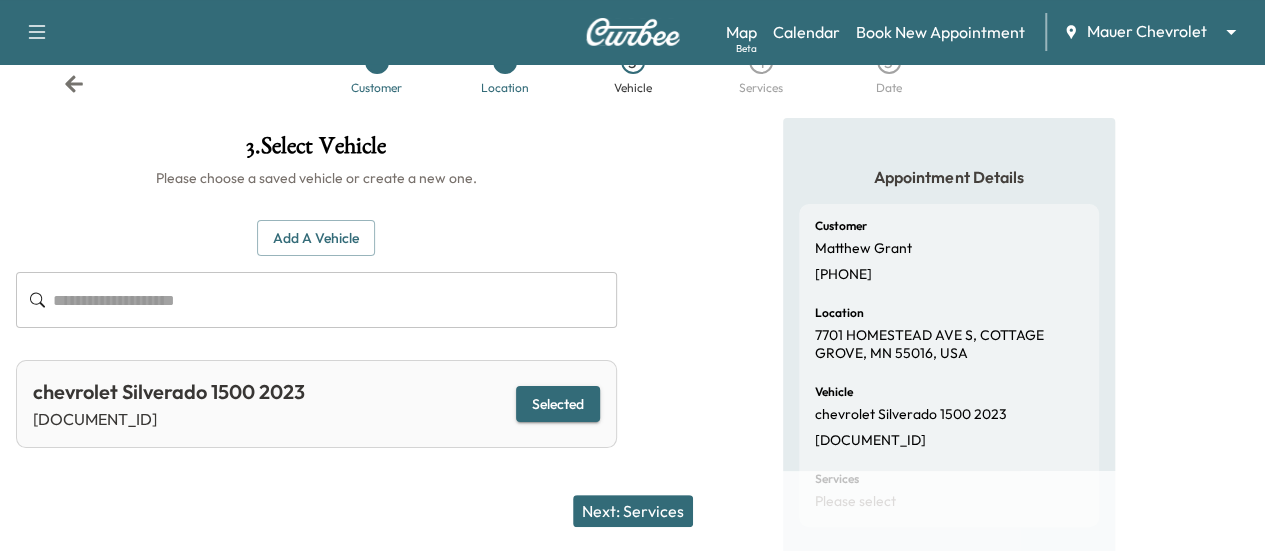 click on "Next: Services" at bounding box center [633, 511] 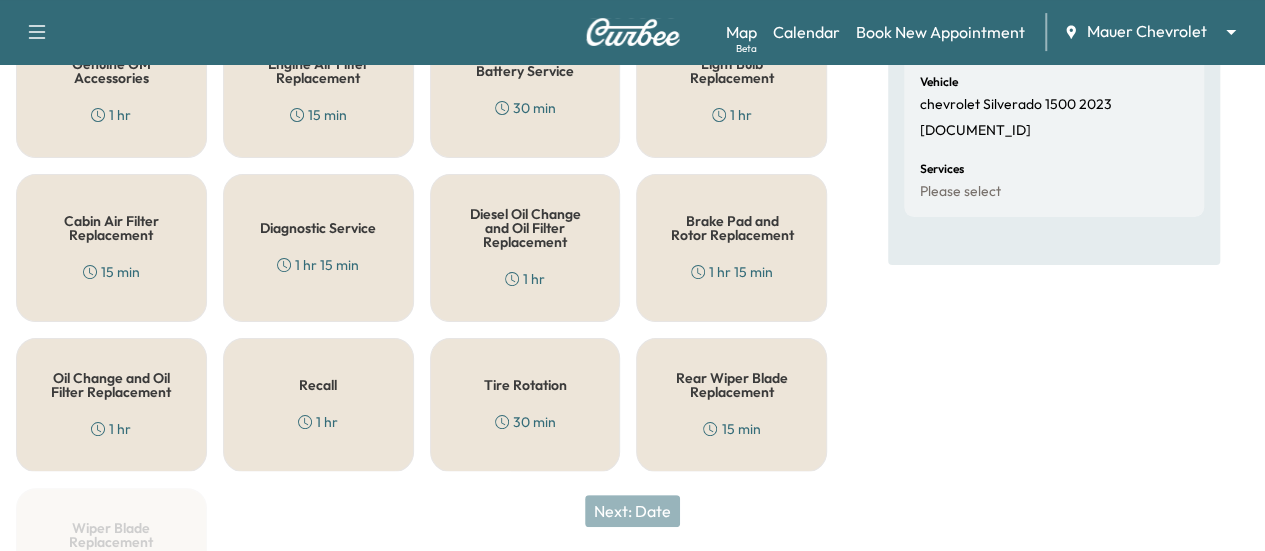 scroll, scrollTop: 365, scrollLeft: 0, axis: vertical 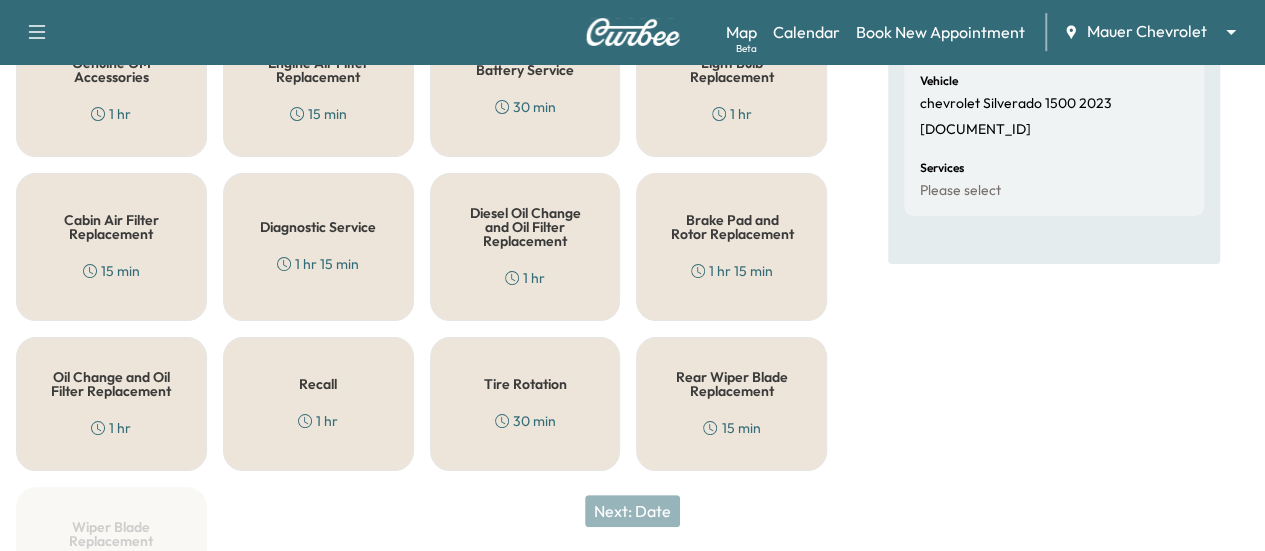 click on "Recall 1 hr" at bounding box center [318, 404] 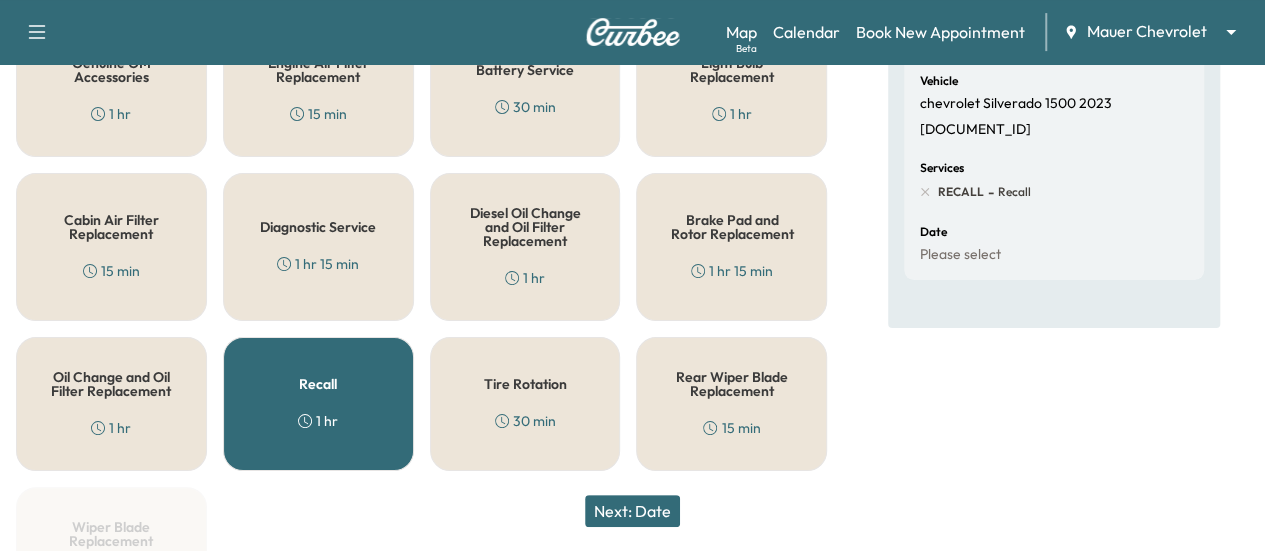 click on "Next: Date" at bounding box center [632, 511] 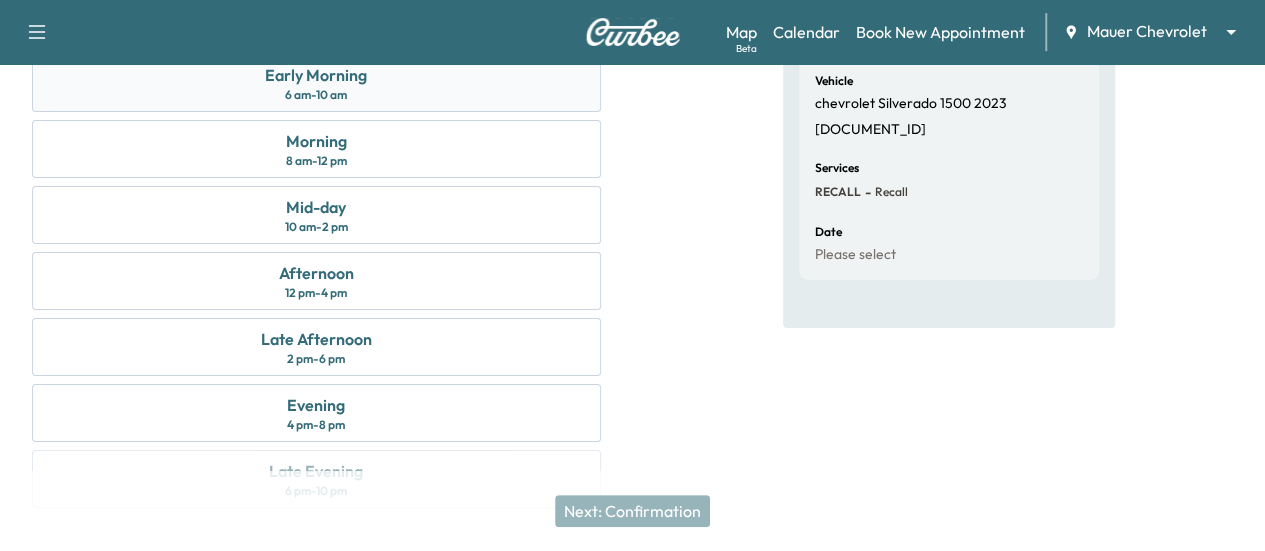 scroll, scrollTop: 74, scrollLeft: 0, axis: vertical 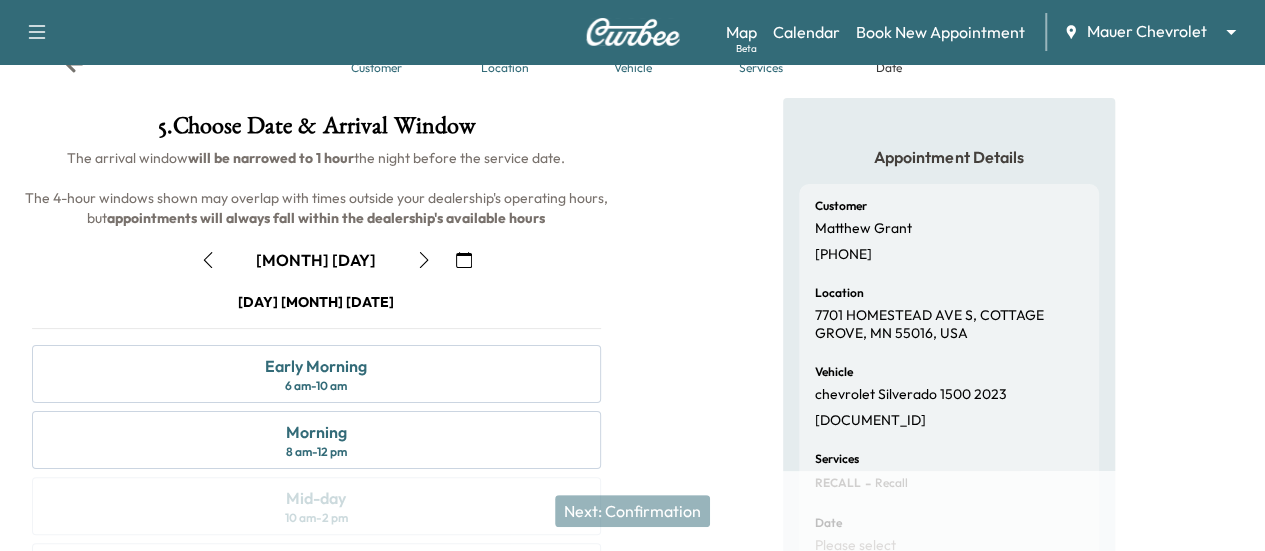 click 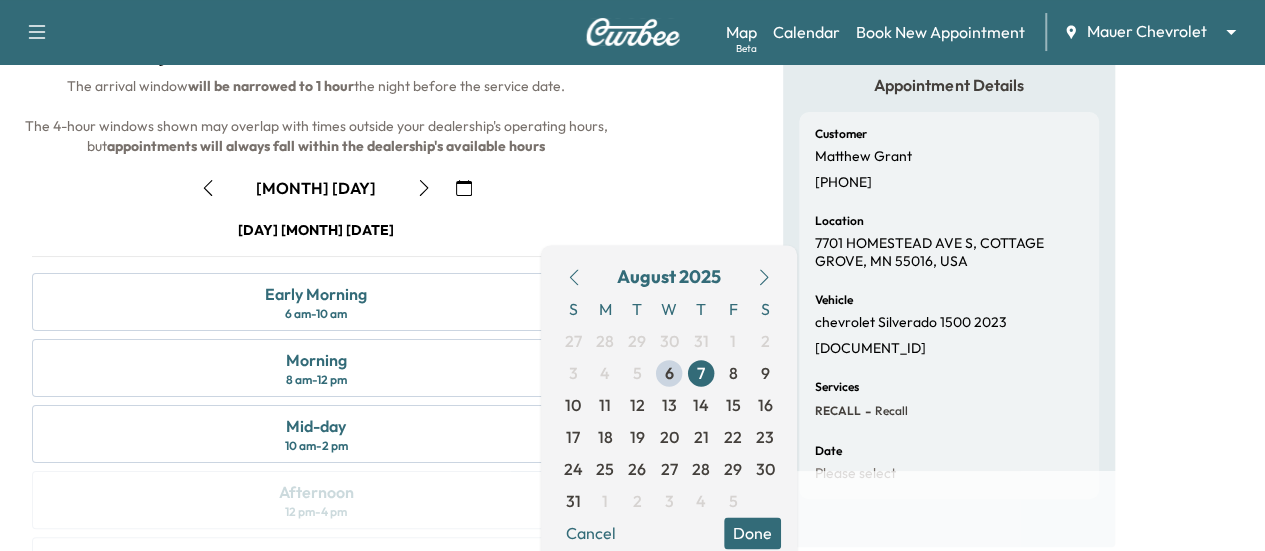 scroll, scrollTop: 144, scrollLeft: 0, axis: vertical 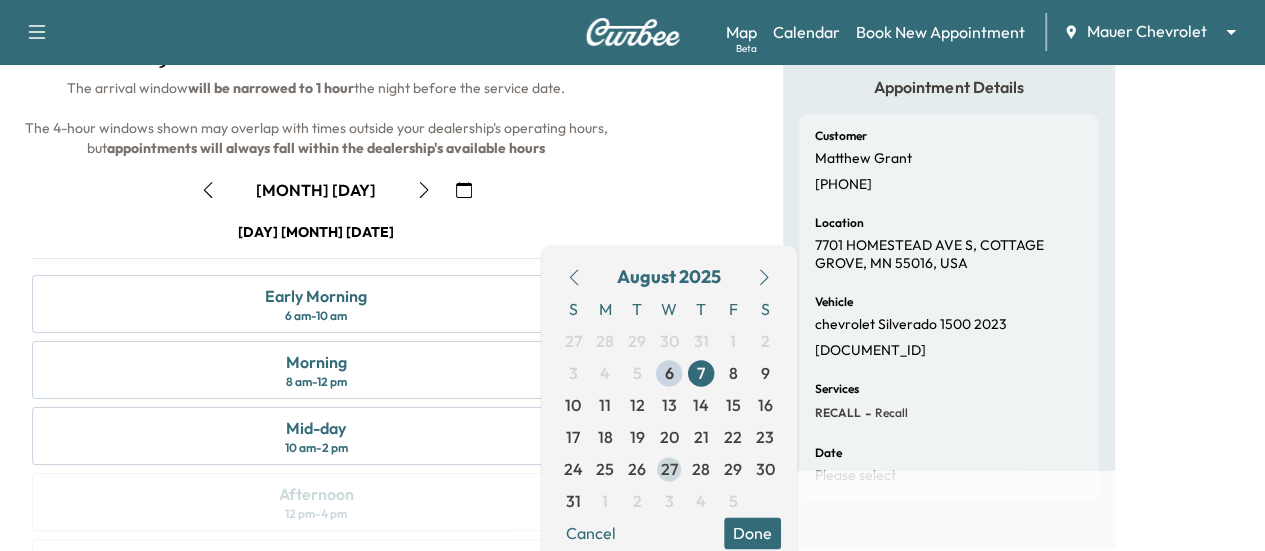 click on "27" at bounding box center (669, 469) 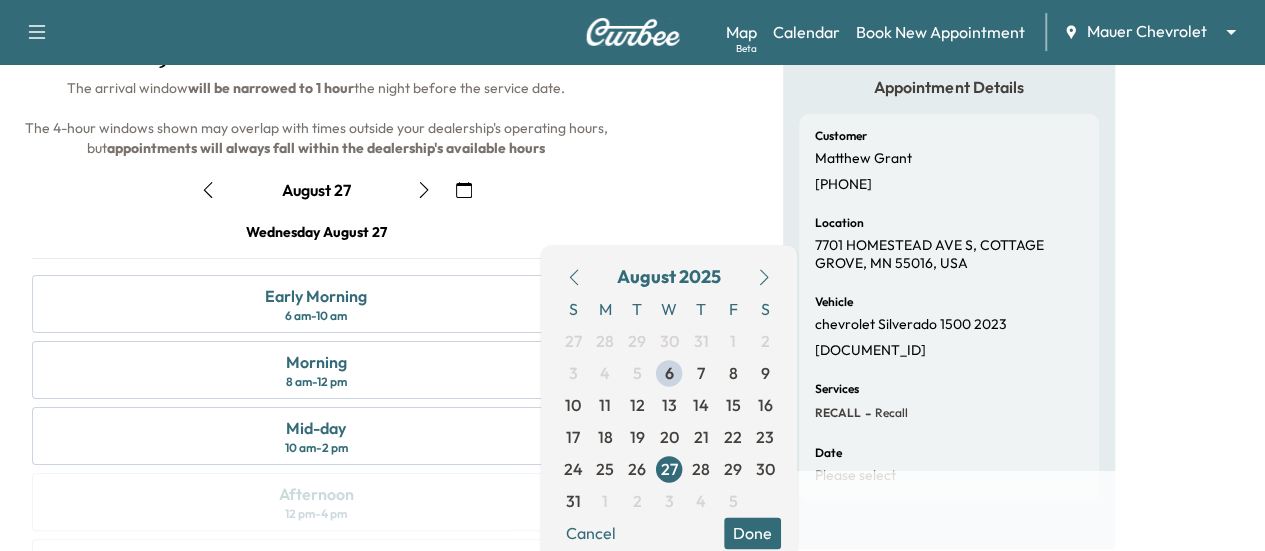 click on "5 . Choose Date & Arrival Window The arrival window will be narrowed to 1 hour the night before the service date. The 4-hour windows shown may overlap with times outside your dealership's operating hours, but appointments will always fall within the dealership's available hours [DATE] [DATE] S M T W T F S 27 28 29 30 31 1 2 3 4 5 6 7 8 9 10 11 12 13 14 15 16 17 18 19 20 21 22 23 24 25 26 27 28 29 30 31 1 2 3 4 5 Cancel Done [DAY] [MONTH] Early Morning 6 am - 10 am Morning 8 am - 12 pm Mid-day 10 am - 2 pm Afternoon 12 pm - 4 pm Late Afternoon 2 pm - 6 pm Evening 4 pm - 8 pm Late Evening 6 pm - 10 pm Next: Confirmation" at bounding box center (316, 390) 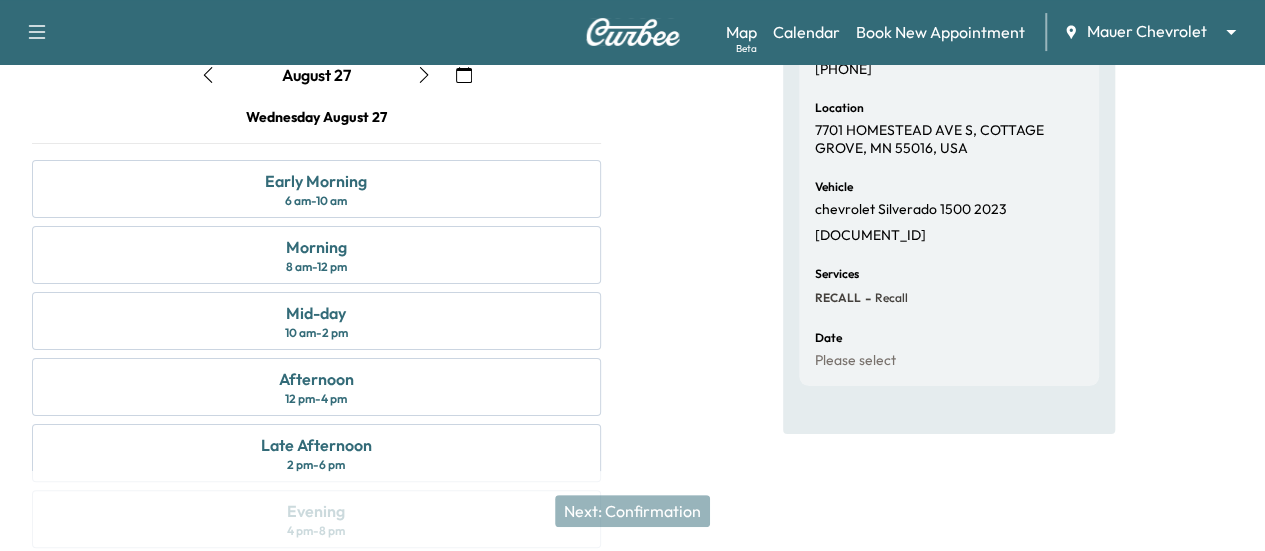 scroll, scrollTop: 263, scrollLeft: 0, axis: vertical 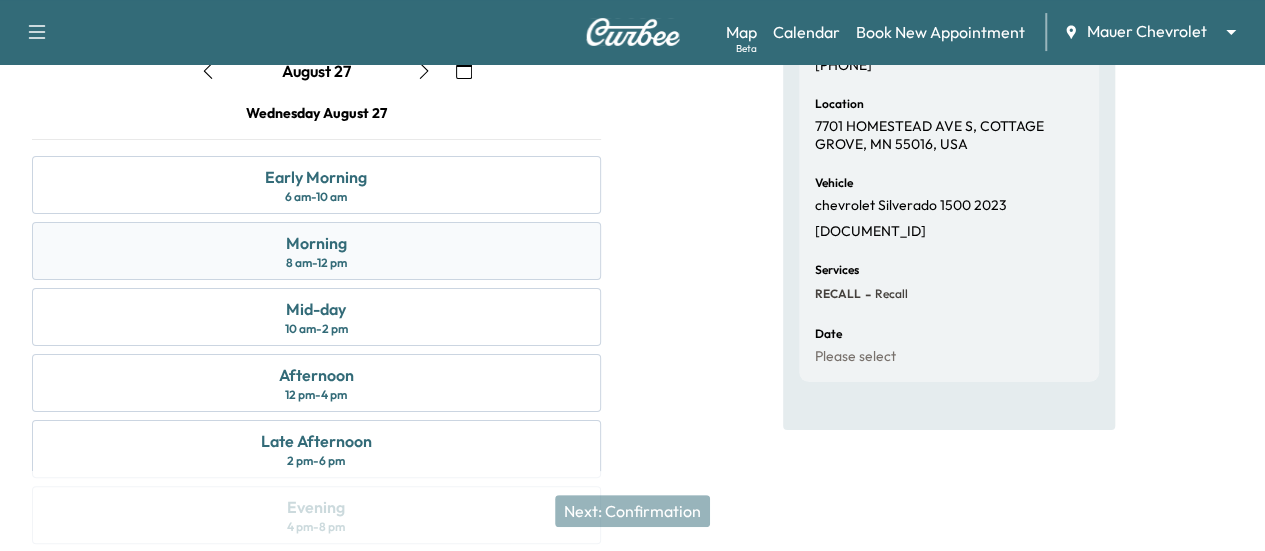 click on "Morning 8 am  -  12 pm" at bounding box center (316, 251) 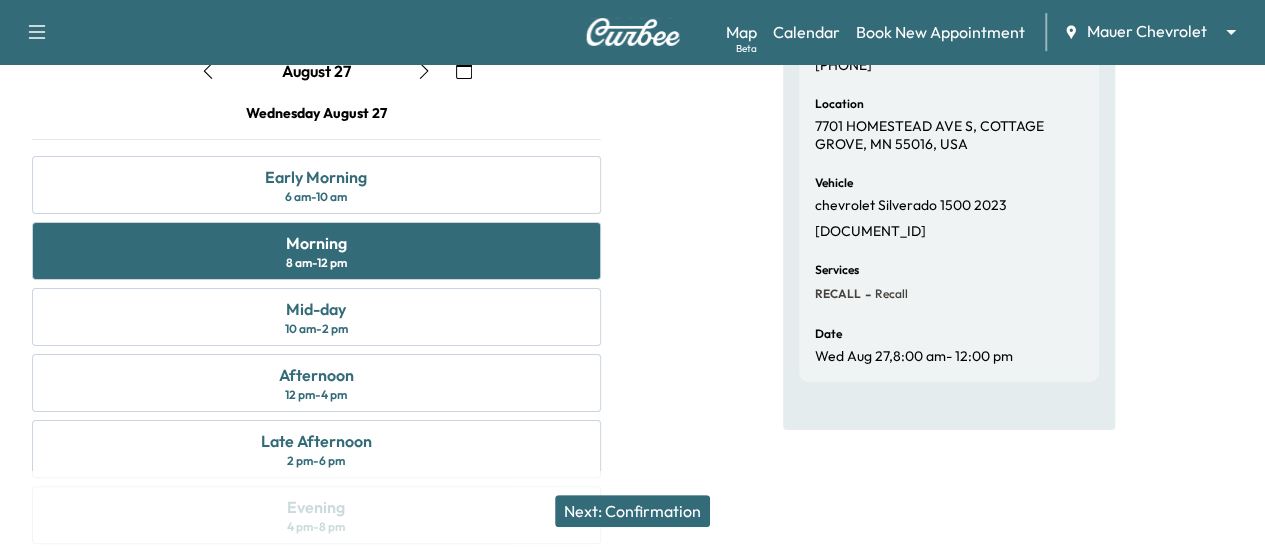click on "Next: Confirmation" at bounding box center [632, 511] 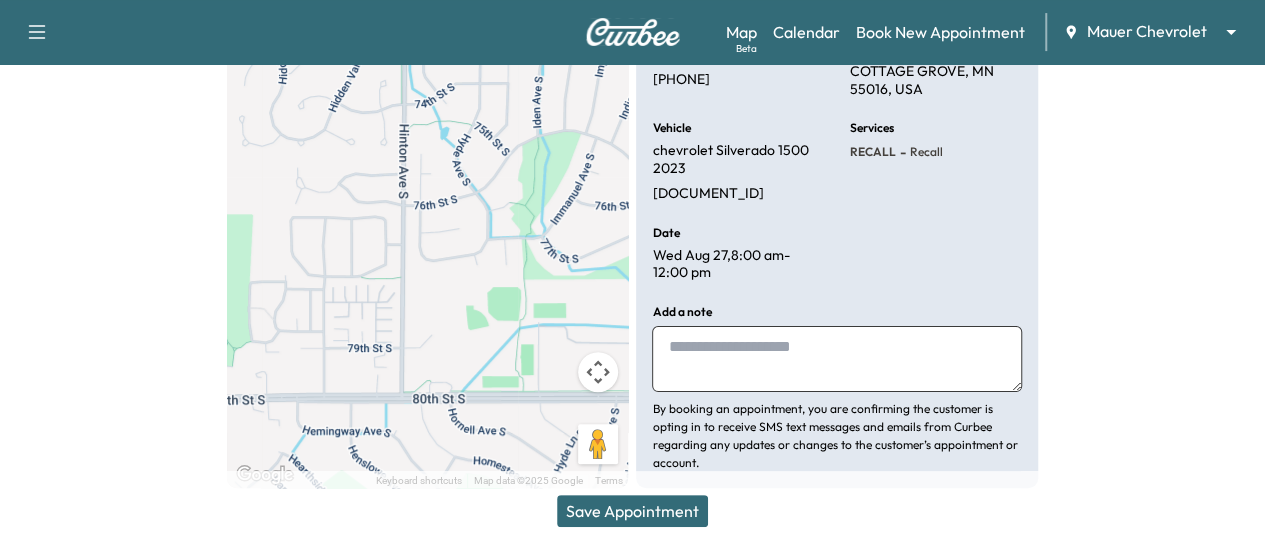 scroll, scrollTop: 295, scrollLeft: 0, axis: vertical 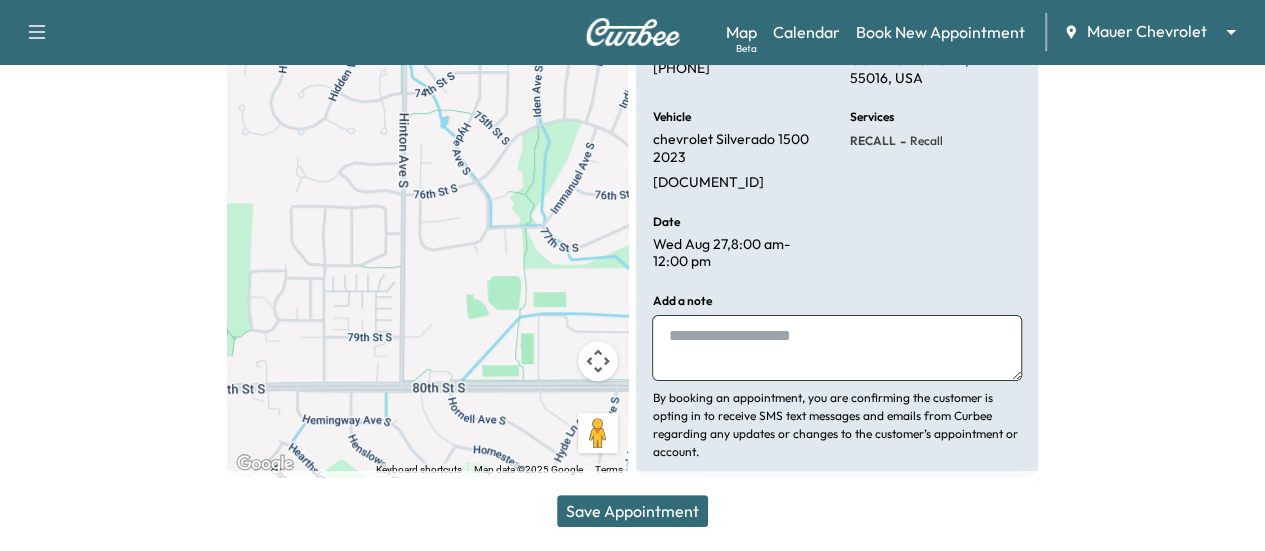 click on "Save Appointment" at bounding box center (632, 511) 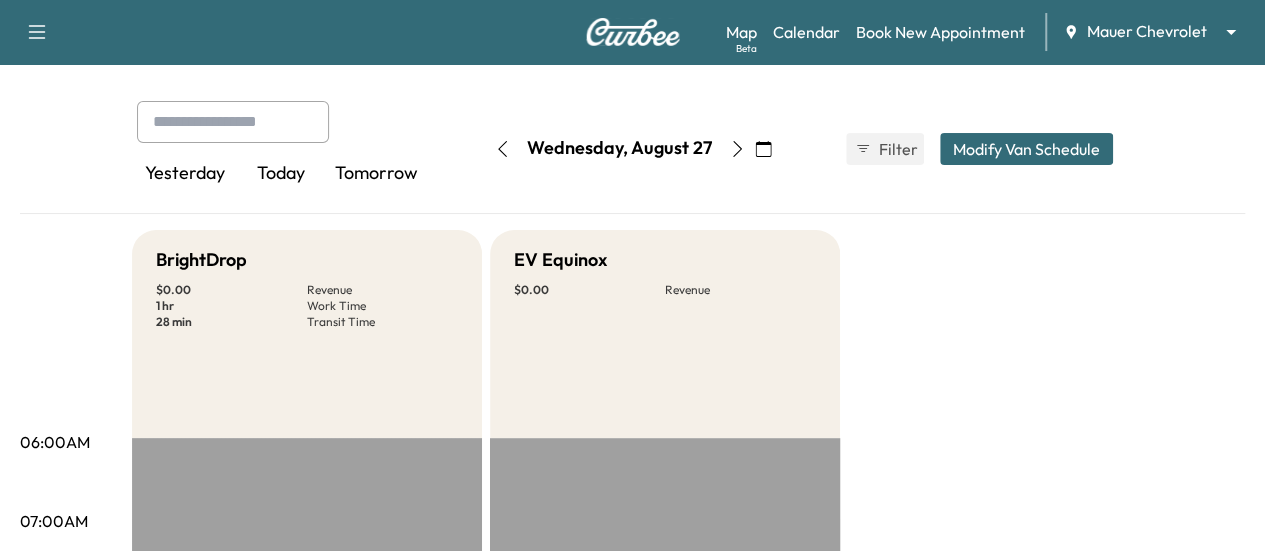 scroll, scrollTop: 76, scrollLeft: 0, axis: vertical 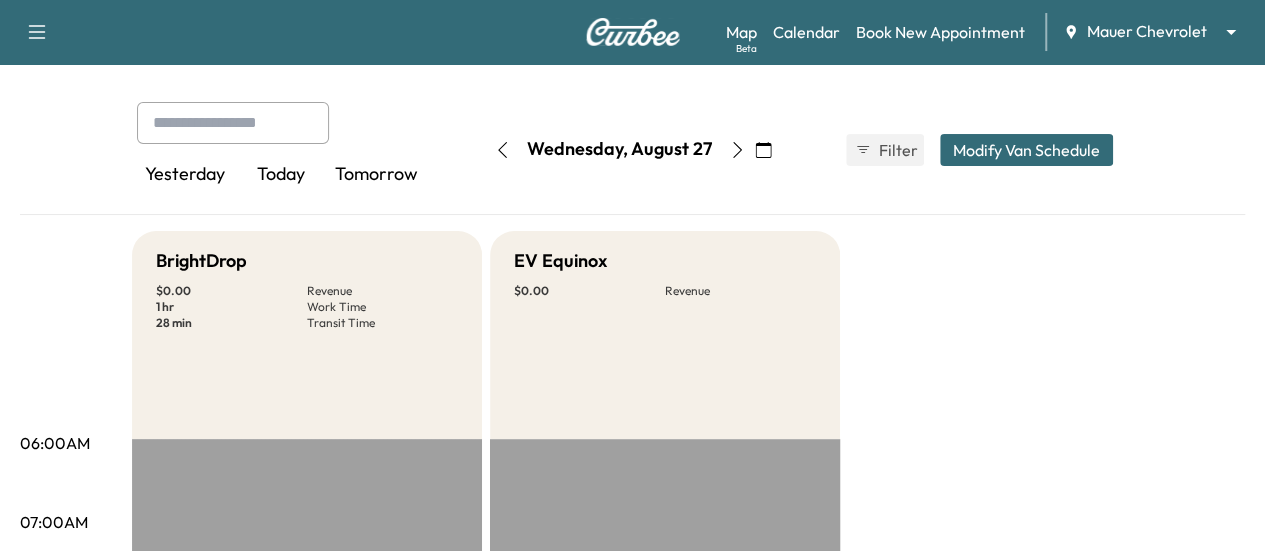click on "Modify Van Schedule" at bounding box center [1026, 150] 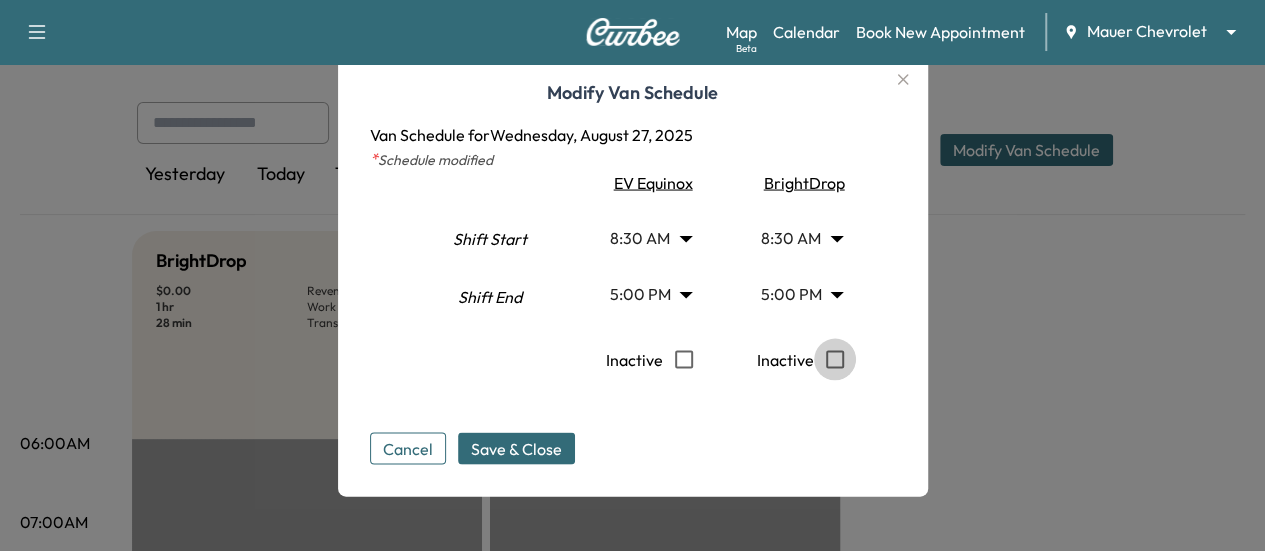 type 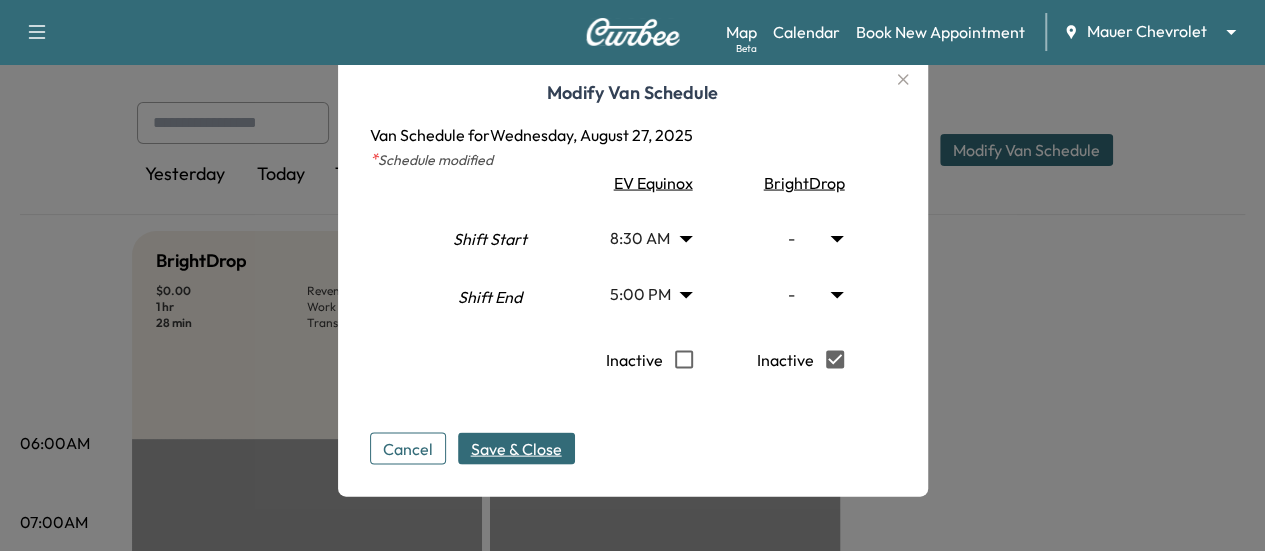 click on "Save & Close" at bounding box center [516, 448] 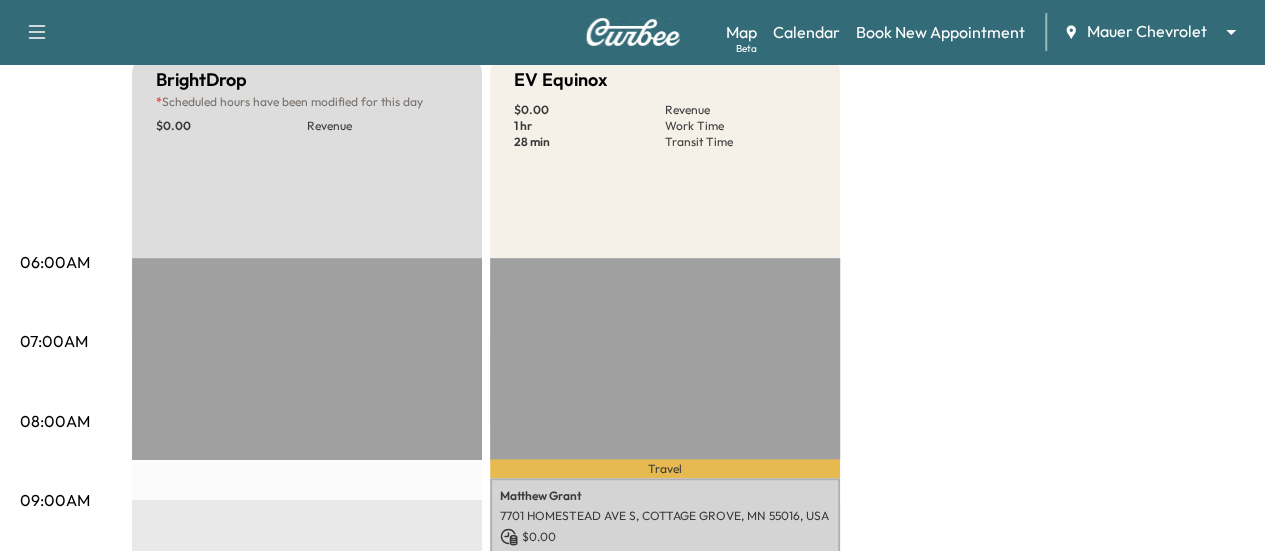 scroll, scrollTop: 8, scrollLeft: 0, axis: vertical 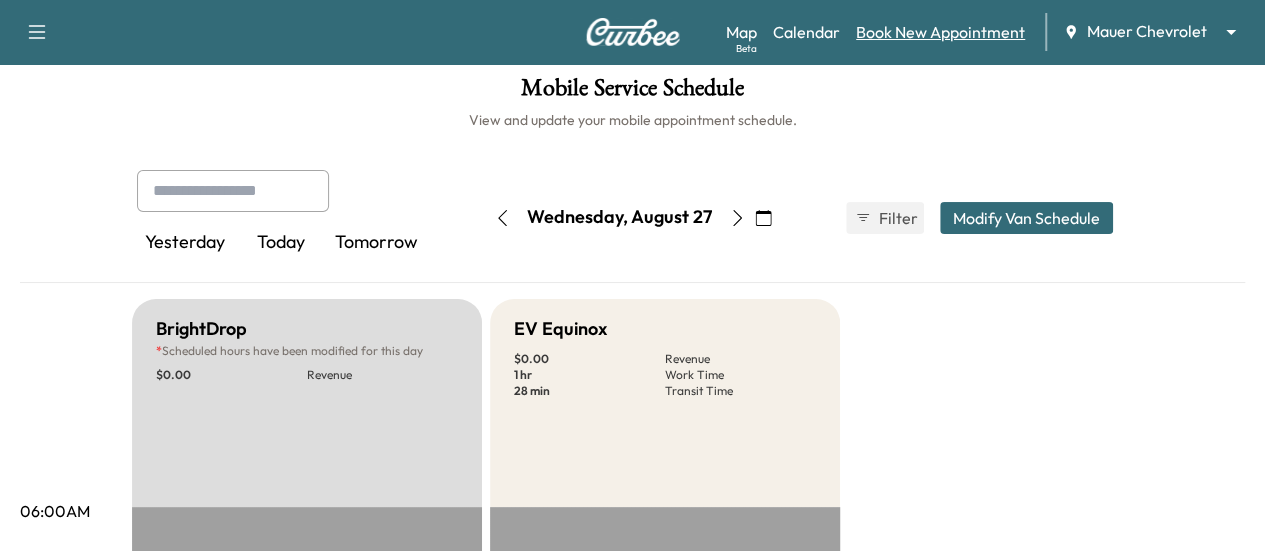 click on "Book New Appointment" at bounding box center [940, 32] 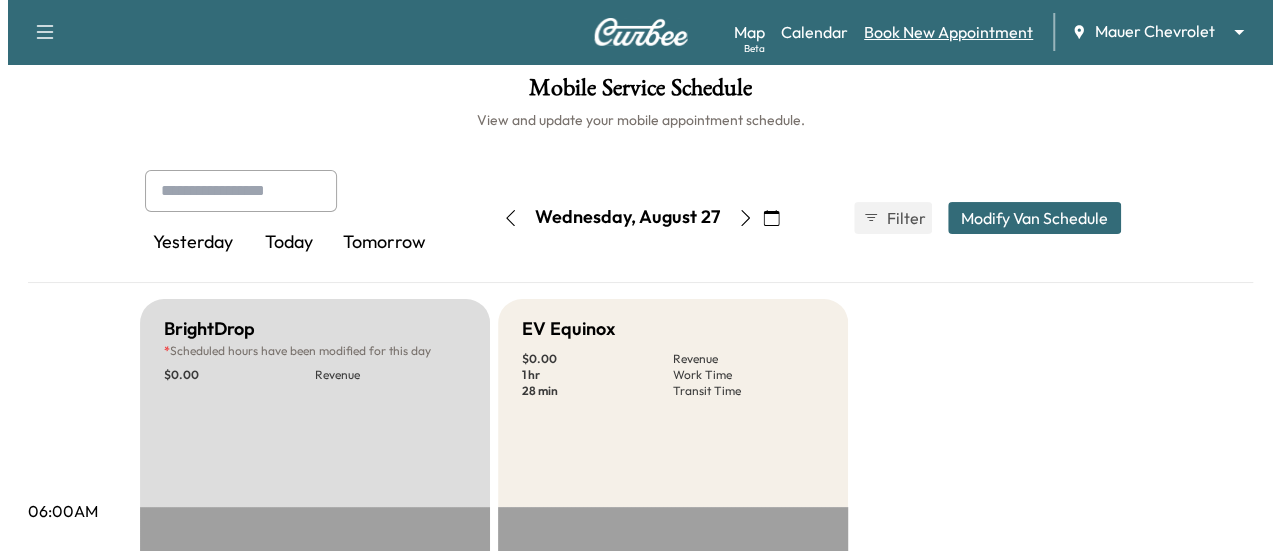 scroll, scrollTop: 0, scrollLeft: 0, axis: both 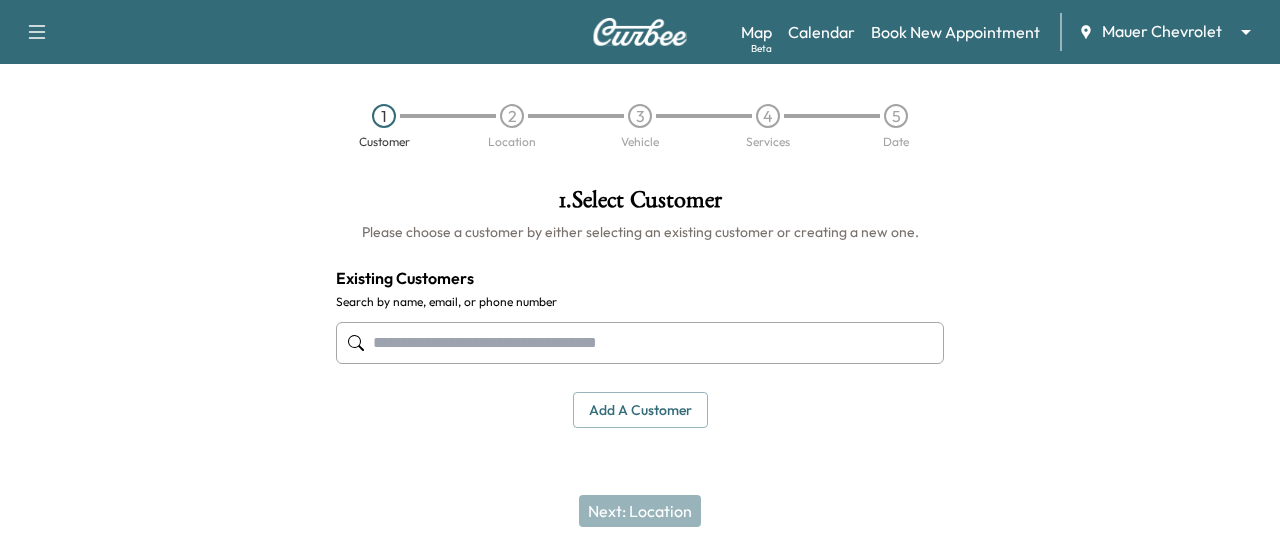 click at bounding box center (640, 343) 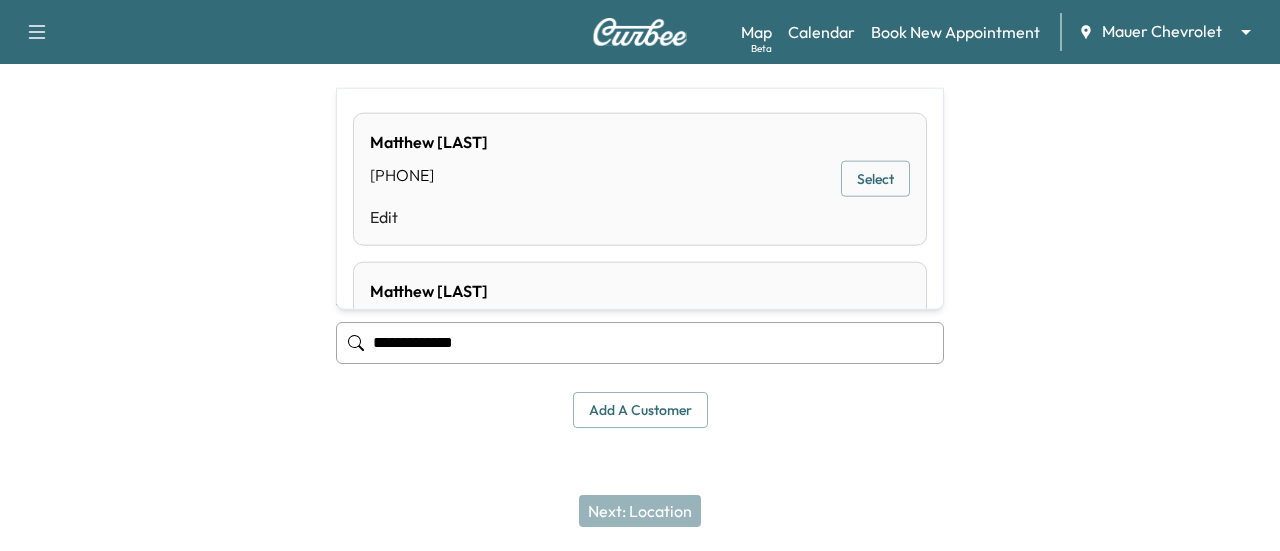 type on "**********" 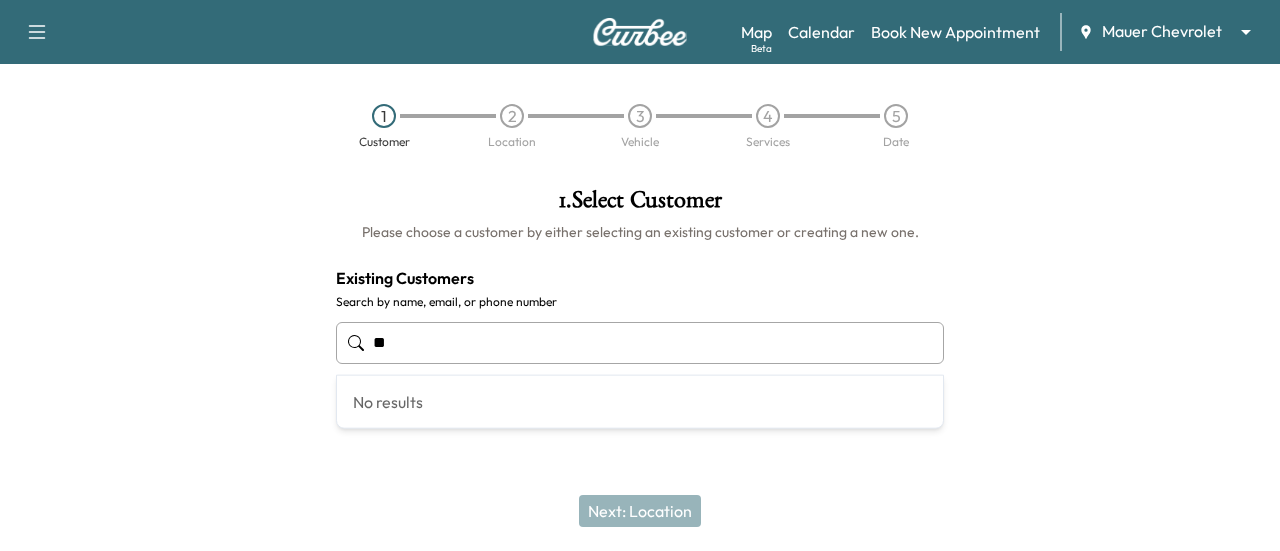 type on "*" 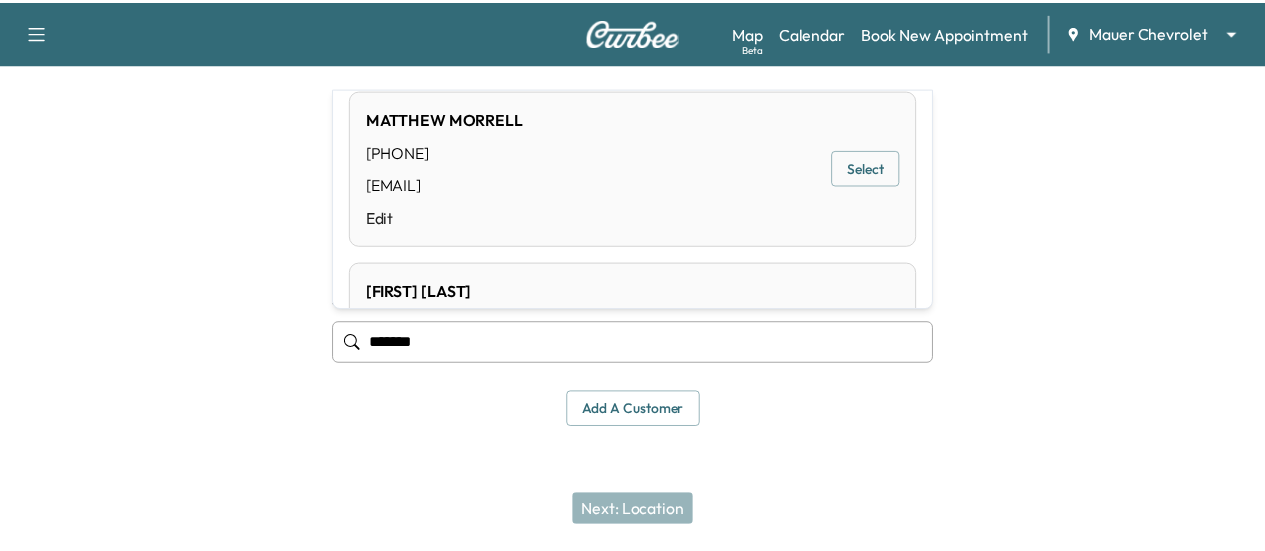 scroll, scrollTop: 190, scrollLeft: 0, axis: vertical 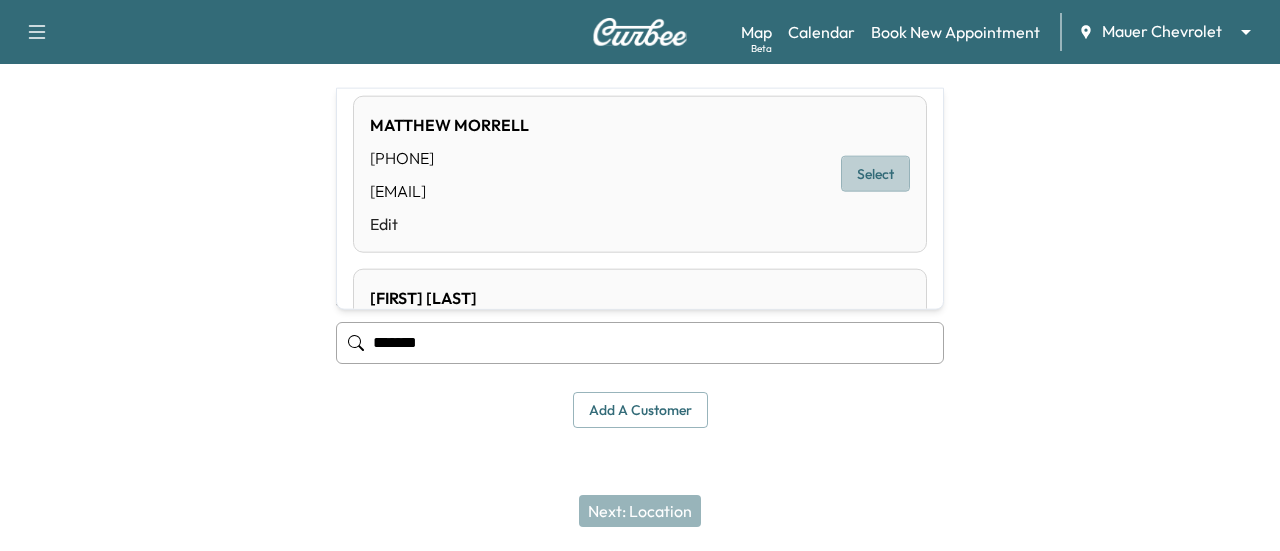 click on "Select" at bounding box center [875, 174] 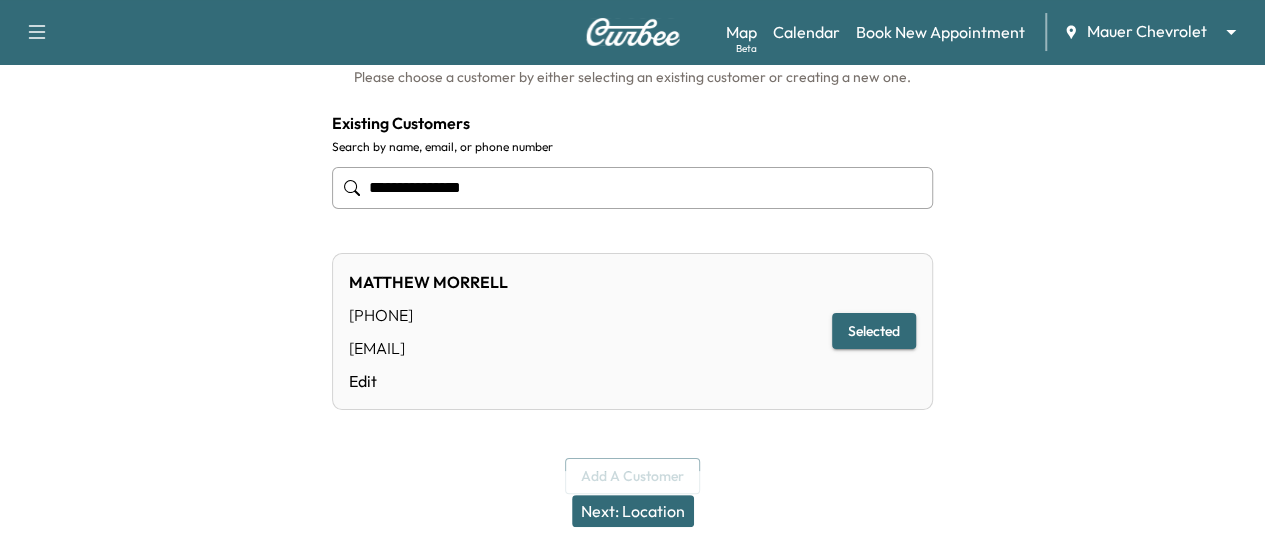 scroll, scrollTop: 156, scrollLeft: 0, axis: vertical 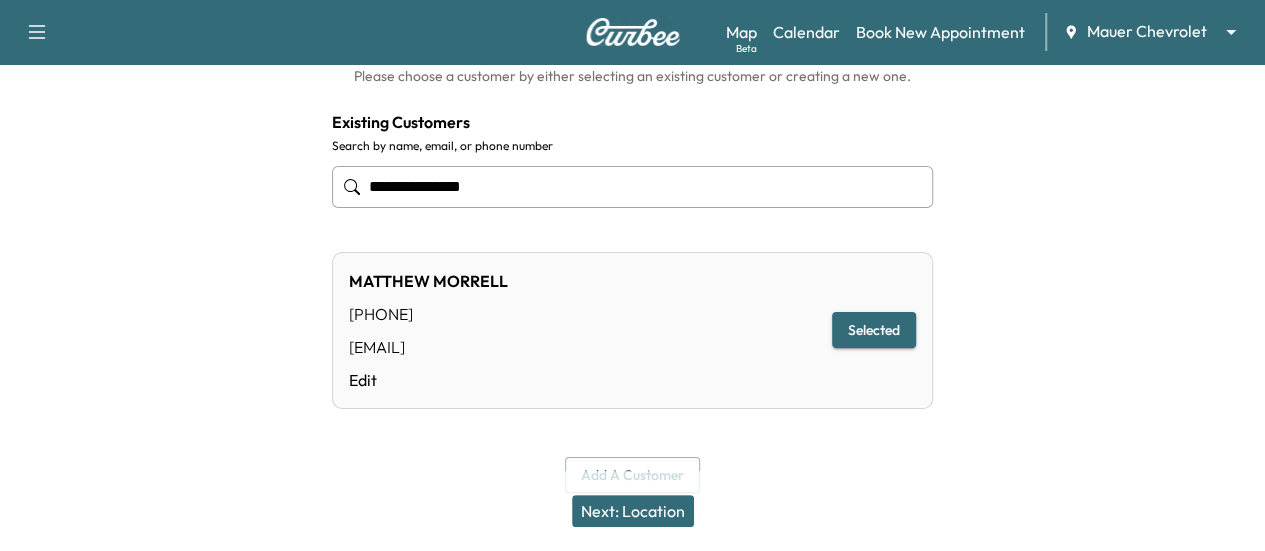 type on "**********" 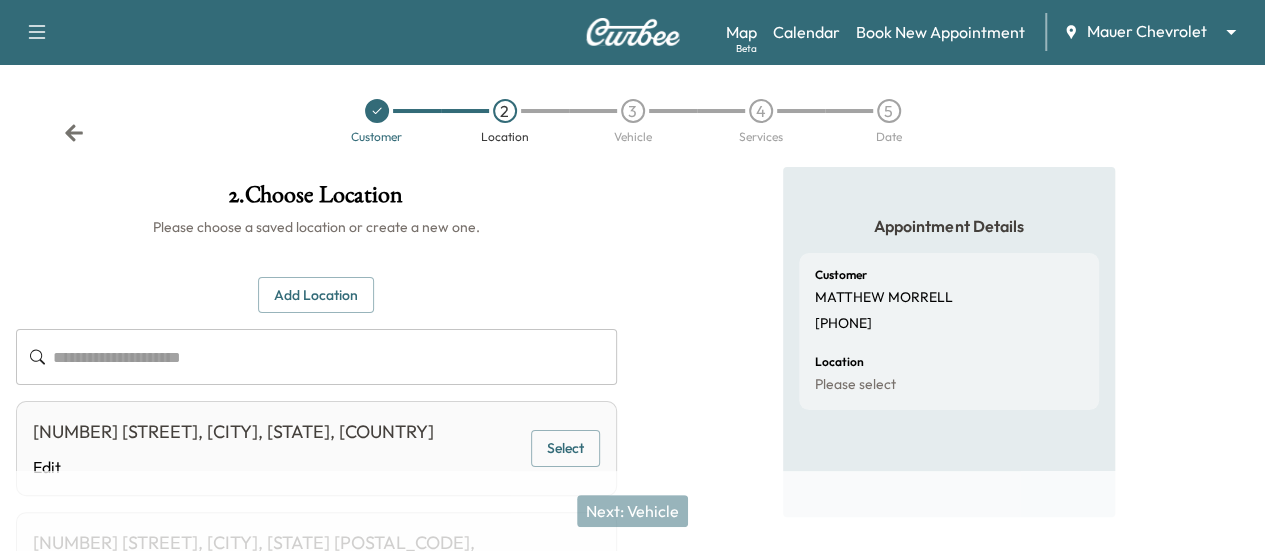 scroll, scrollTop: 0, scrollLeft: 0, axis: both 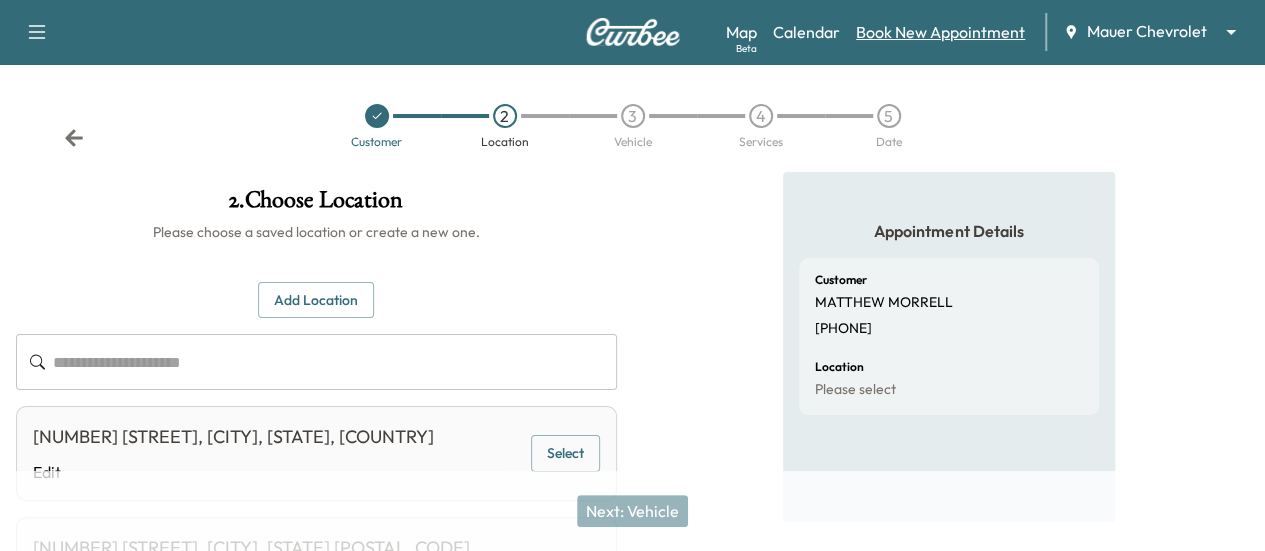click on "Book New Appointment" at bounding box center [940, 32] 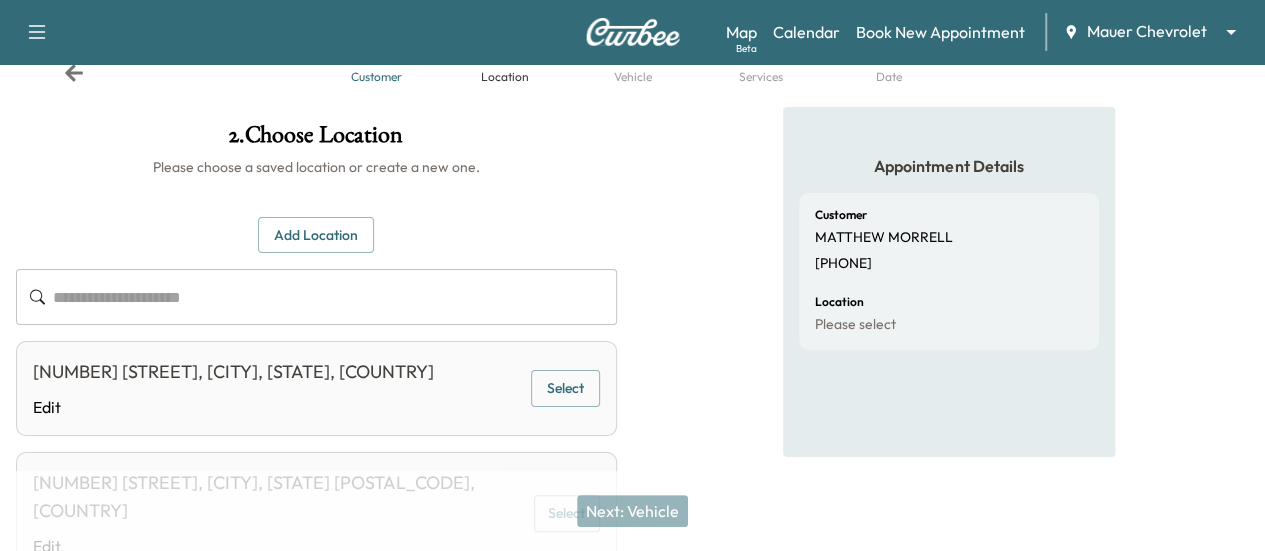 scroll, scrollTop: 123, scrollLeft: 0, axis: vertical 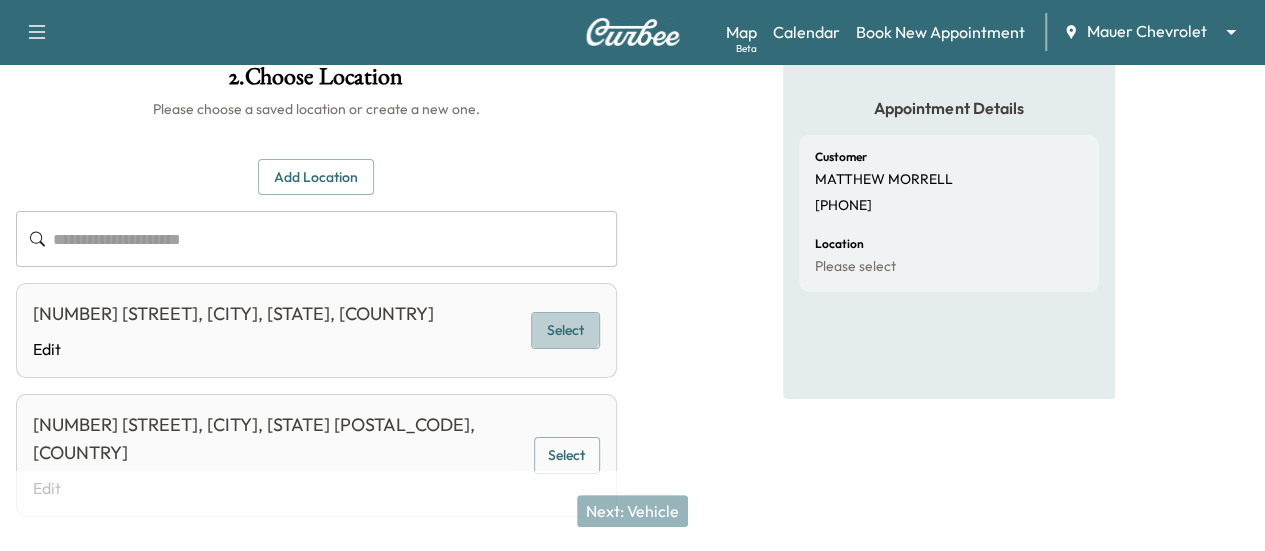 click on "Select" at bounding box center (565, 330) 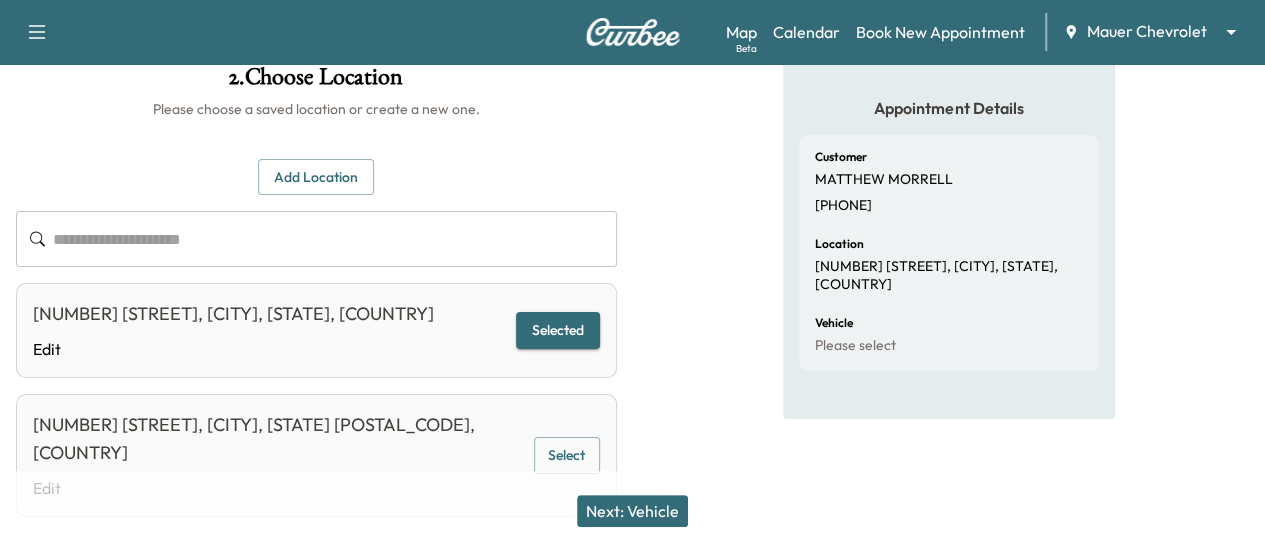 click on "Next: Vehicle" at bounding box center (632, 511) 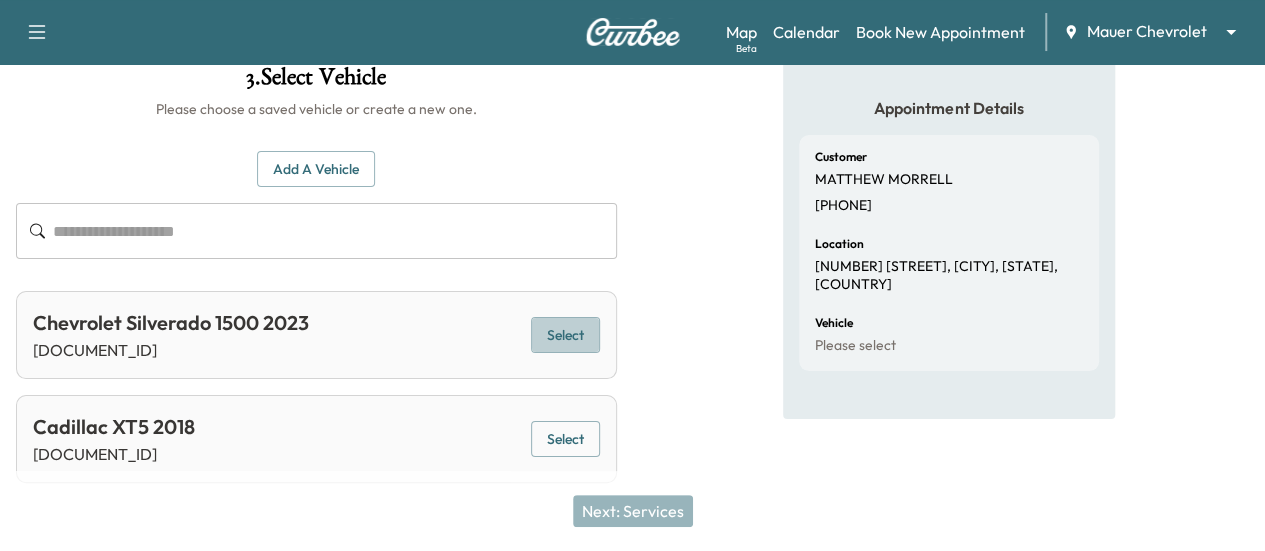 click on "Select" at bounding box center (565, 335) 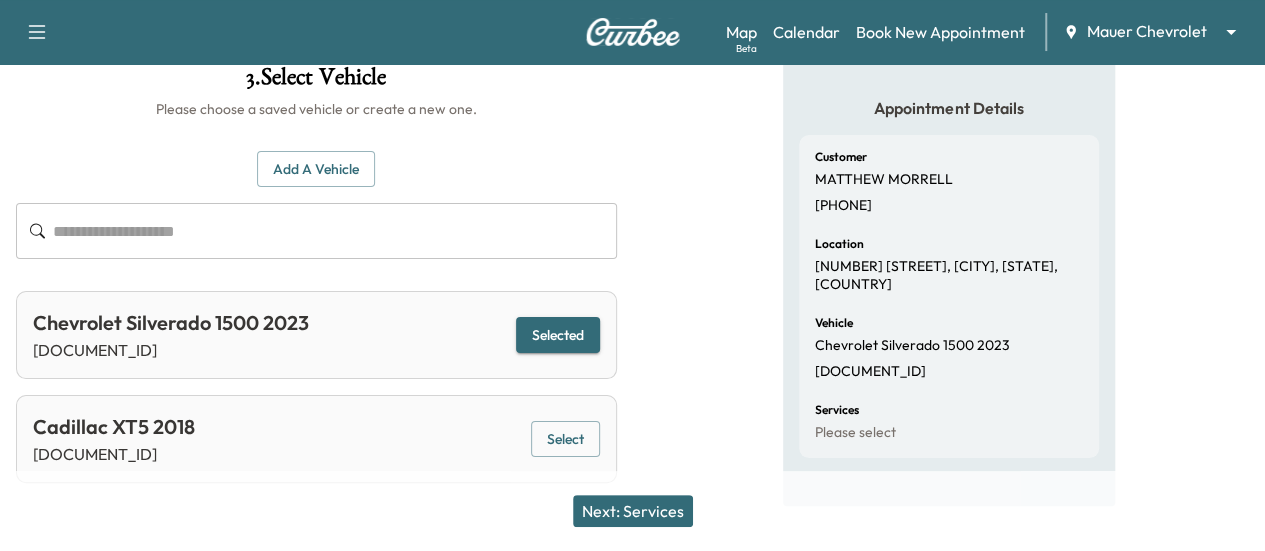 click on "Next: Services" at bounding box center [633, 511] 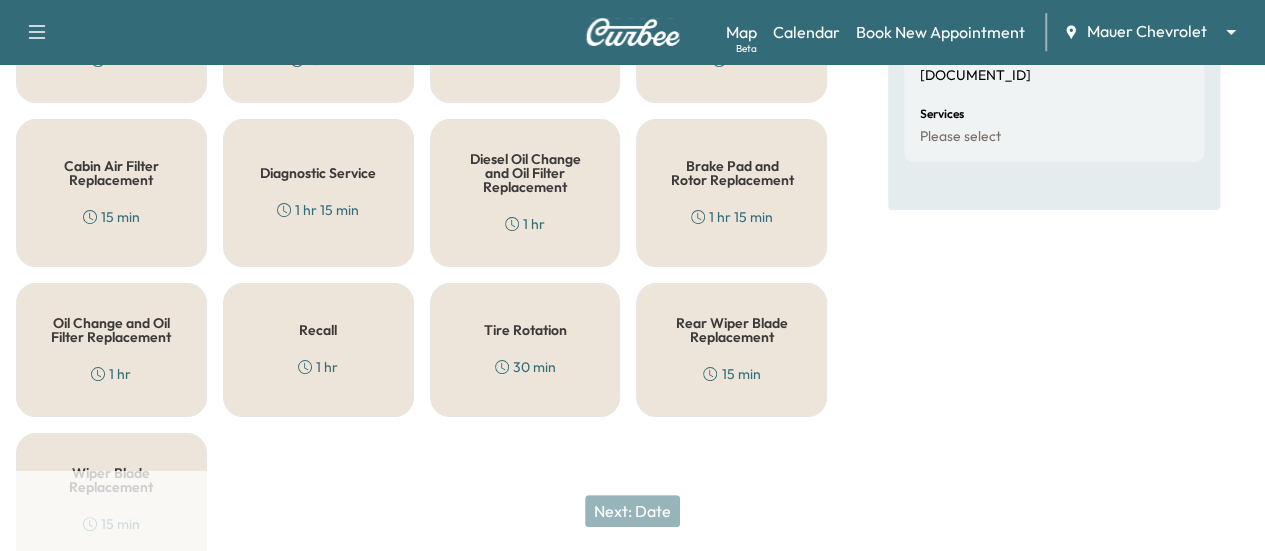 scroll, scrollTop: 420, scrollLeft: 0, axis: vertical 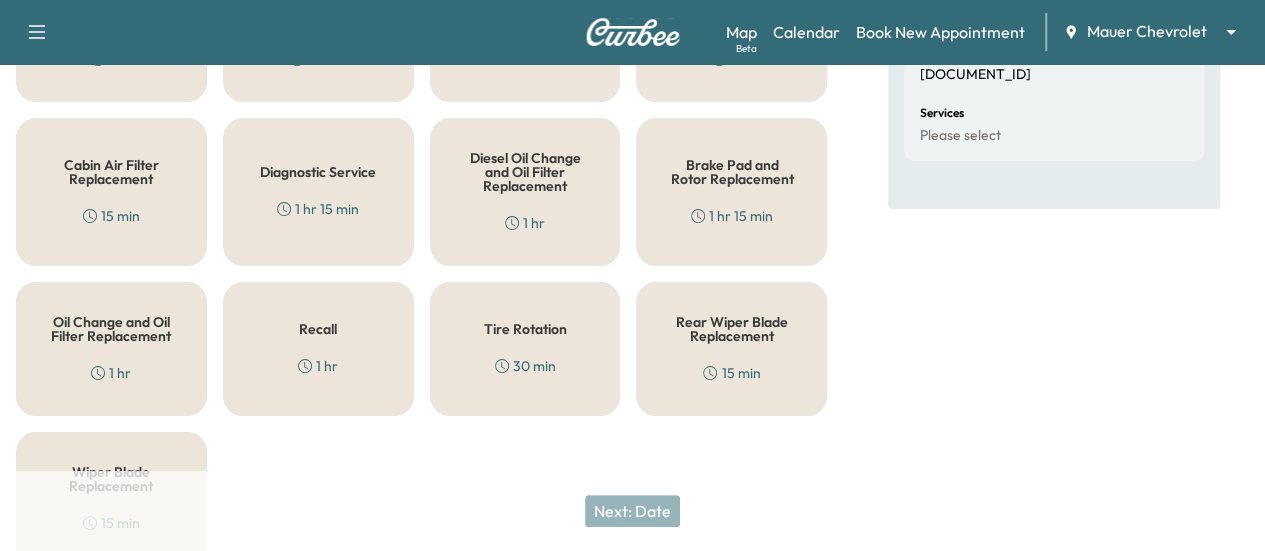 click on "1 hr" at bounding box center (318, 366) 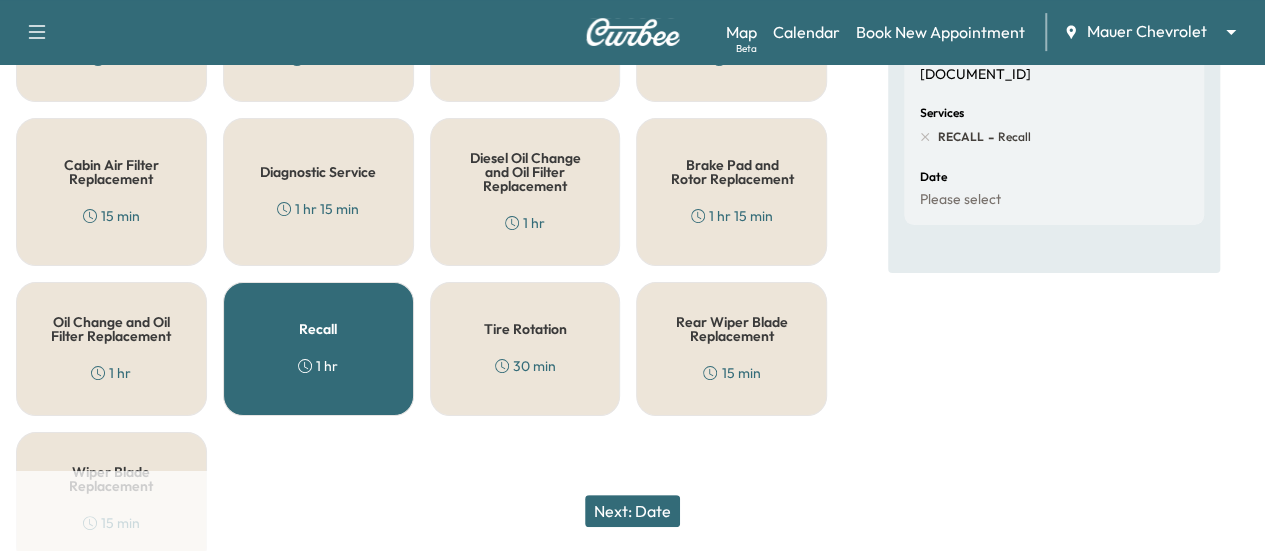 click on "Next: Date" at bounding box center (632, 511) 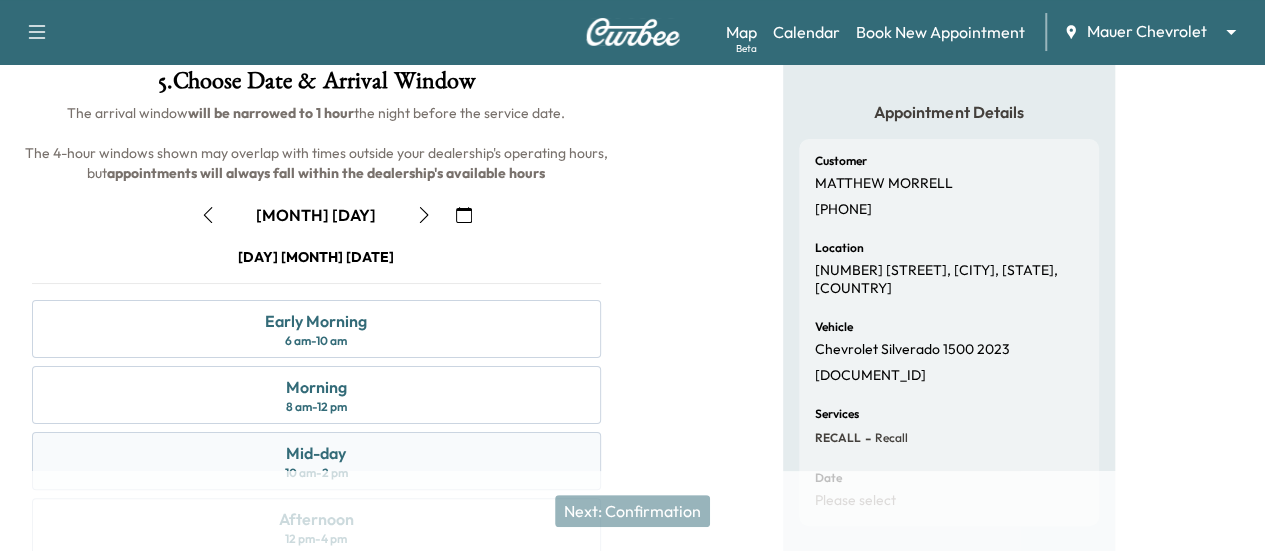 scroll, scrollTop: 118, scrollLeft: 0, axis: vertical 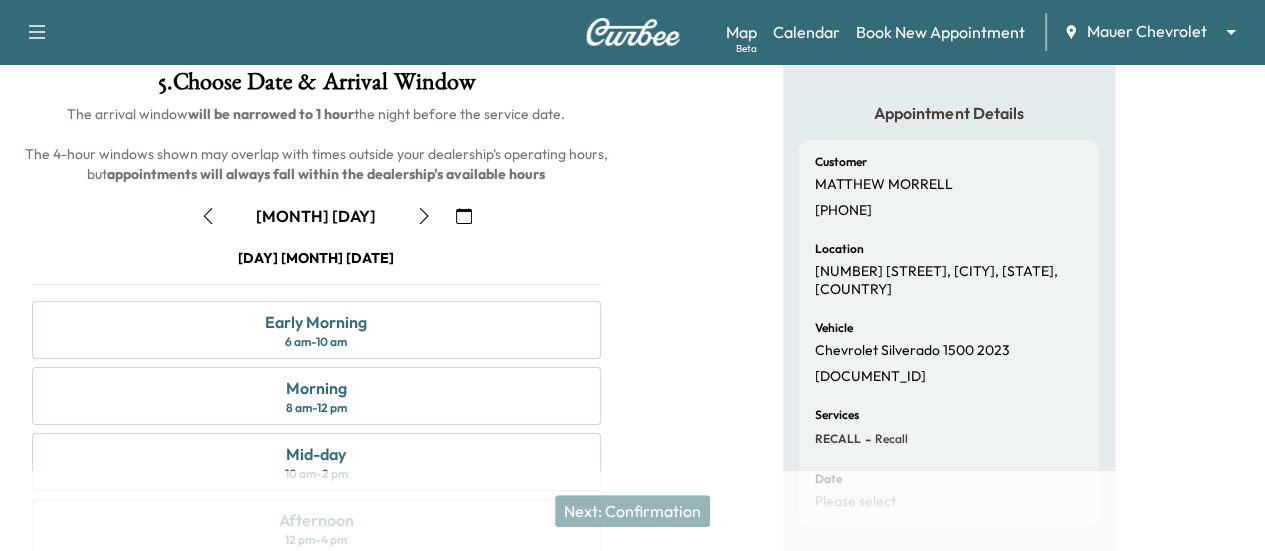 click 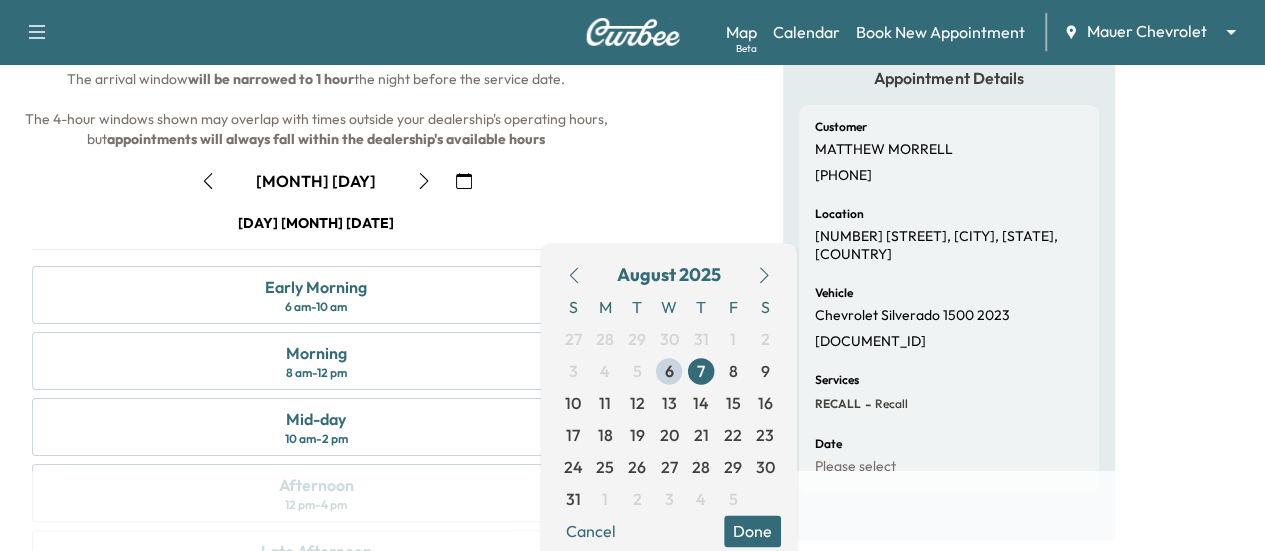 scroll, scrollTop: 154, scrollLeft: 0, axis: vertical 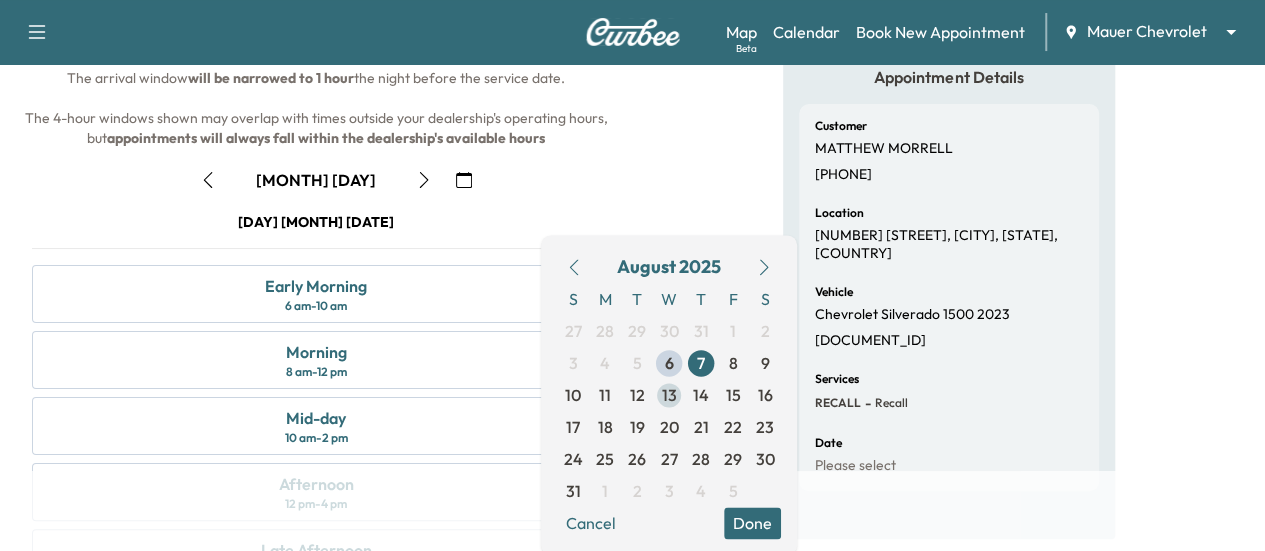 click on "13" at bounding box center [669, 395] 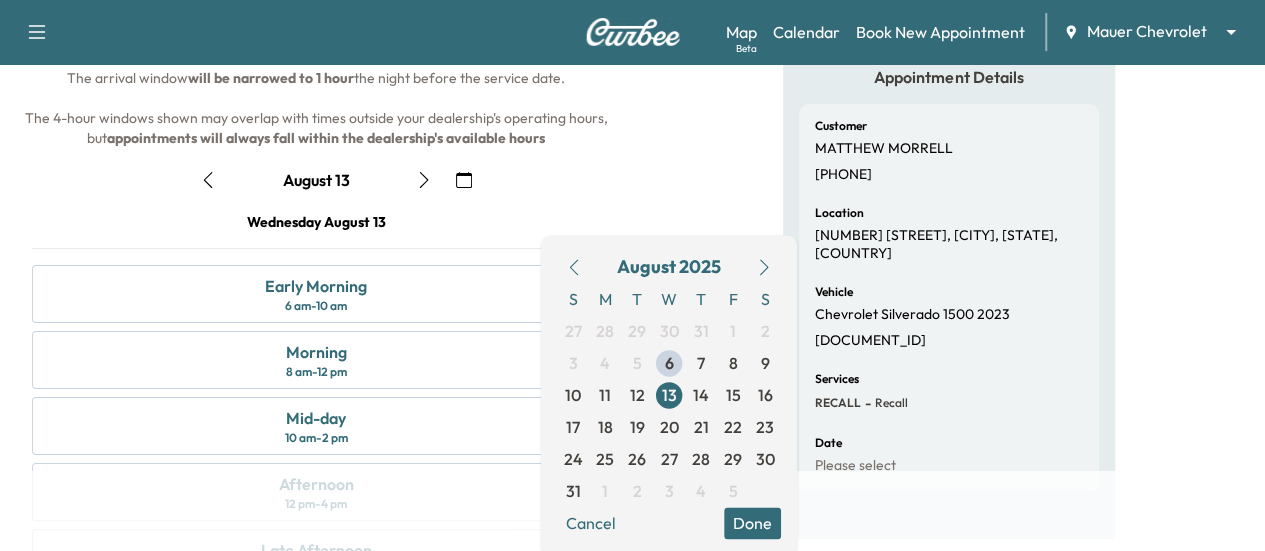 click at bounding box center (632, 18) 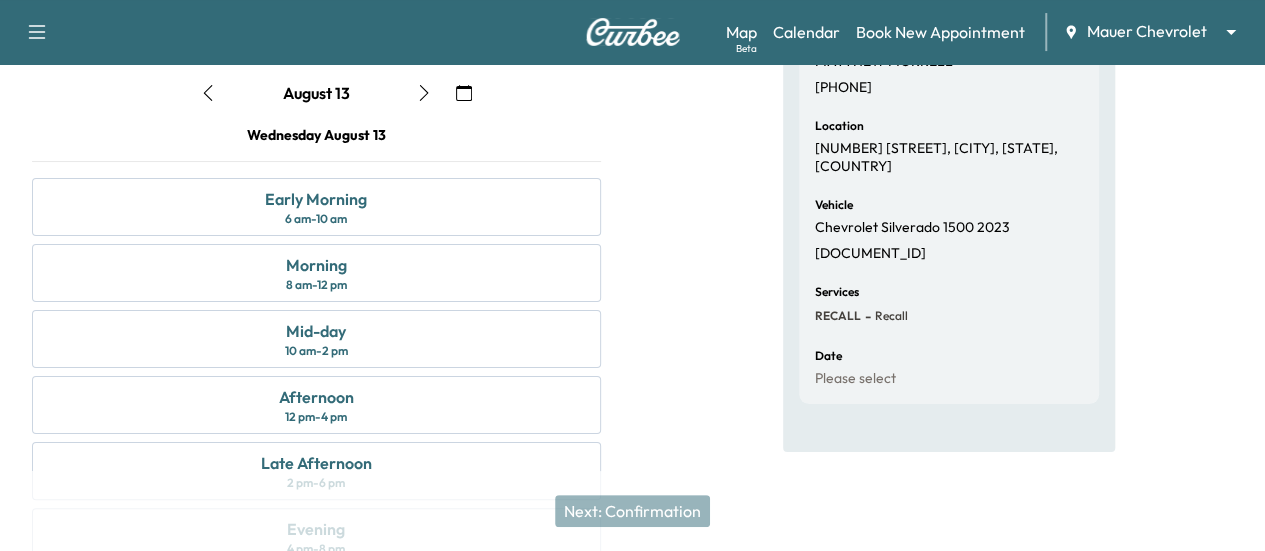 scroll, scrollTop: 242, scrollLeft: 0, axis: vertical 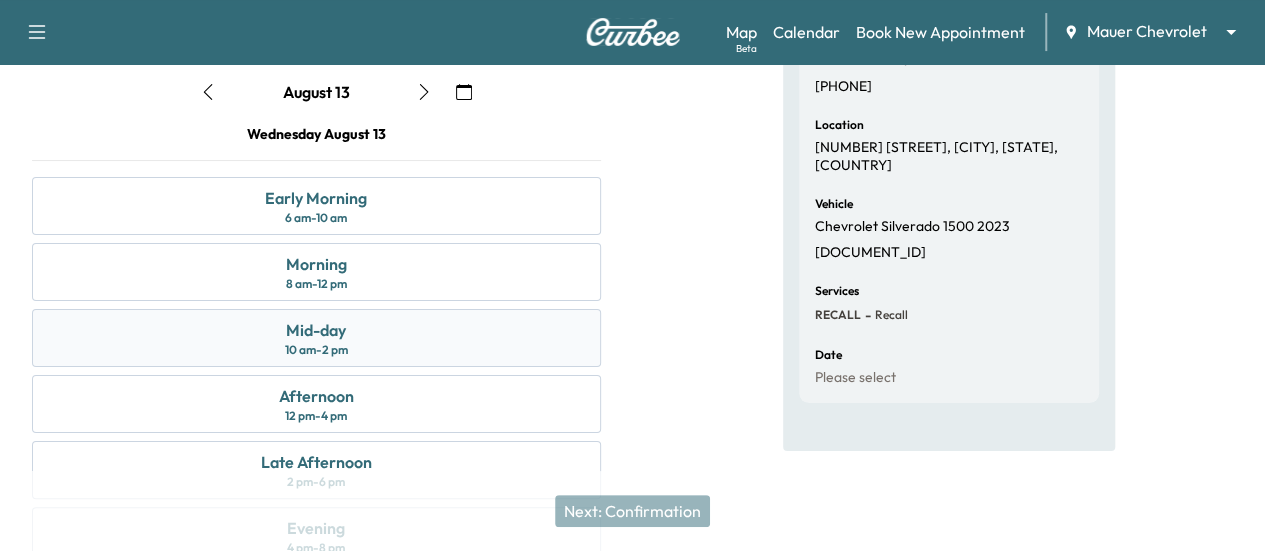 click on "Mid-day 10 am  -  2 pm" at bounding box center (316, 338) 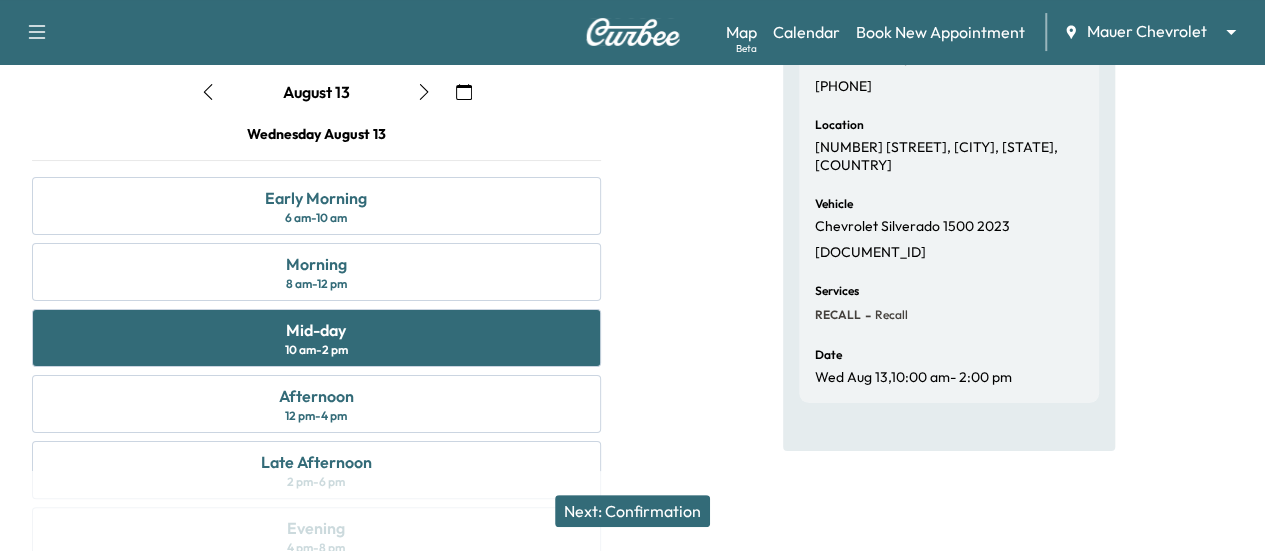 click on "Next: Confirmation" at bounding box center (632, 511) 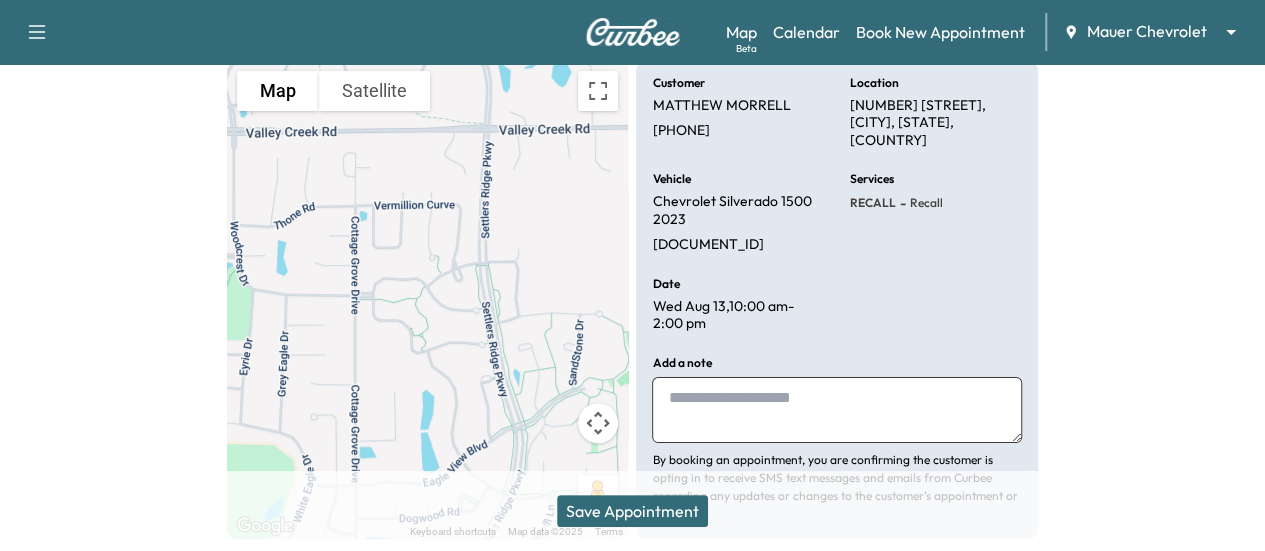 scroll, scrollTop: 231, scrollLeft: 0, axis: vertical 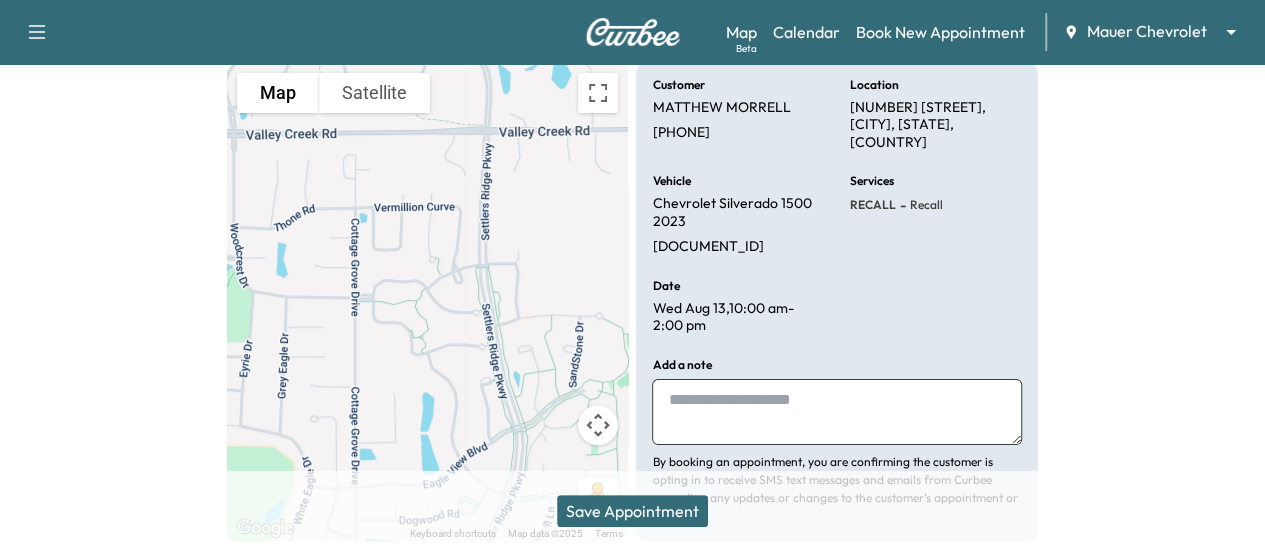 click on "Save Appointment" at bounding box center (632, 511) 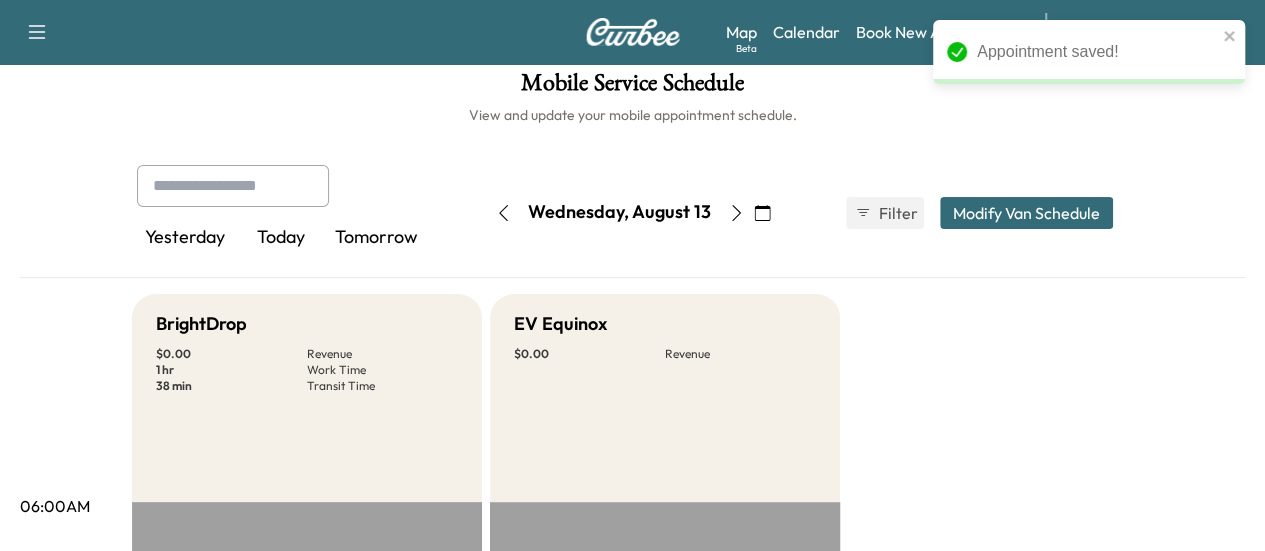 scroll, scrollTop: 12, scrollLeft: 0, axis: vertical 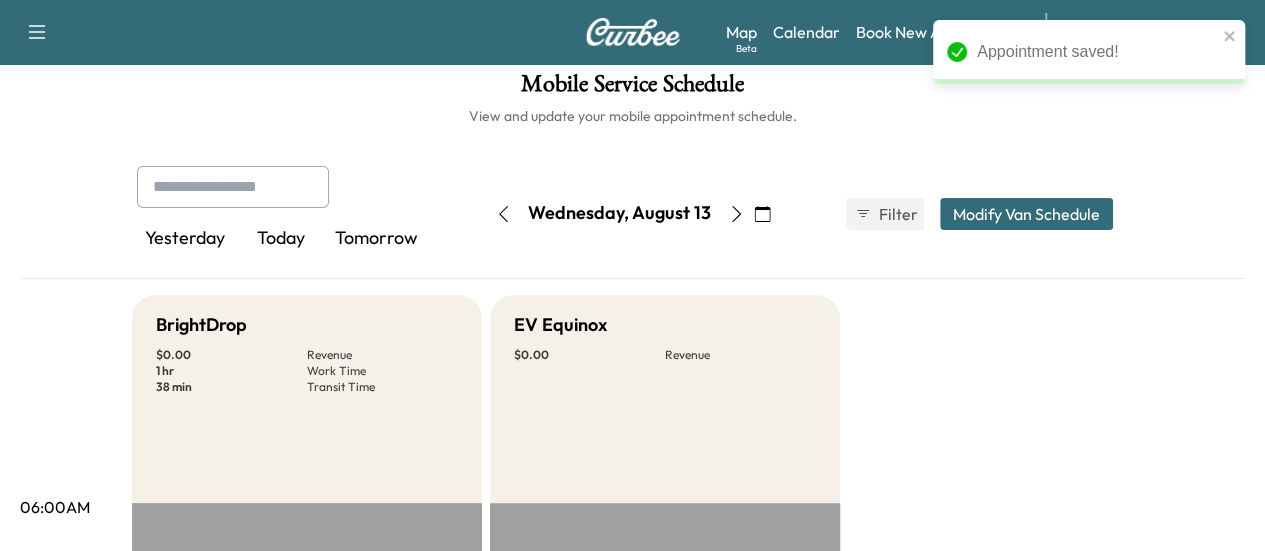 click on "Modify Van Schedule" at bounding box center (1026, 214) 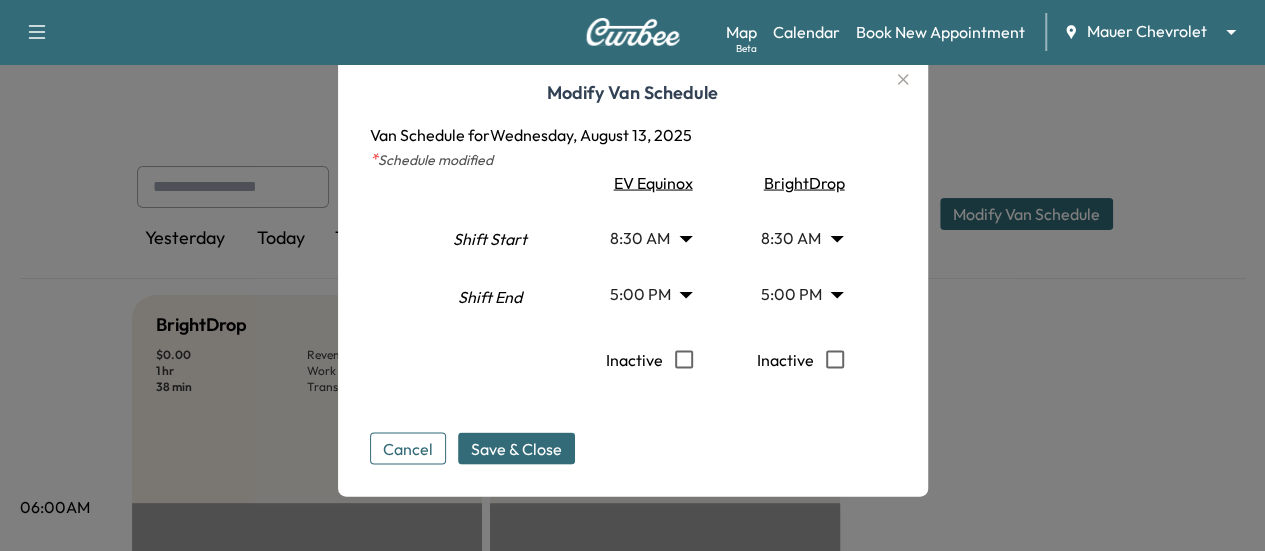 type 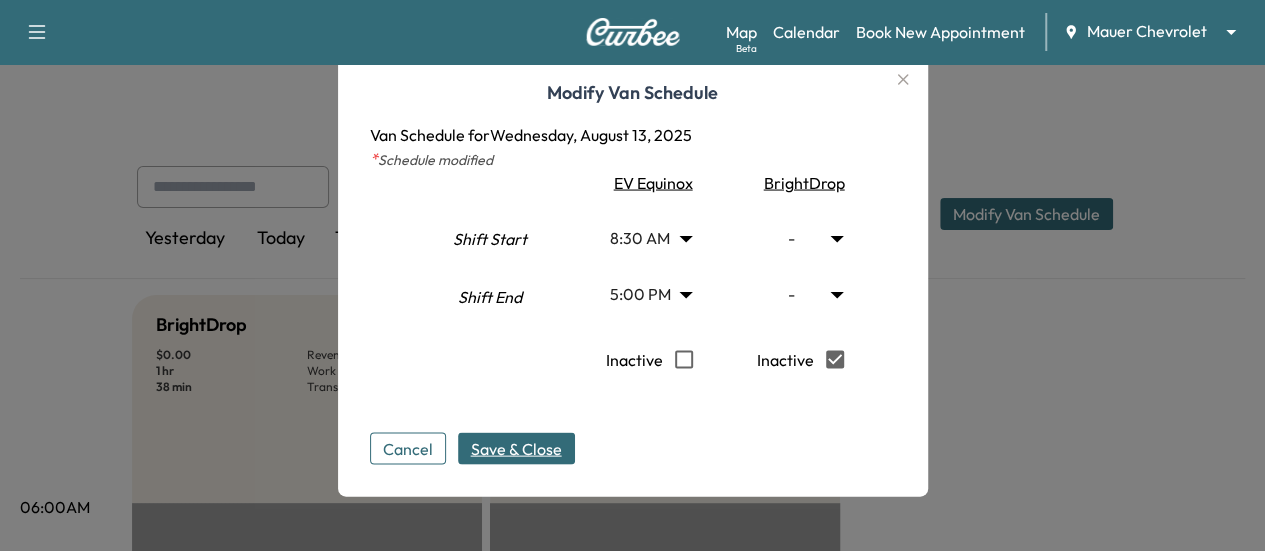 click on "Save & Close" at bounding box center [516, 448] 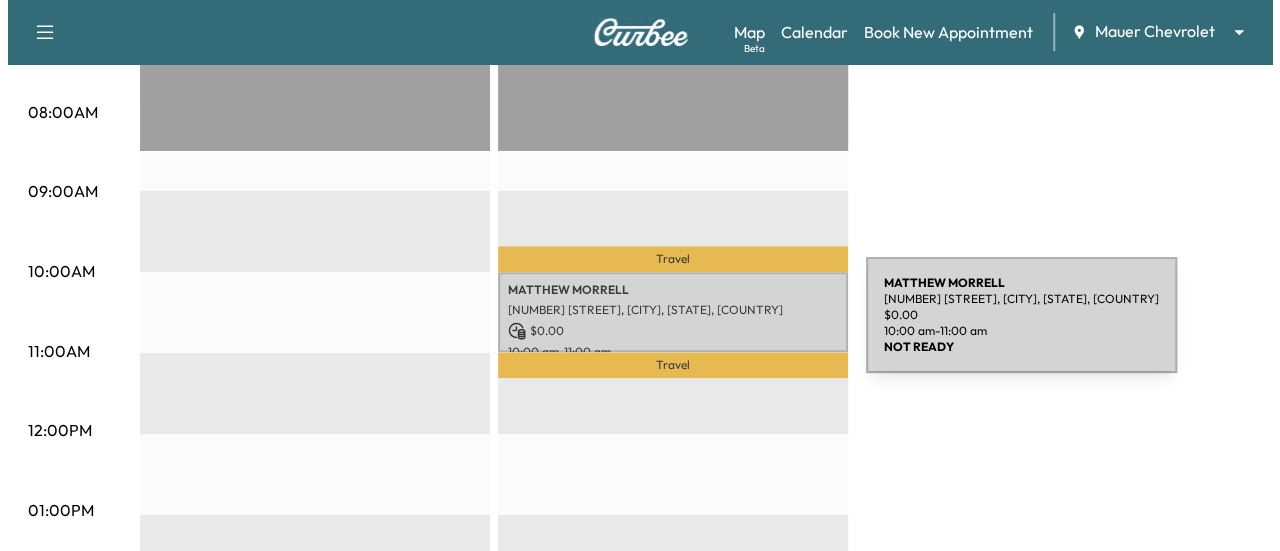 scroll, scrollTop: 565, scrollLeft: 0, axis: vertical 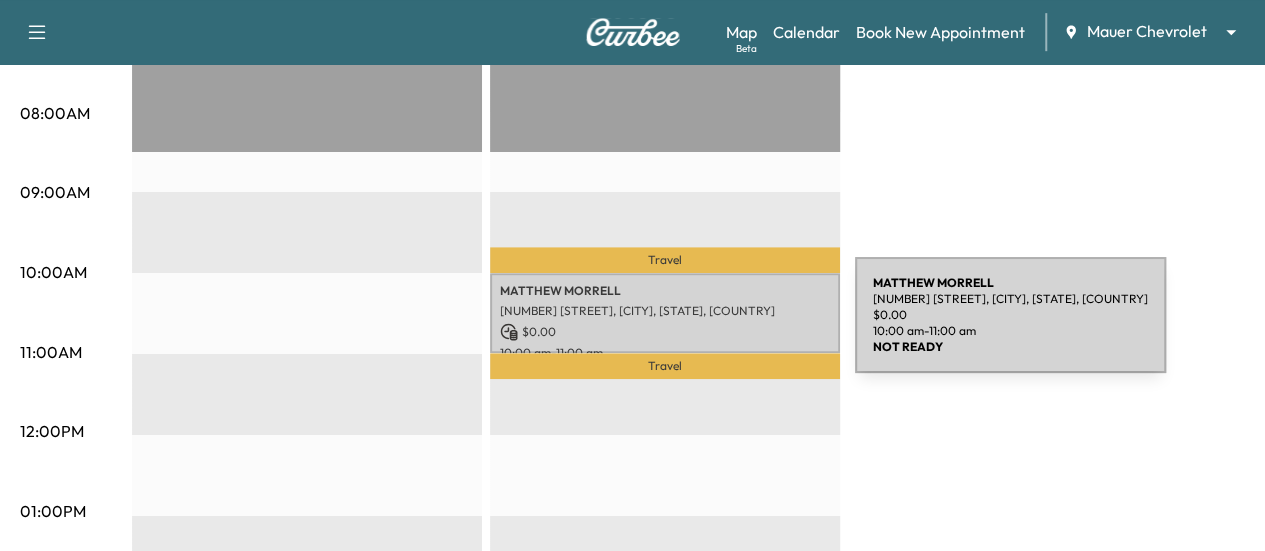 click on "$ 0.00" at bounding box center [665, 332] 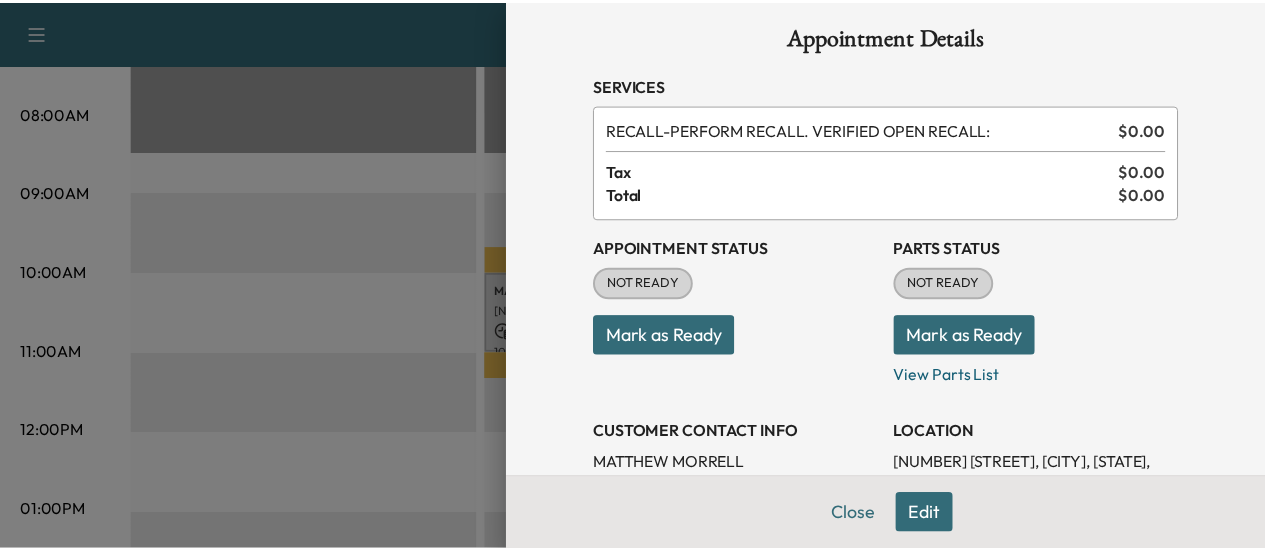 scroll, scrollTop: 0, scrollLeft: 0, axis: both 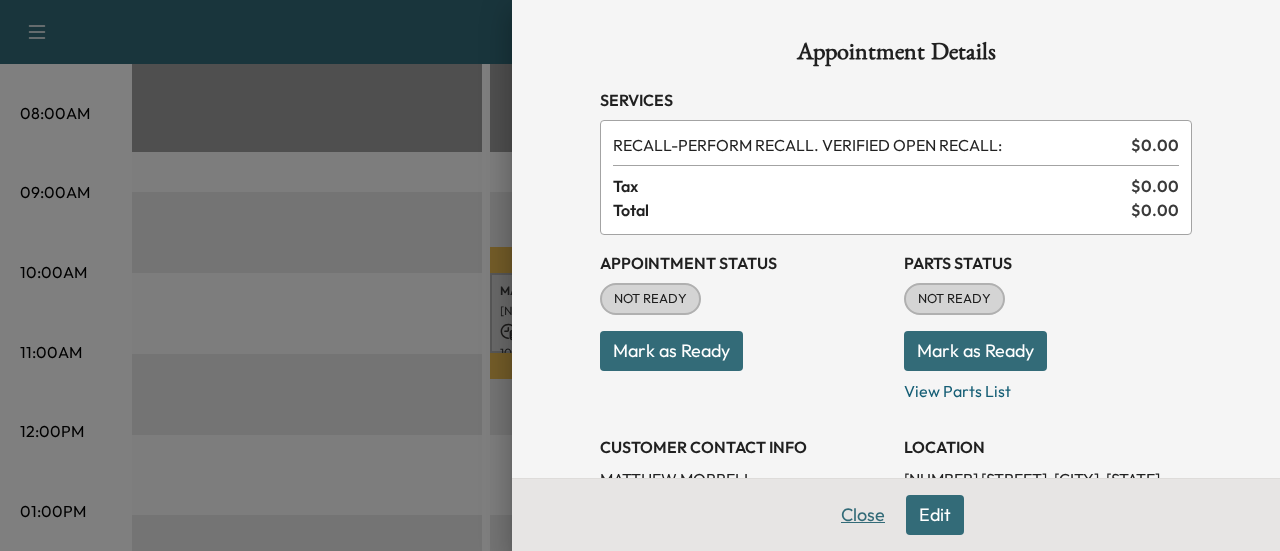 click on "Close" at bounding box center (863, 515) 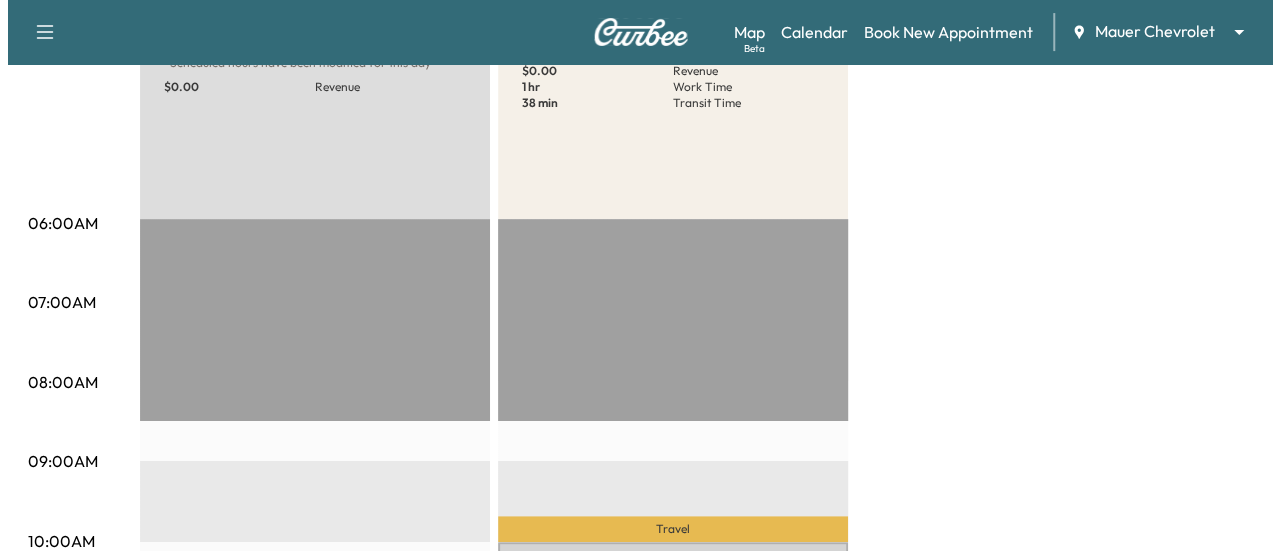 scroll, scrollTop: 0, scrollLeft: 0, axis: both 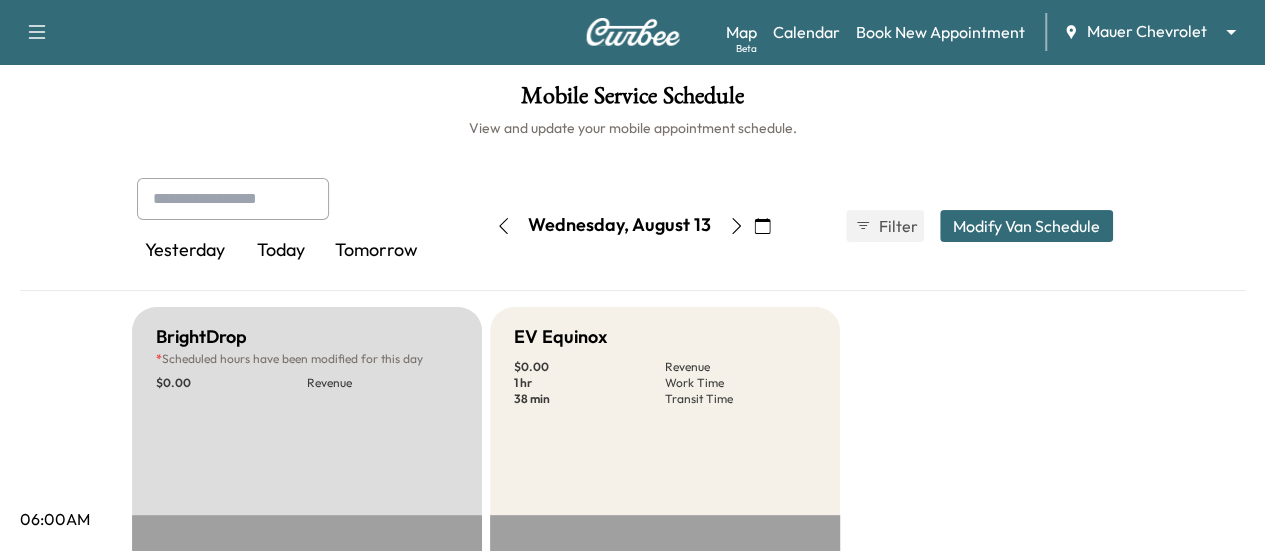 click on "Map Beta Calendar Book New Appointment Mauer Chevrolet ********" at bounding box center [987, 32] 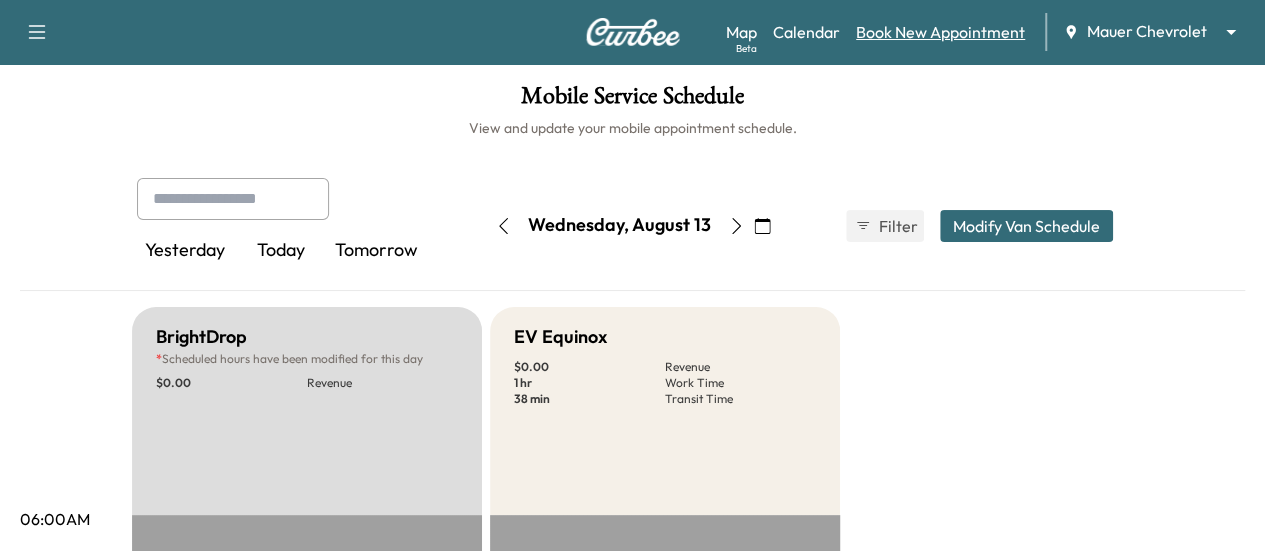 click on "Book New Appointment" at bounding box center (940, 32) 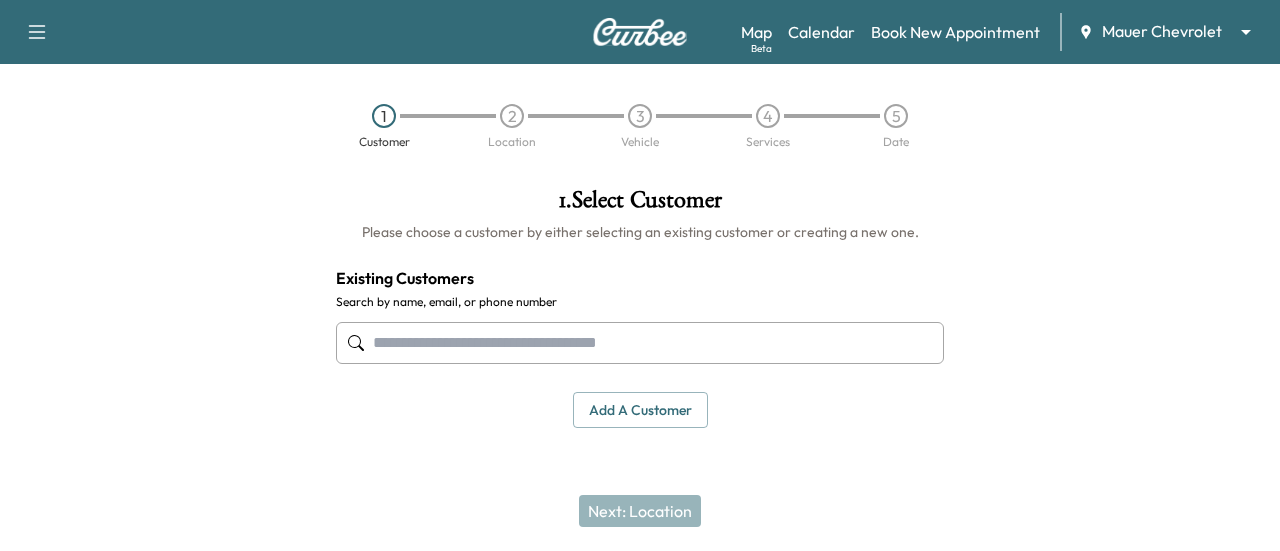 click at bounding box center [640, 343] 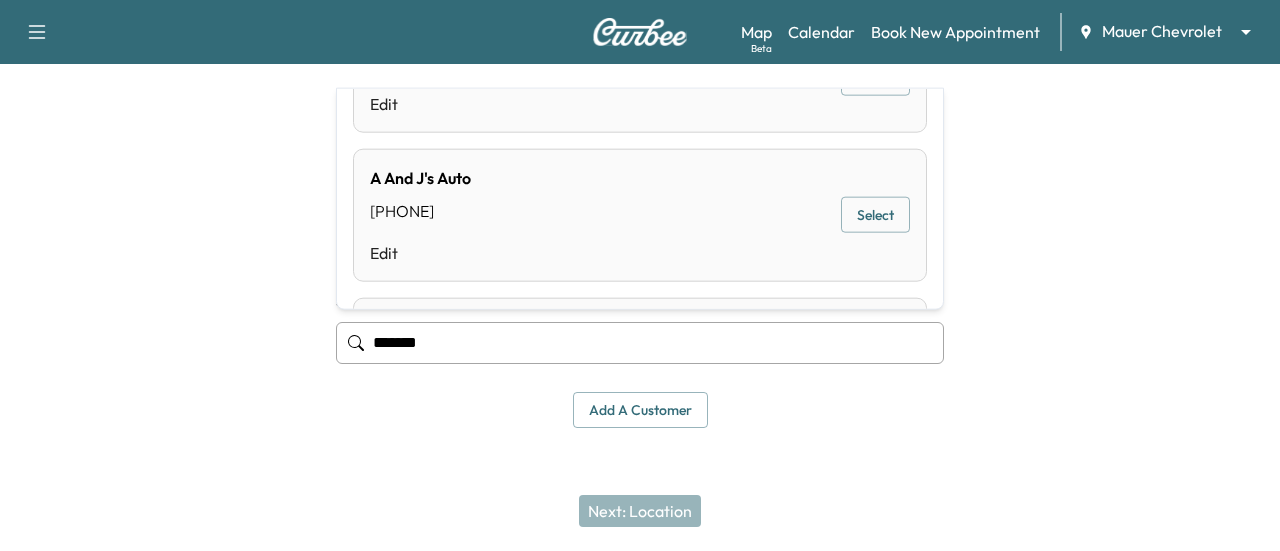 scroll, scrollTop: 0, scrollLeft: 0, axis: both 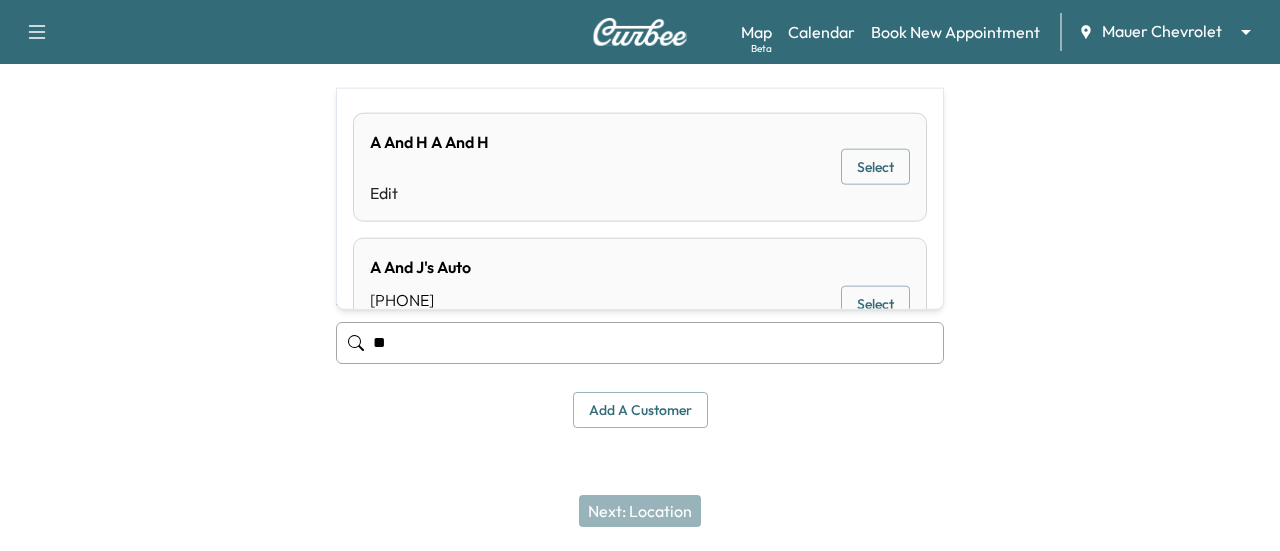 type on "*" 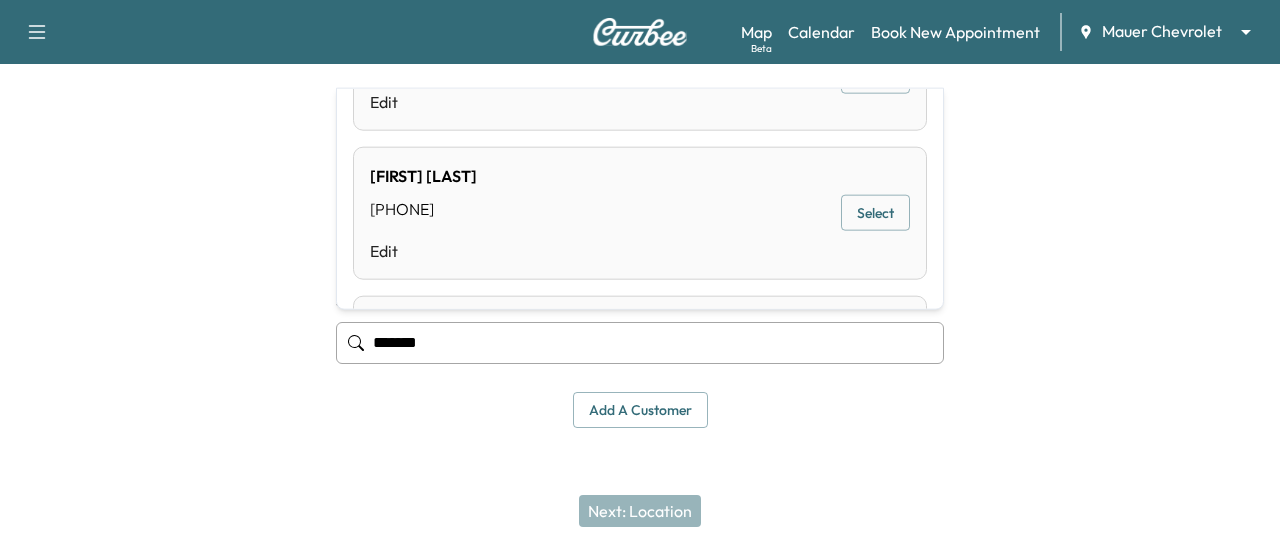 scroll, scrollTop: 0, scrollLeft: 0, axis: both 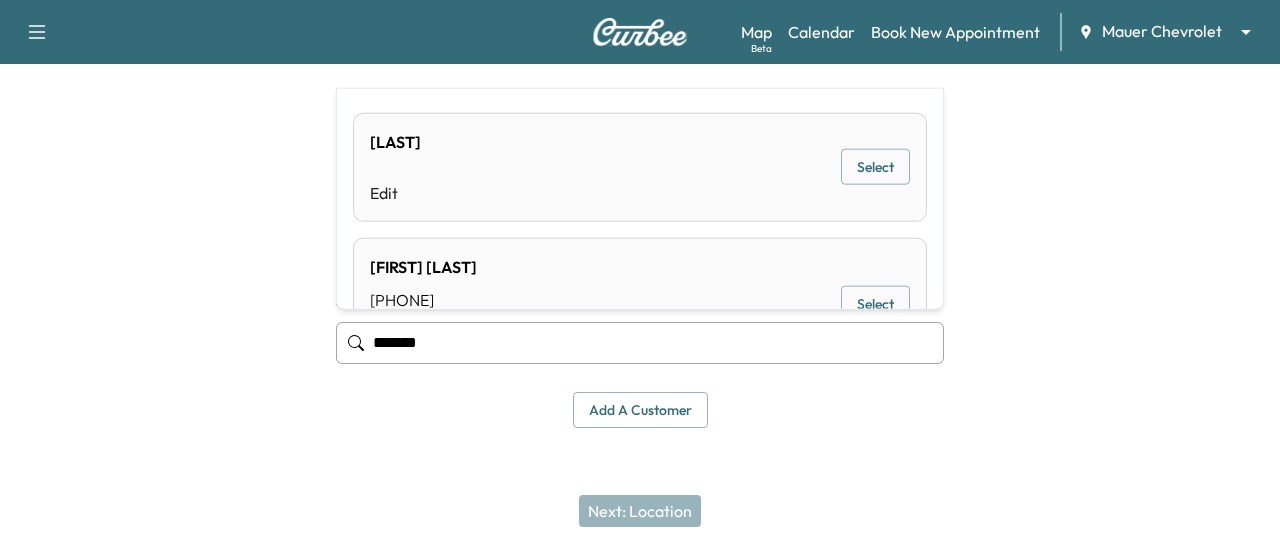type on "*******" 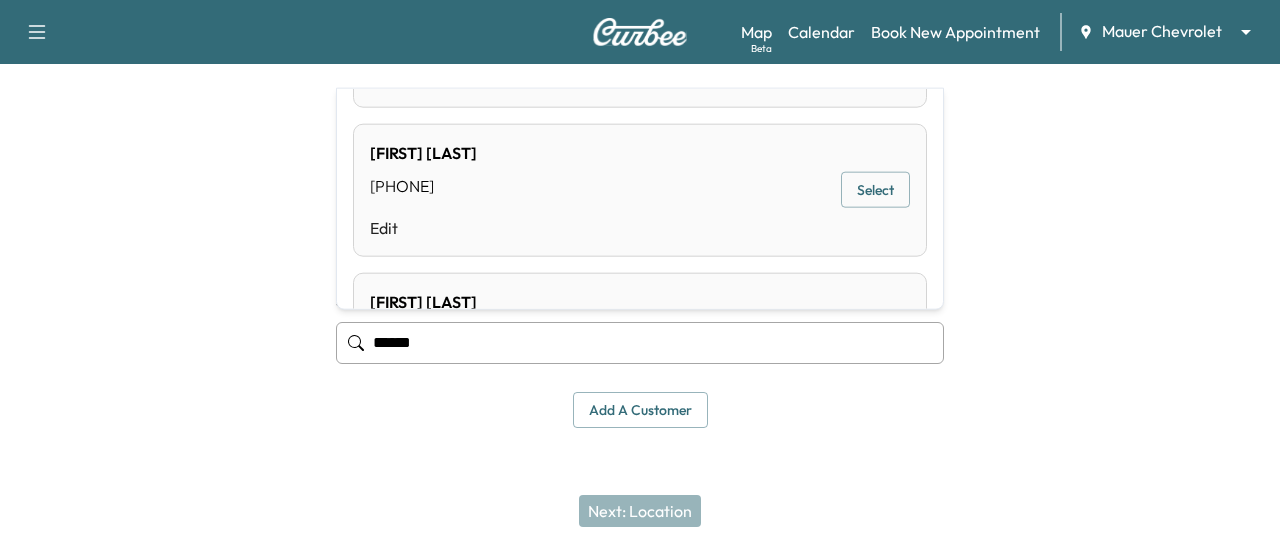 scroll, scrollTop: 482, scrollLeft: 0, axis: vertical 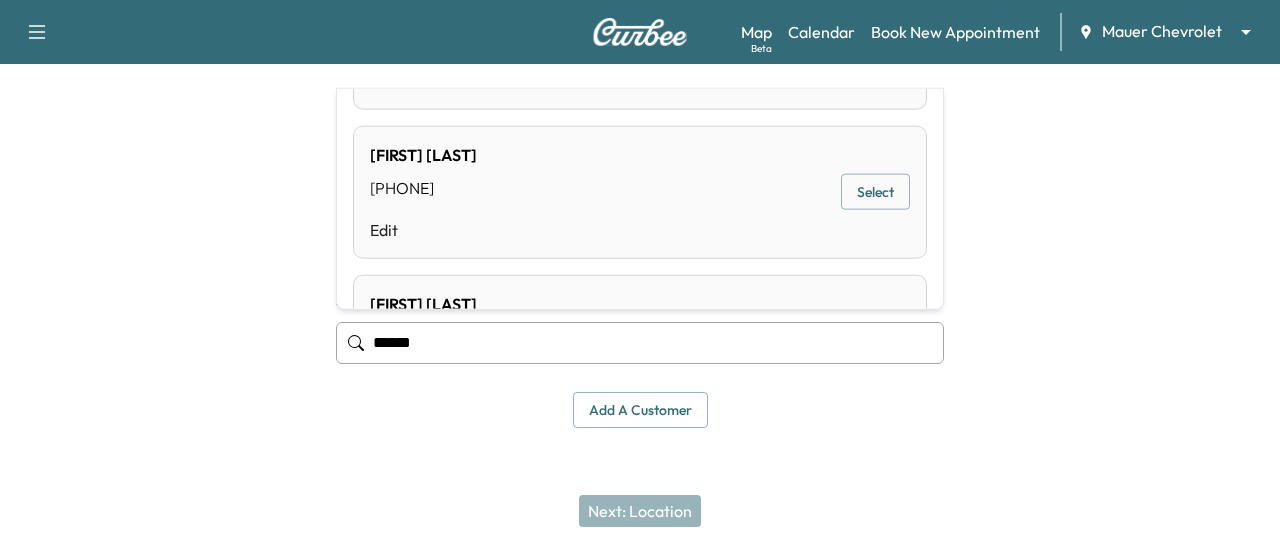 type on "******" 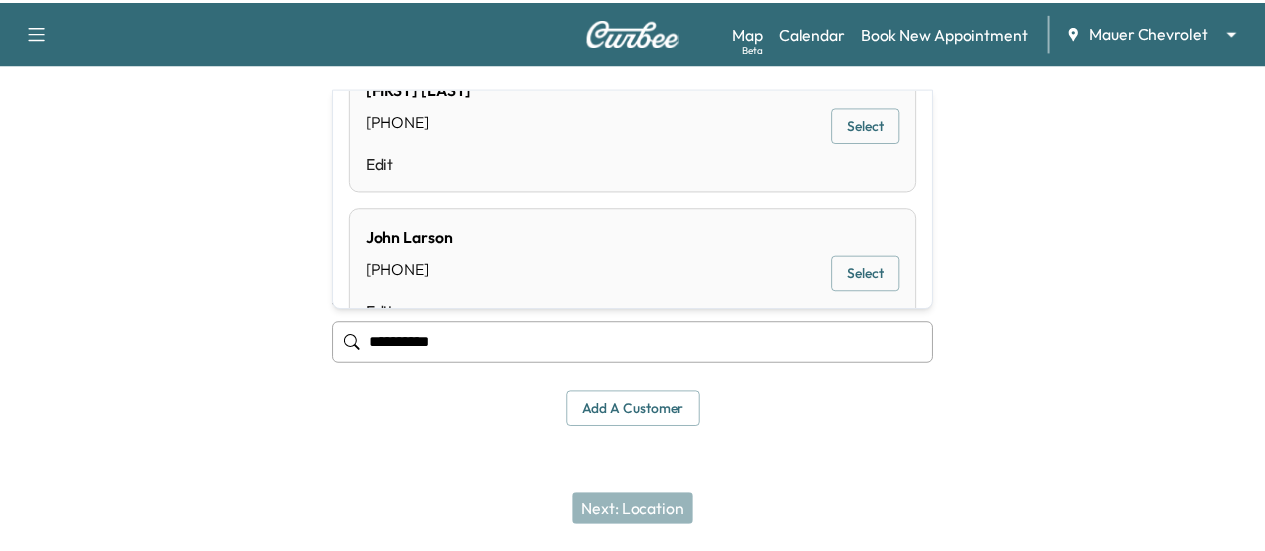 scroll, scrollTop: 0, scrollLeft: 0, axis: both 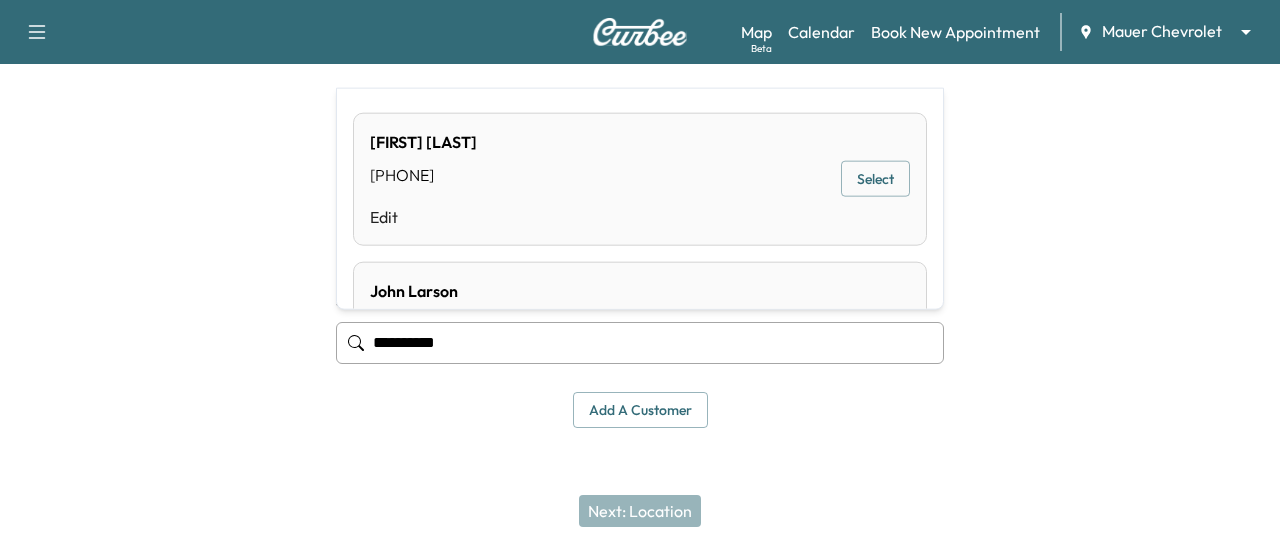 type on "**********" 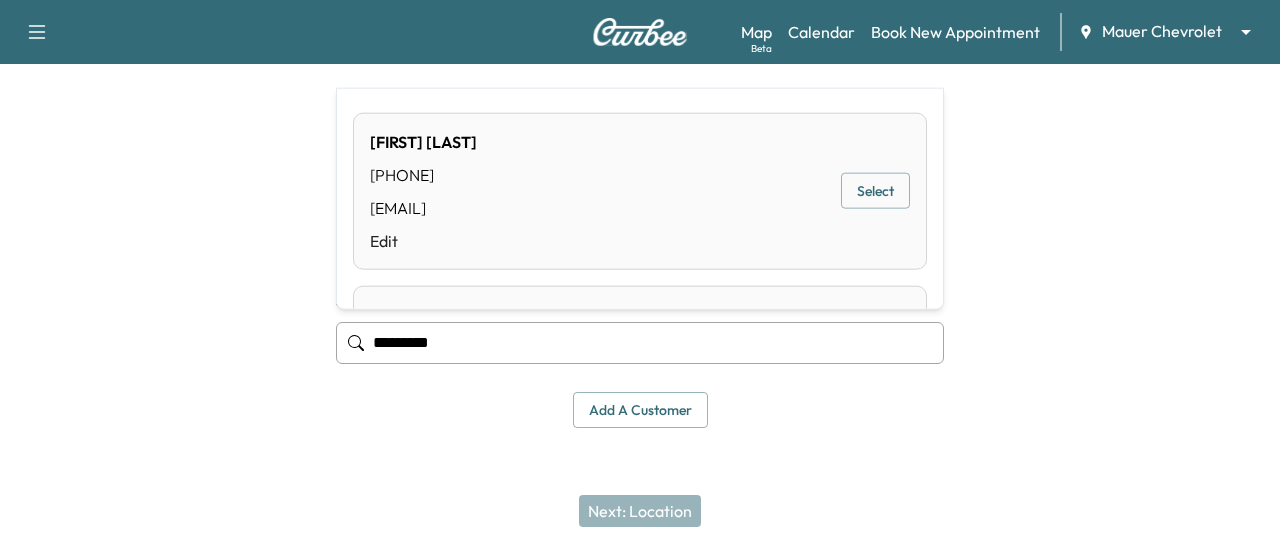 click on "Select" at bounding box center (875, 191) 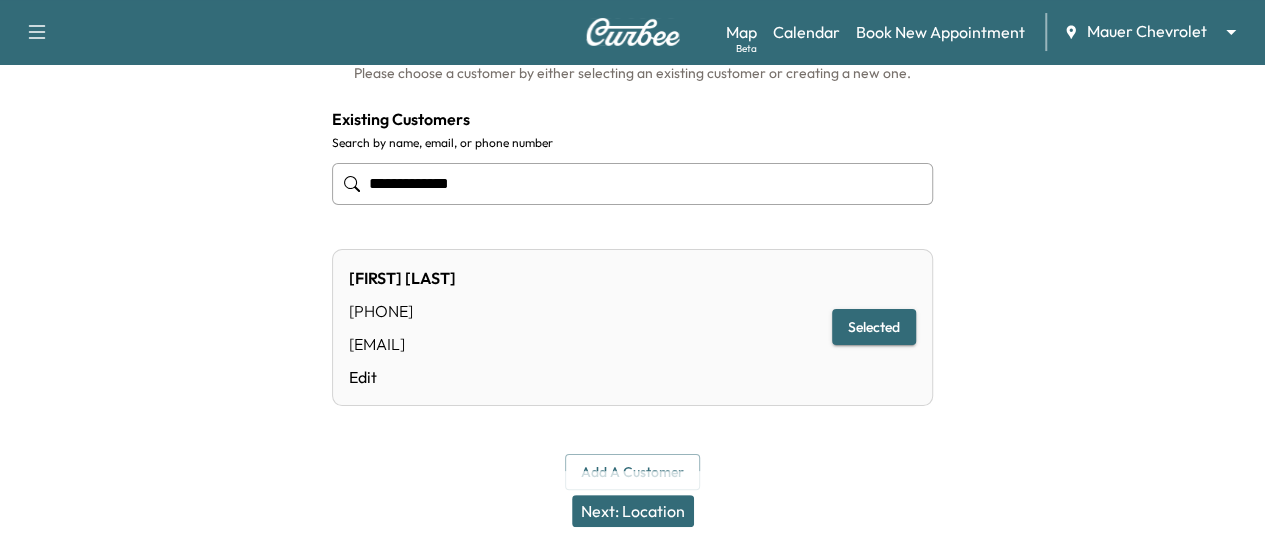 scroll, scrollTop: 176, scrollLeft: 0, axis: vertical 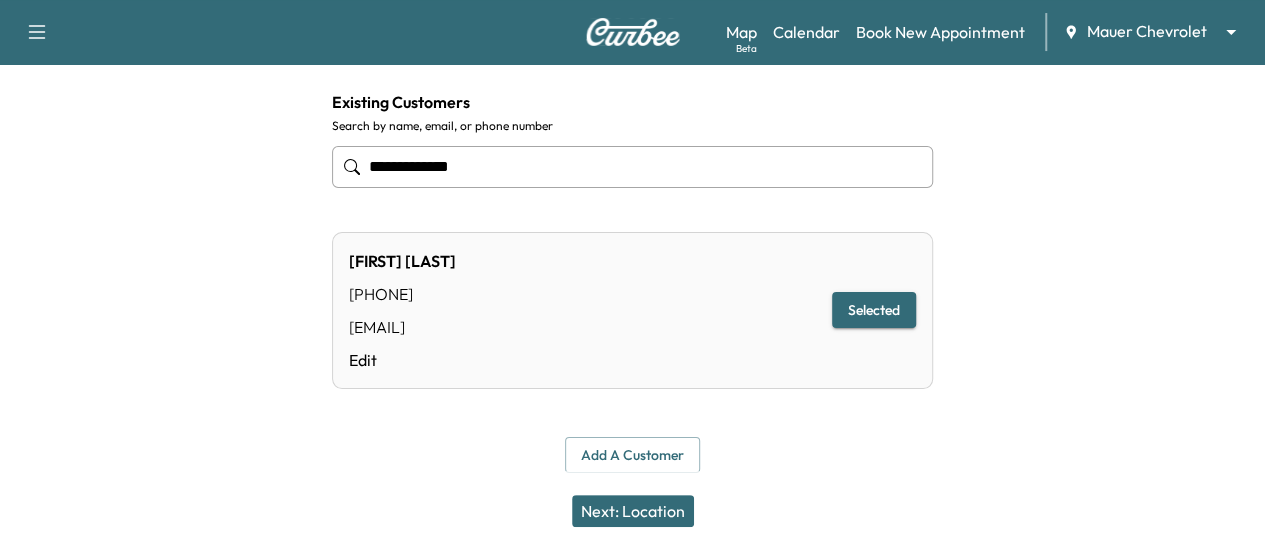 type on "**********" 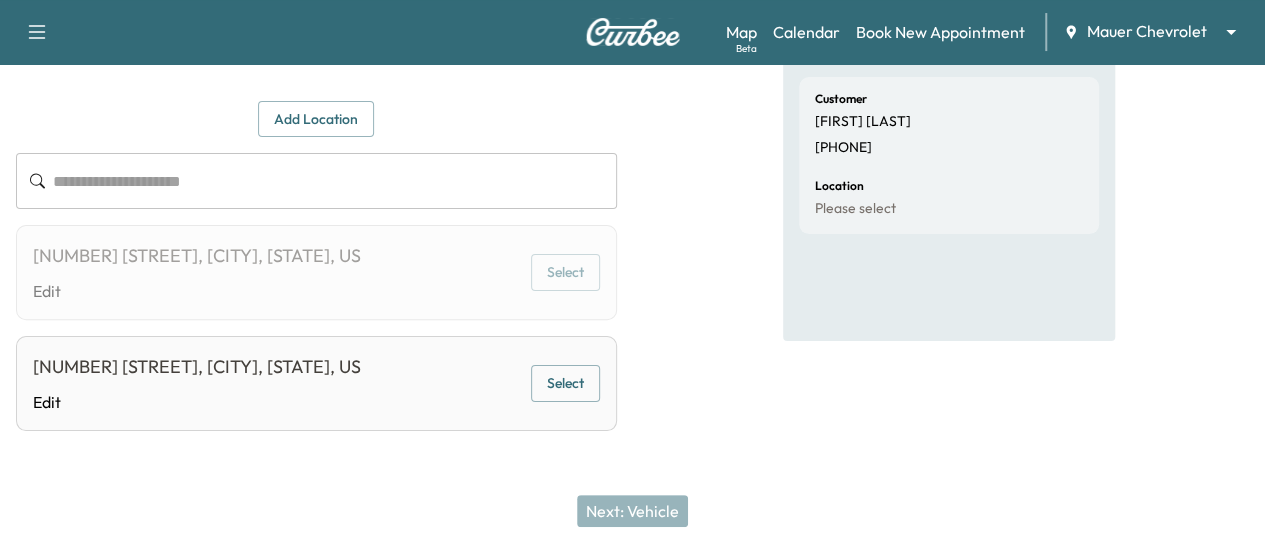 scroll, scrollTop: 182, scrollLeft: 0, axis: vertical 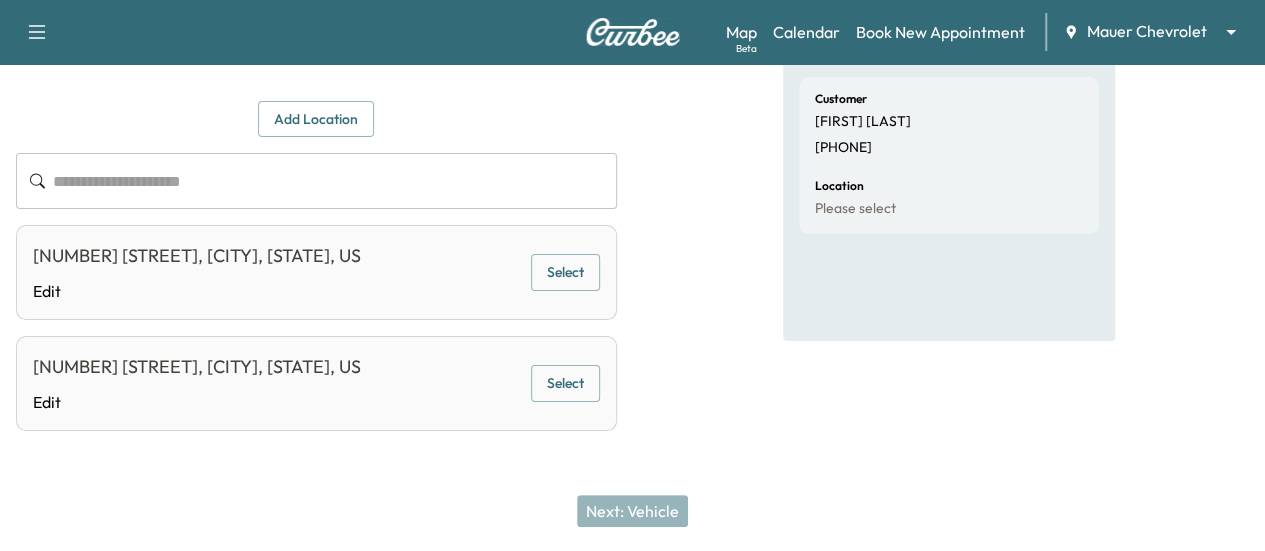 click on "Select" at bounding box center [565, 272] 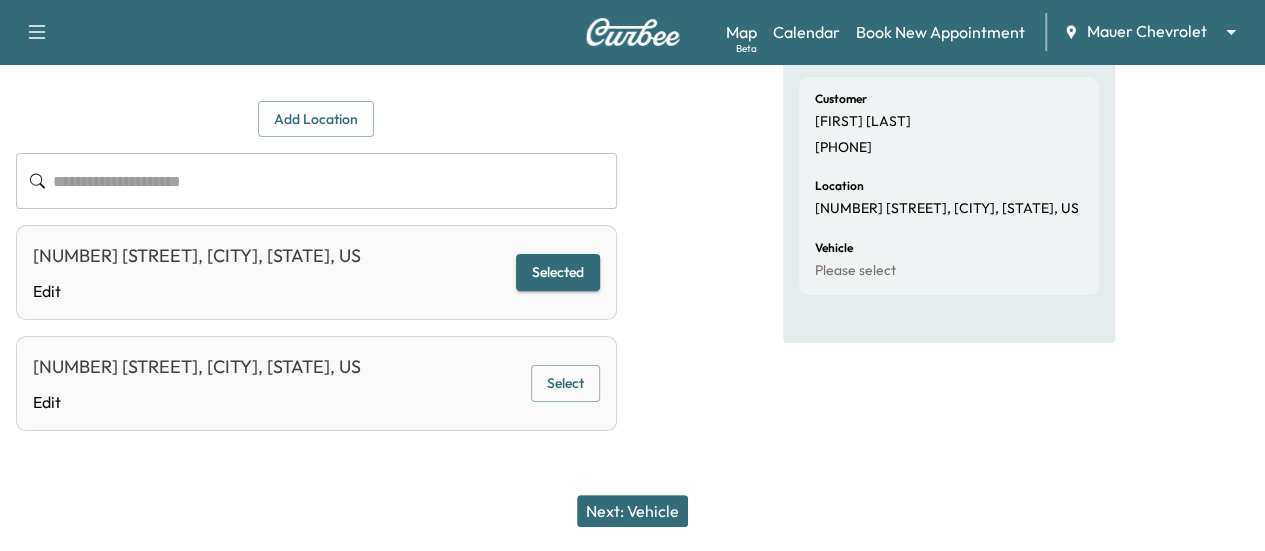 click on "Next: Vehicle" at bounding box center [632, 511] 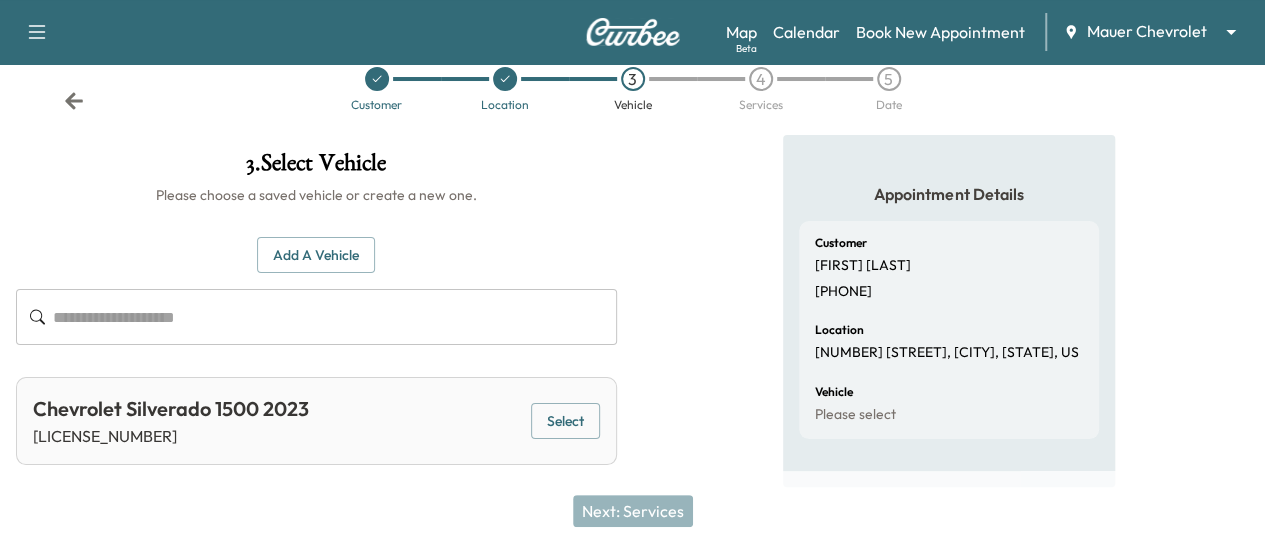 scroll, scrollTop: 54, scrollLeft: 0, axis: vertical 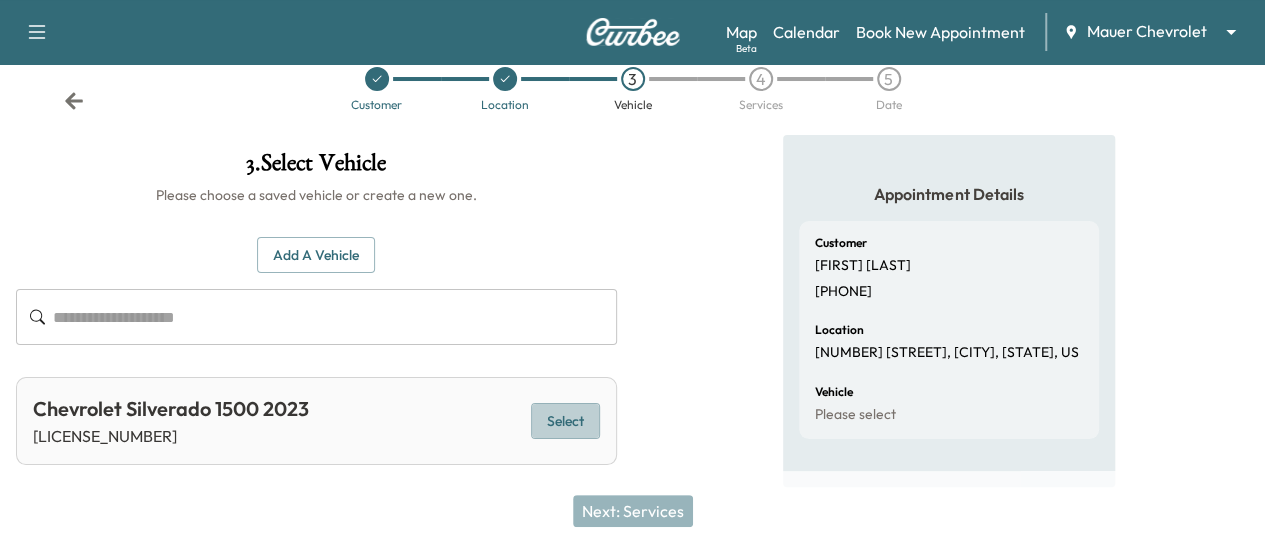 click on "Select" at bounding box center (565, 421) 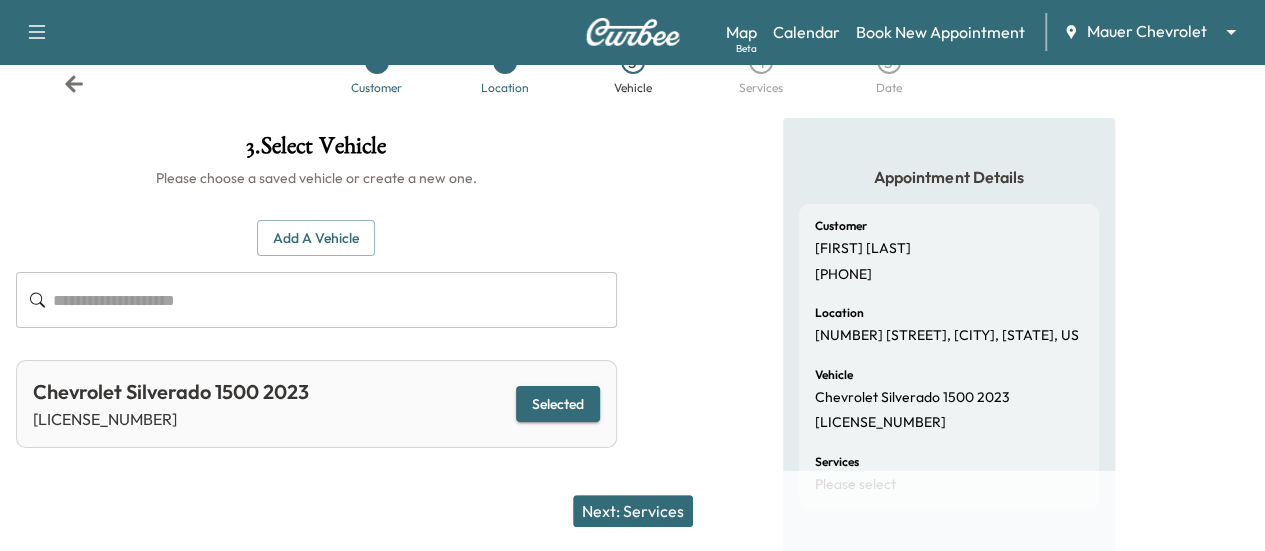 click on "Next: Services" at bounding box center [633, 511] 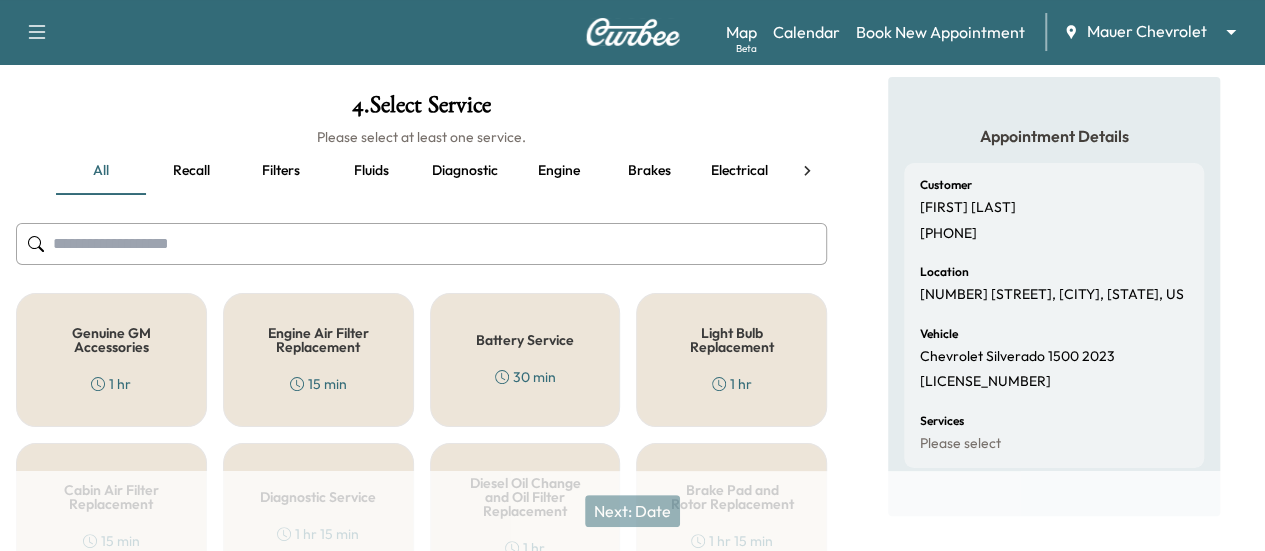 scroll, scrollTop: 28, scrollLeft: 0, axis: vertical 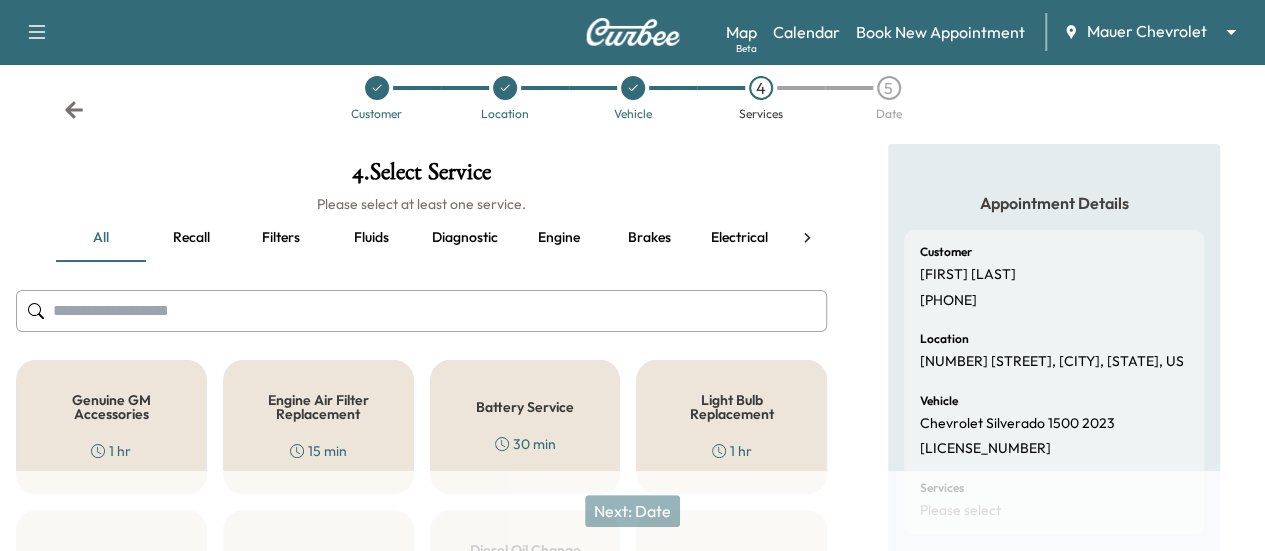 click 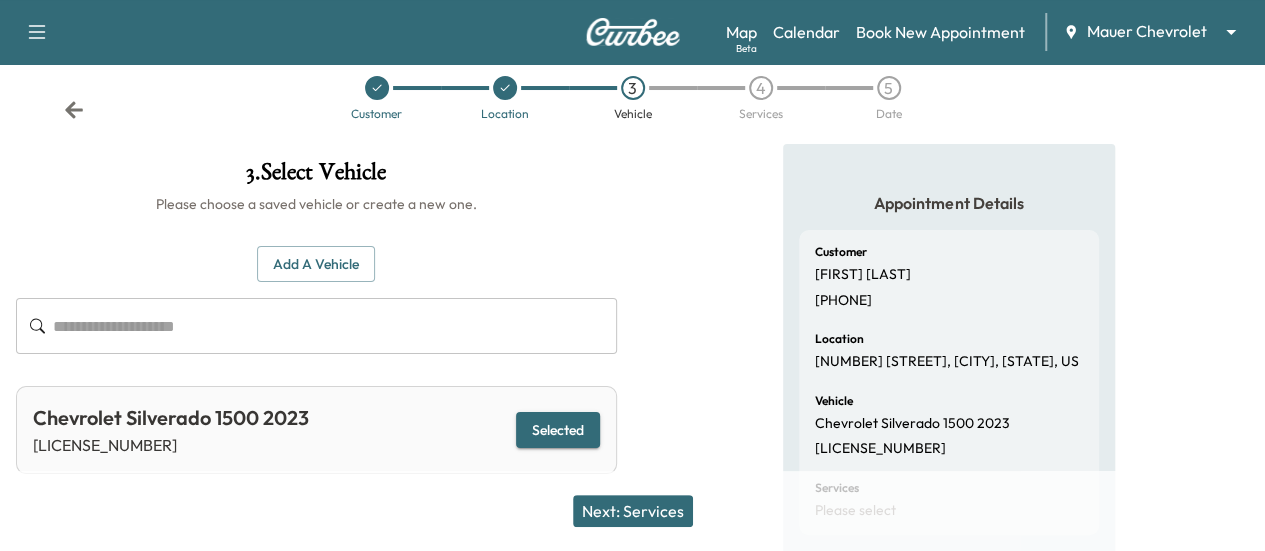 click 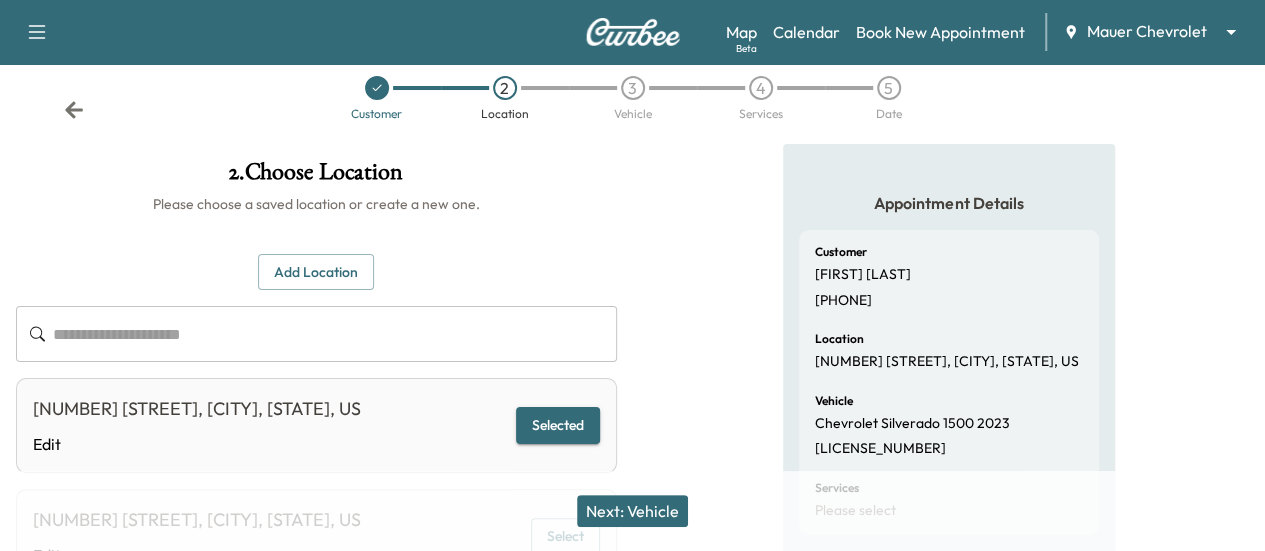 click 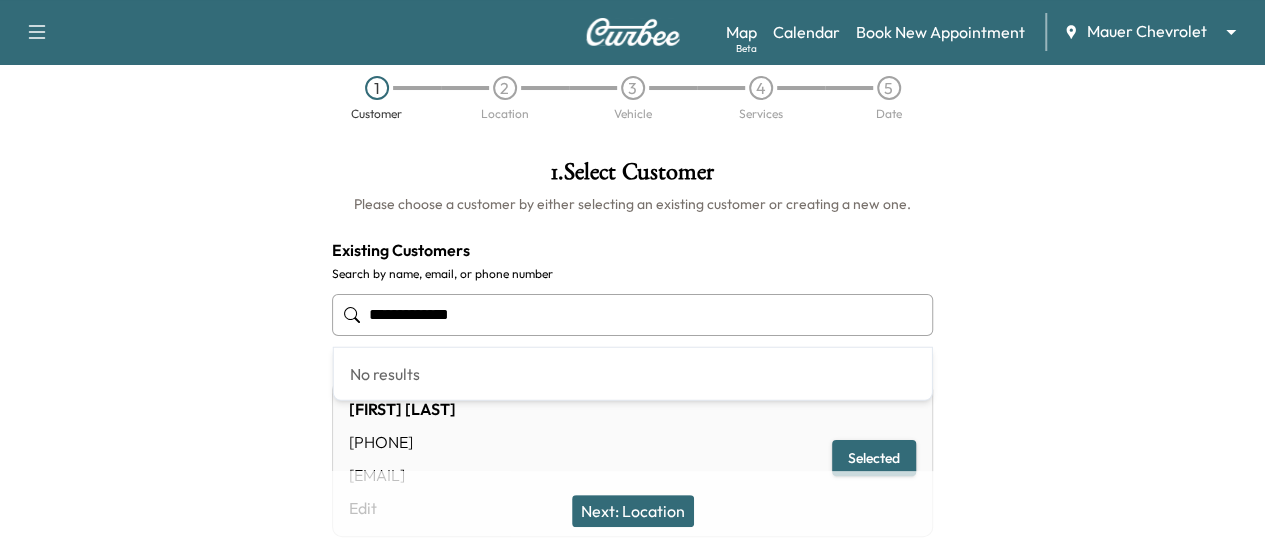 click on "**********" at bounding box center [632, 315] 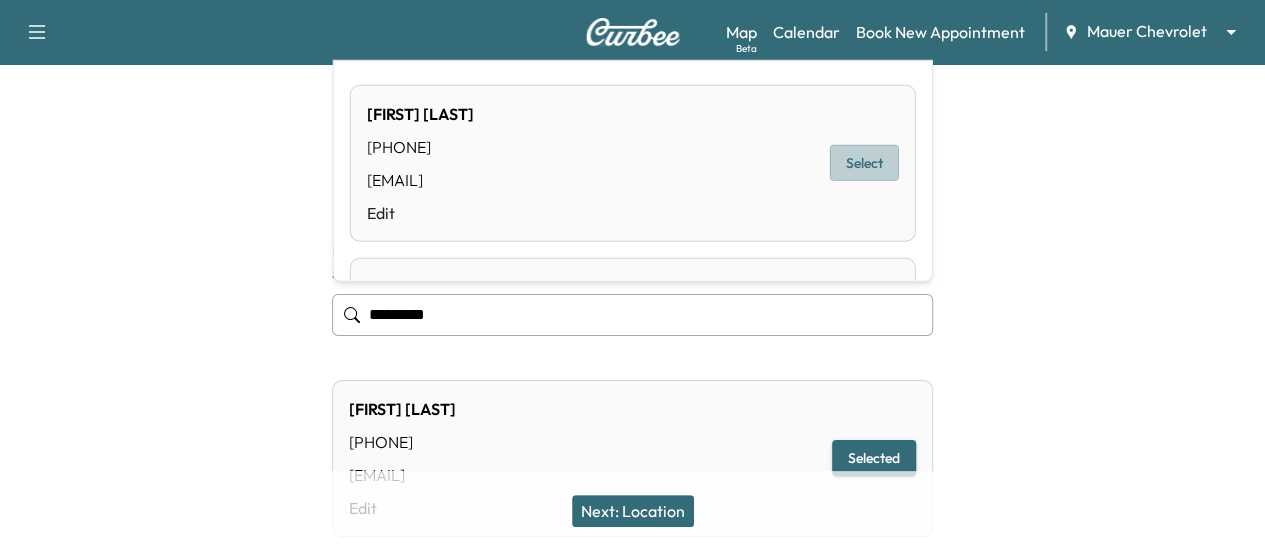 click on "Select" at bounding box center (864, 163) 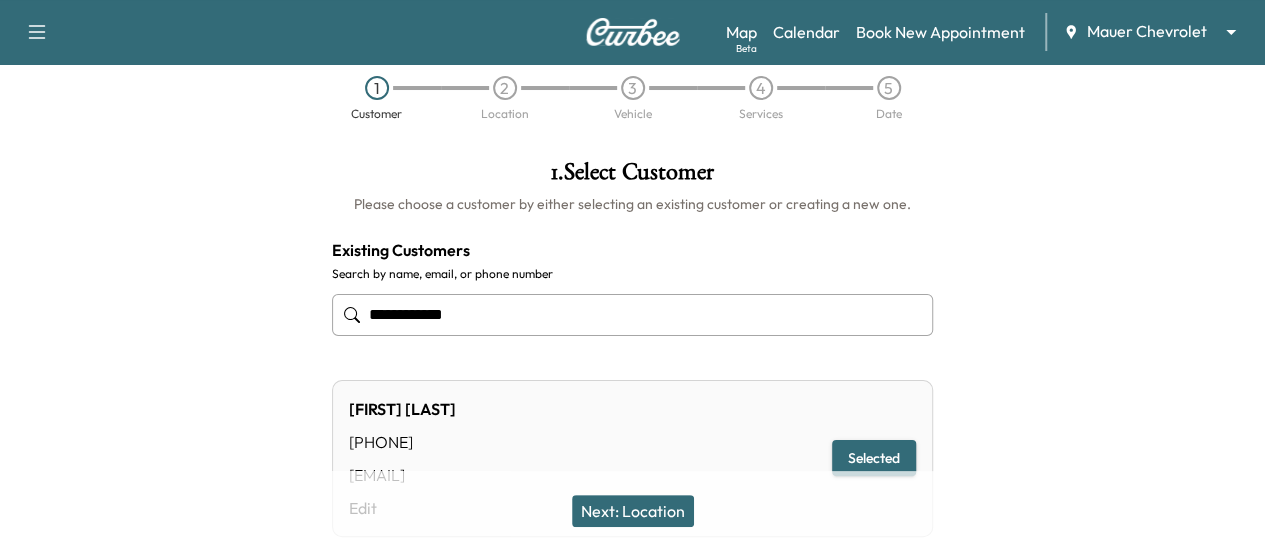 type on "**********" 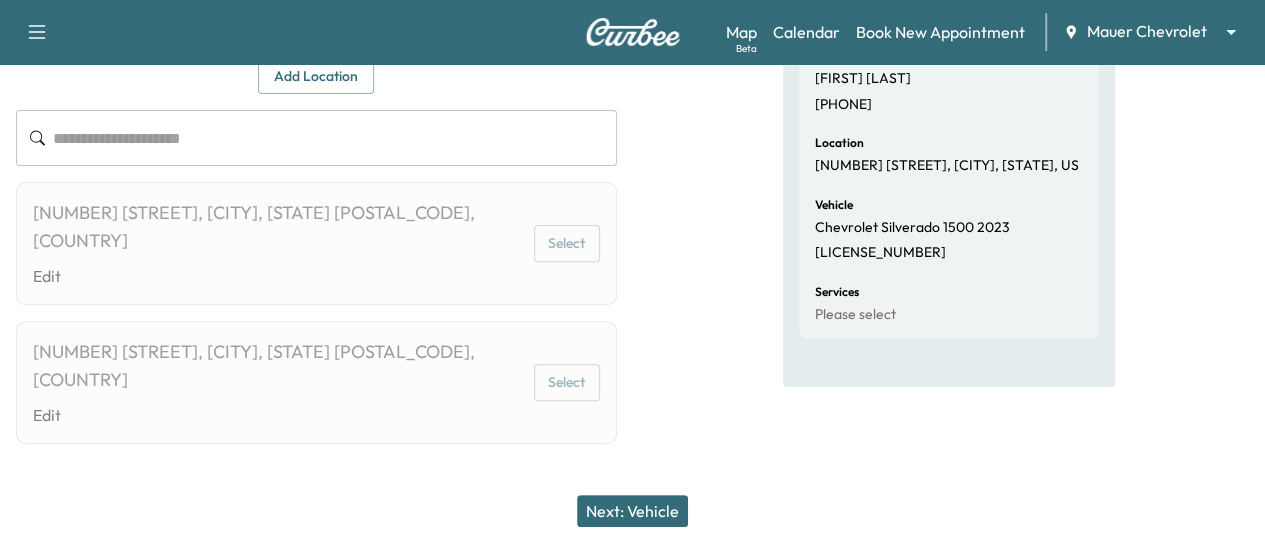 scroll, scrollTop: 234, scrollLeft: 0, axis: vertical 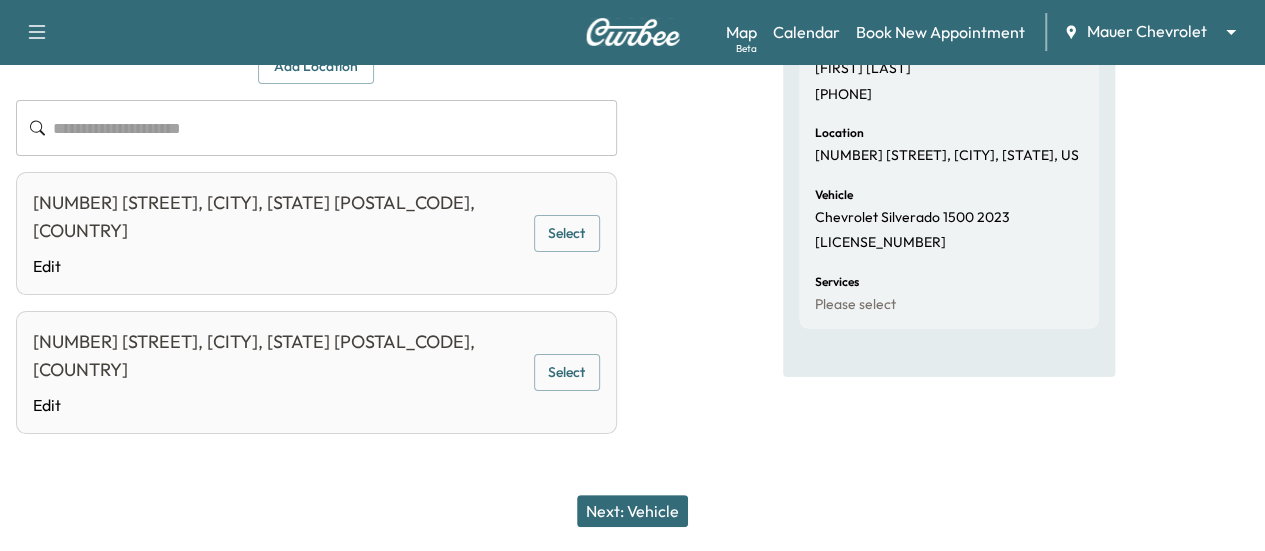 click on "Select" at bounding box center (567, 233) 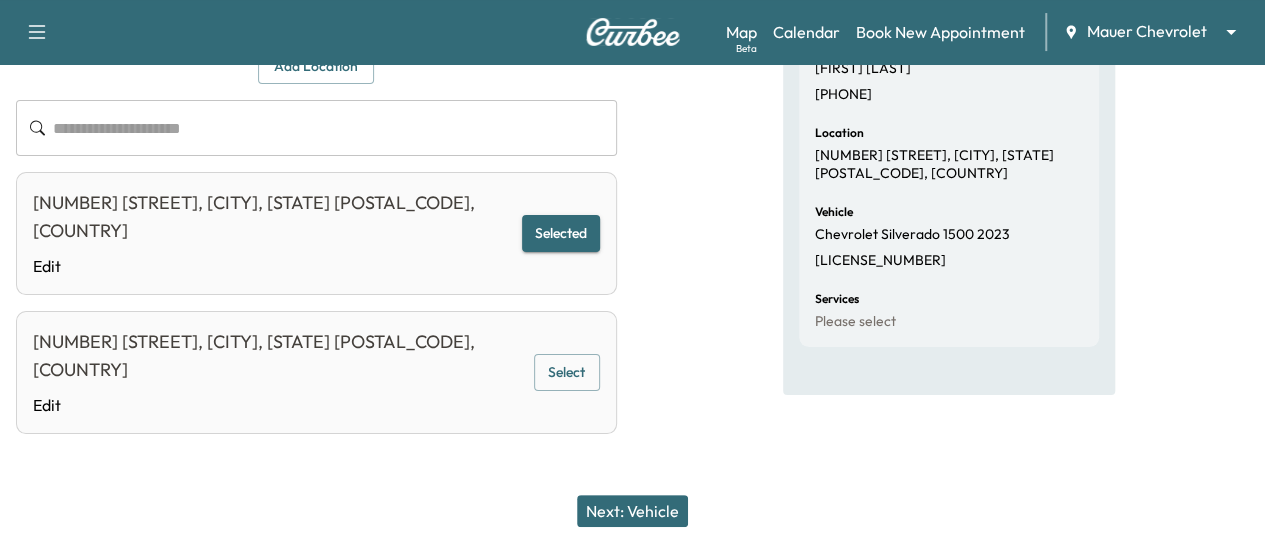 click on "Next: Vehicle" at bounding box center (632, 511) 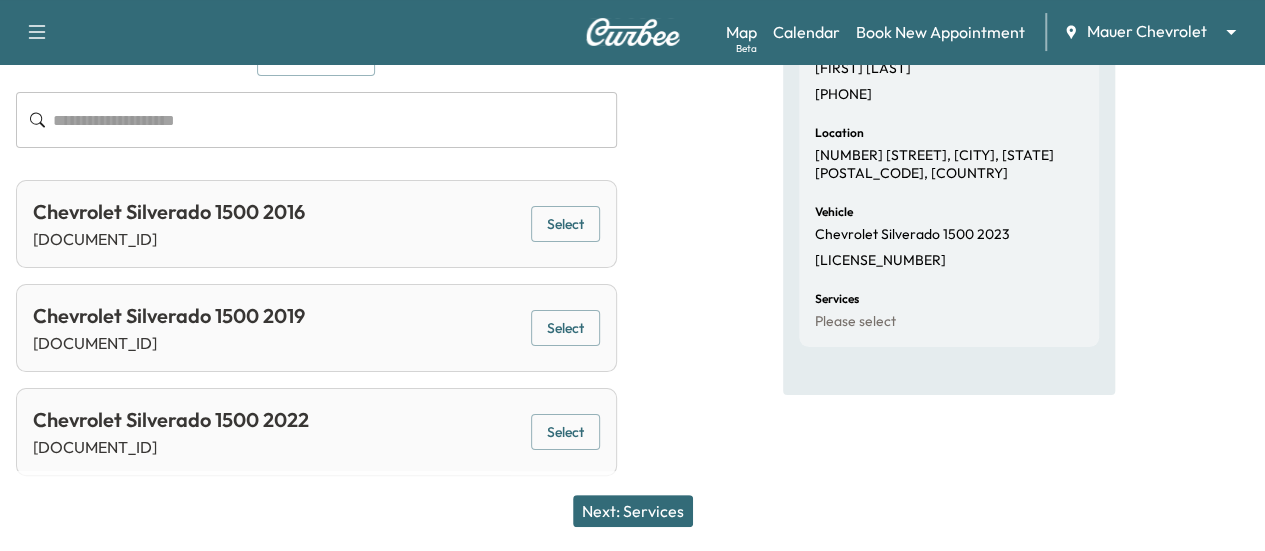 scroll, scrollTop: 236, scrollLeft: 0, axis: vertical 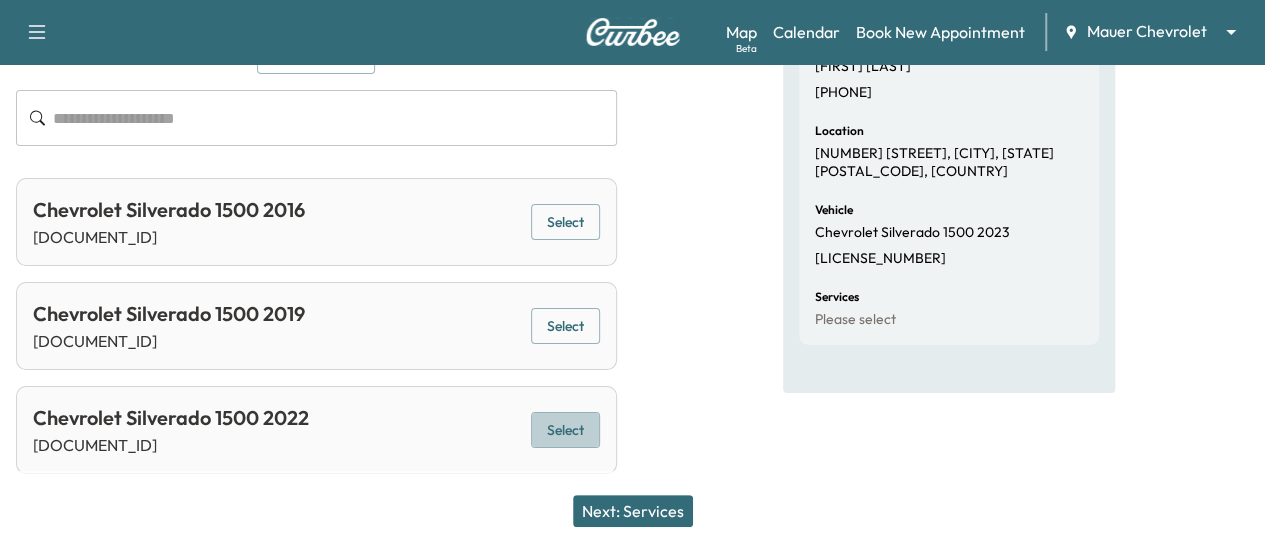 click on "Select" at bounding box center [565, 430] 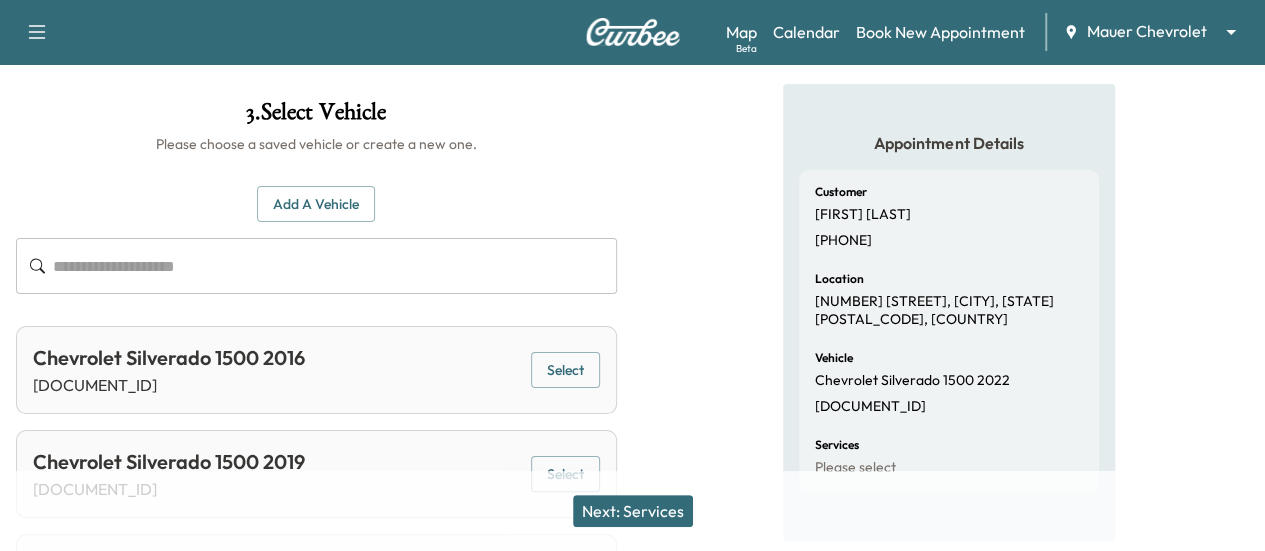 scroll, scrollTop: 0, scrollLeft: 0, axis: both 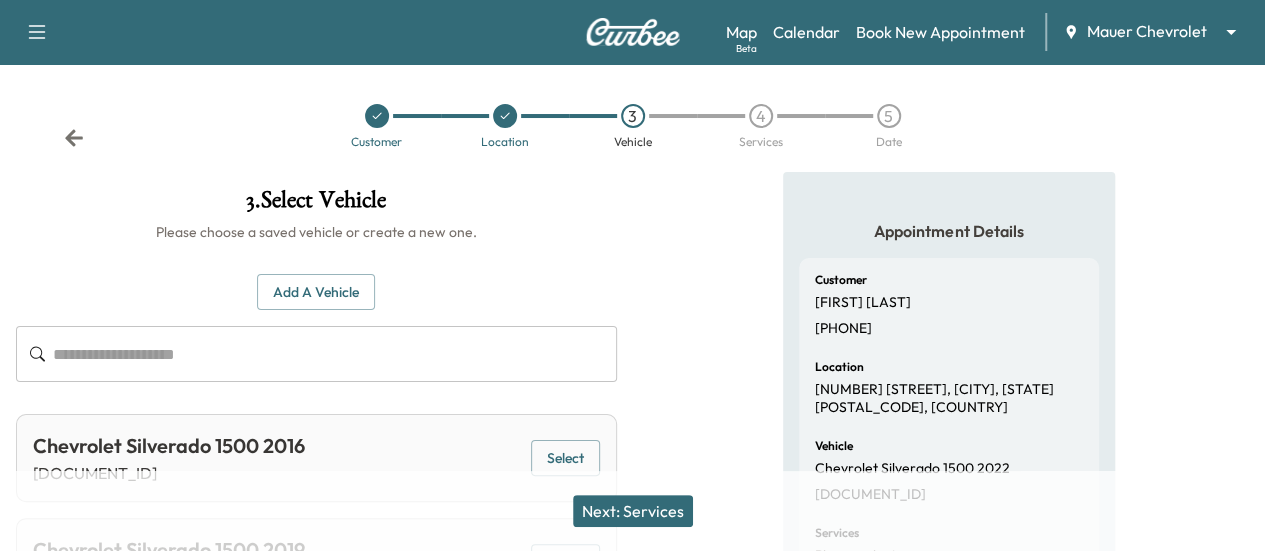click 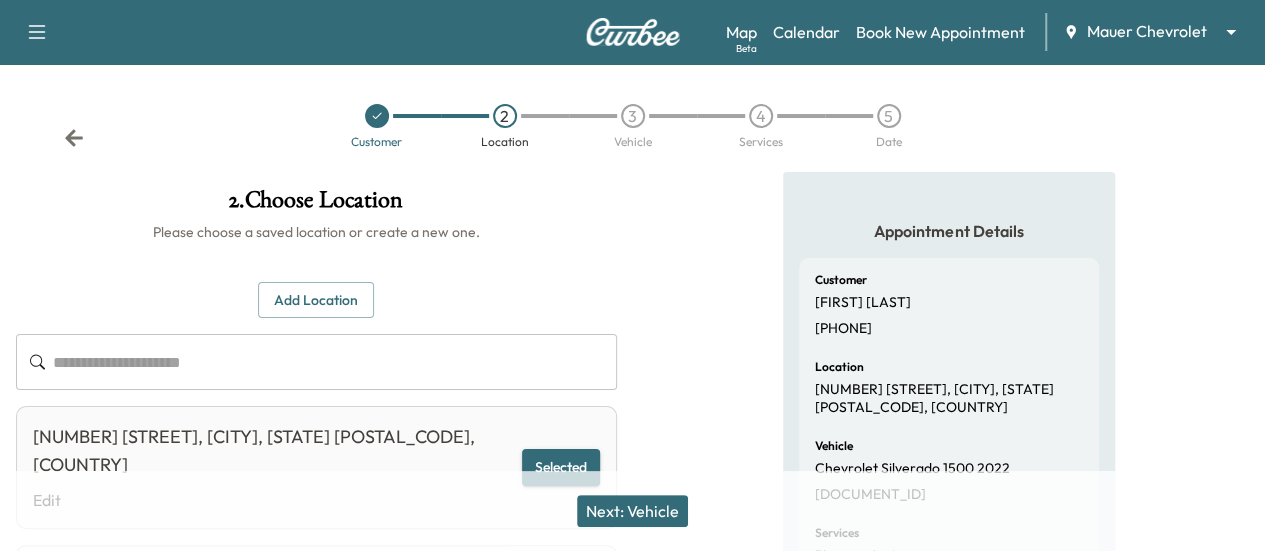 click 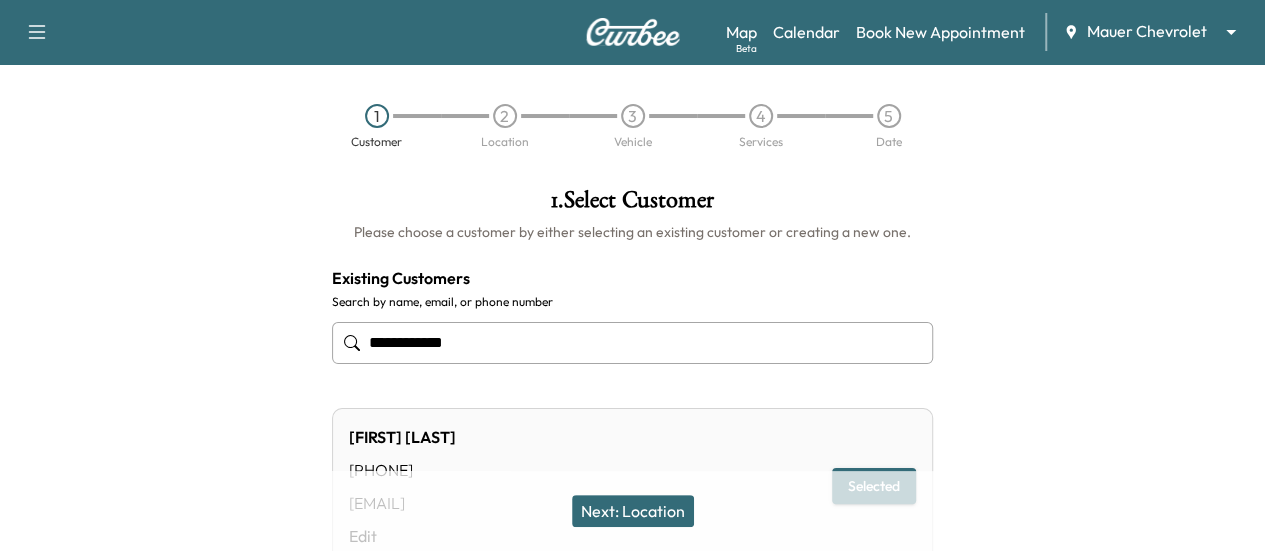click on "**********" at bounding box center (632, 343) 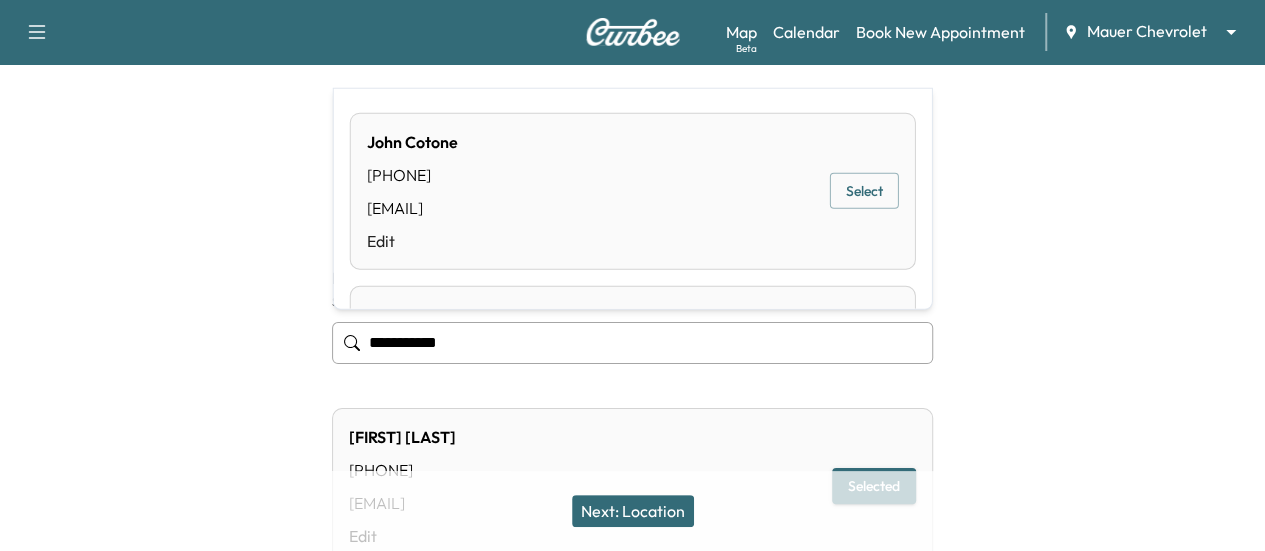 click on "Select" at bounding box center [864, 191] 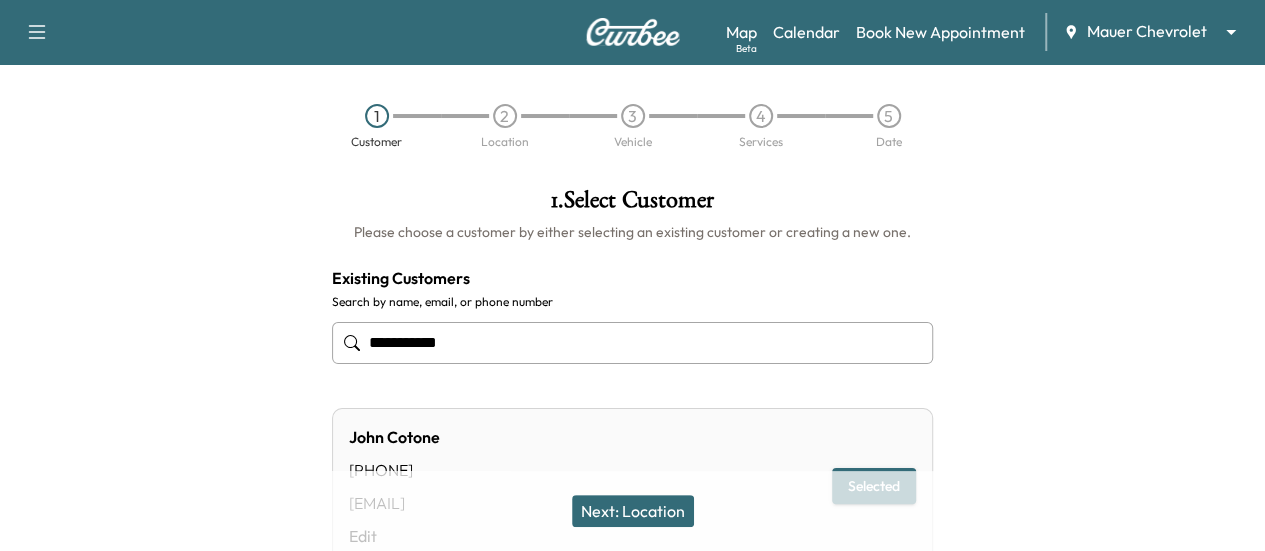 scroll, scrollTop: 96, scrollLeft: 0, axis: vertical 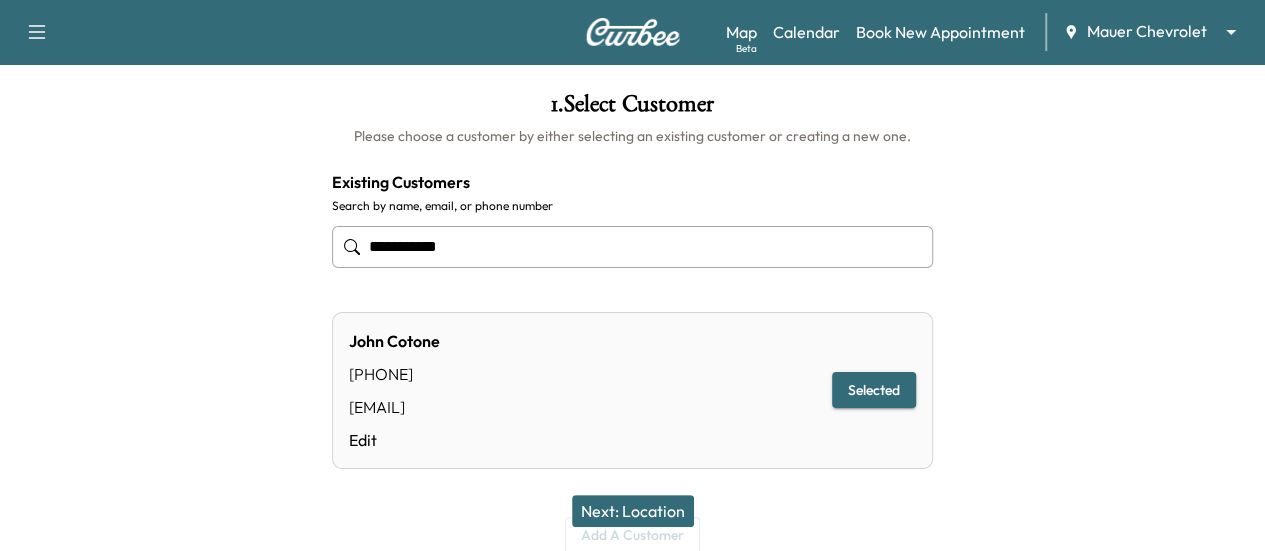 type on "**********" 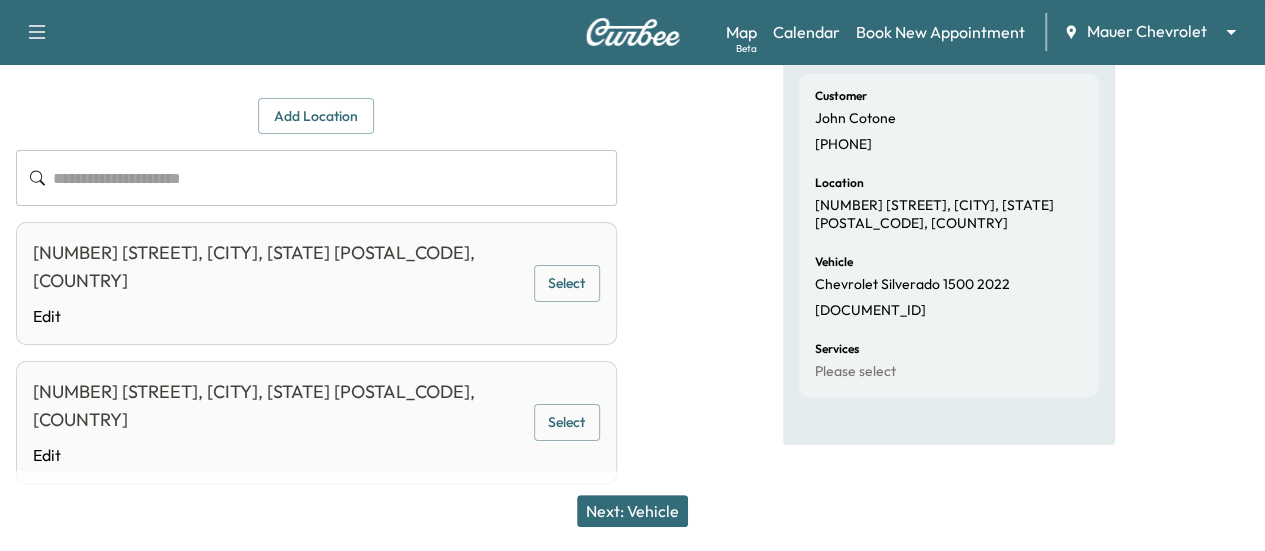 scroll, scrollTop: 186, scrollLeft: 0, axis: vertical 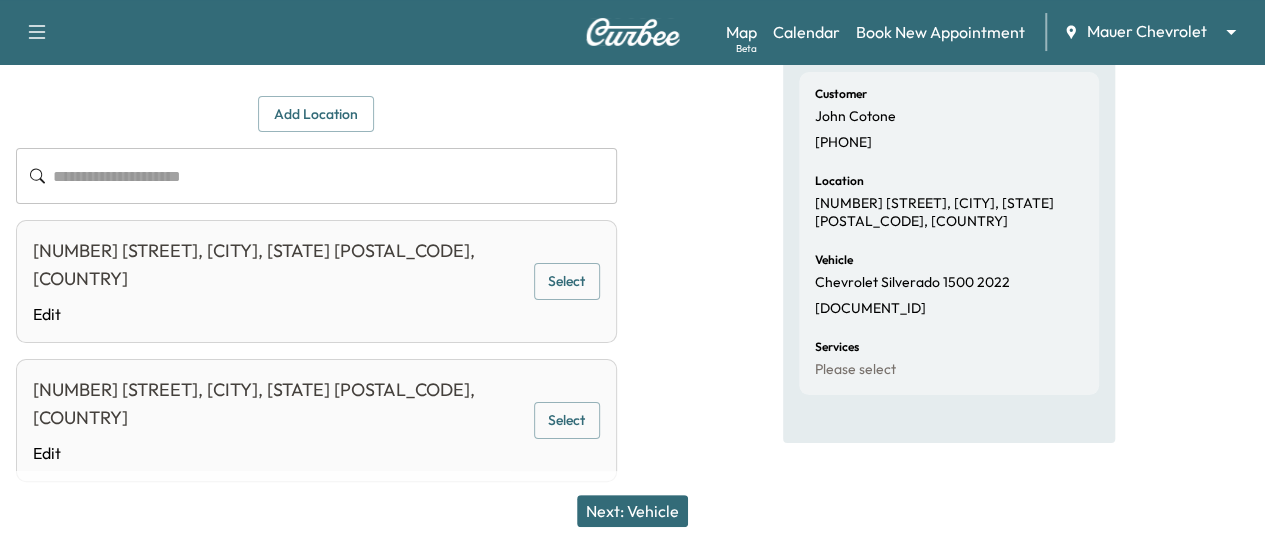 click on "Select" at bounding box center [567, 281] 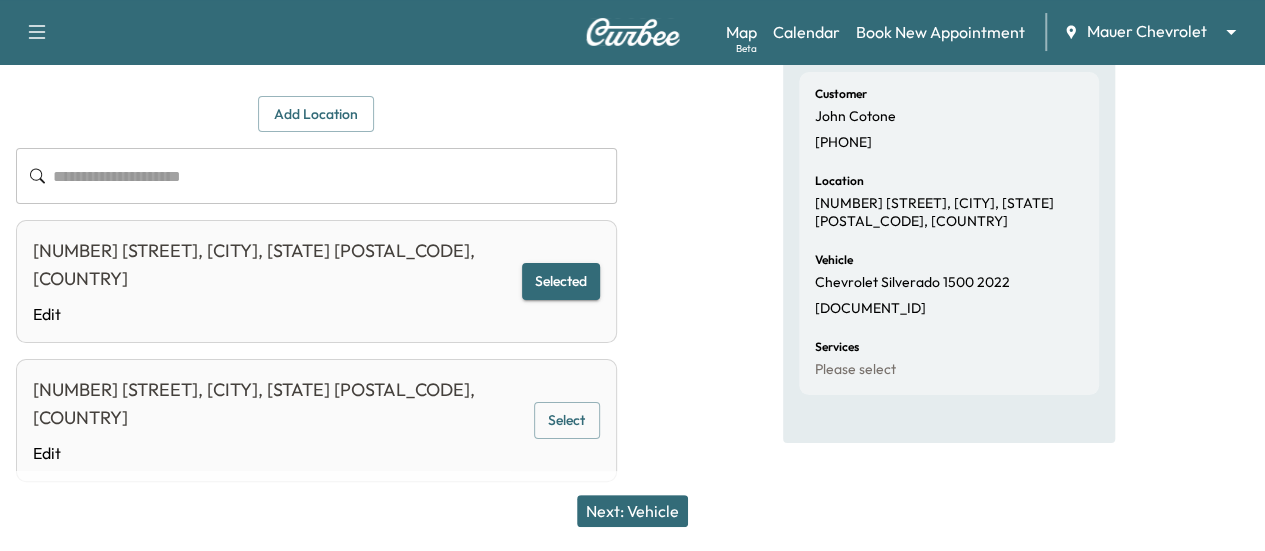 click on "Next: Vehicle" at bounding box center [632, 511] 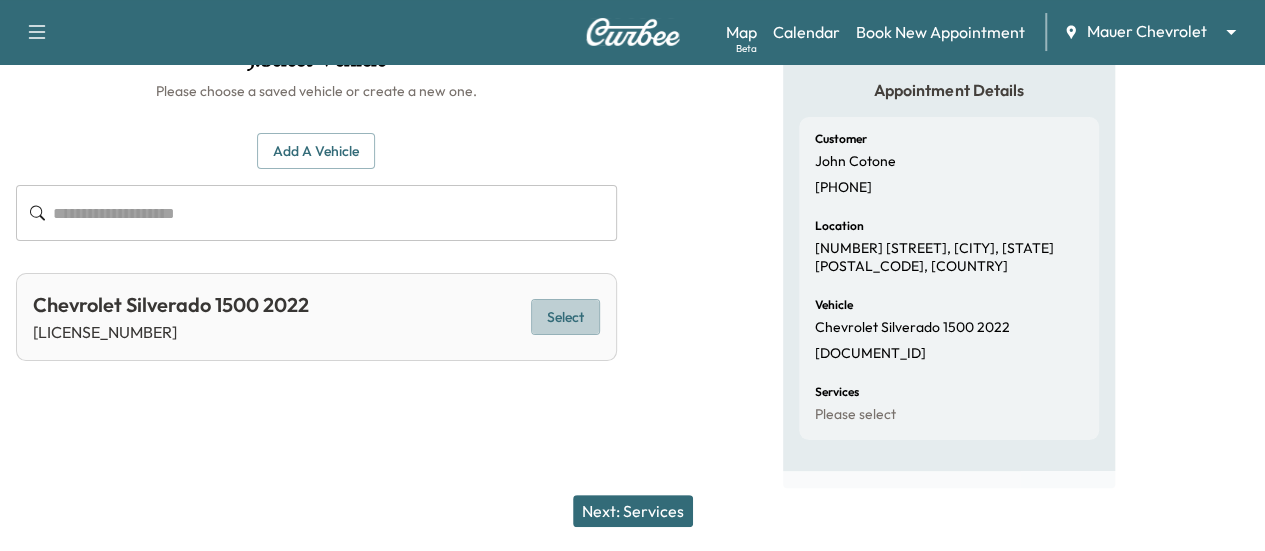 click on "Select" at bounding box center (565, 317) 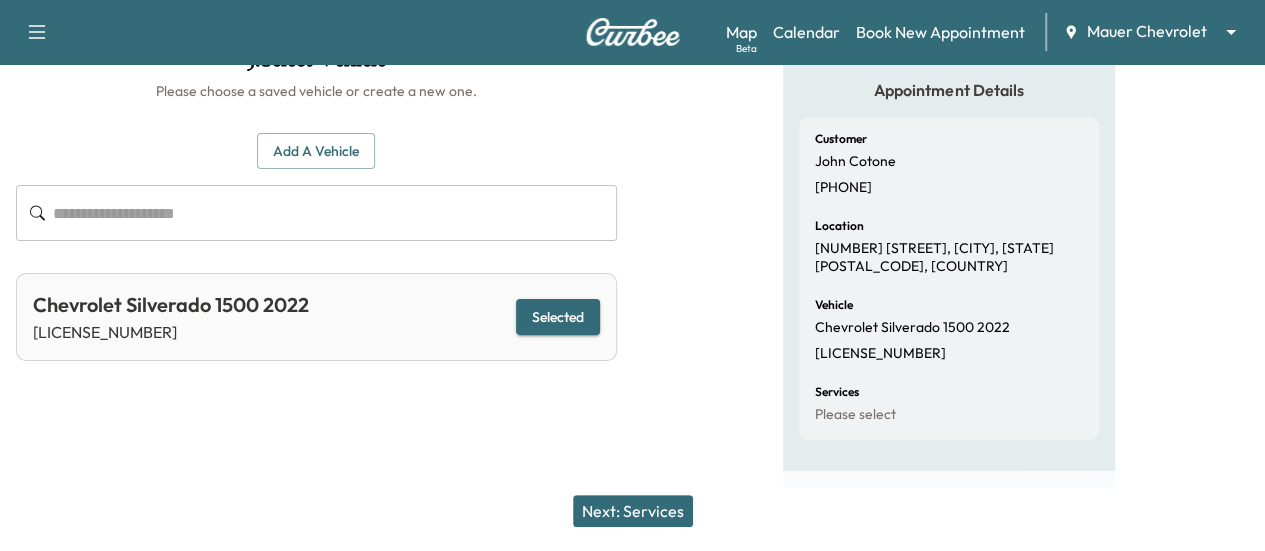 click on "Next: Services" at bounding box center (633, 511) 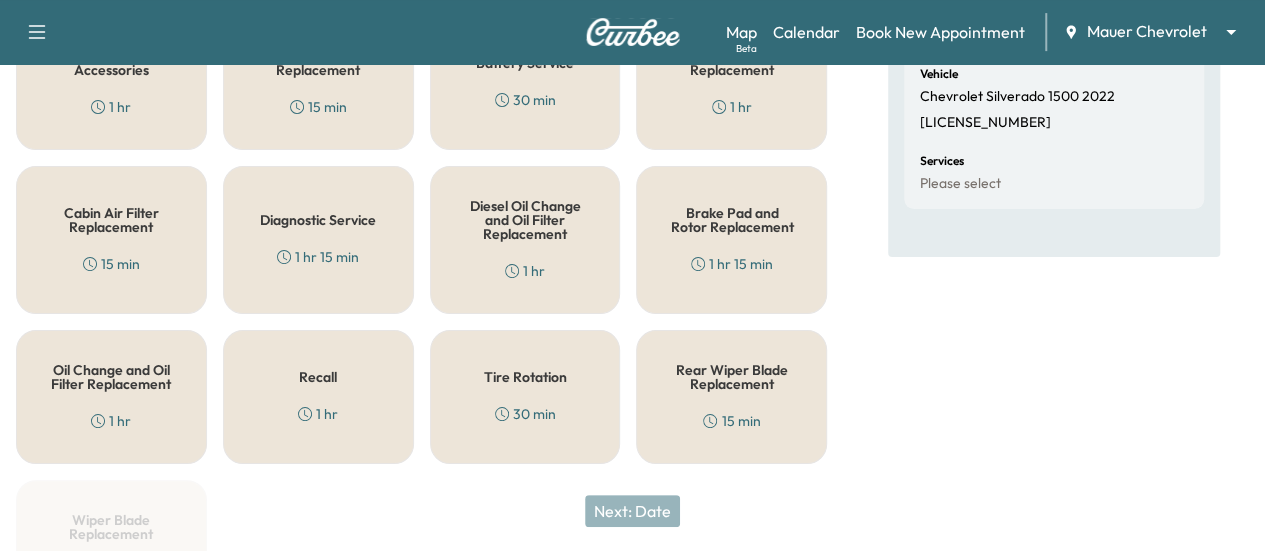scroll, scrollTop: 373, scrollLeft: 0, axis: vertical 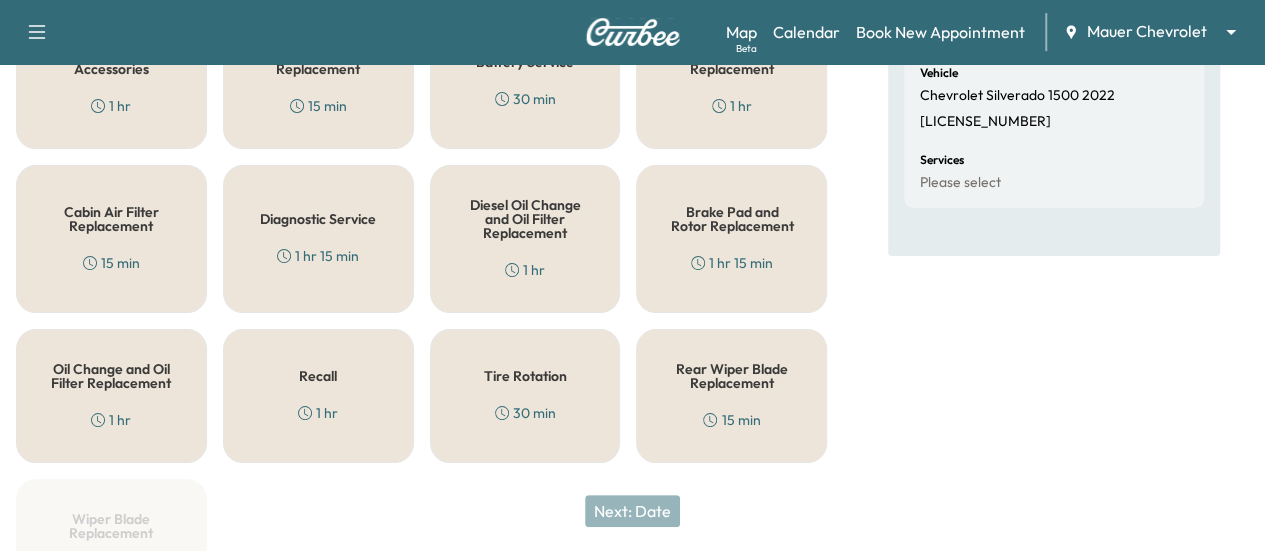 click on "Recall 1 hr" at bounding box center (318, 396) 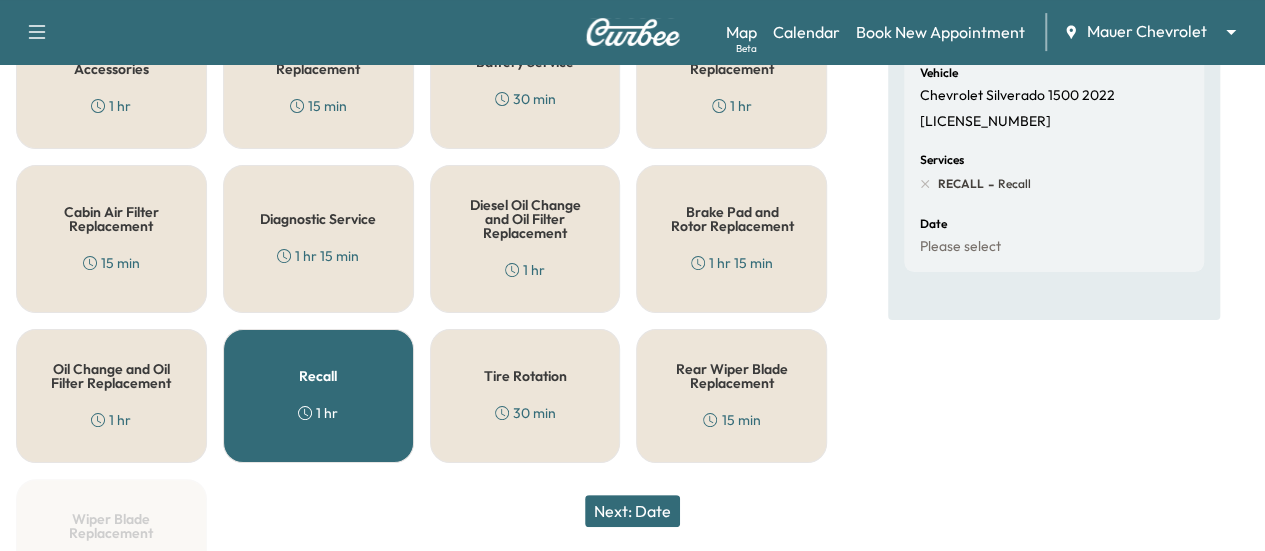 click on "Next: Date" at bounding box center [632, 511] 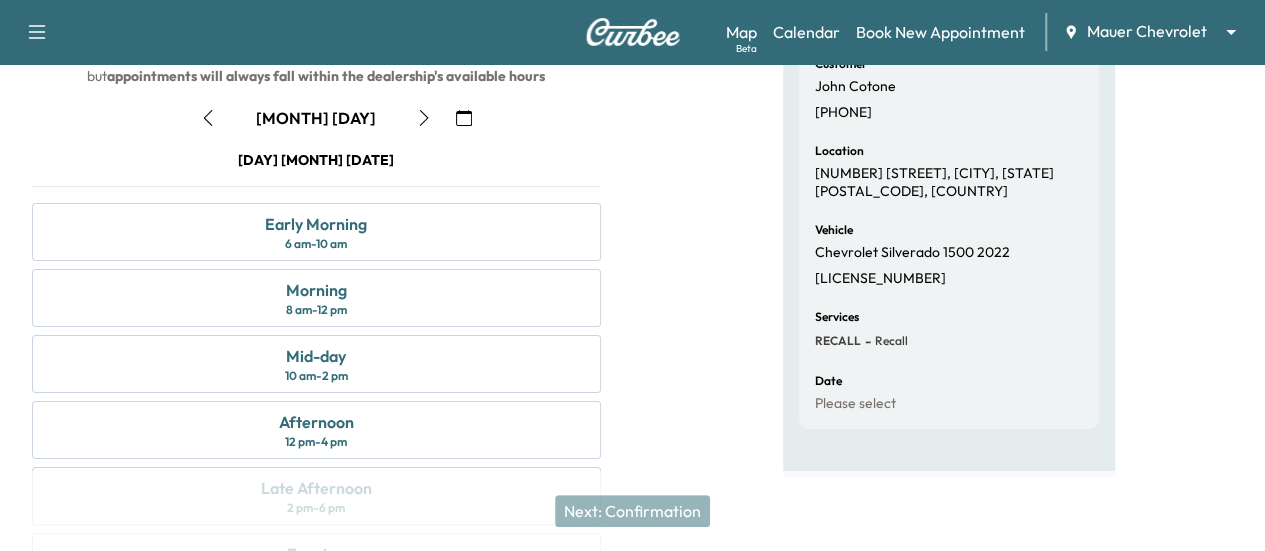 scroll, scrollTop: 209, scrollLeft: 0, axis: vertical 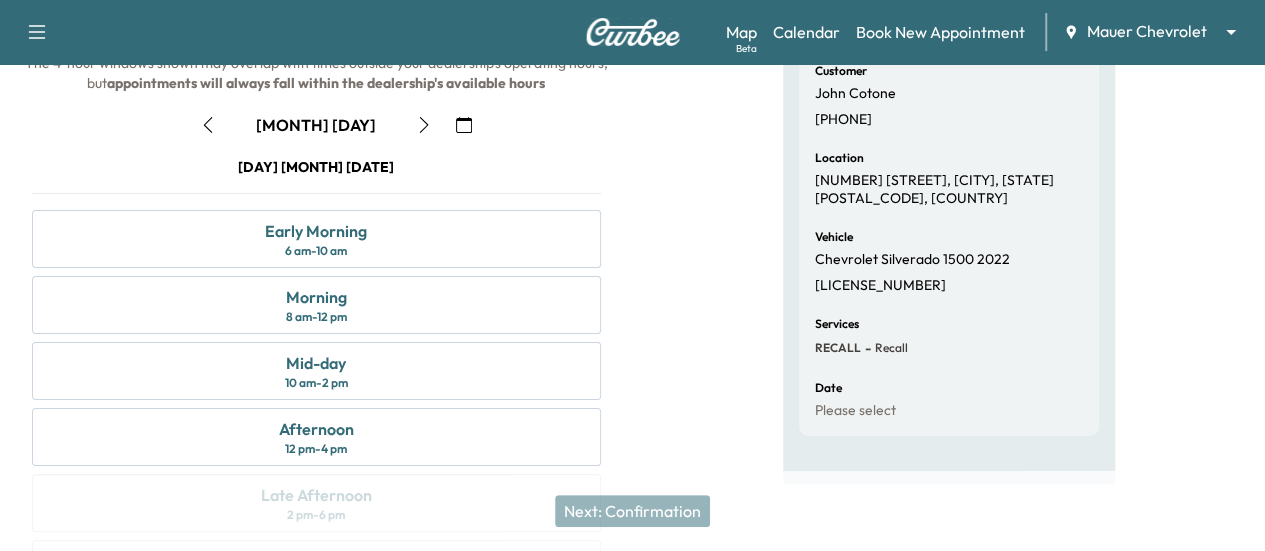 click 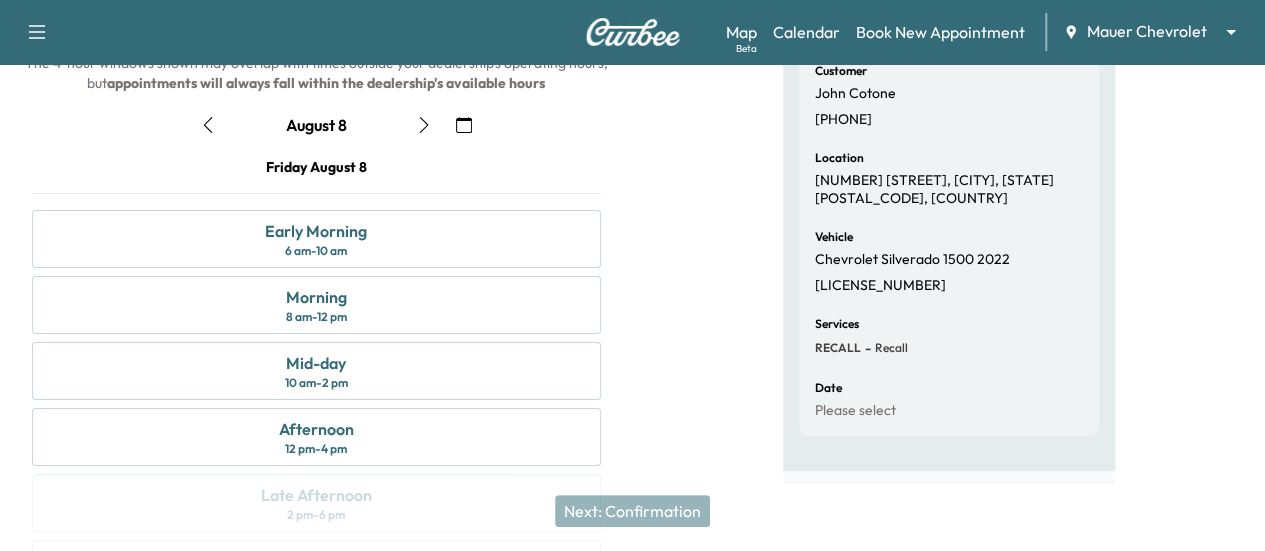 click 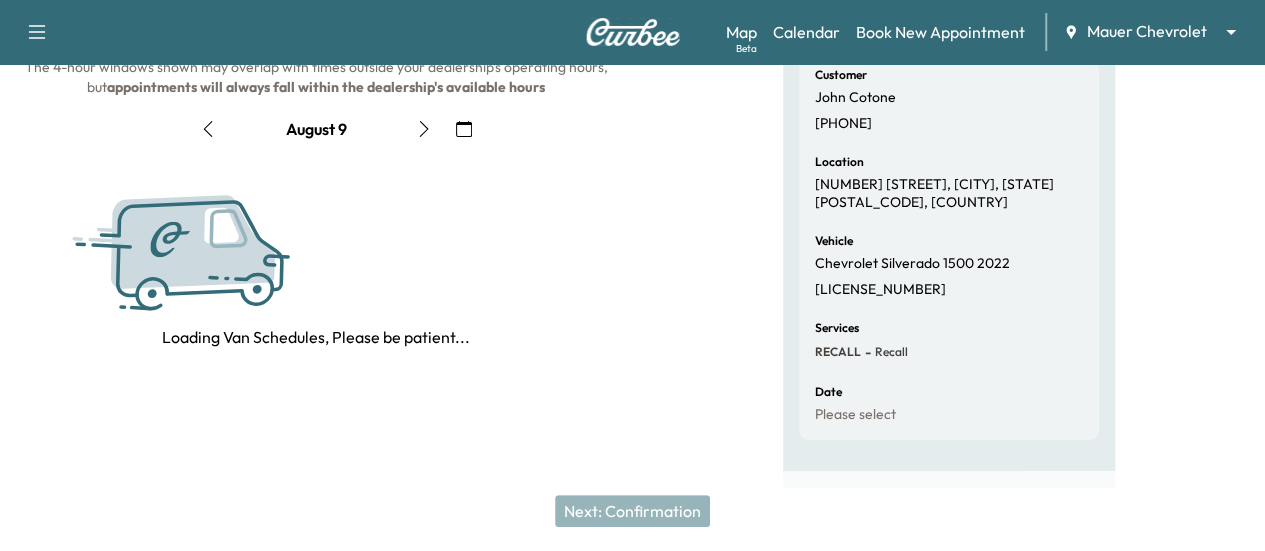 scroll, scrollTop: 209, scrollLeft: 0, axis: vertical 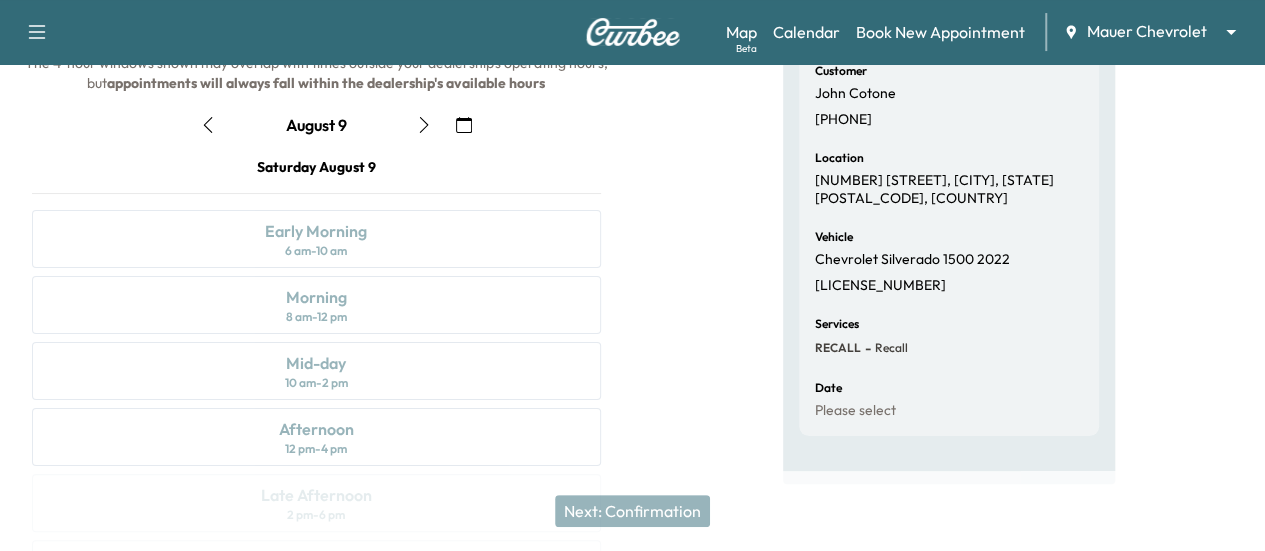 click 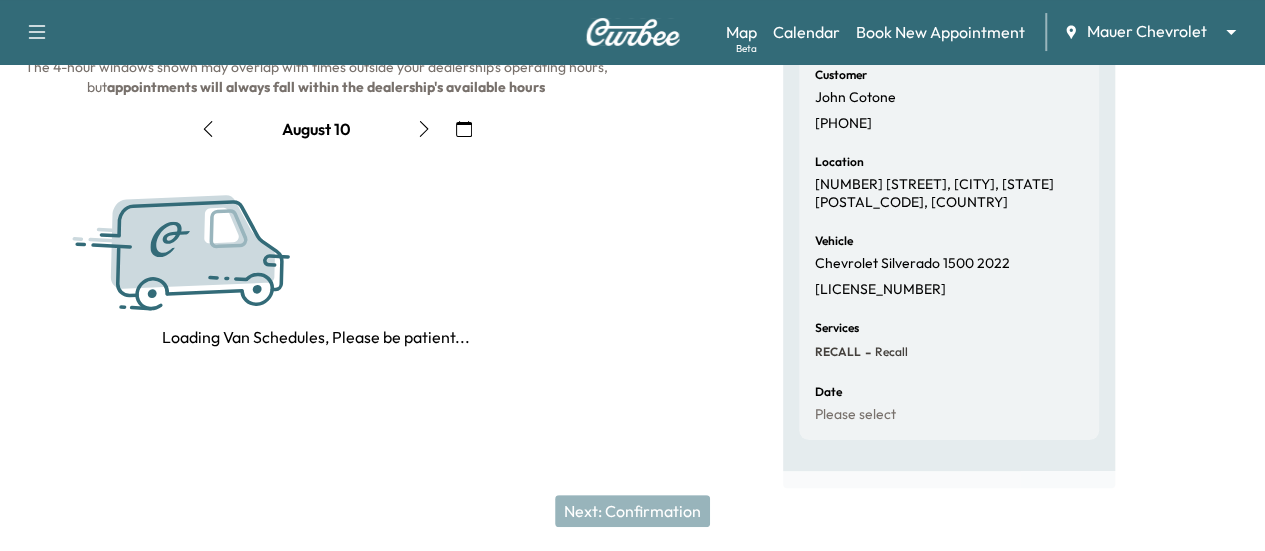 scroll, scrollTop: 209, scrollLeft: 0, axis: vertical 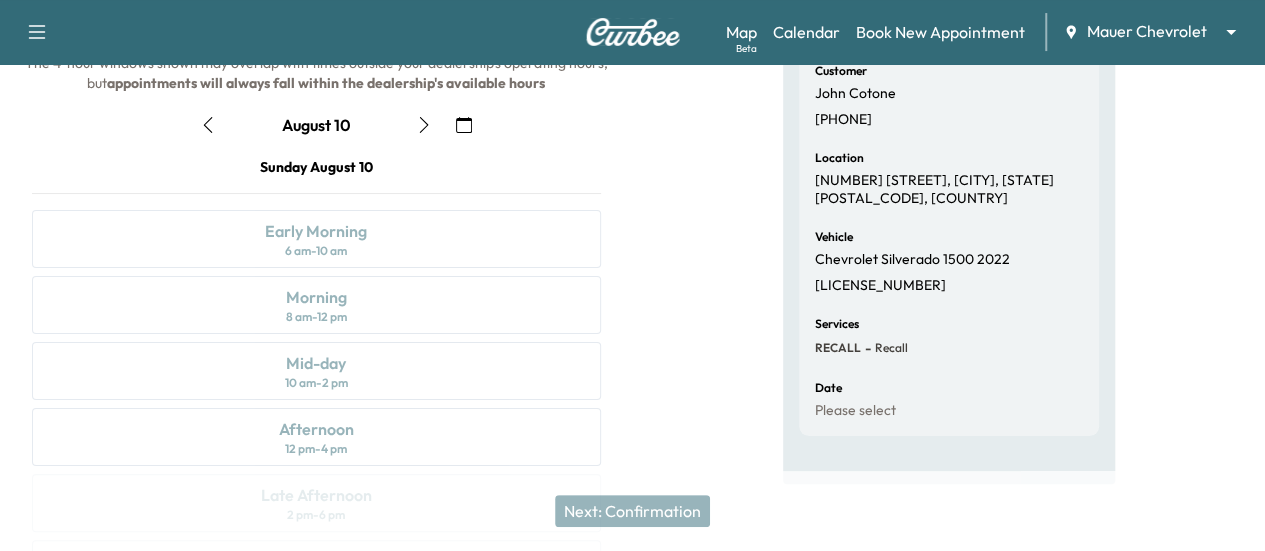 click 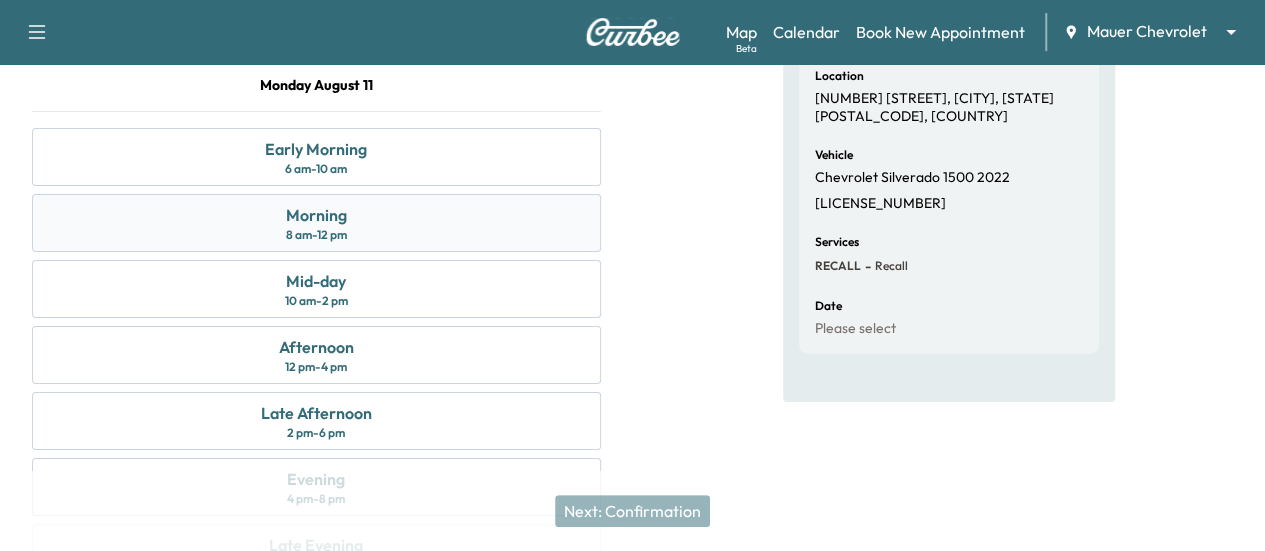 scroll, scrollTop: 292, scrollLeft: 0, axis: vertical 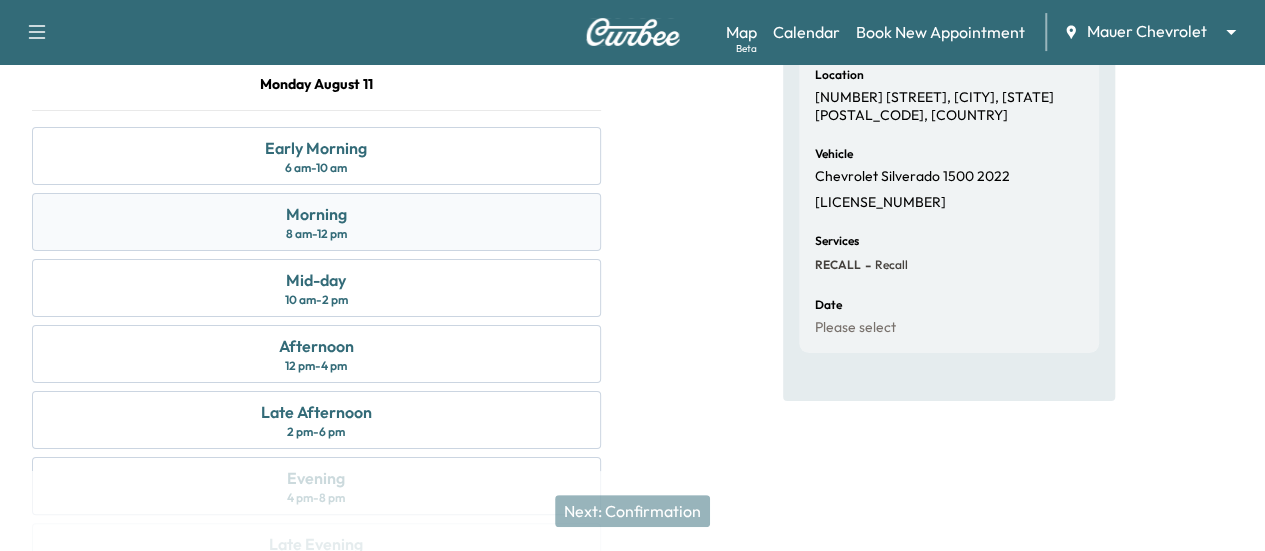 click on "Morning 8 am  -  12 pm" at bounding box center (316, 222) 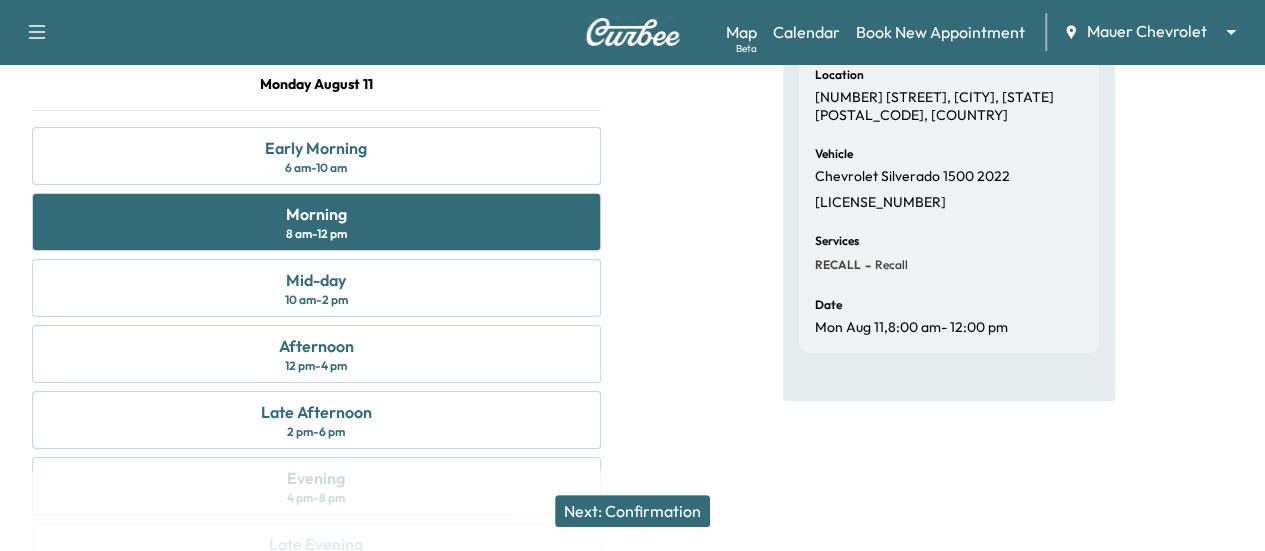 click on "Next: Confirmation" at bounding box center [632, 511] 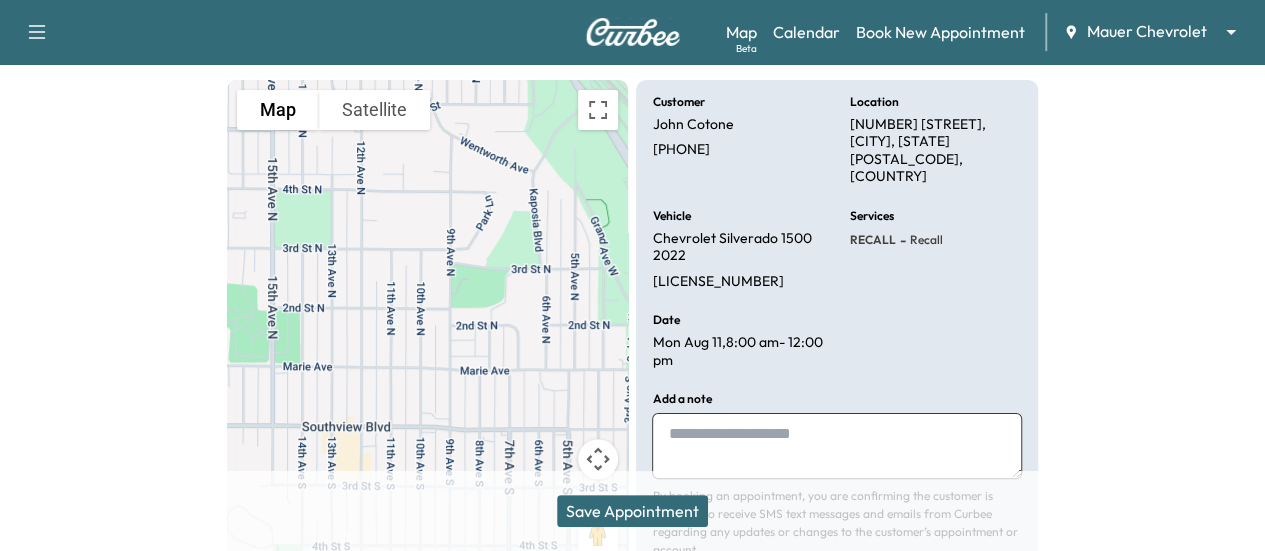 scroll, scrollTop: 236, scrollLeft: 0, axis: vertical 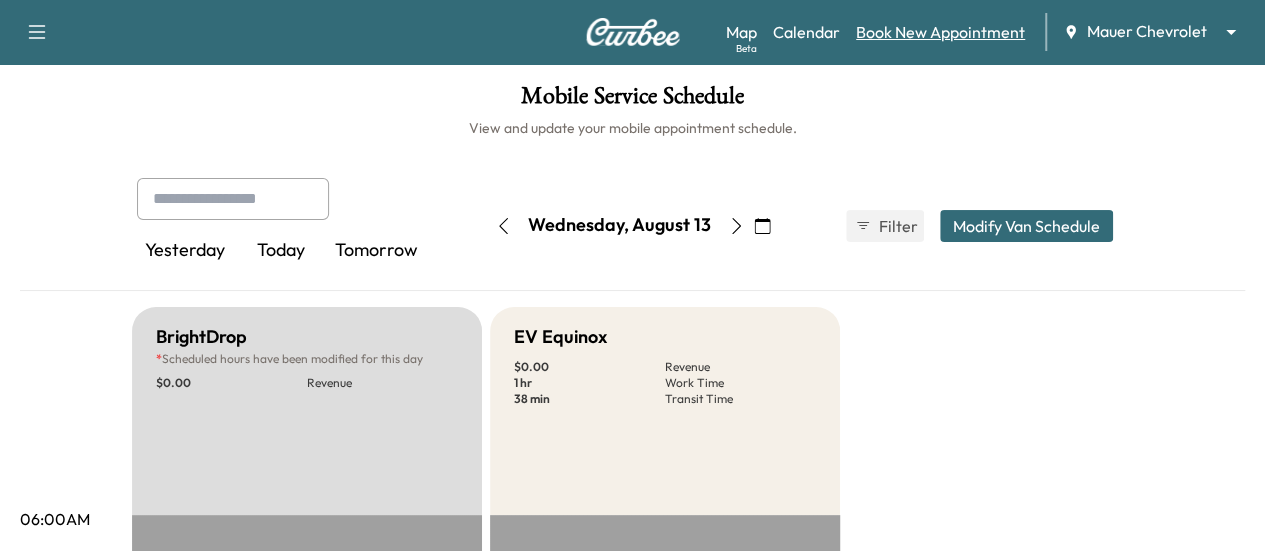 click on "Book New Appointment" at bounding box center (940, 32) 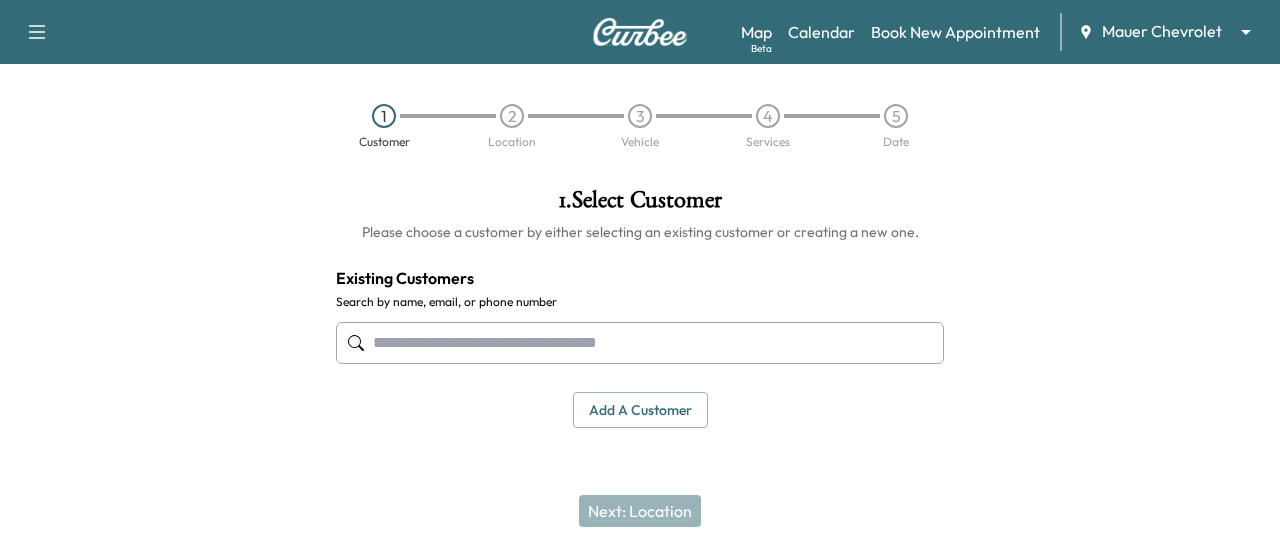 click at bounding box center [640, 343] 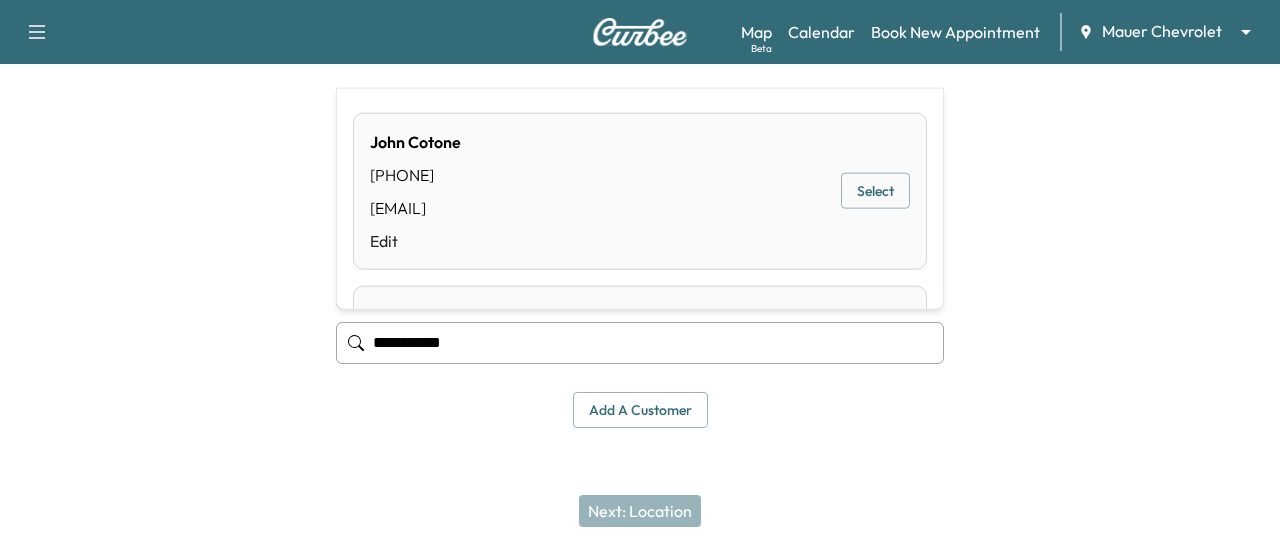 click on "Select" at bounding box center [875, 191] 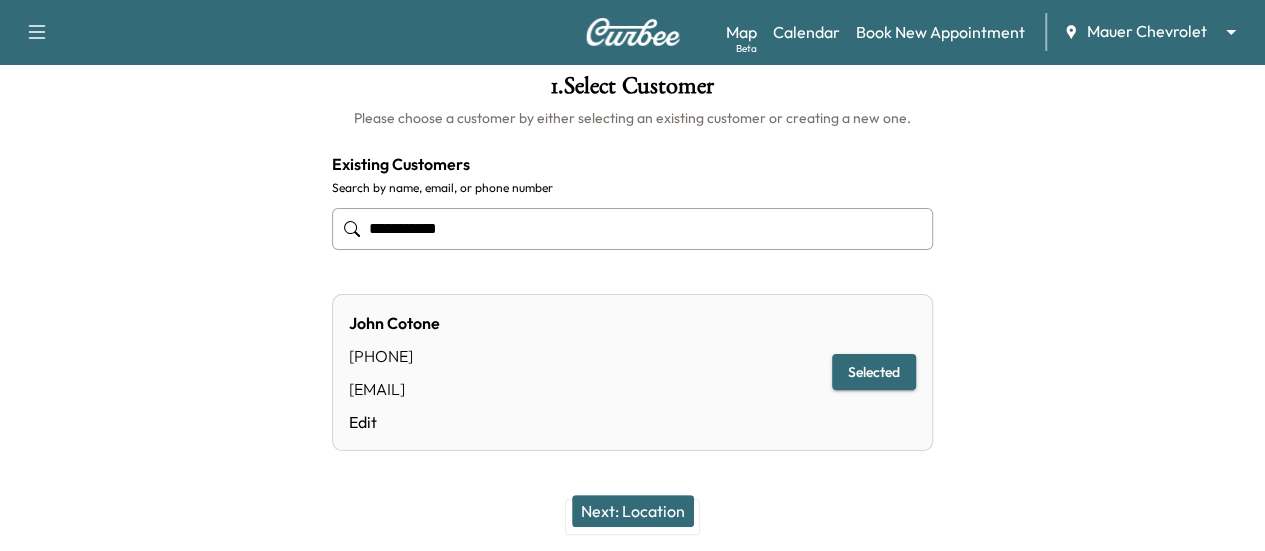 scroll, scrollTop: 176, scrollLeft: 0, axis: vertical 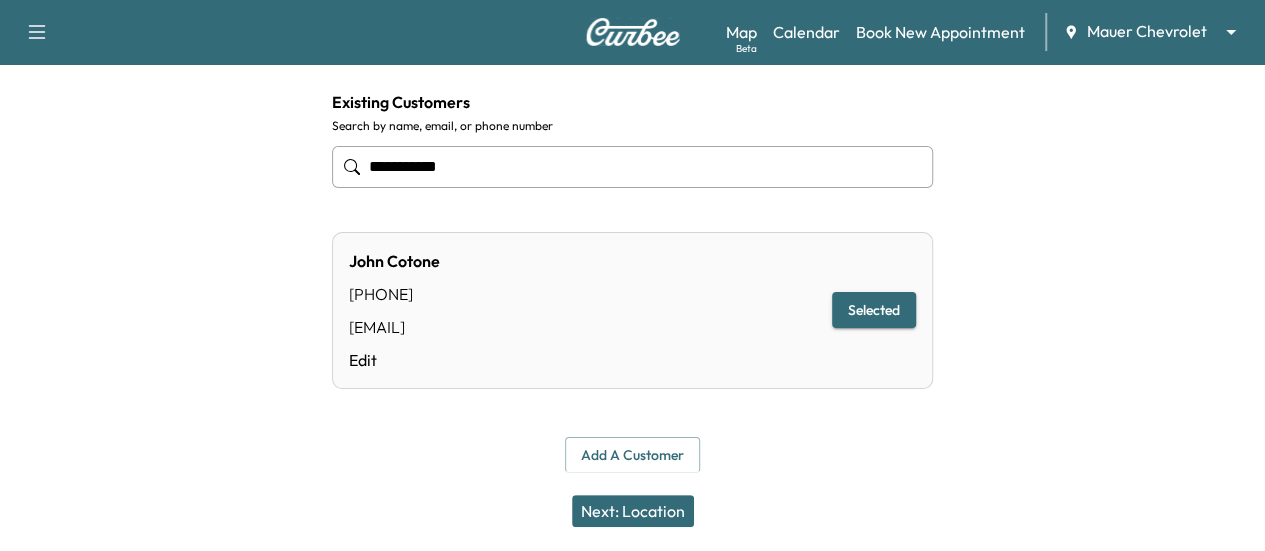 type on "**********" 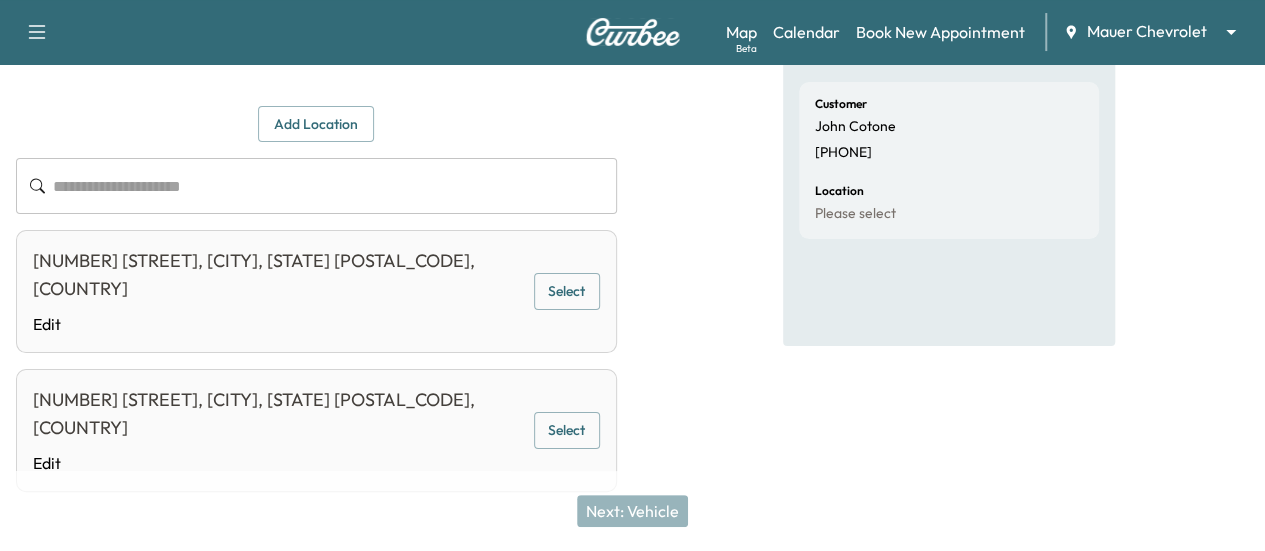 click at bounding box center [335, 186] 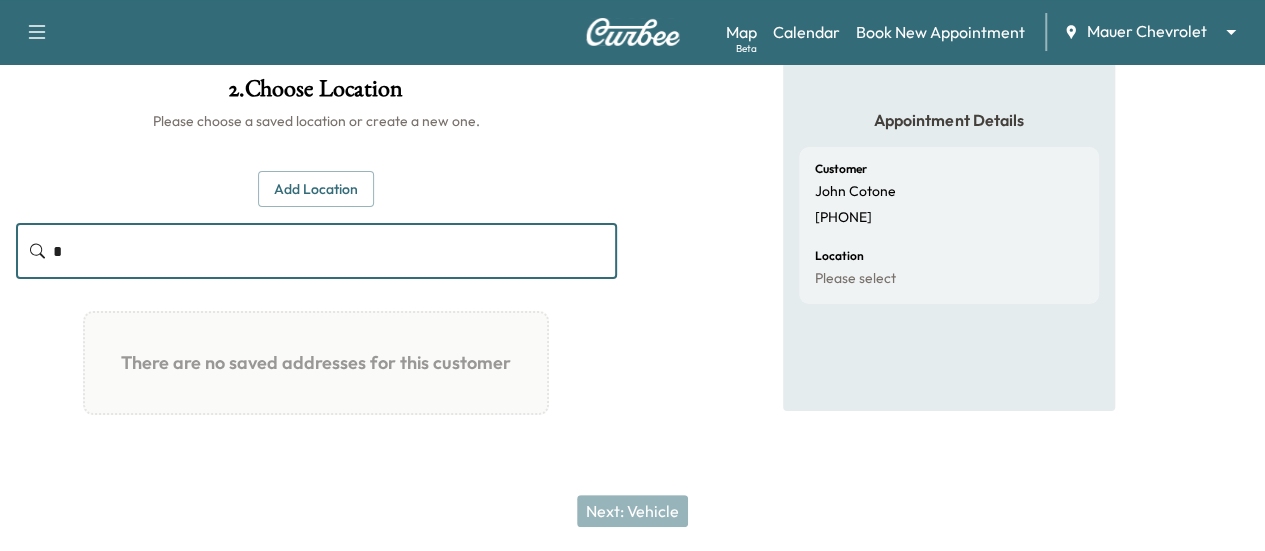 scroll, scrollTop: 138, scrollLeft: 0, axis: vertical 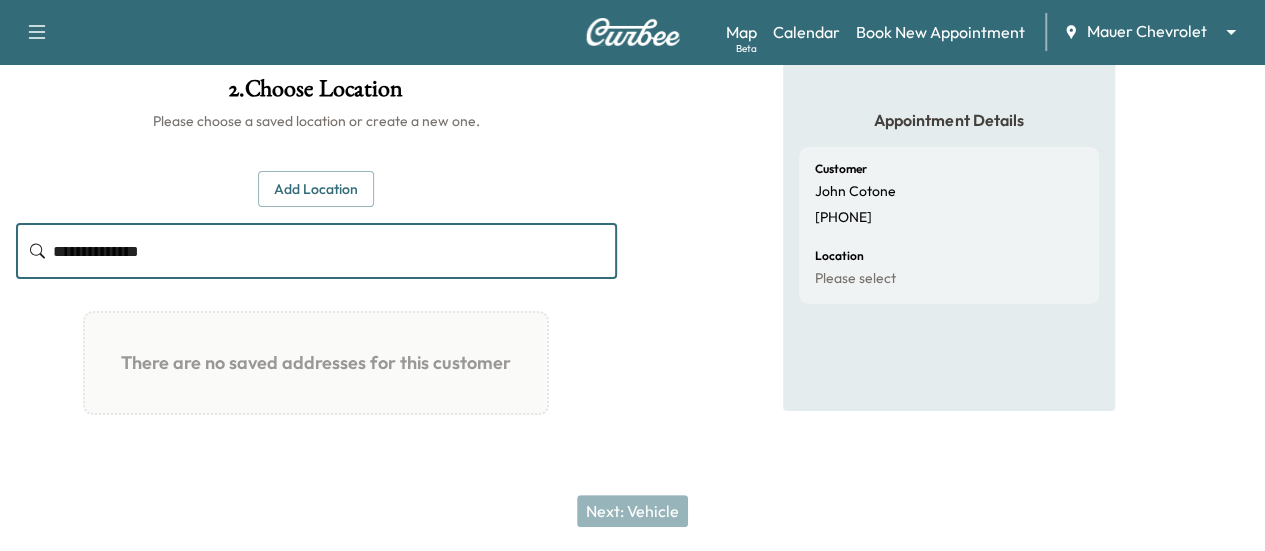 type on "**********" 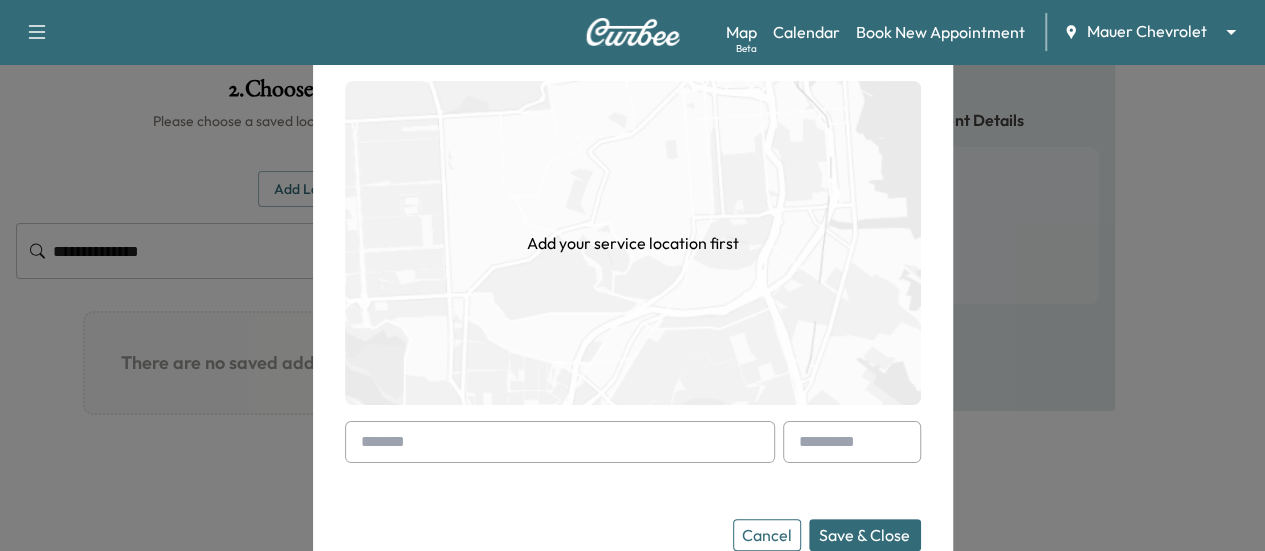 click at bounding box center (560, 442) 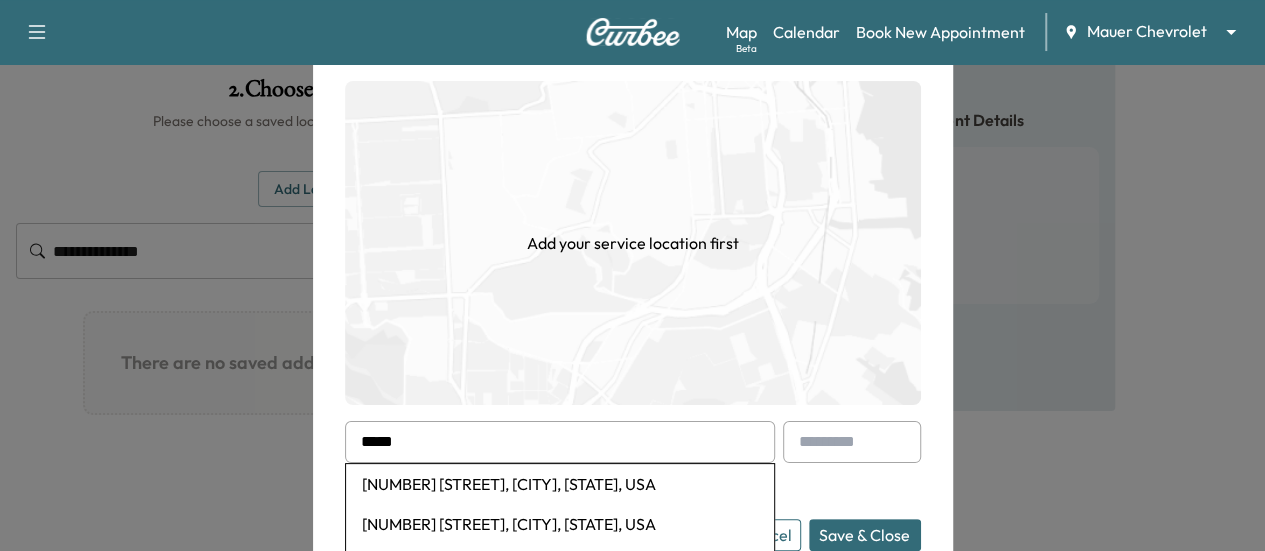 click on "[NUMBER] [STREET], [CITY], [STATE], USA" at bounding box center (560, 484) 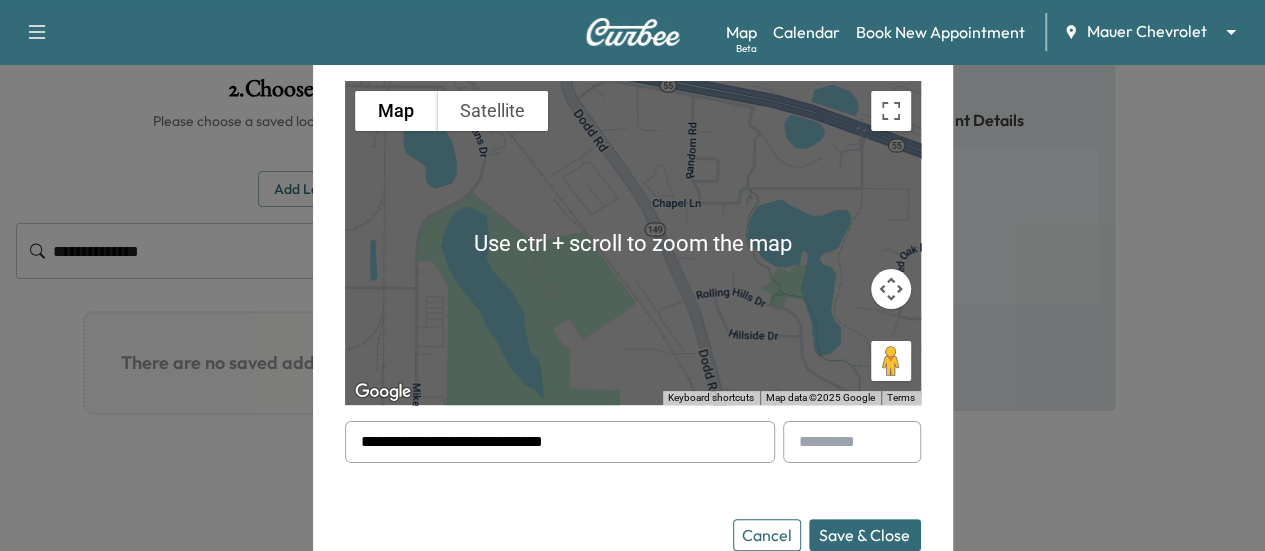scroll, scrollTop: 138, scrollLeft: 0, axis: vertical 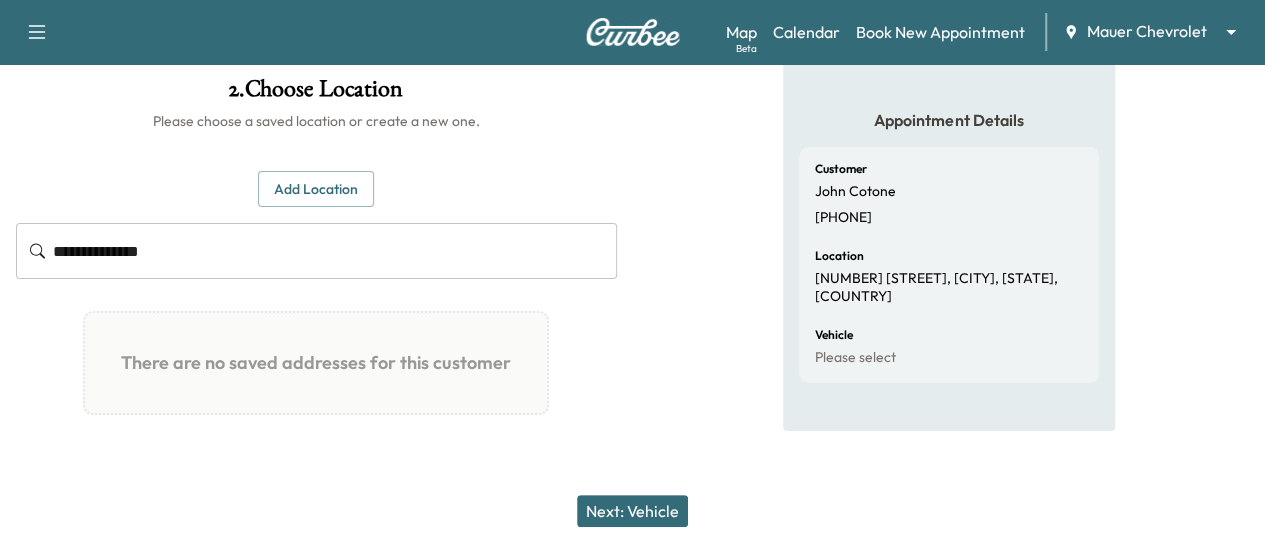 click on "Next: Vehicle" at bounding box center (632, 511) 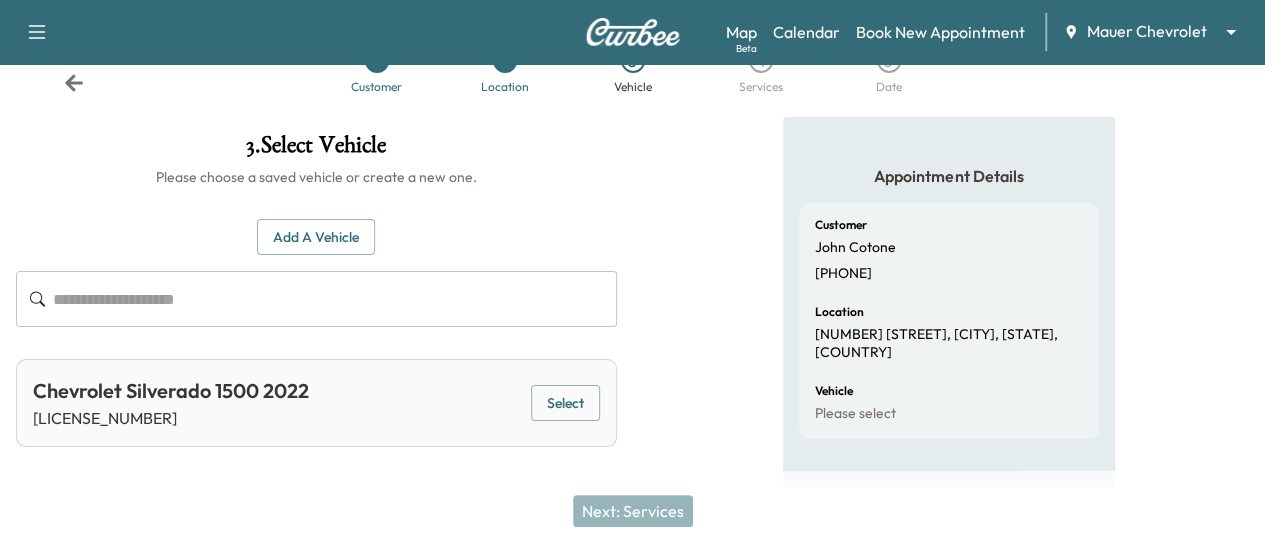 scroll, scrollTop: 36, scrollLeft: 0, axis: vertical 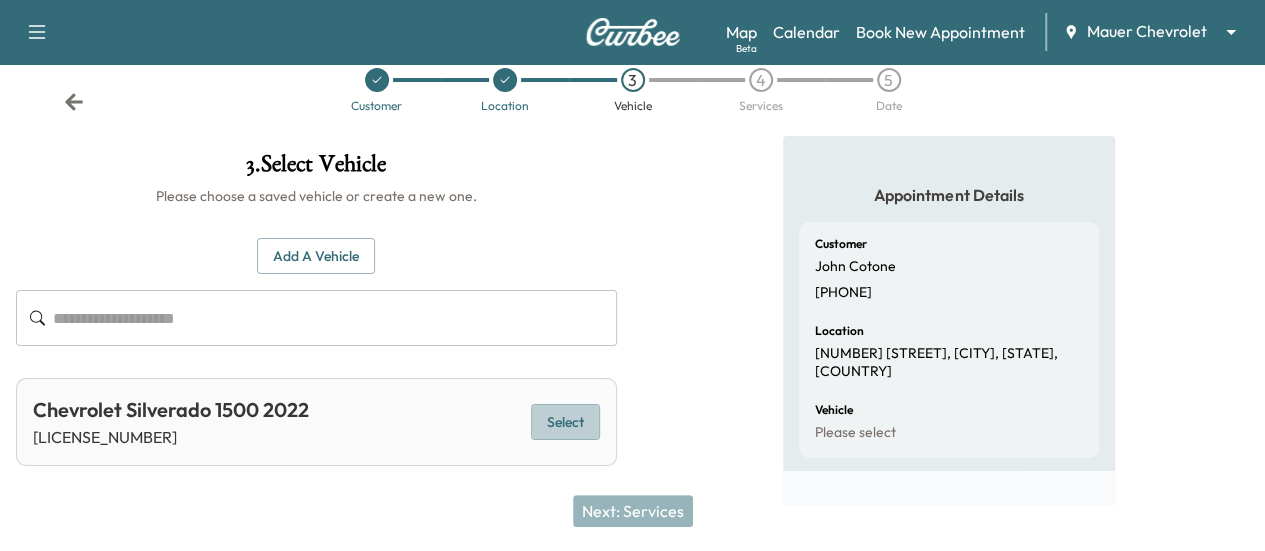 click on "Select" at bounding box center [565, 422] 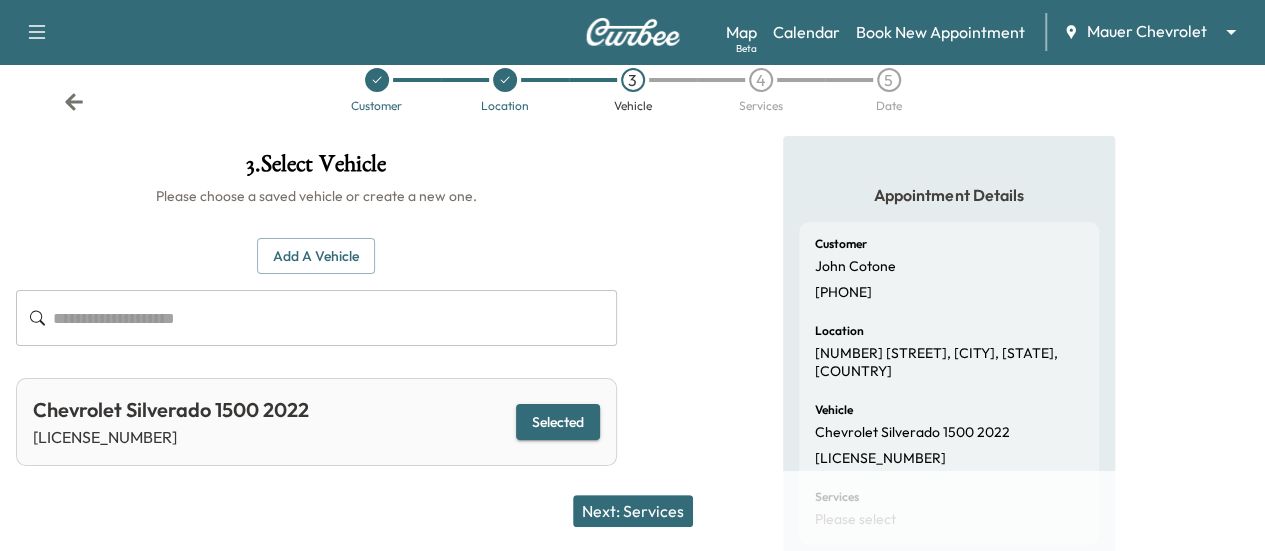 click on "Next: Services" at bounding box center [633, 511] 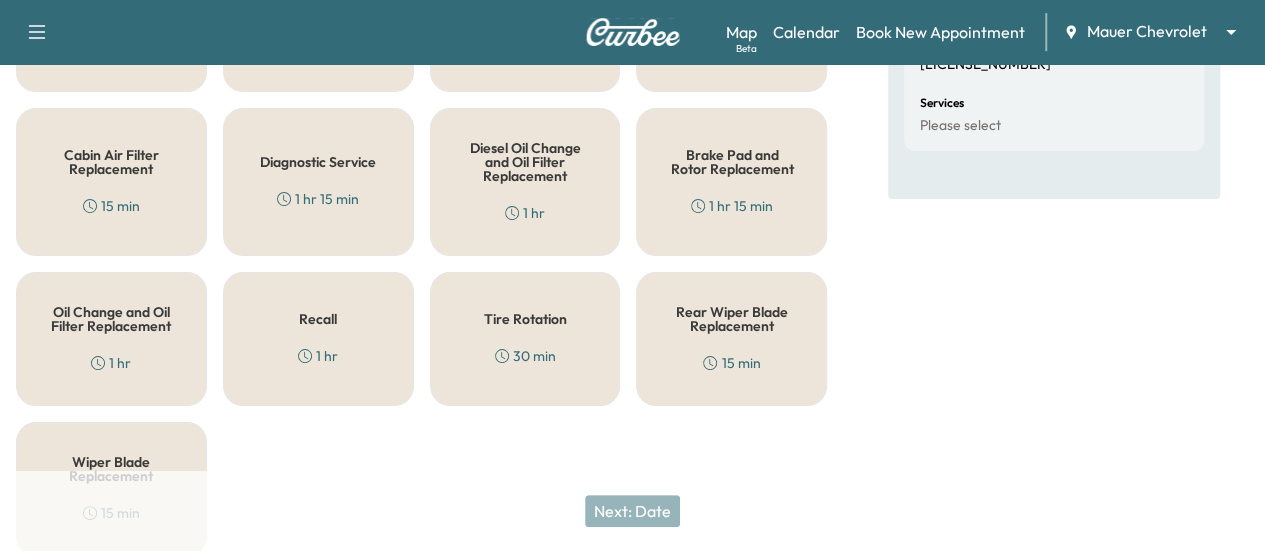 scroll, scrollTop: 436, scrollLeft: 0, axis: vertical 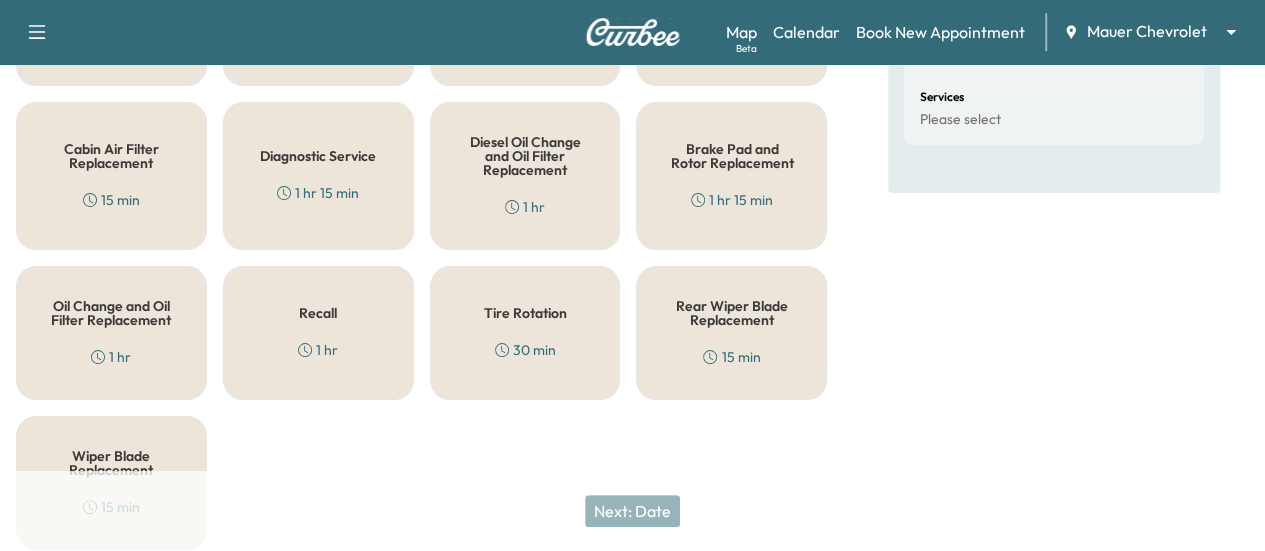 click on "Recall" at bounding box center (318, 313) 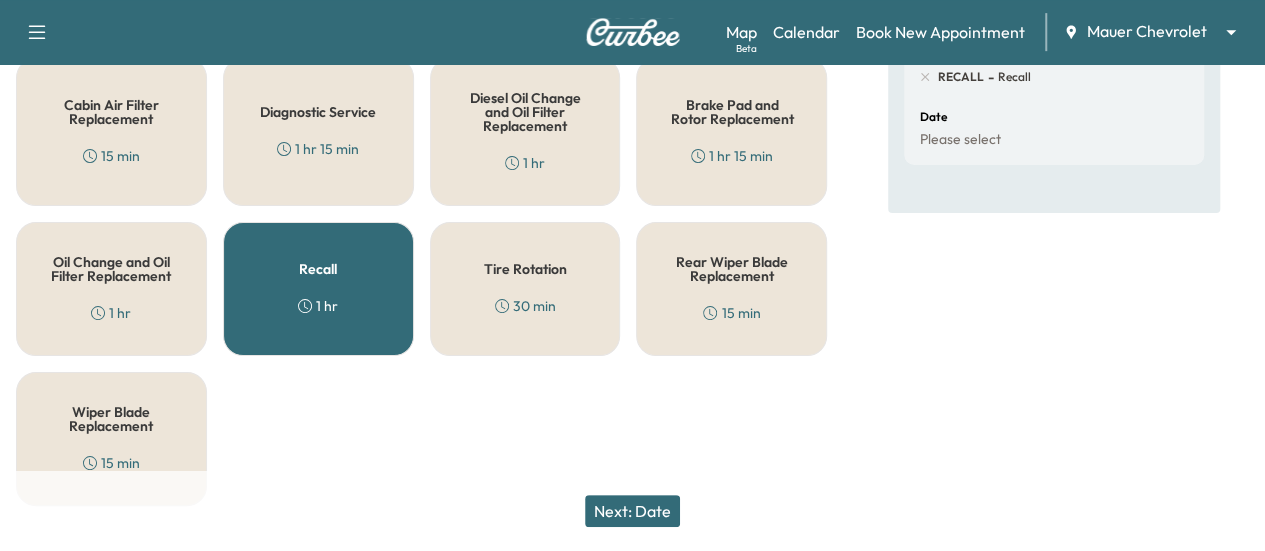 scroll, scrollTop: 510, scrollLeft: 0, axis: vertical 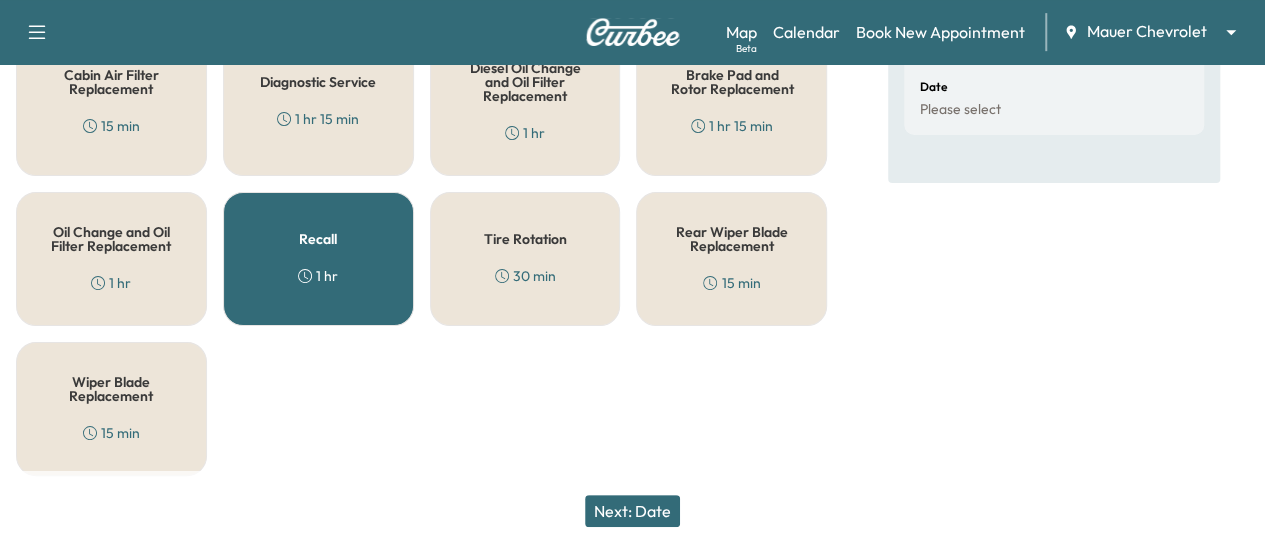 click on "Next: Date" at bounding box center [632, 511] 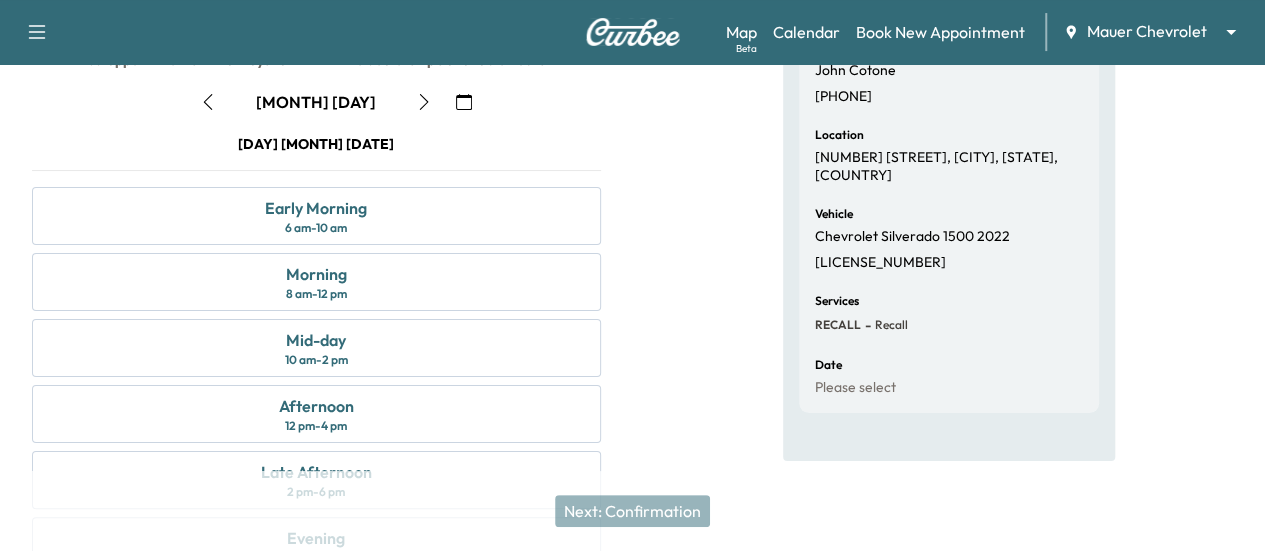 click 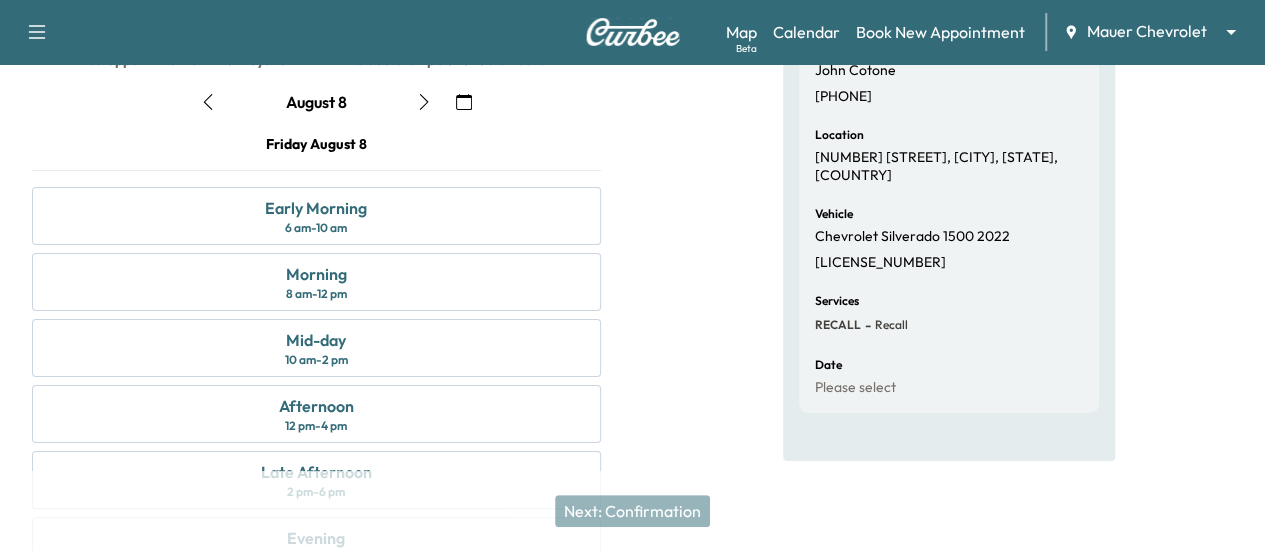 click 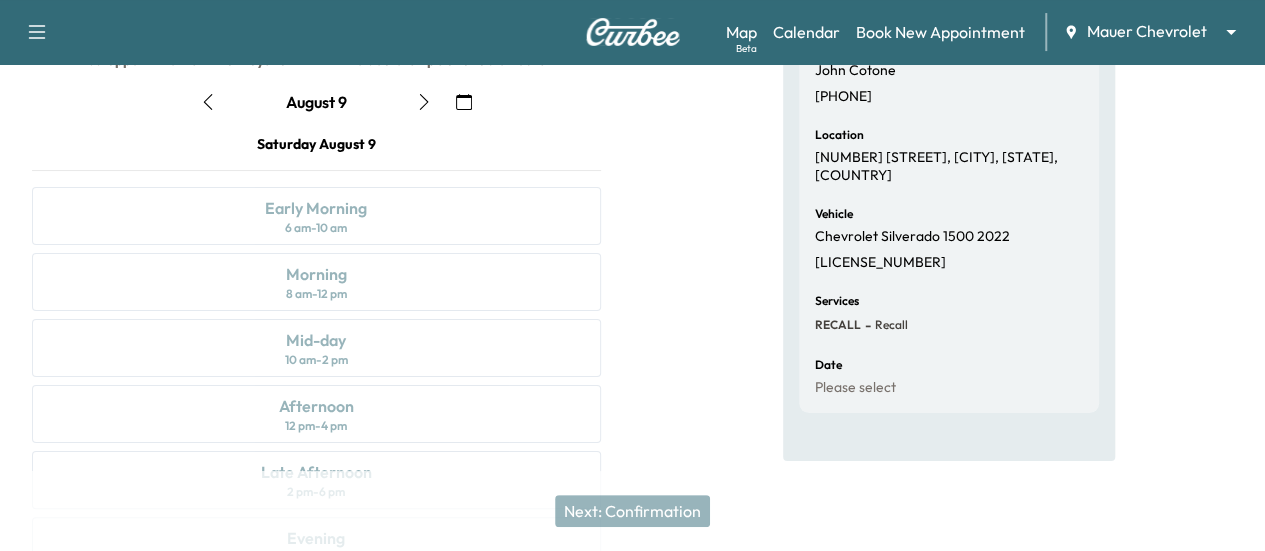 click 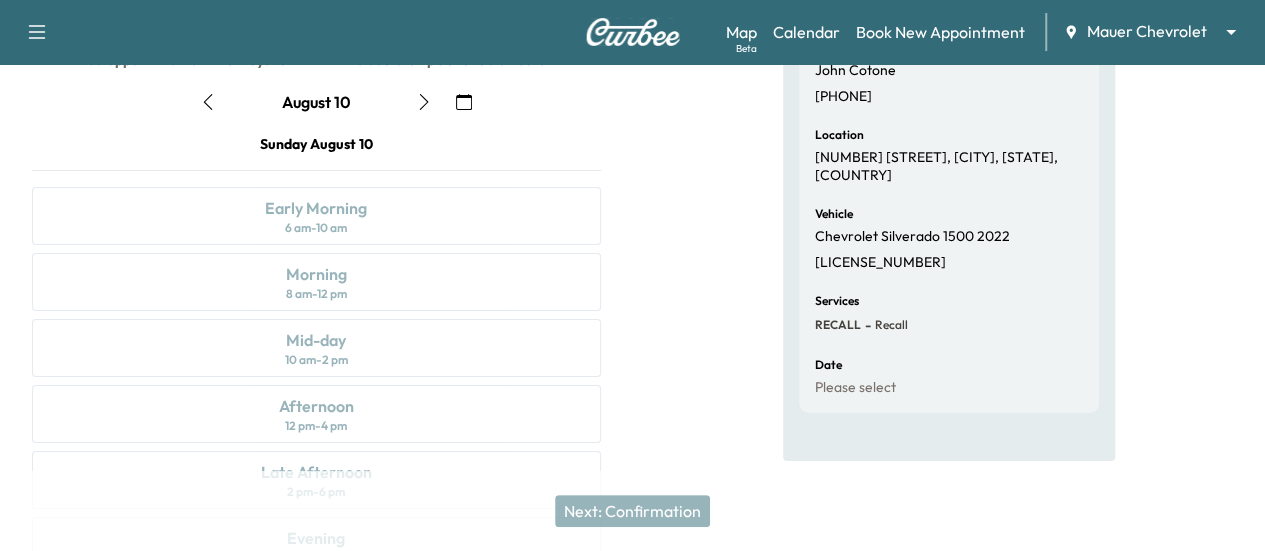click 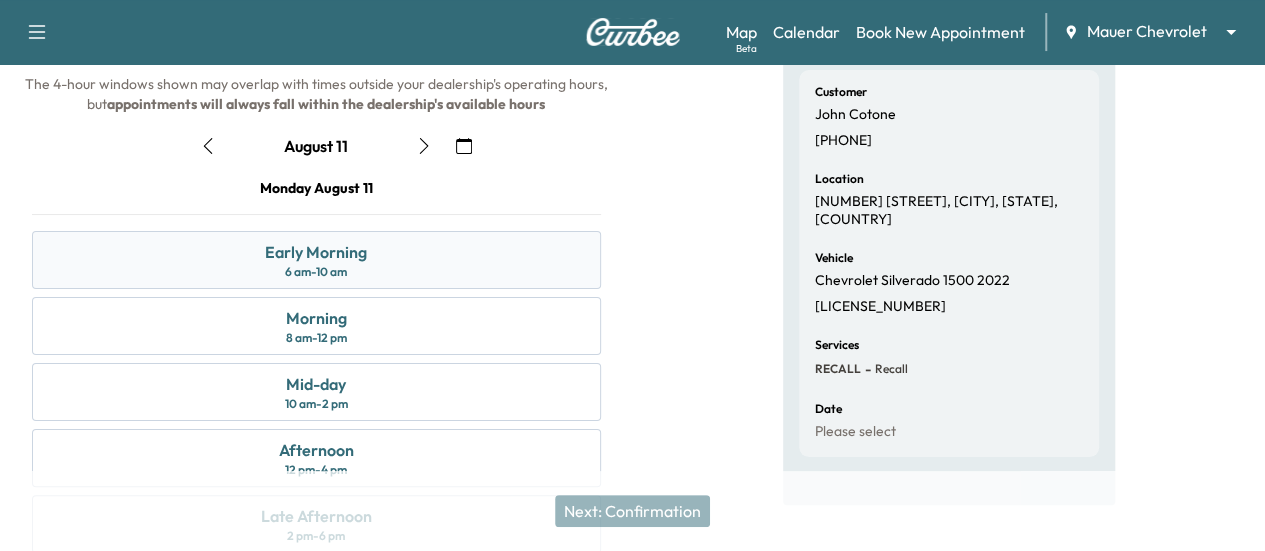scroll, scrollTop: 232, scrollLeft: 0, axis: vertical 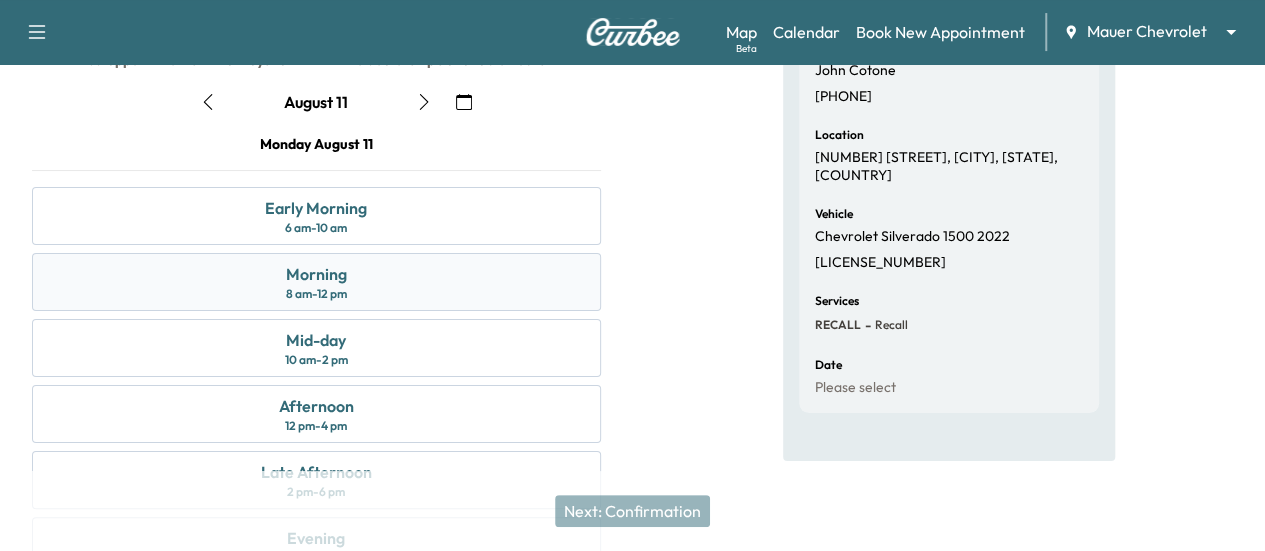 click on "Morning 8 am  -  12 pm" at bounding box center [316, 282] 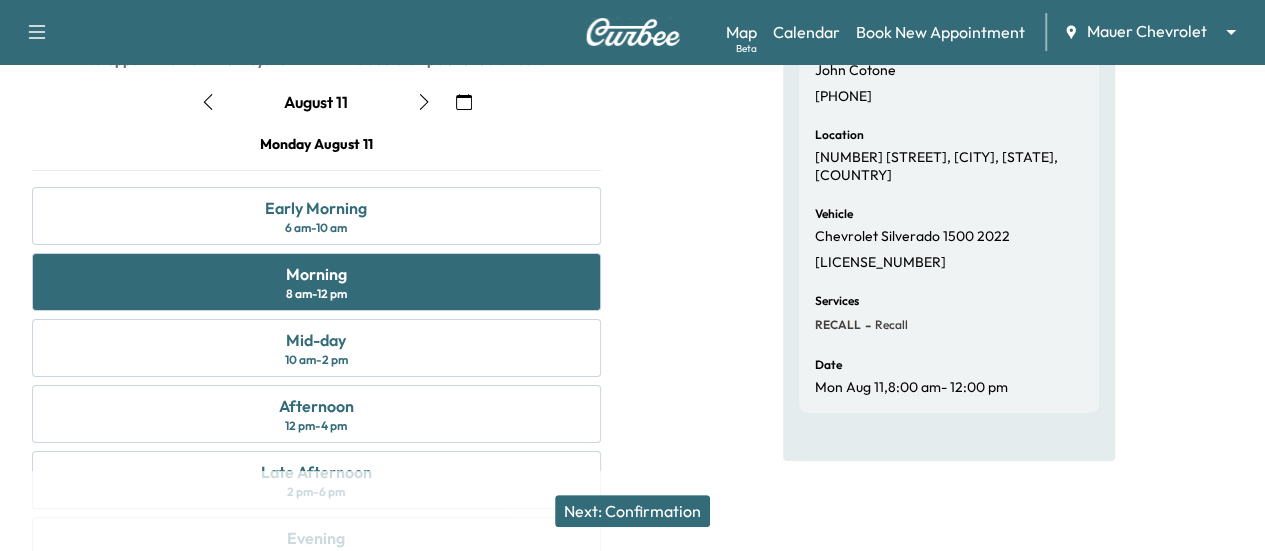 click on "Next: Confirmation" at bounding box center (632, 511) 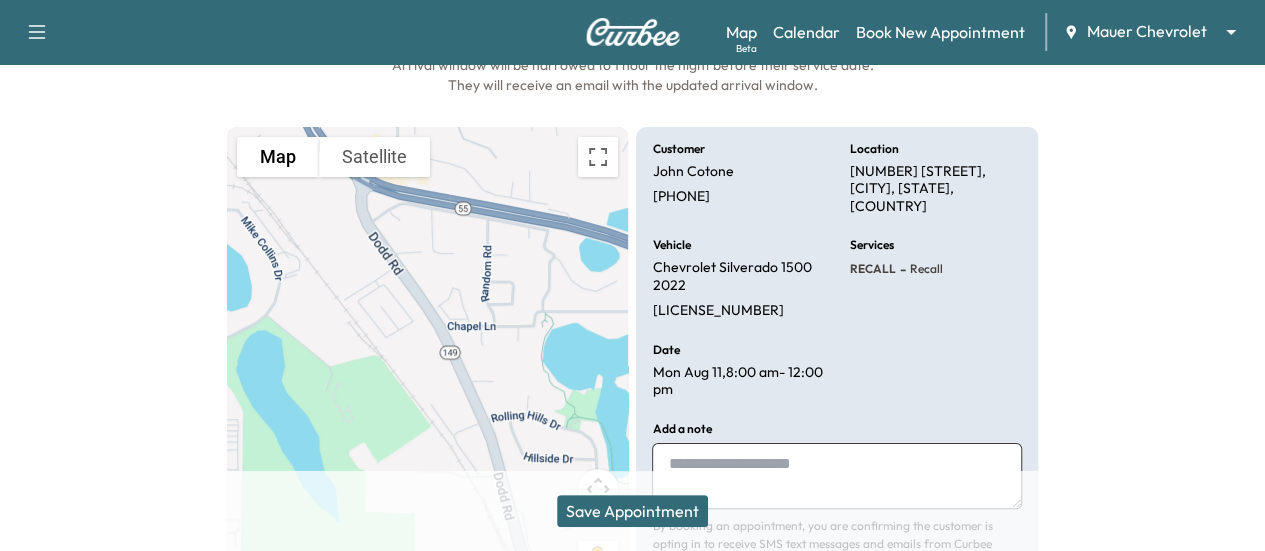 scroll, scrollTop: 160, scrollLeft: 0, axis: vertical 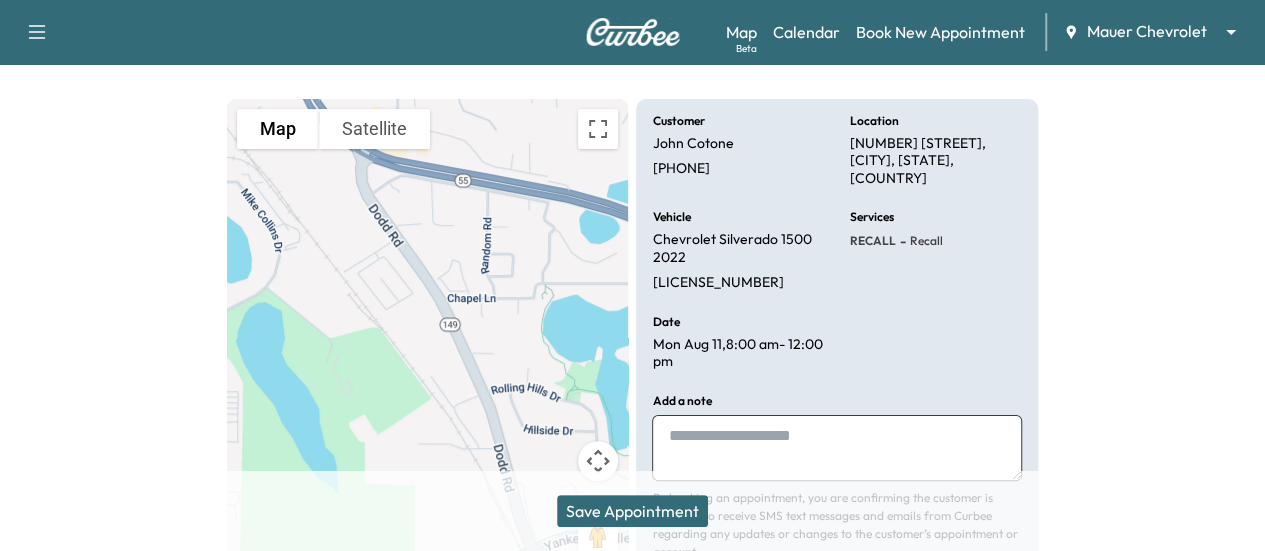click on "Save Appointment" at bounding box center [632, 511] 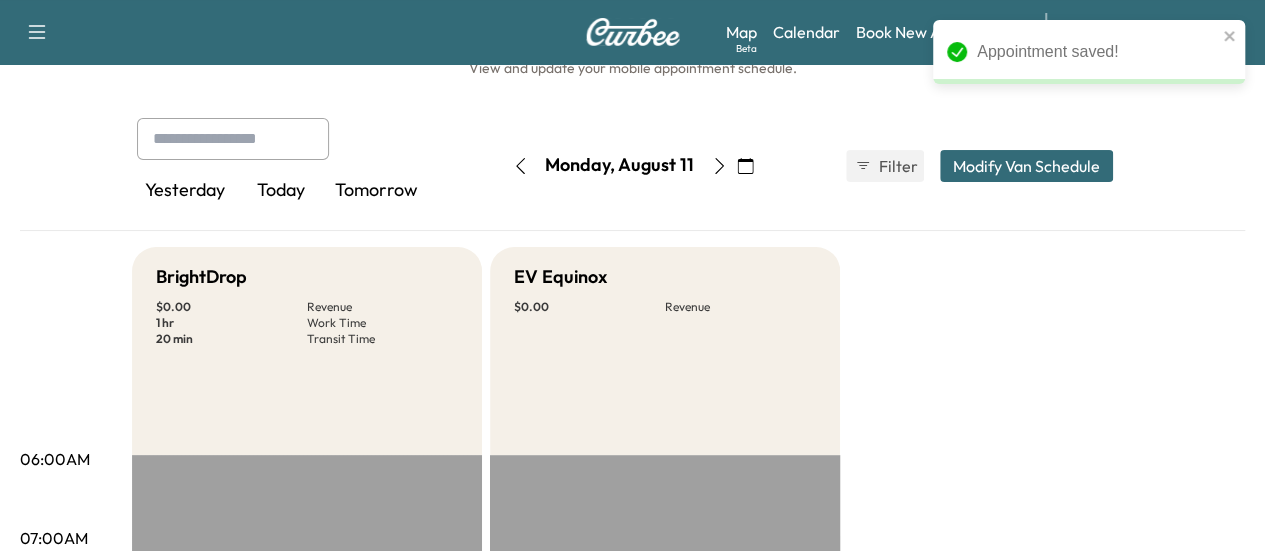 scroll, scrollTop: 59, scrollLeft: 0, axis: vertical 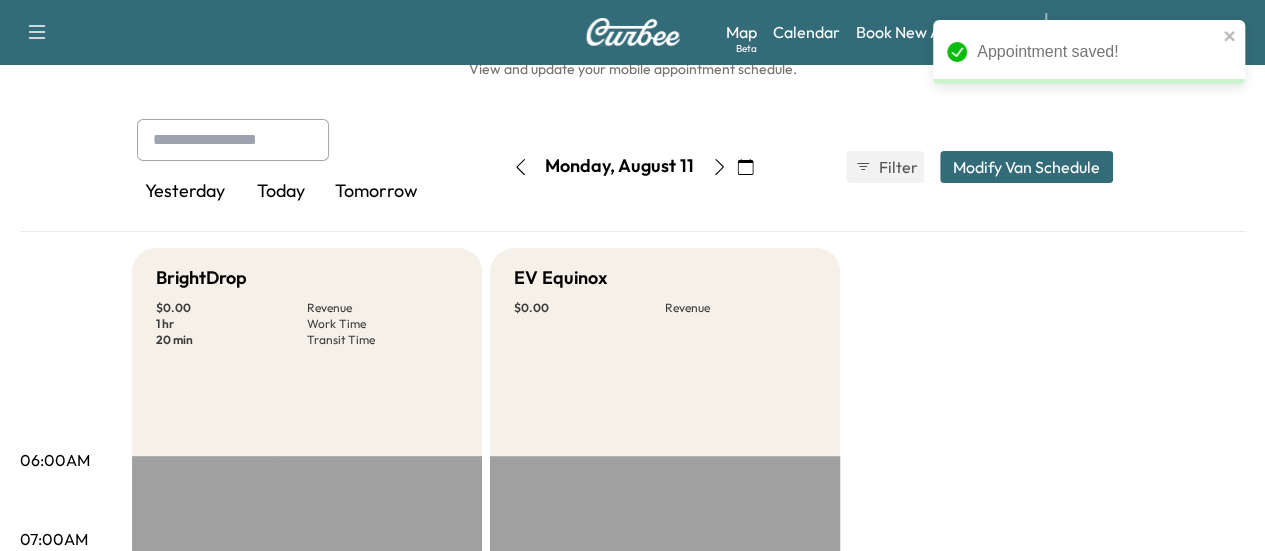 click on "Modify Van Schedule" at bounding box center (1026, 167) 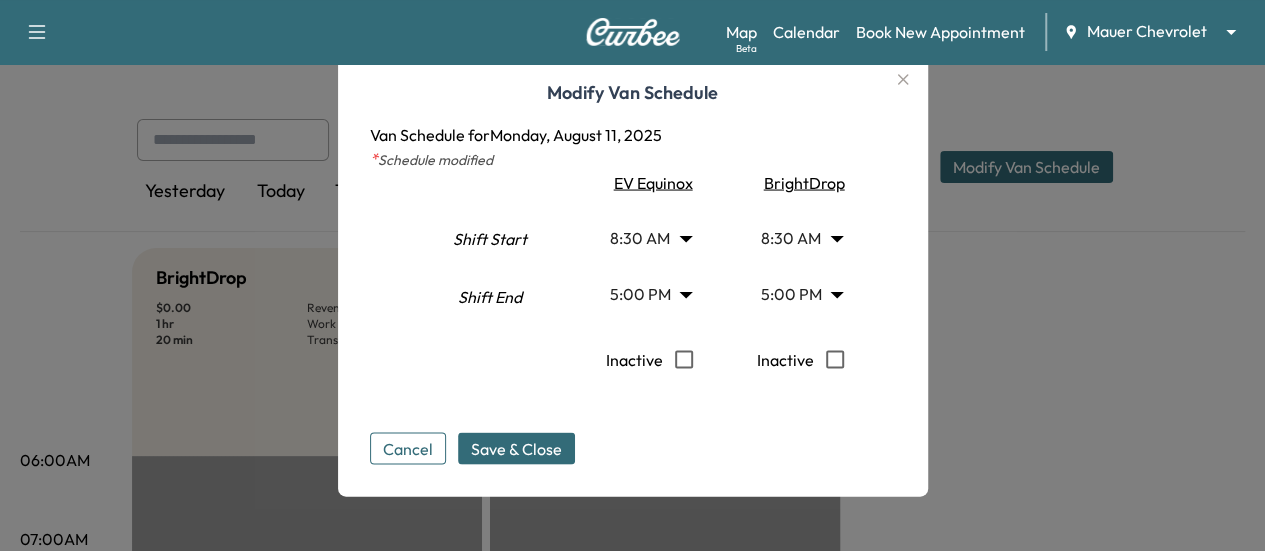 type 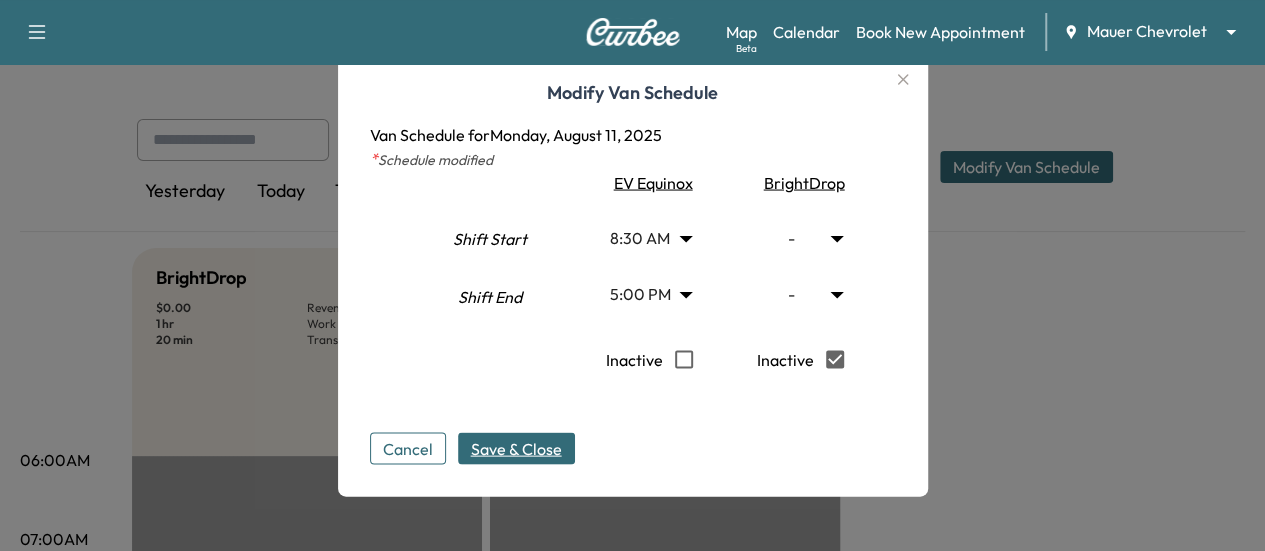 click on "Save & Close" at bounding box center [516, 448] 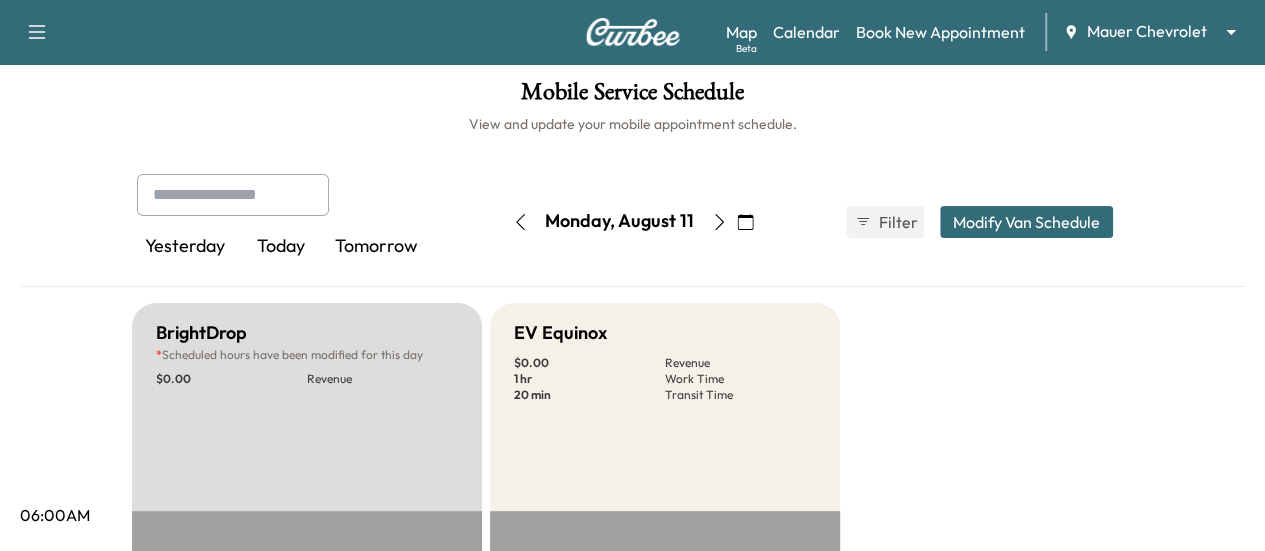 scroll, scrollTop: 3, scrollLeft: 0, axis: vertical 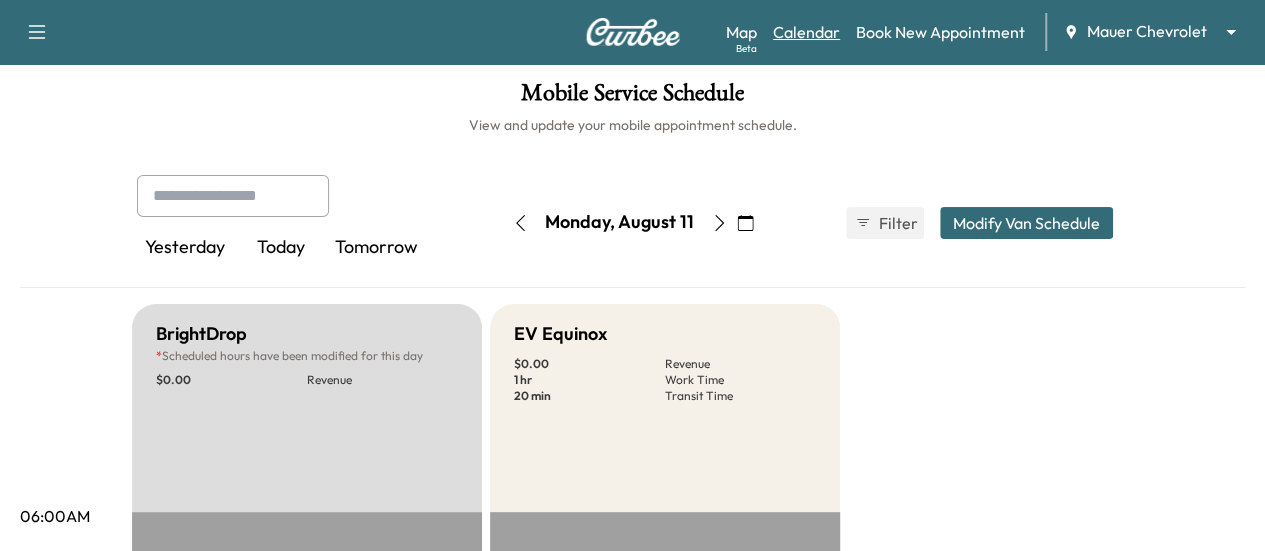 click on "Calendar" at bounding box center [806, 32] 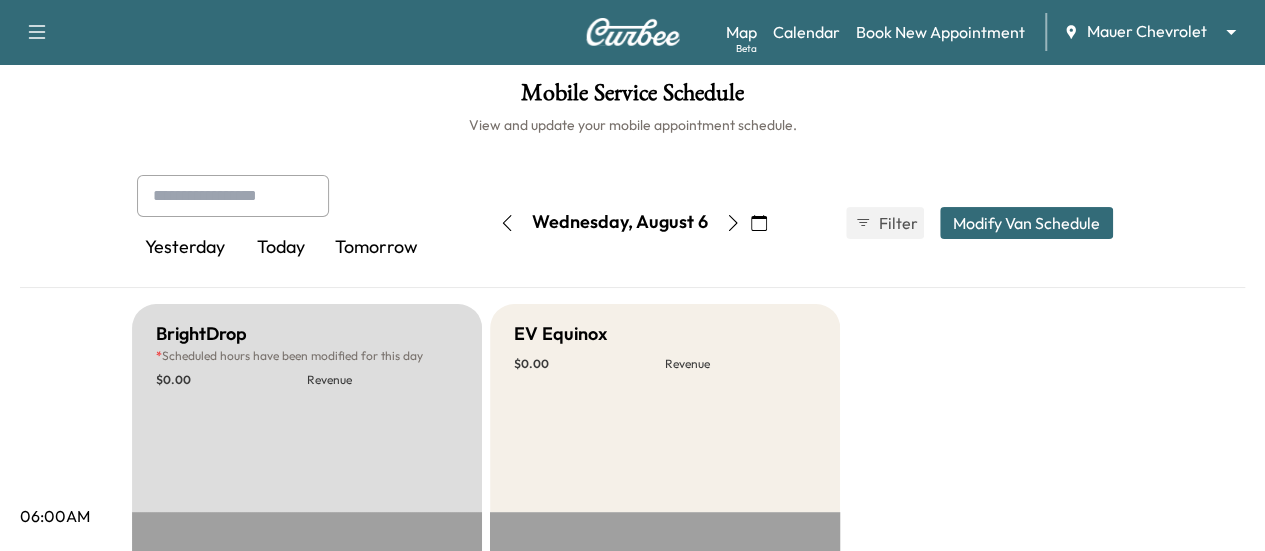click at bounding box center [759, 223] 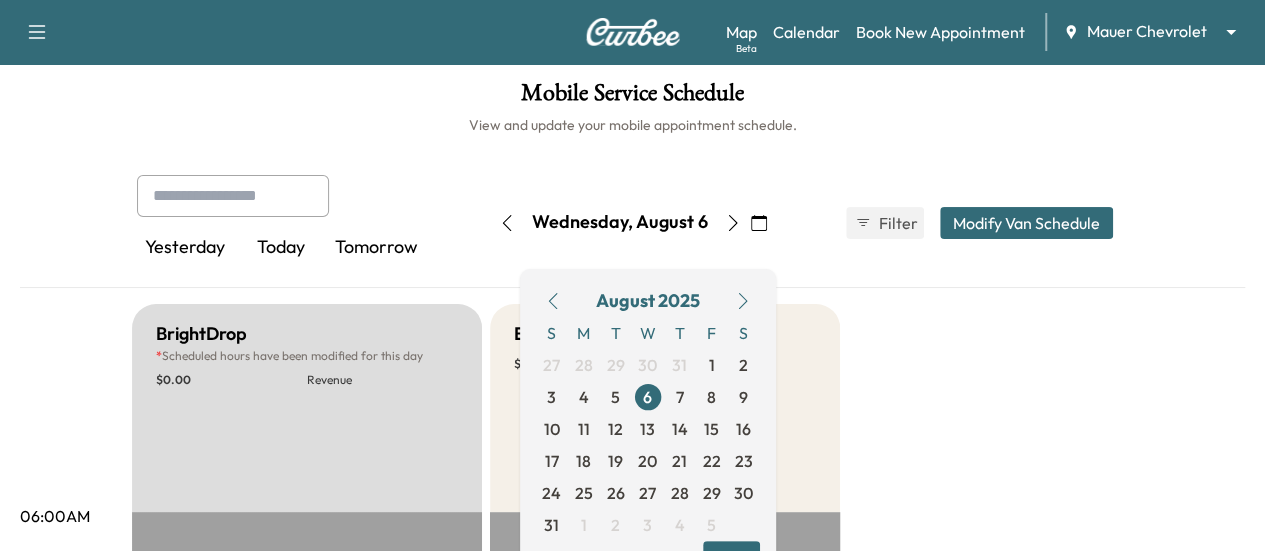 scroll, scrollTop: 44, scrollLeft: 0, axis: vertical 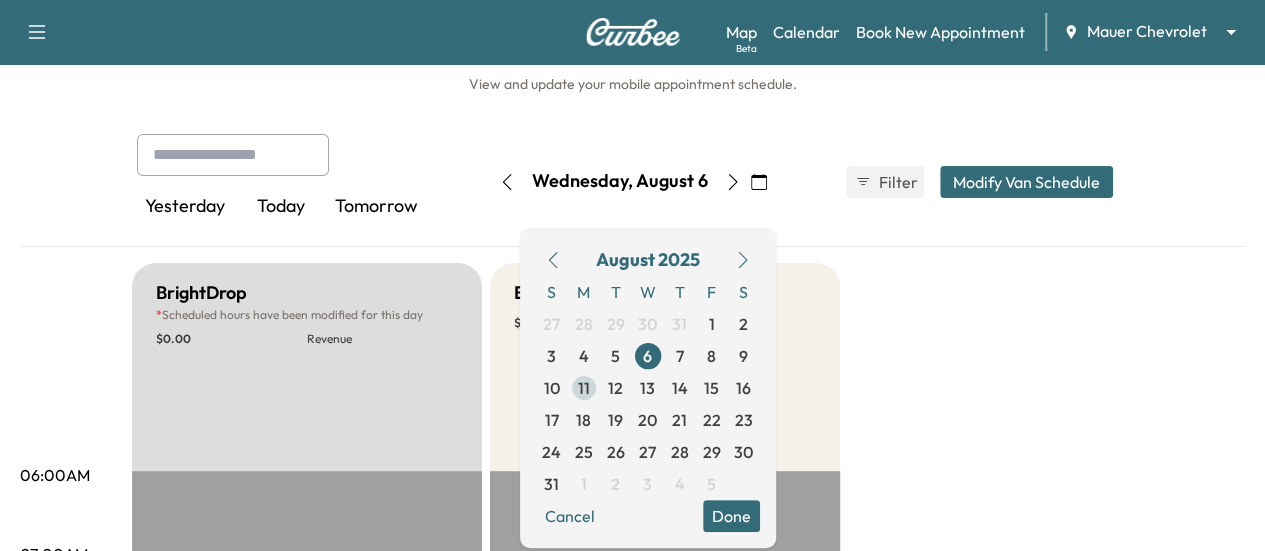 click on "11" at bounding box center (584, 388) 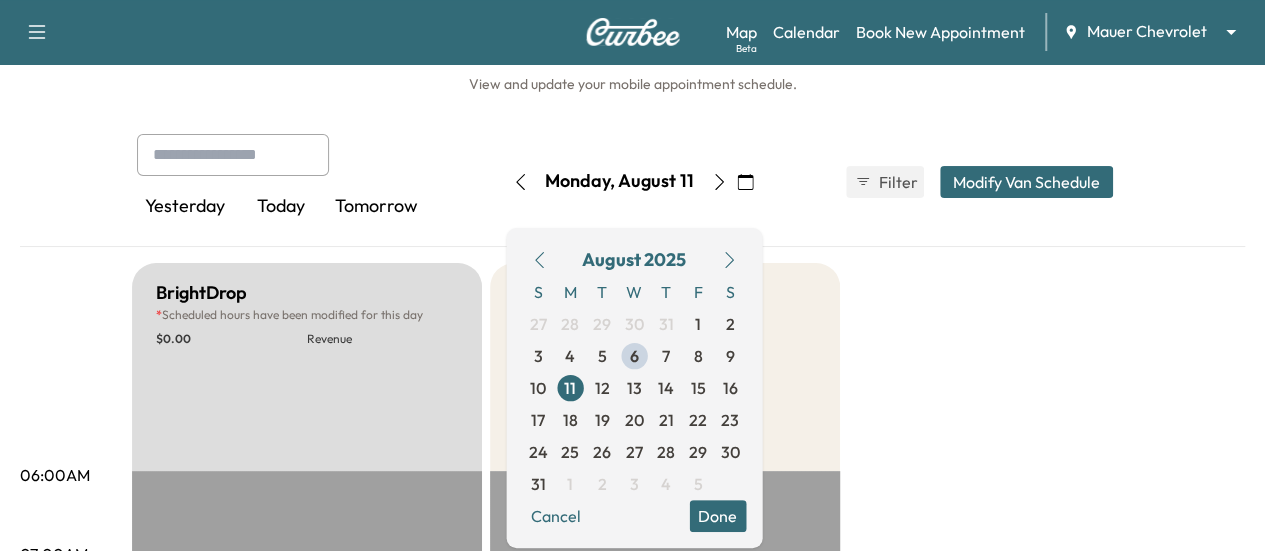 click on "Yesterday Today Tomorrow Monday, August 11 August 2025 S M T W T F S   27   28   29   30   31   1   2   3   4   5   6   7   8   9   10   11   12   13   14   15   16   17   18   19   20   21   22   23   24   25   26   27   28   29   30   31   1   2   3   4   5 Cancel Done Filter Modify Van Schedule Modify Van Schedule Van Schedule for  Monday, August 11, 2025 *  Schedule modified Shift Start Shift End EV Equinox 8:30 AM *** Start 5:00 PM ** Start Inactive BrightDrop - Start - Start Inactive Last Modified by  [FIRST] [LAST]  @   1:35 PM  on August 06, 2025 Cancel Save & Close" at bounding box center (633, 182) 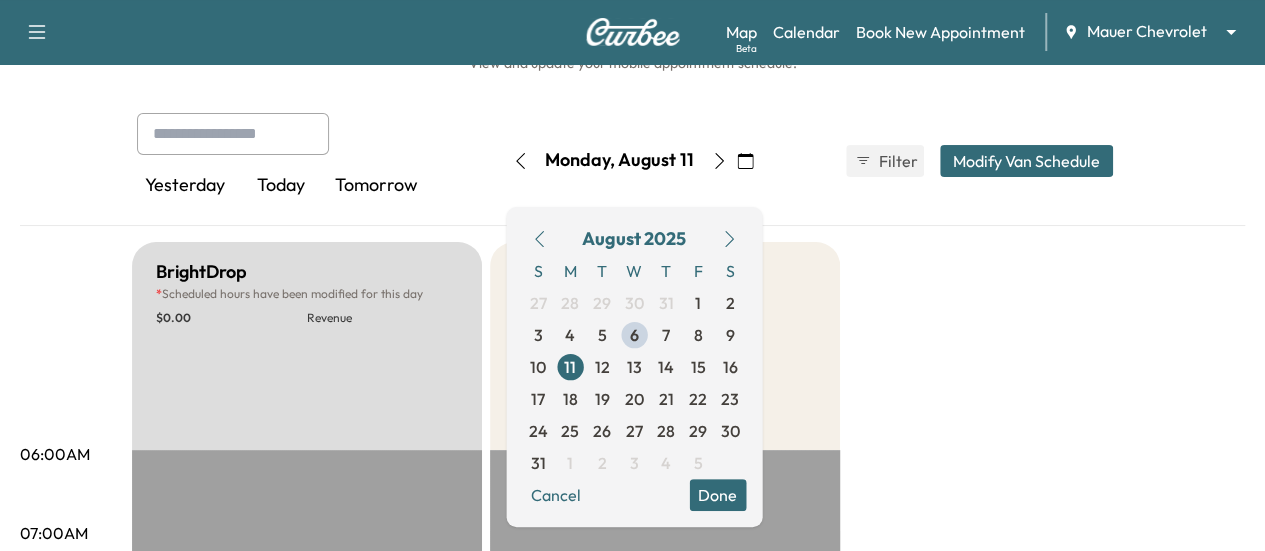 scroll, scrollTop: 81, scrollLeft: 0, axis: vertical 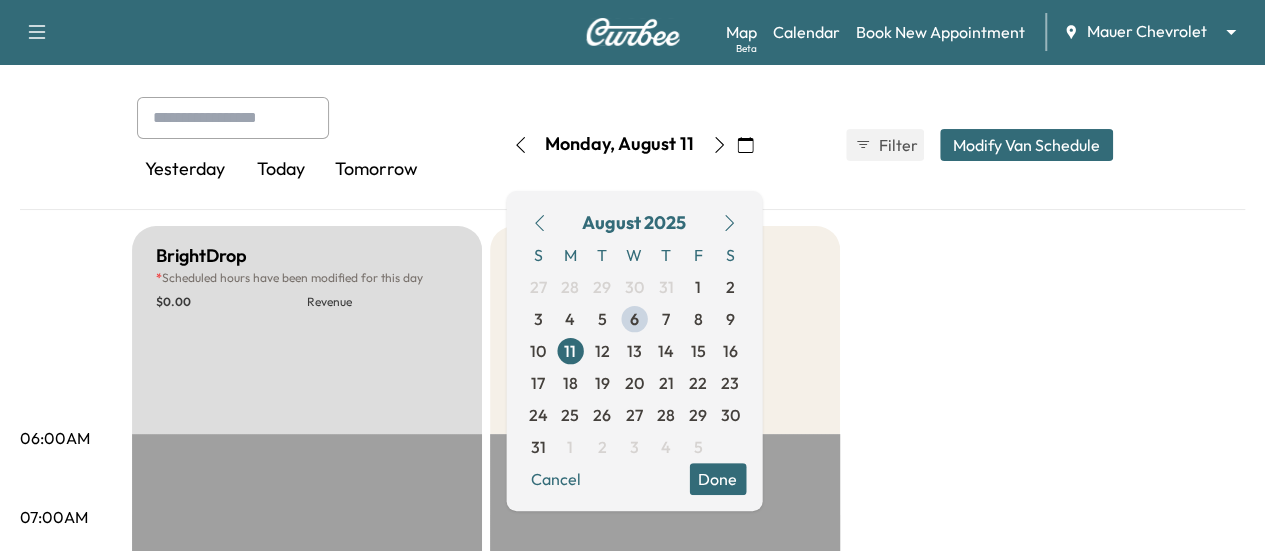 click on "Done" at bounding box center [717, 479] 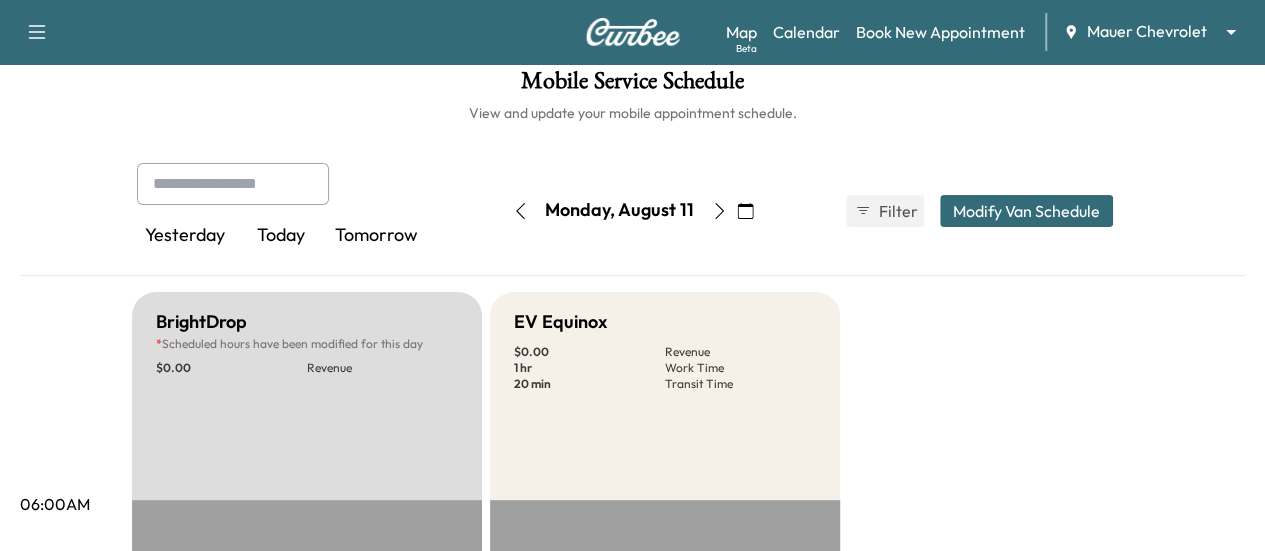 scroll, scrollTop: 0, scrollLeft: 0, axis: both 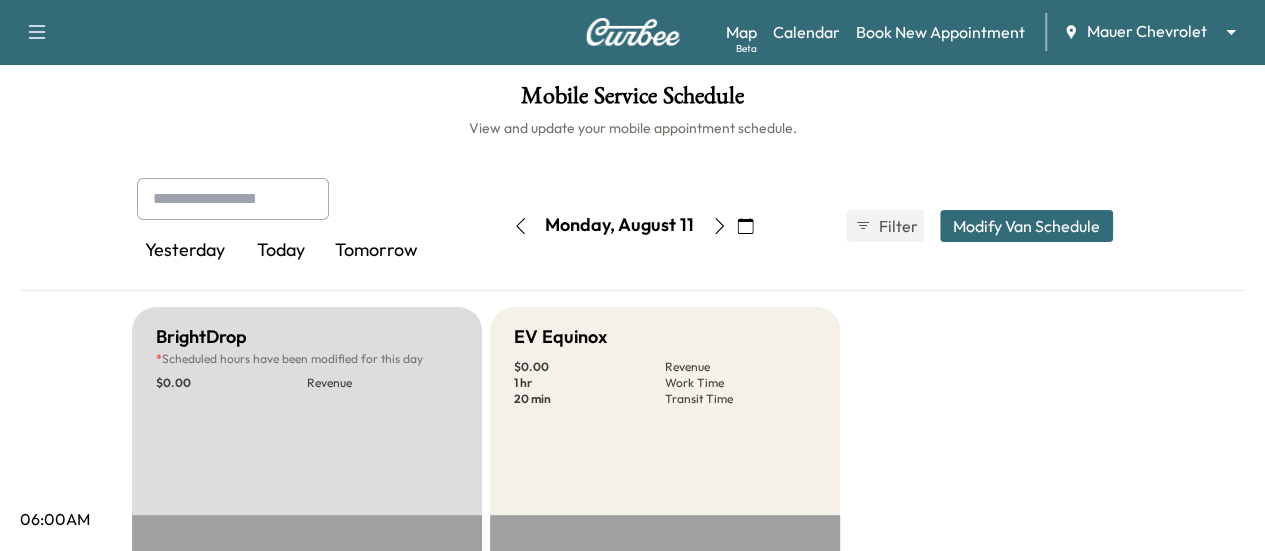click 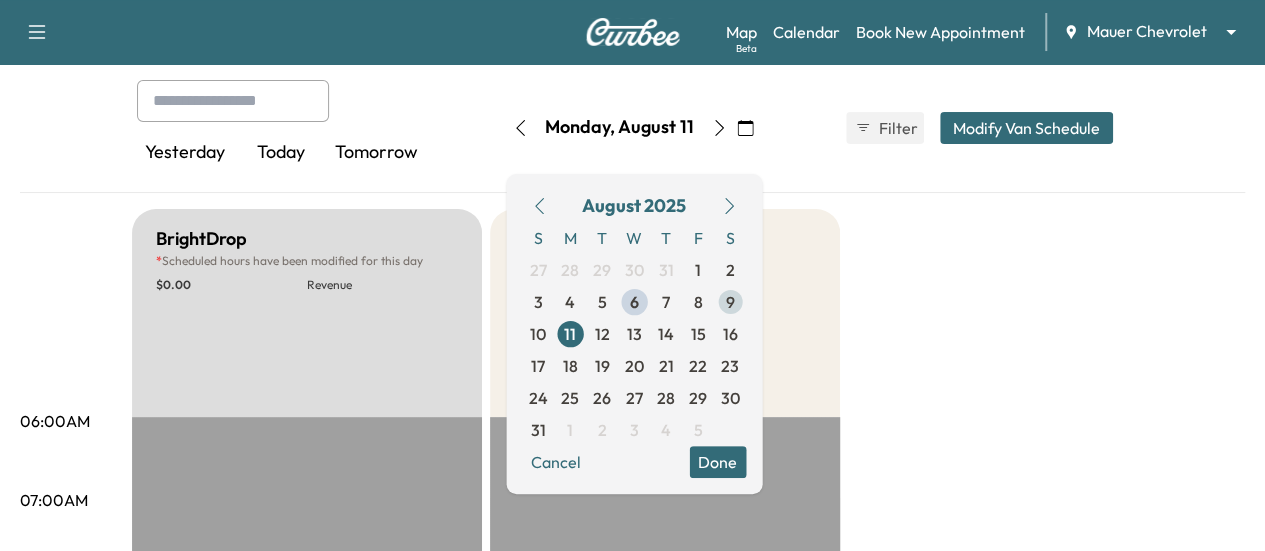 scroll, scrollTop: 105, scrollLeft: 0, axis: vertical 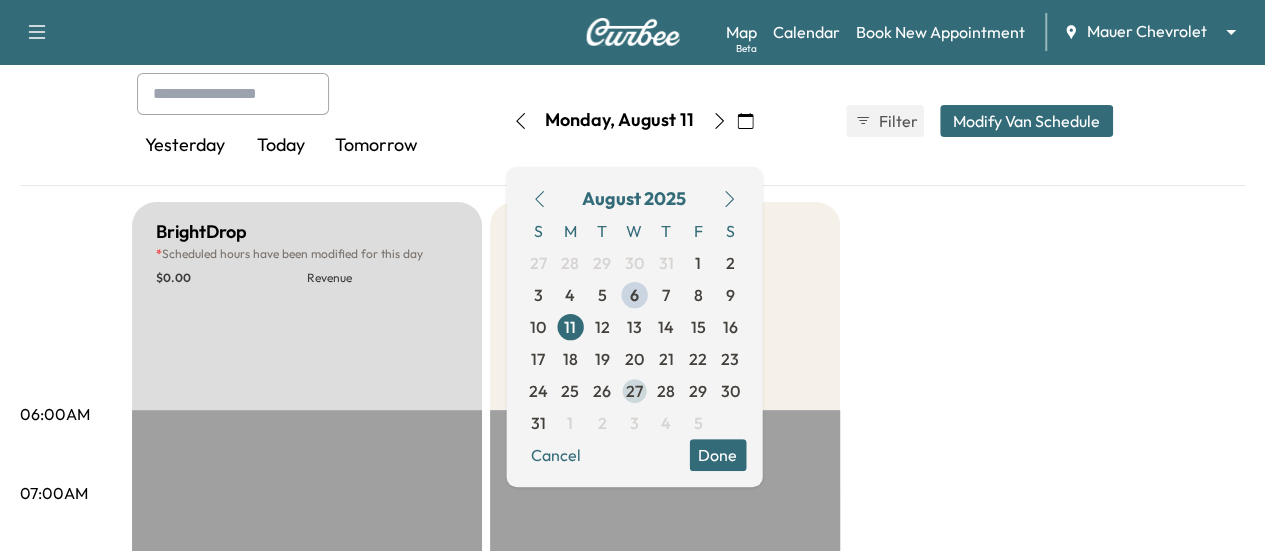 click on "27" at bounding box center (634, 391) 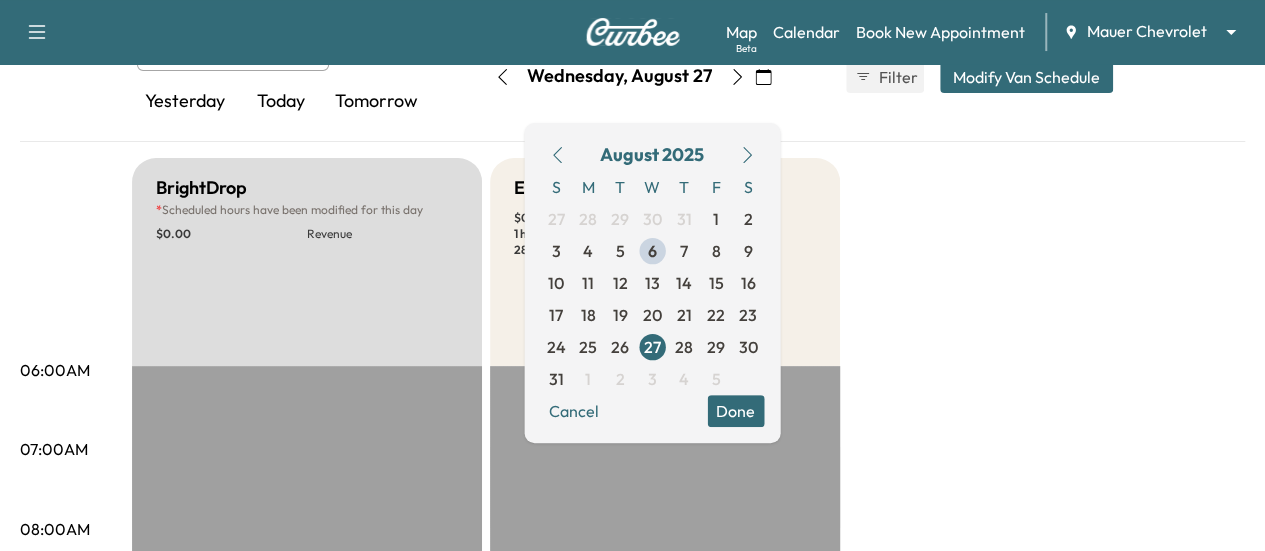 scroll, scrollTop: 148, scrollLeft: 0, axis: vertical 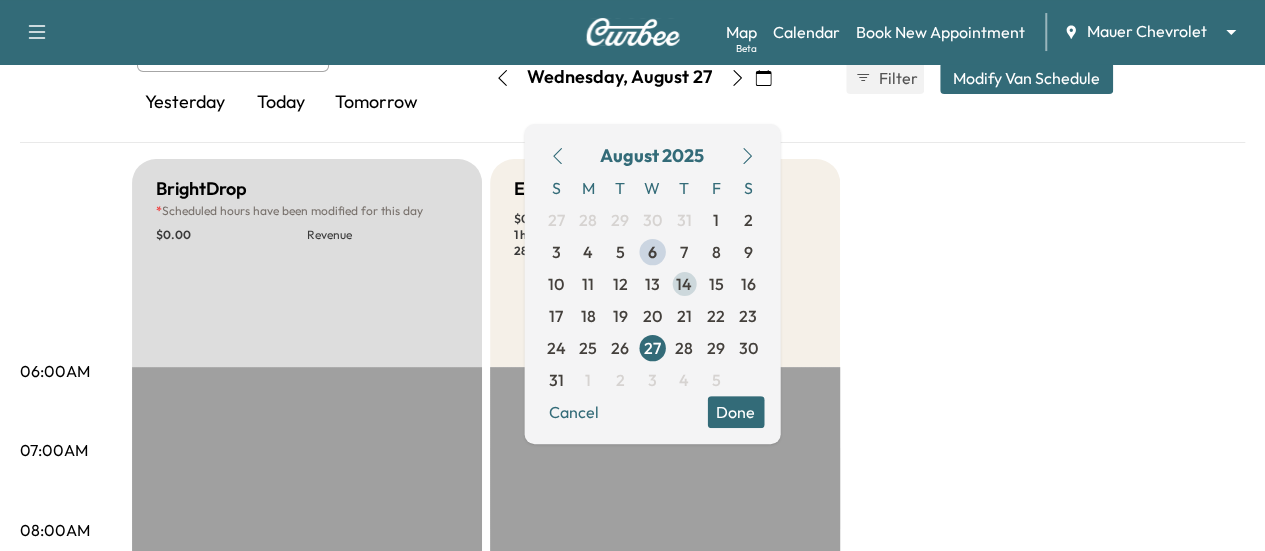 click on "14" at bounding box center [684, 284] 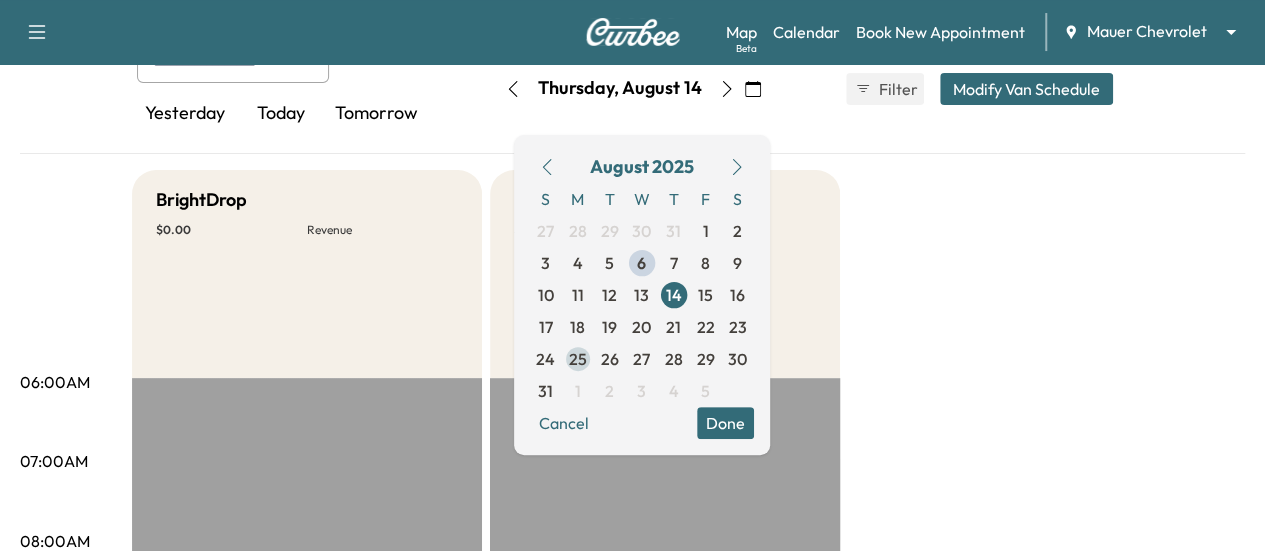 scroll, scrollTop: 153, scrollLeft: 0, axis: vertical 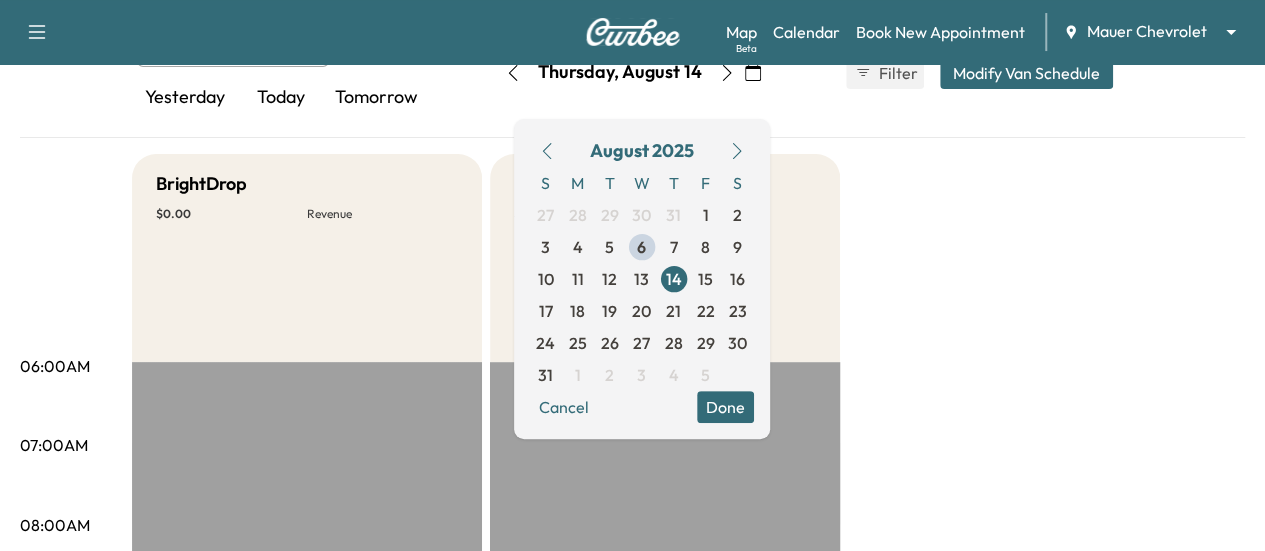 click on "Yesterday Today Tomorrow Thursday, [MONTH] [DAY] [MONTH] [YEAR] S M T W T F S   27   28   29   30   31   1   2   3   4   5   6   7   8   9   10   11   12   13   14   15   16   17   18   19   20   21   22   23   24   25   26   27   28   29   30   31   1   2   3   4   5 Cancel Done Filter Modify Van Schedule Modify Van Schedule Van Schedule for  Thursday, [MONTH] [DAY], [YEAR] *  Schedule modified Shift Start Shift End EV Equinox 8:30 AM *** Start 5:00 PM ** Start Inactive BrightDrop 8:30 AM *** Start 5:00 PM ** Start Inactive Cancel Save & Close 06:00AM 07:00AM 08:00AM 09:00AM 10:00AM 11:00AM 12:00PM 01:00PM 02:00PM 03:00PM 04:00PM 05:00PM 06:00PM 07:00PM 08:00PM 09:00PM 10:00PM BrightDrop $ 0.00 Revenue EST Start   EV Equinox $ 0.00 Revenue EST Start" at bounding box center [632, 839] 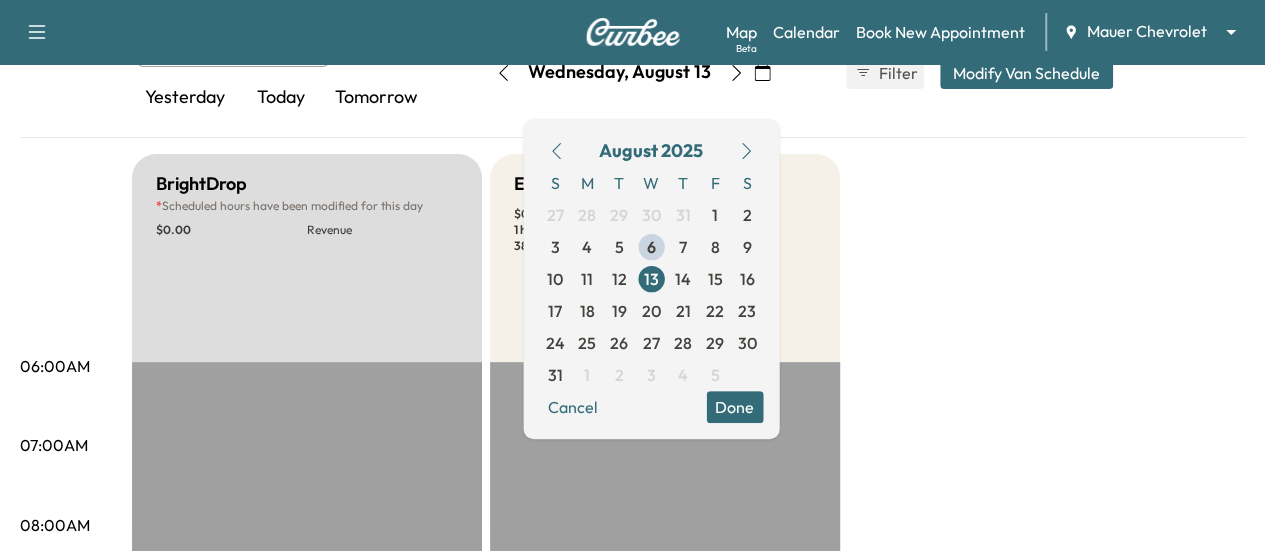 click on "Done" at bounding box center [734, 407] 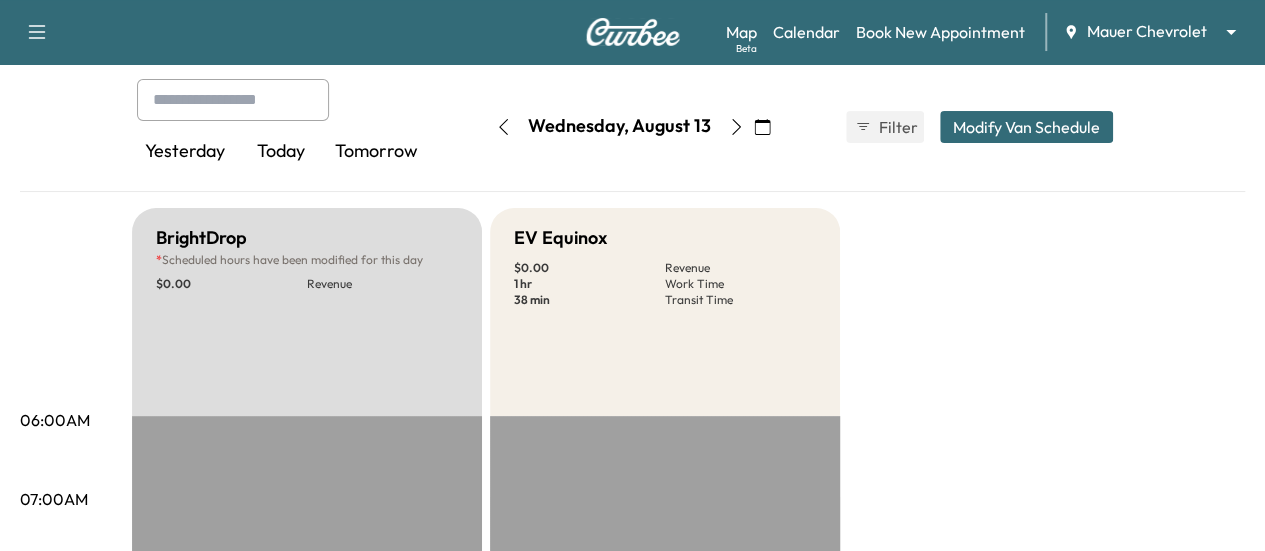 scroll, scrollTop: 97, scrollLeft: 0, axis: vertical 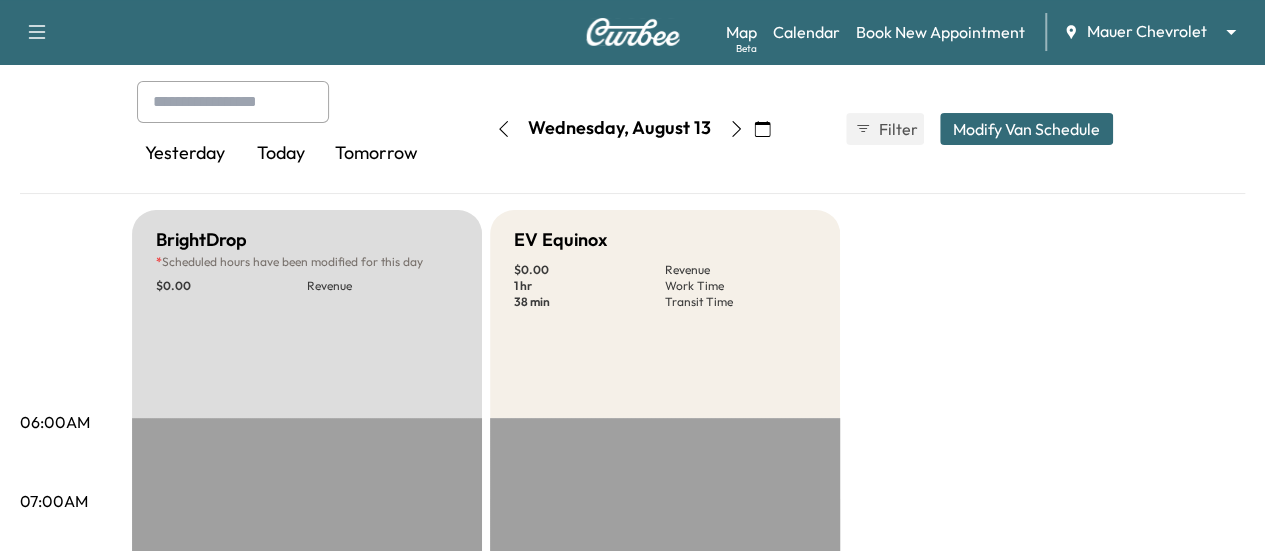 click 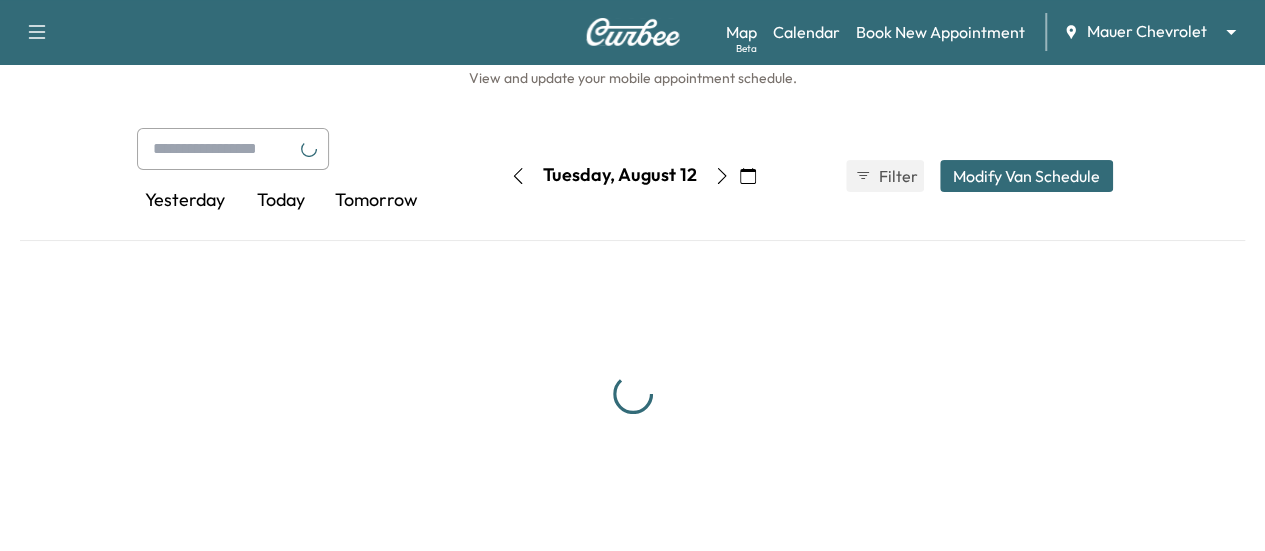 scroll, scrollTop: 97, scrollLeft: 0, axis: vertical 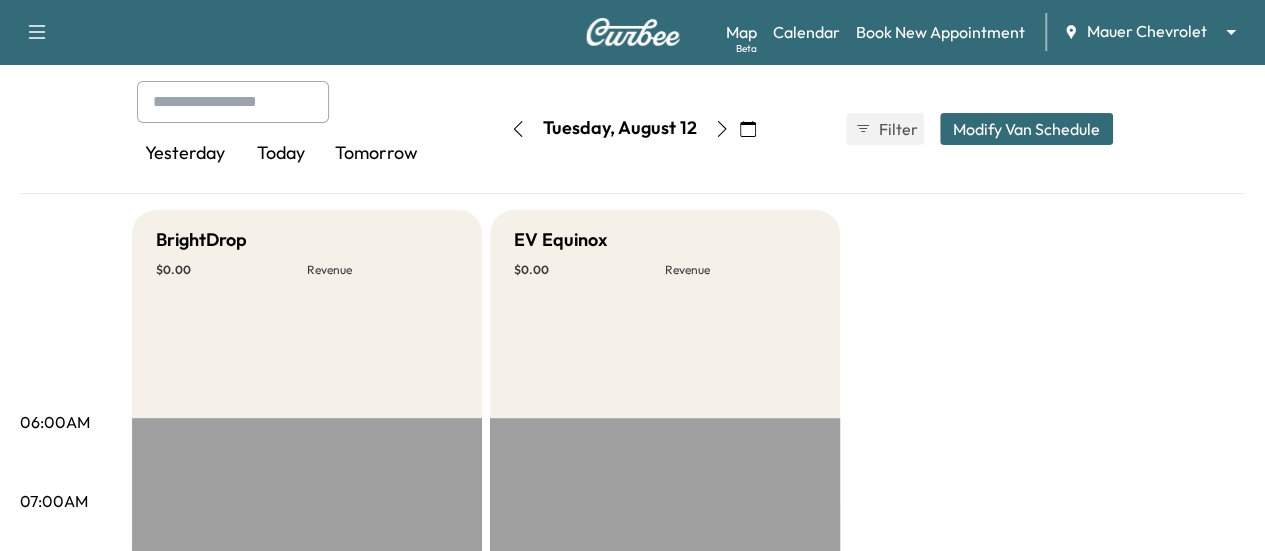 click 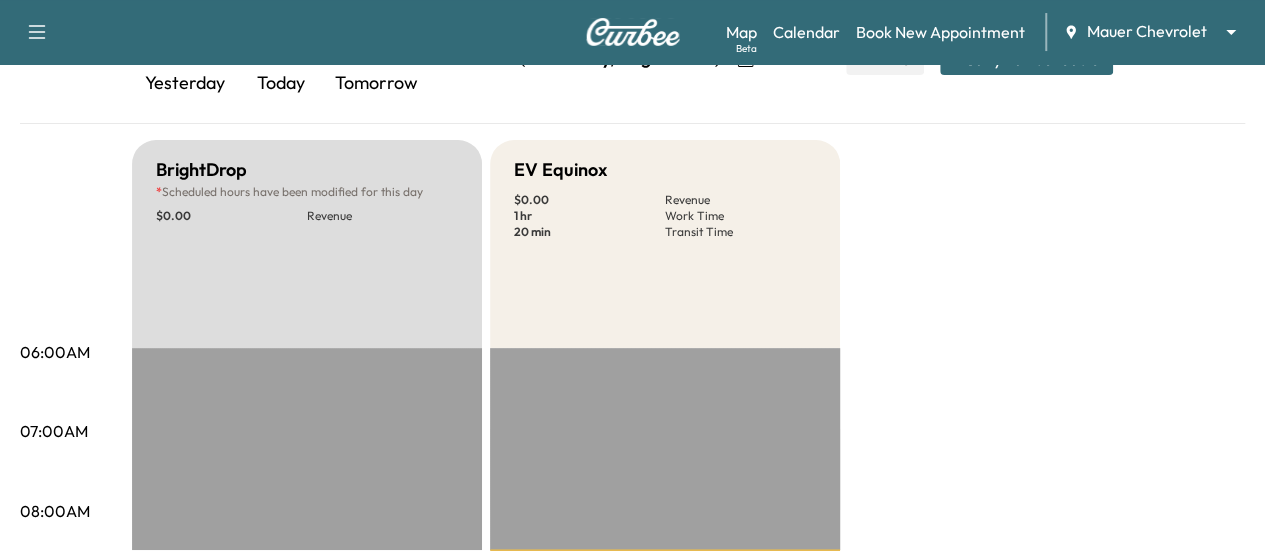 scroll, scrollTop: 0, scrollLeft: 0, axis: both 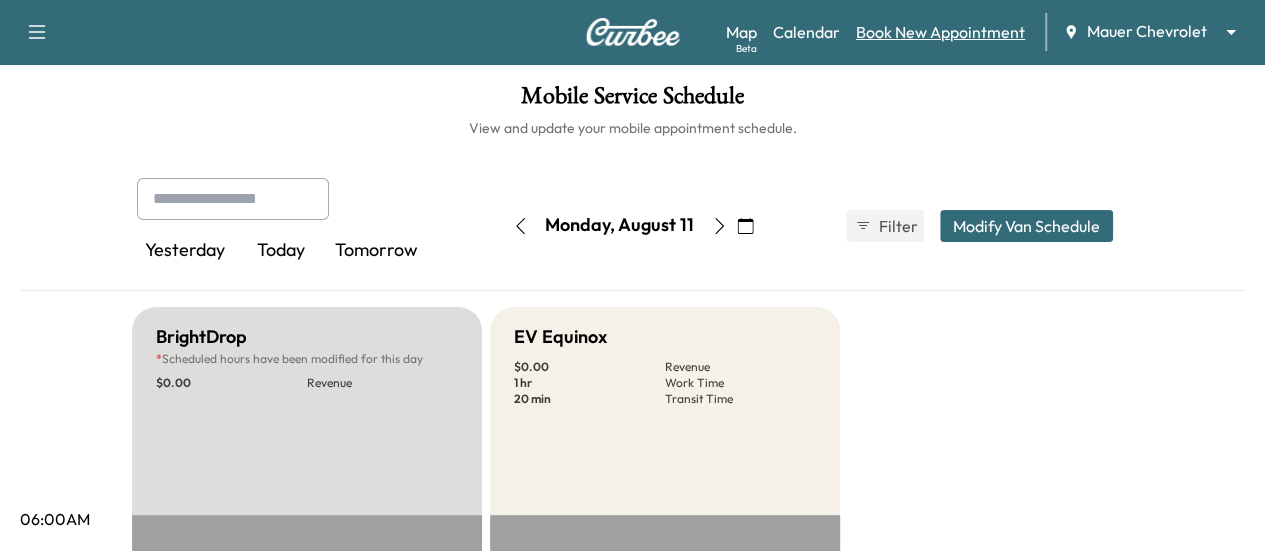 click on "Book New Appointment" at bounding box center (940, 32) 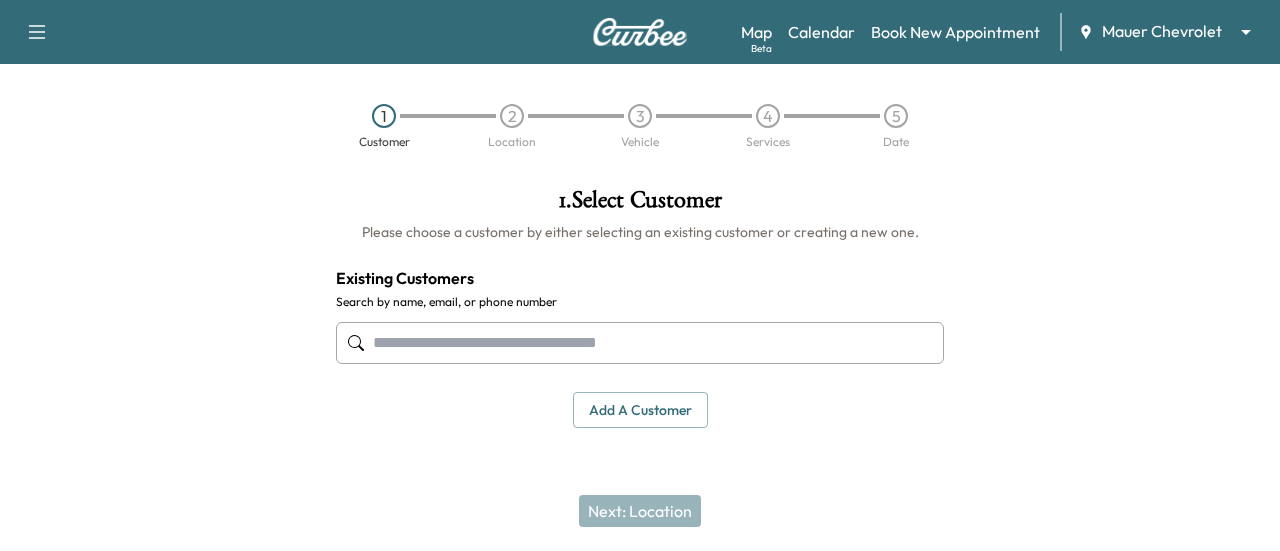 click at bounding box center [640, 343] 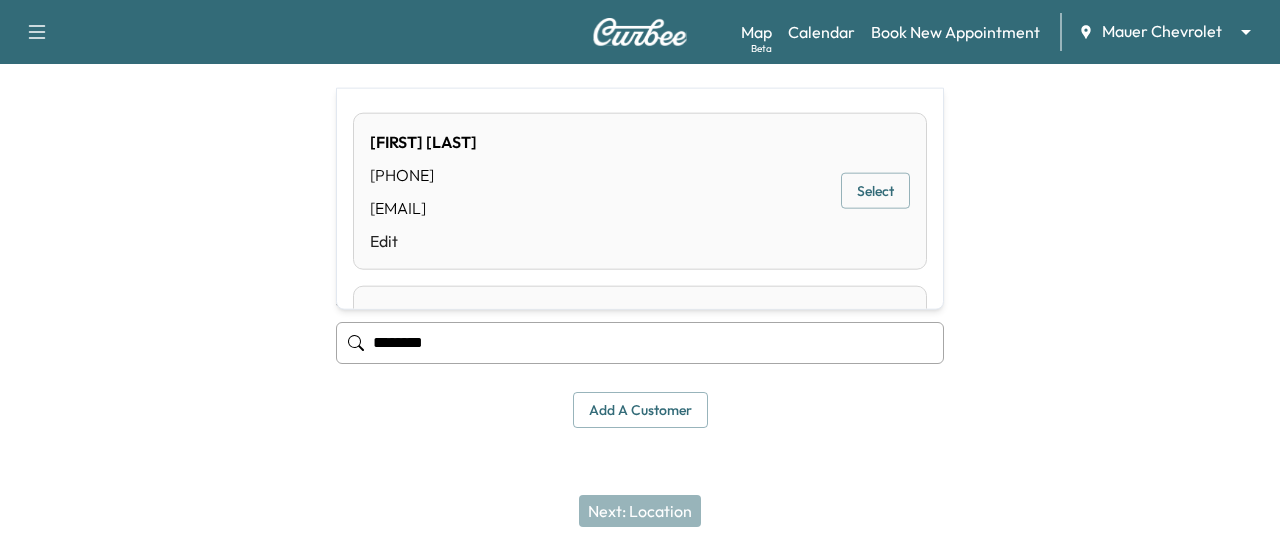 click on "Select" at bounding box center [875, 191] 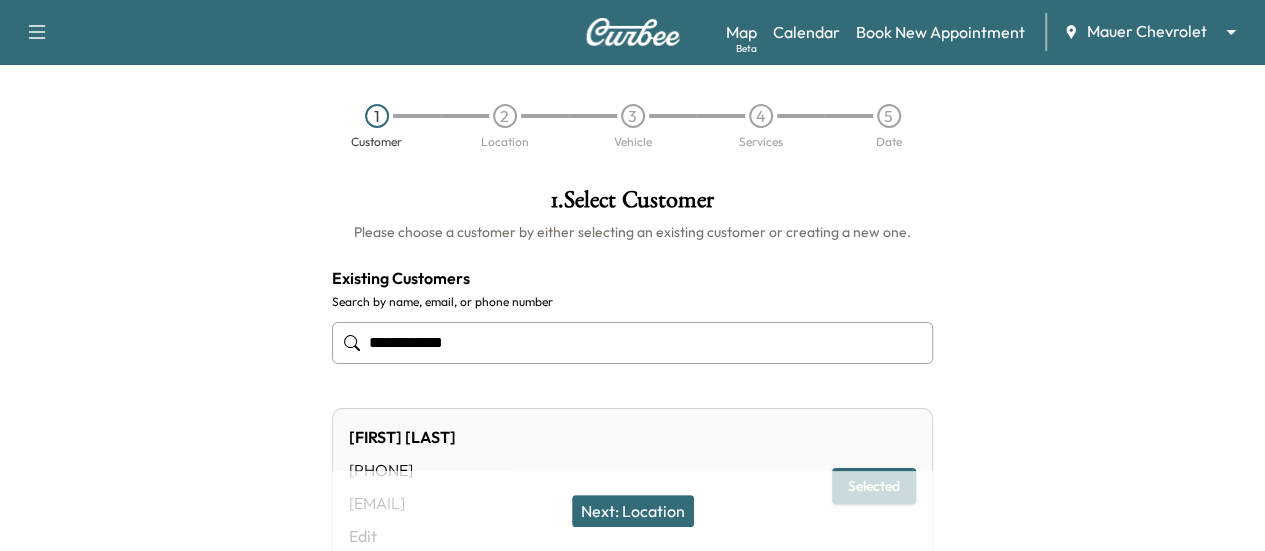 type on "**********" 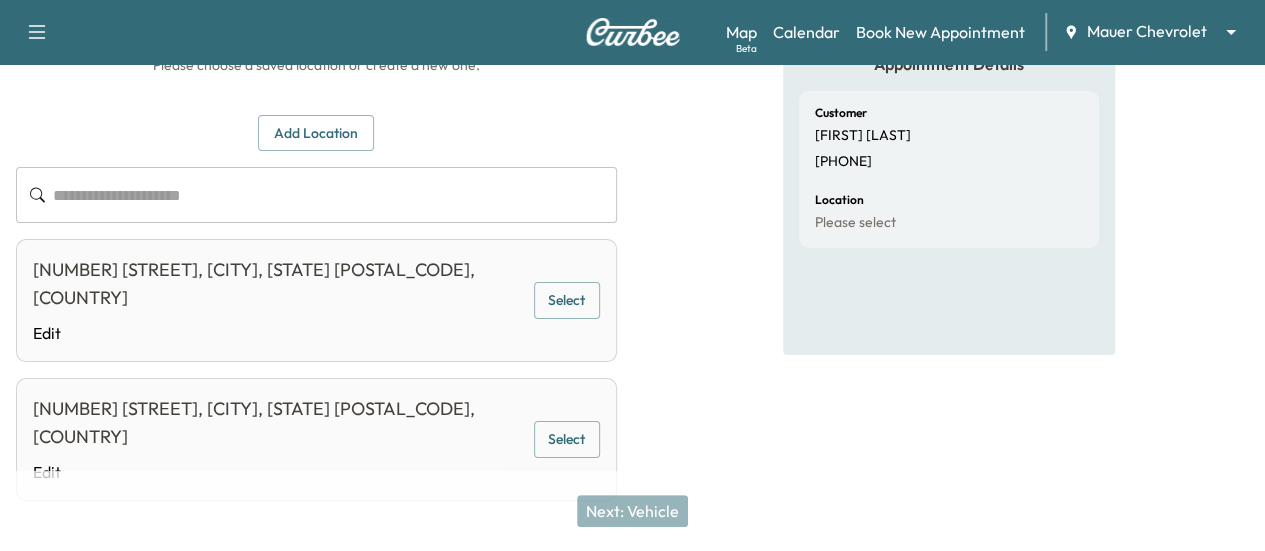scroll, scrollTop: 187, scrollLeft: 0, axis: vertical 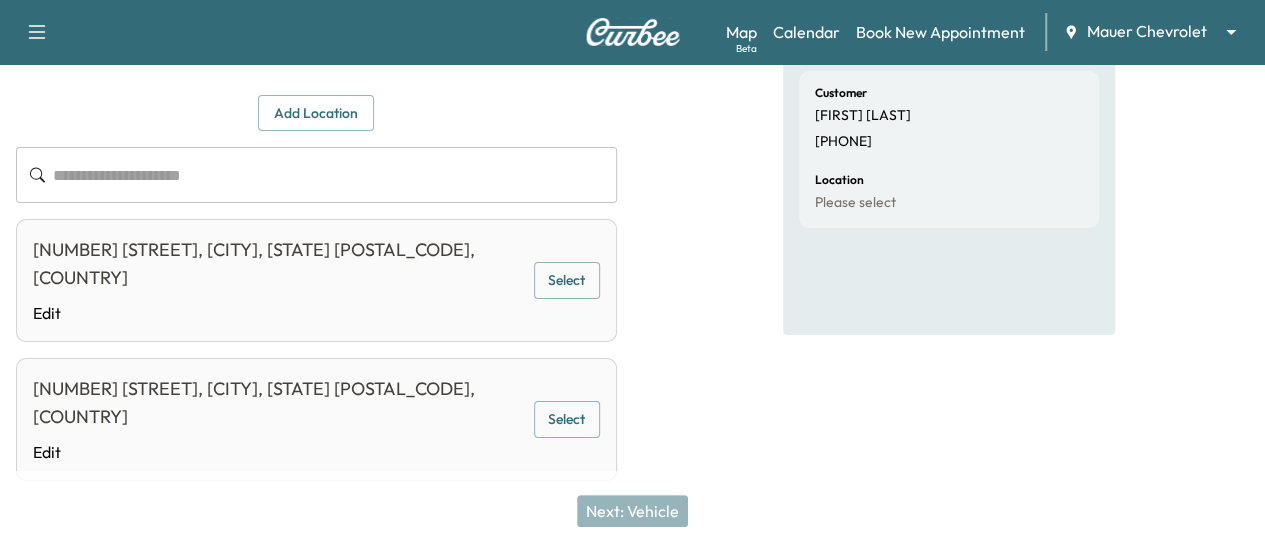 click on "Select" at bounding box center [567, 280] 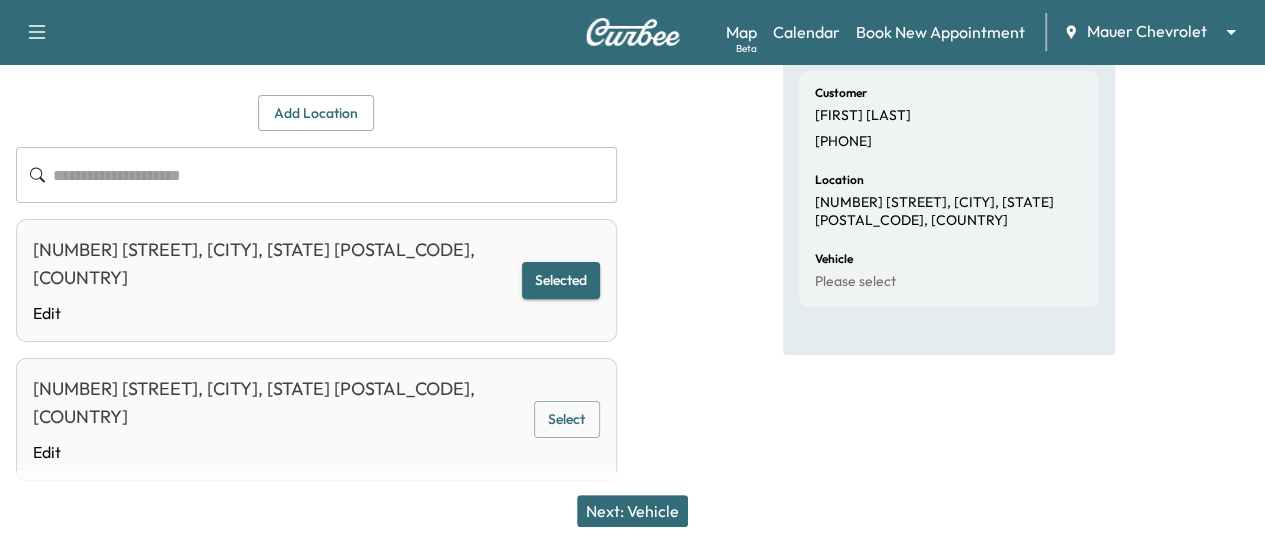click on "Next: Vehicle" at bounding box center [632, 511] 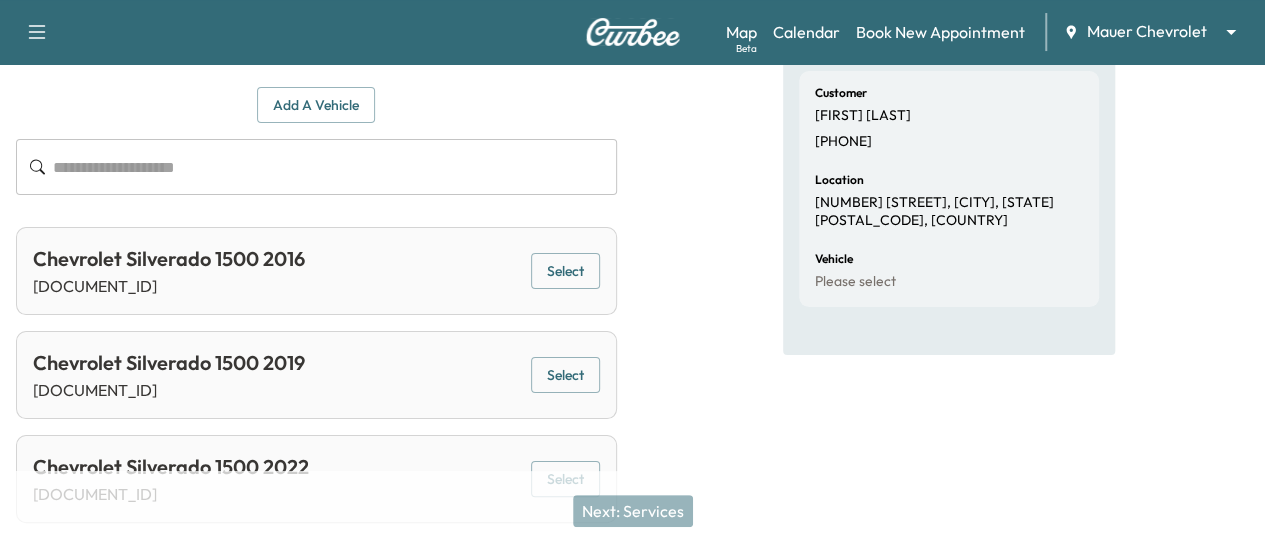 scroll, scrollTop: 236, scrollLeft: 0, axis: vertical 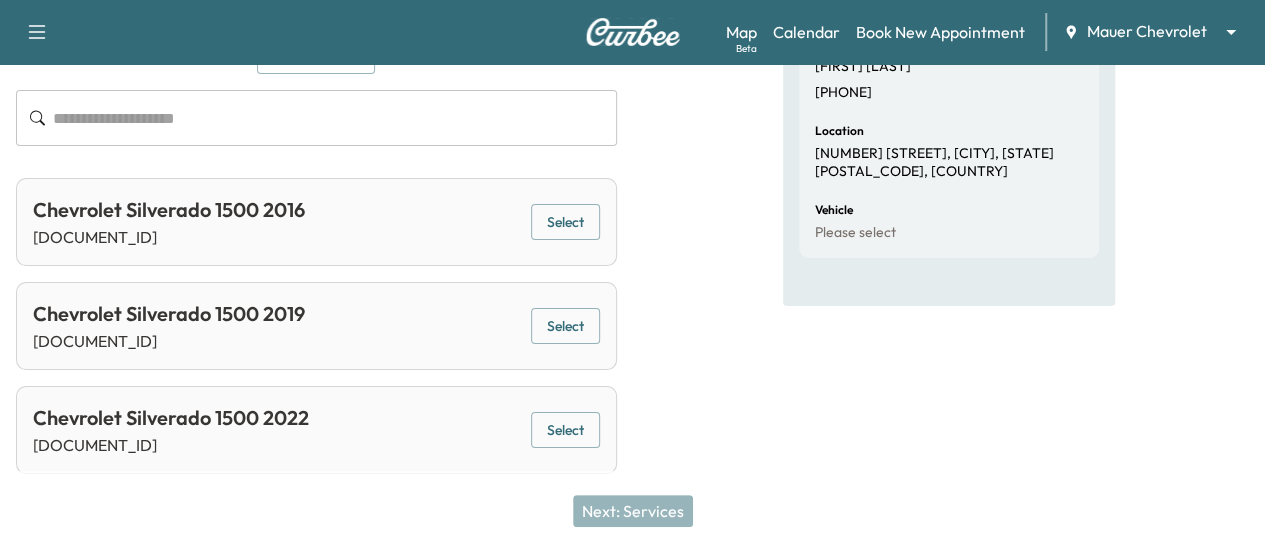 click on "Select" at bounding box center [565, 430] 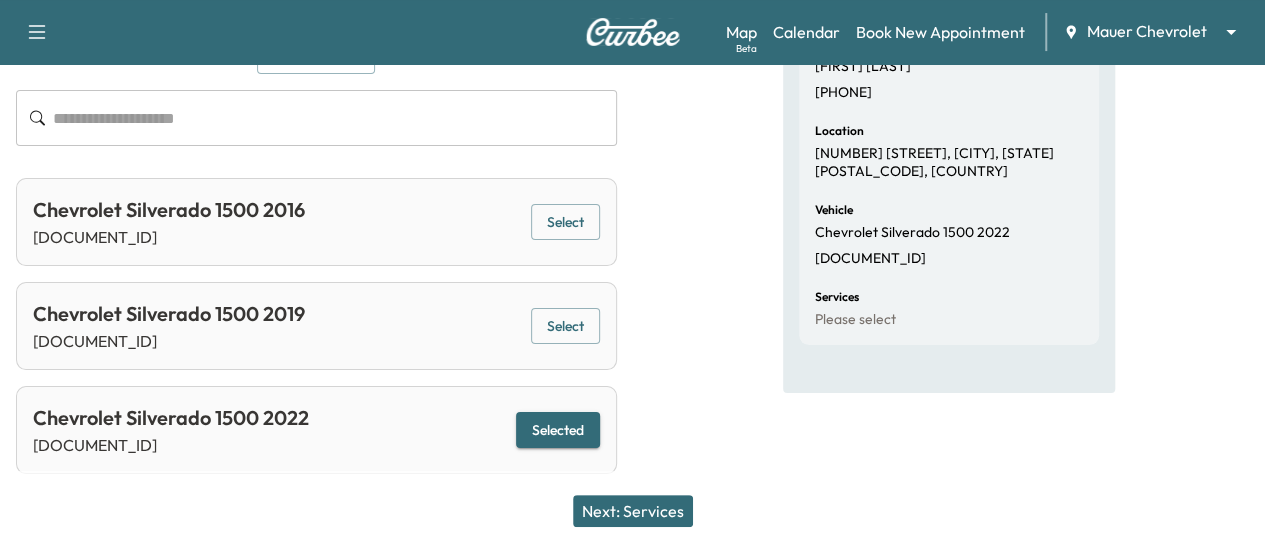 click on "Next: Services" at bounding box center [633, 511] 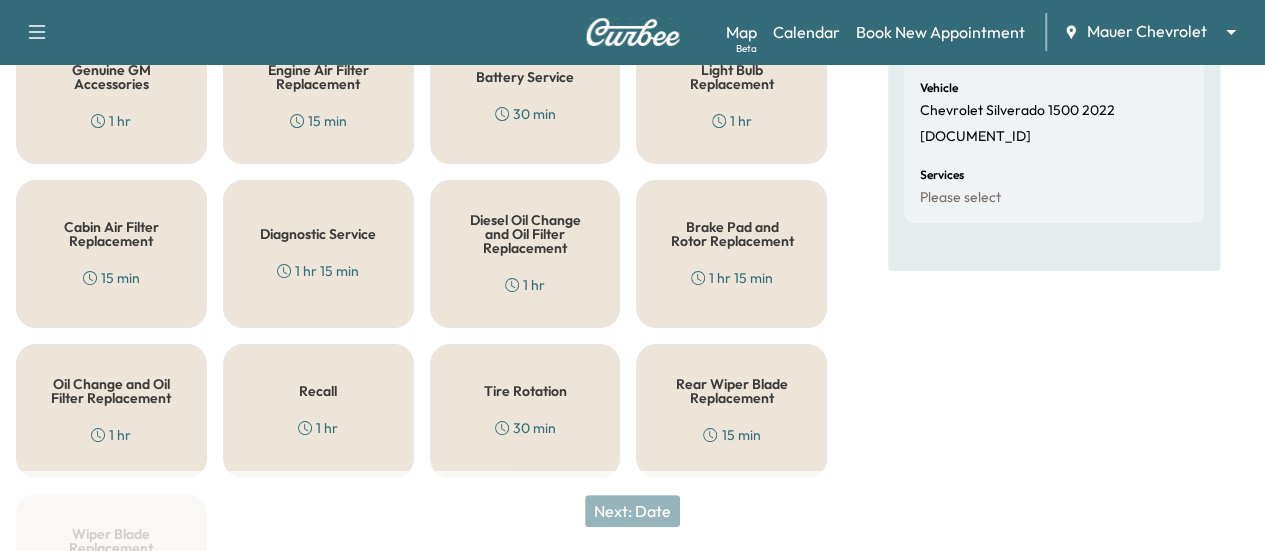 scroll, scrollTop: 360, scrollLeft: 0, axis: vertical 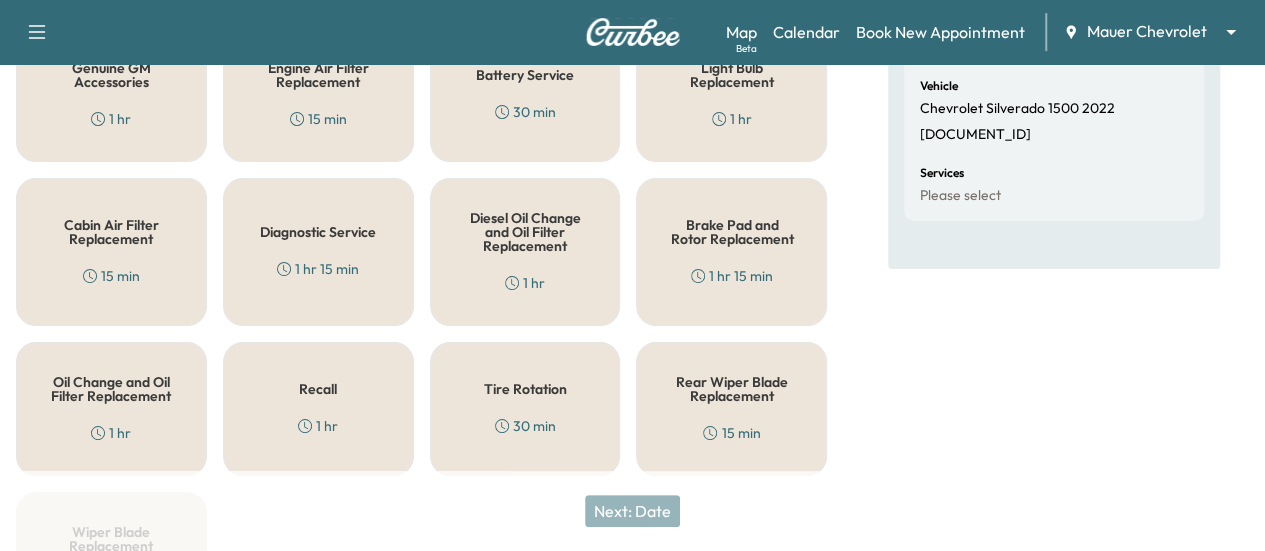 click on "Recall 1 hr" at bounding box center (318, 409) 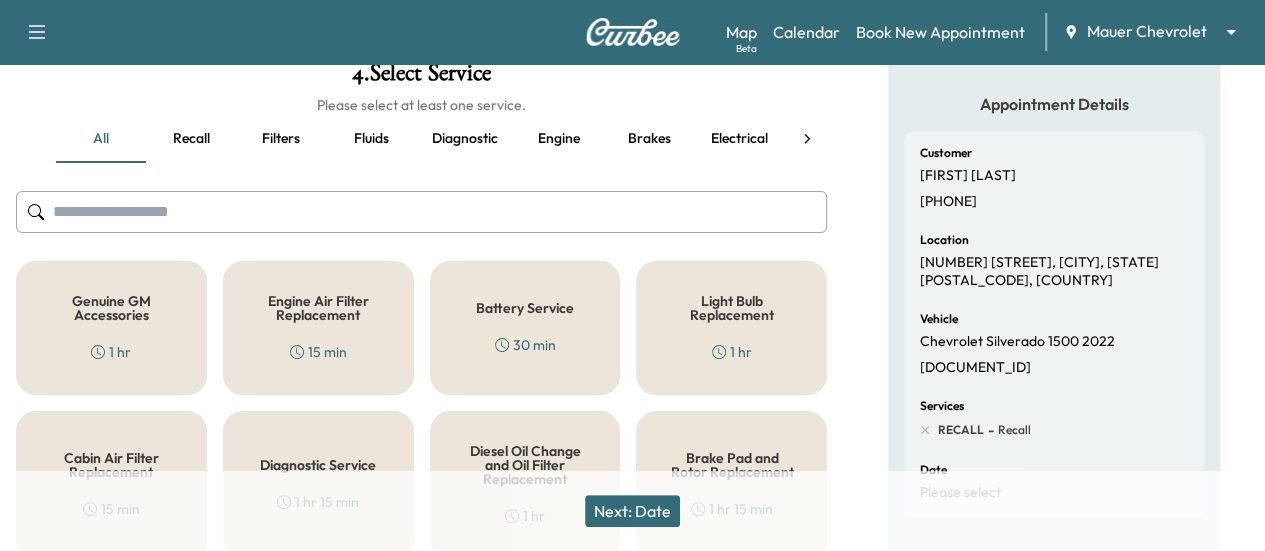 scroll, scrollTop: 123, scrollLeft: 0, axis: vertical 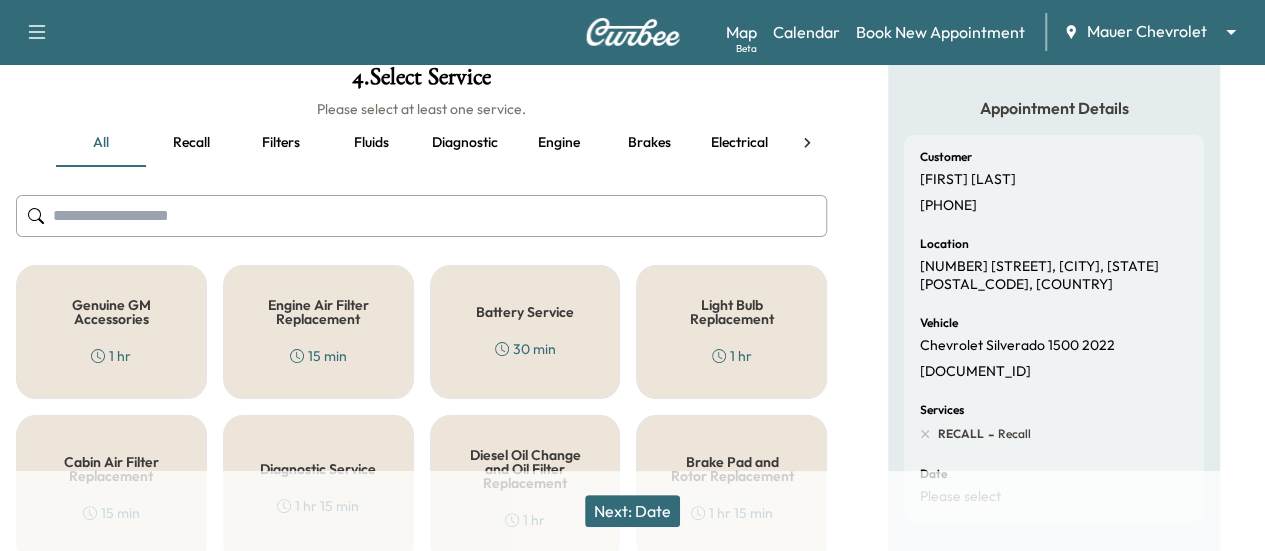 click on "Next: Date" at bounding box center [632, 511] 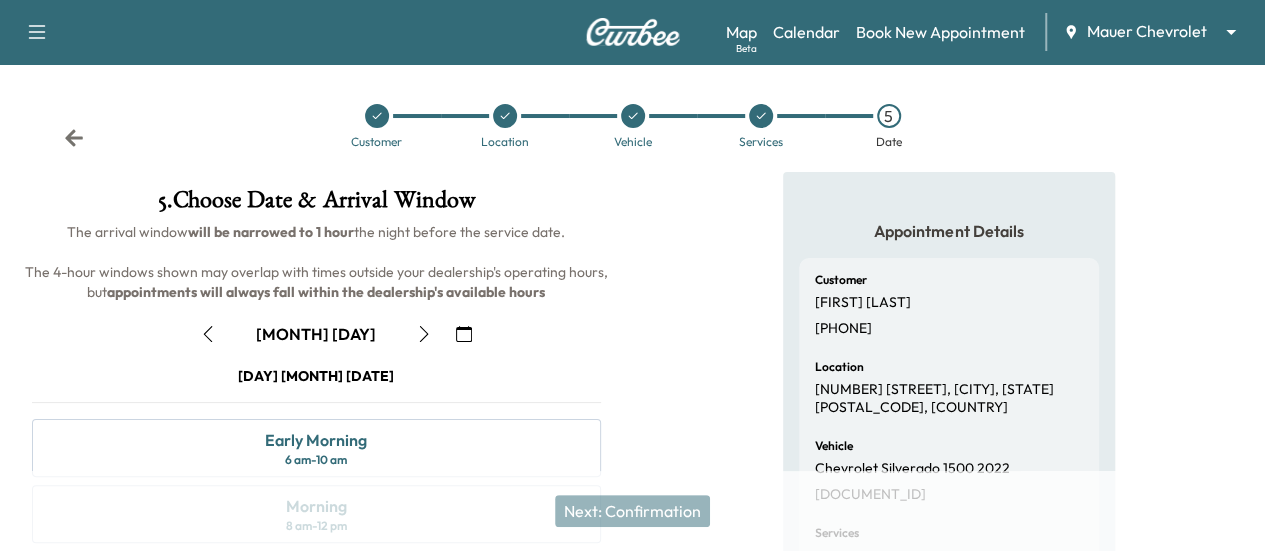 scroll, scrollTop: 1, scrollLeft: 0, axis: vertical 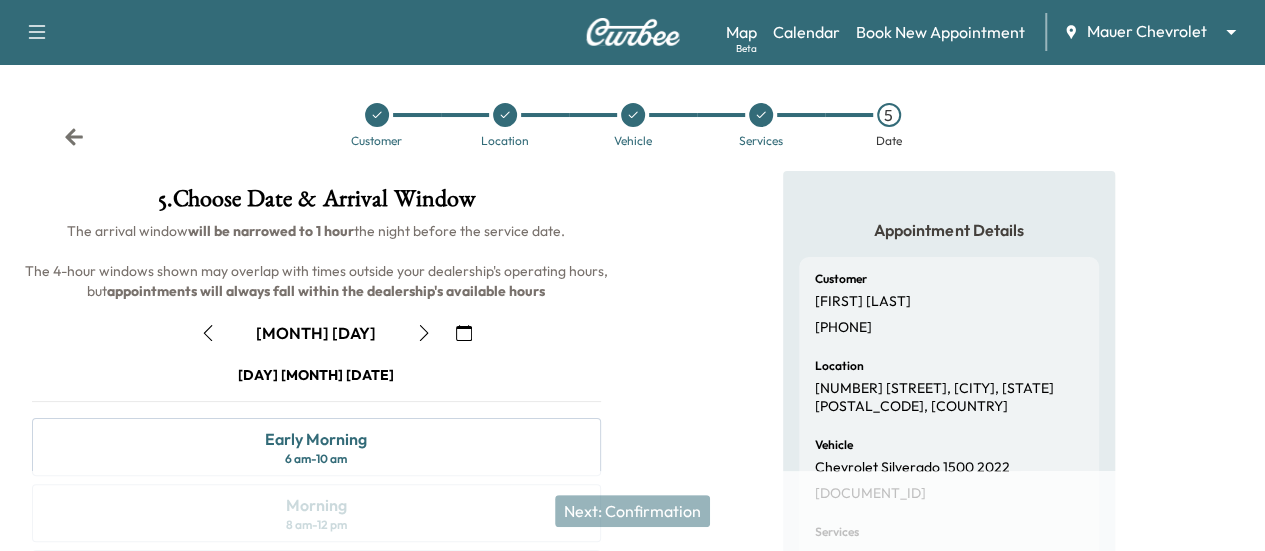 click 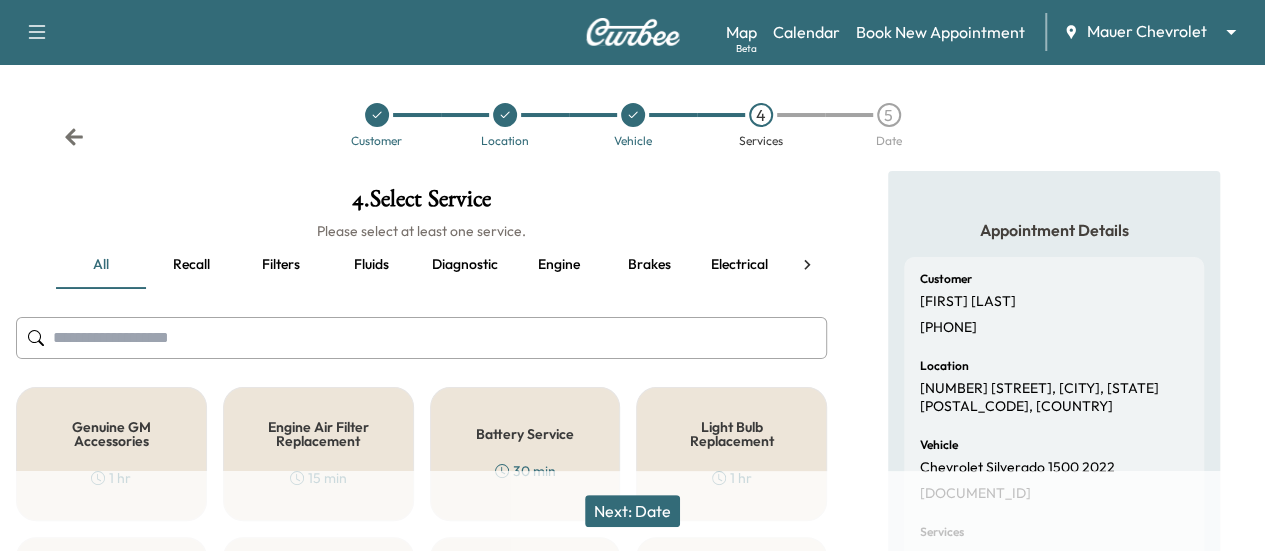 click 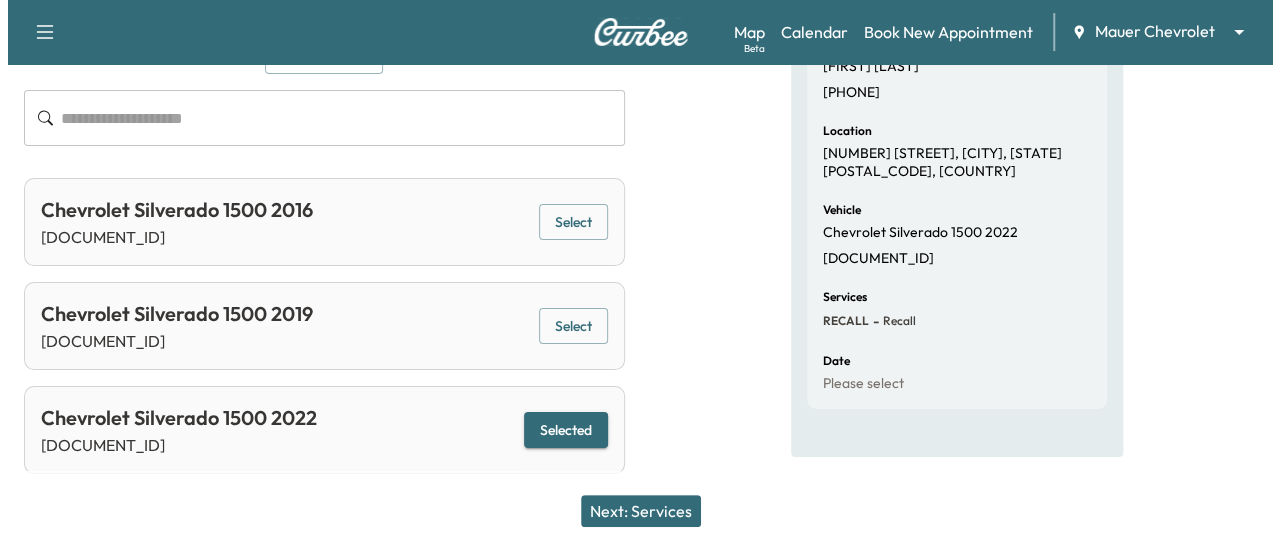 scroll, scrollTop: 0, scrollLeft: 0, axis: both 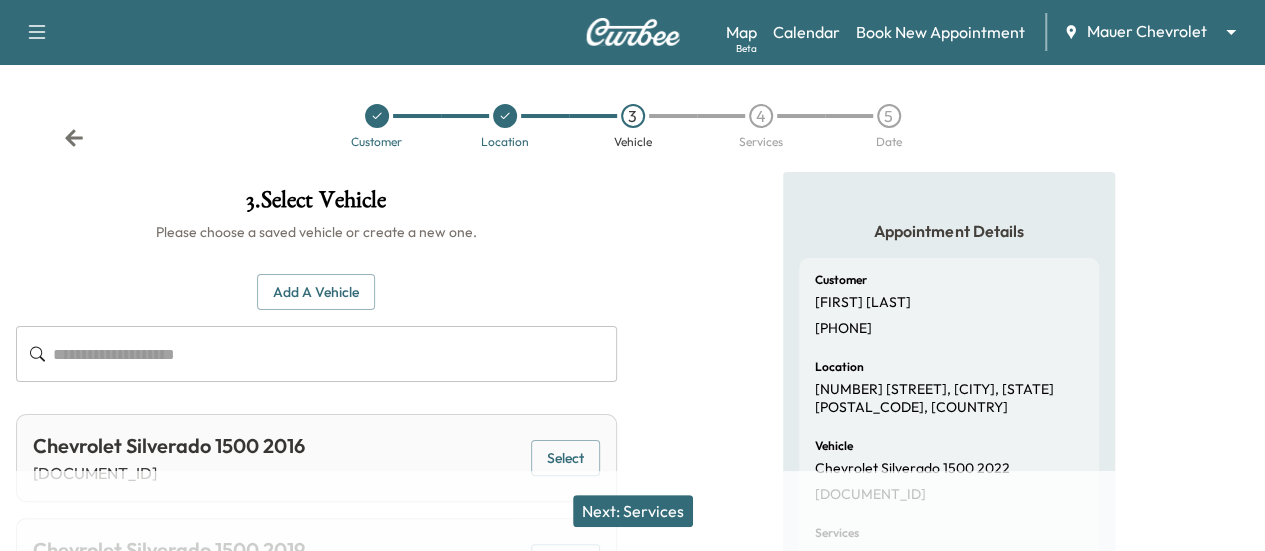 click 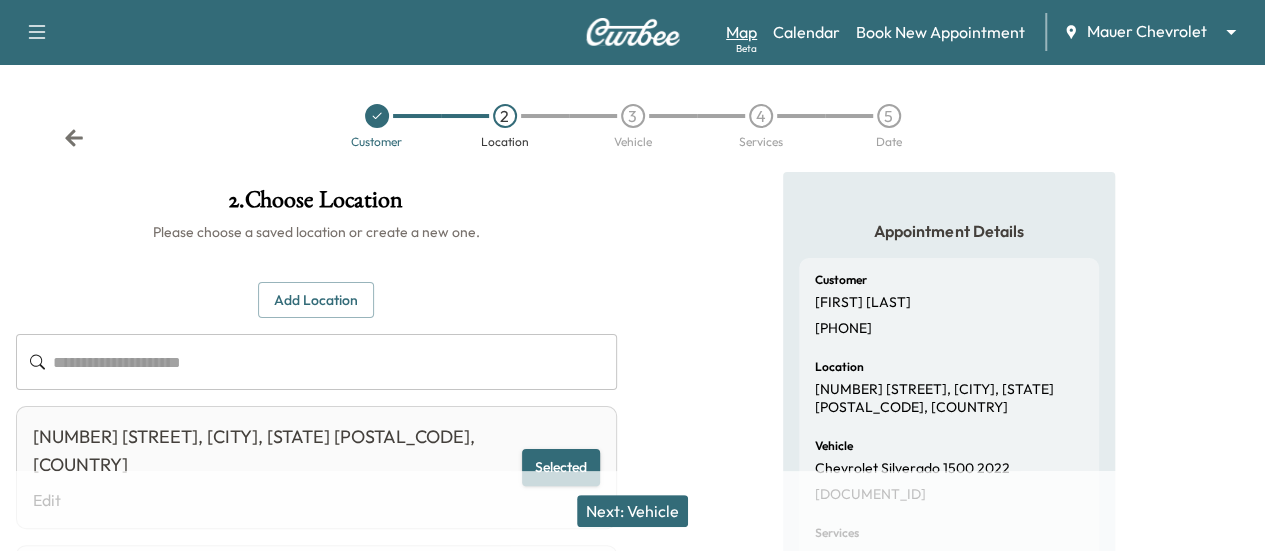 click on "Map Beta" at bounding box center [741, 32] 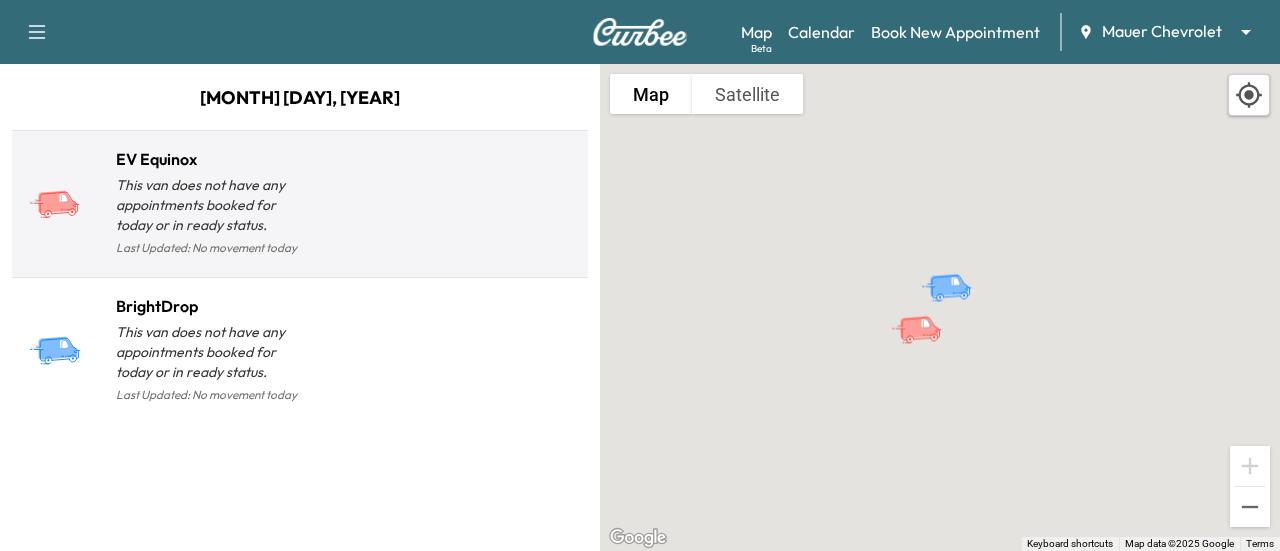 click at bounding box center [440, 212] 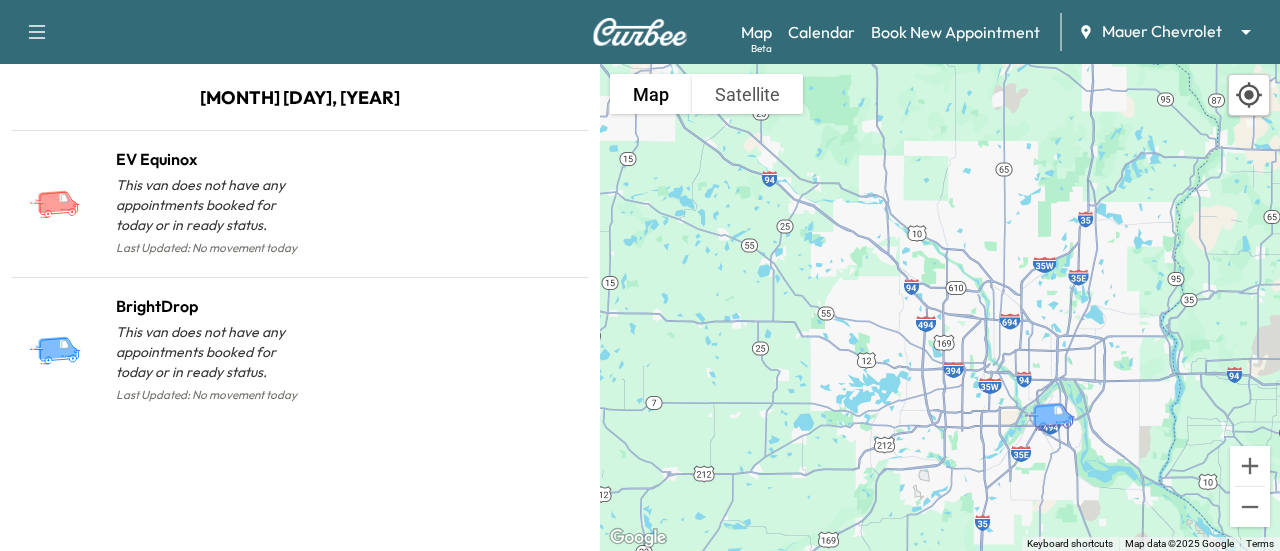 drag, startPoint x: 730, startPoint y: 245, endPoint x: 1062, endPoint y: 419, distance: 374.83328 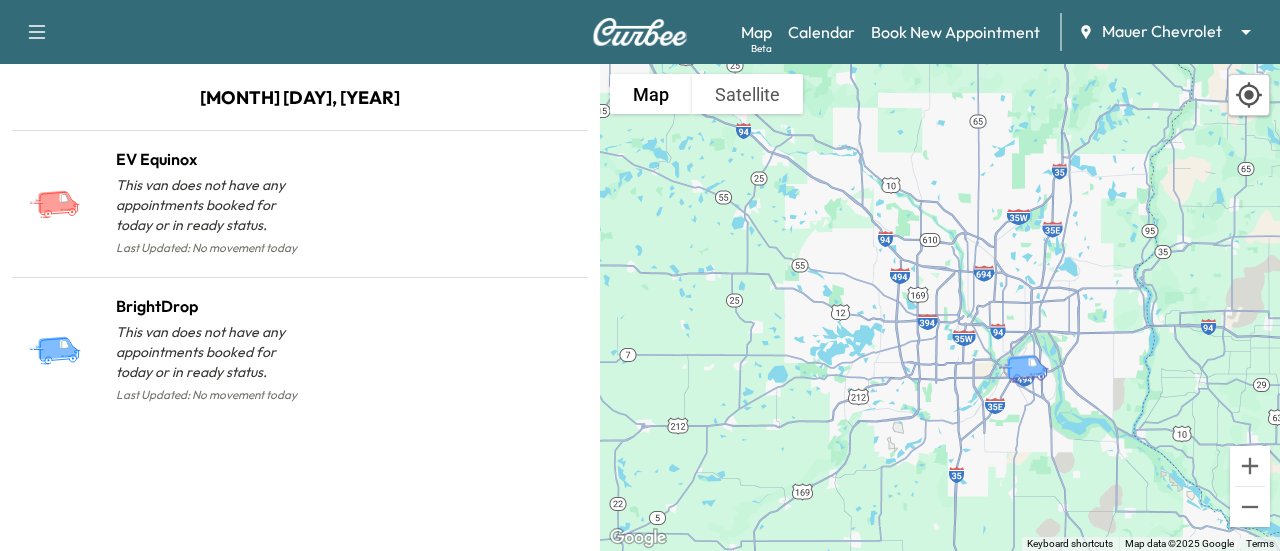 drag, startPoint x: 1062, startPoint y: 419, endPoint x: 1026, endPoint y: 350, distance: 77.82673 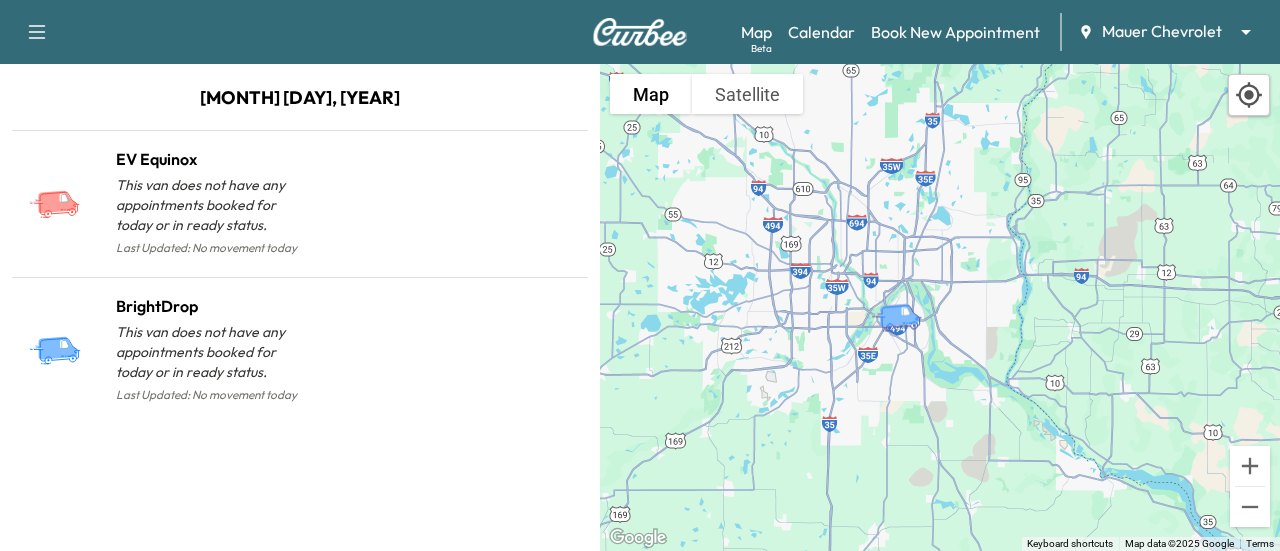 drag, startPoint x: 1104, startPoint y: 324, endPoint x: 984, endPoint y: 308, distance: 121.061966 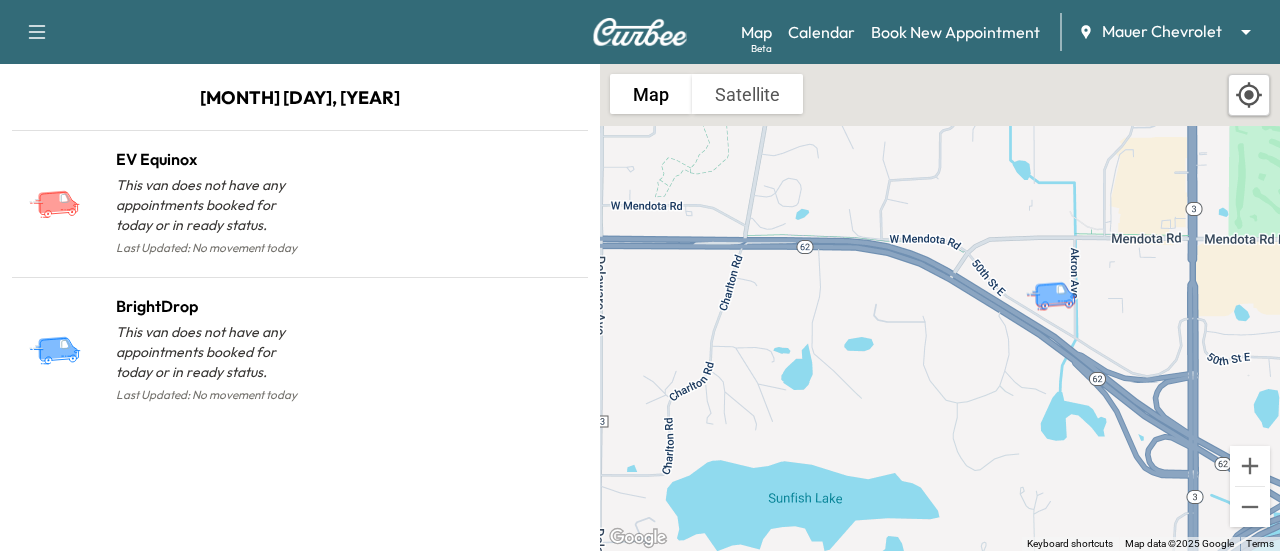 drag, startPoint x: 1112, startPoint y: 265, endPoint x: 1044, endPoint y: 347, distance: 106.52699 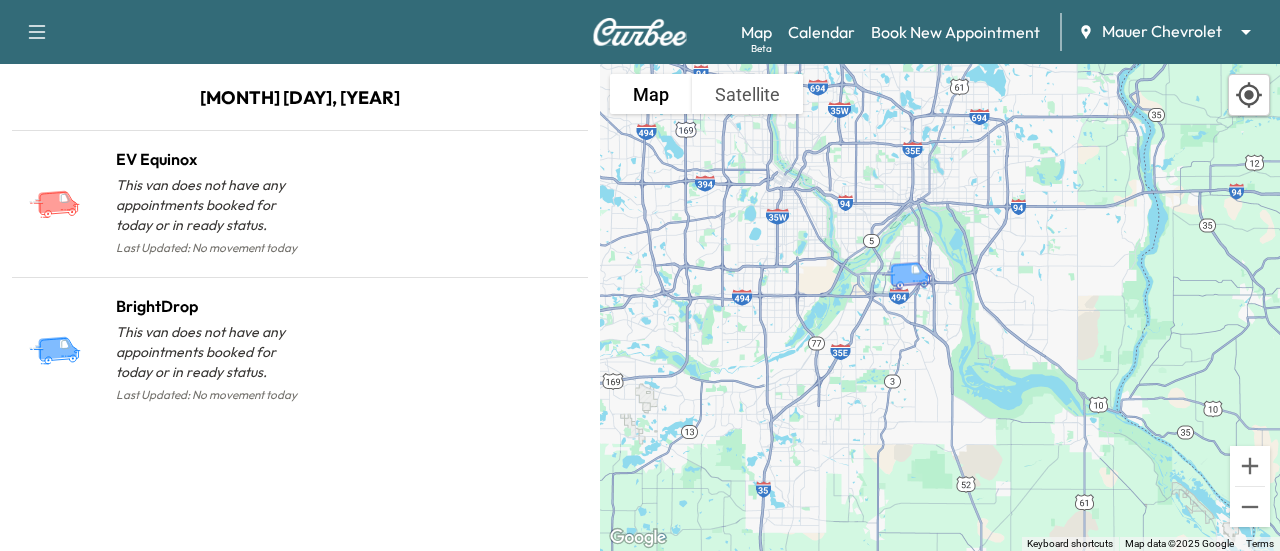 drag, startPoint x: 1124, startPoint y: 173, endPoint x: 945, endPoint y: 264, distance: 200.80339 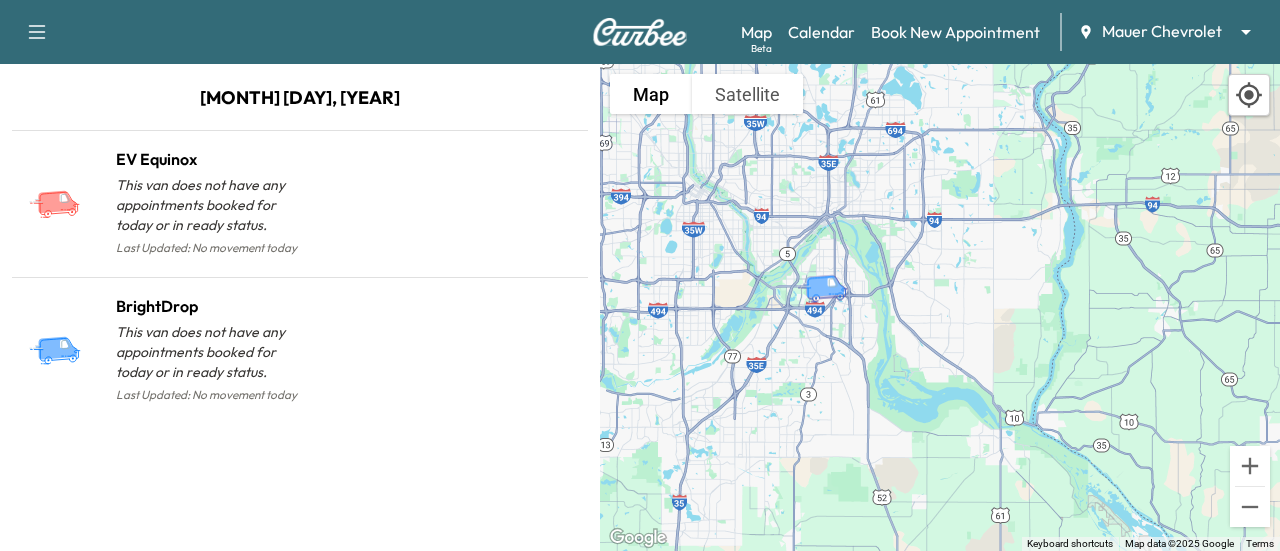 drag, startPoint x: 945, startPoint y: 264, endPoint x: 894, endPoint y: 273, distance: 51.78803 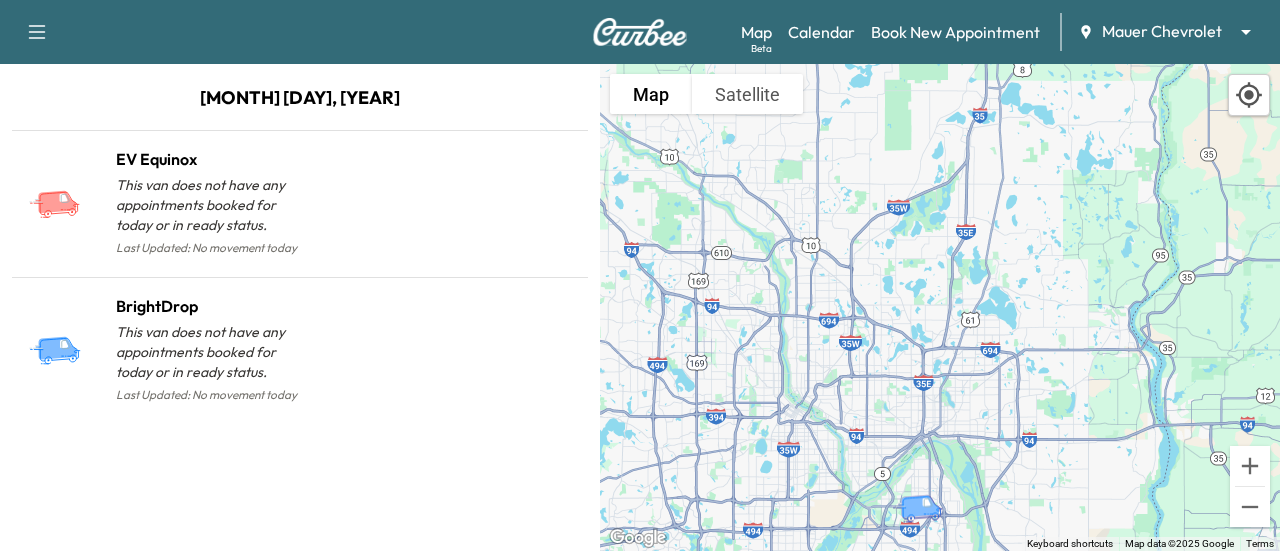 drag, startPoint x: 973, startPoint y: 256, endPoint x: 1072, endPoint y: 483, distance: 247.64894 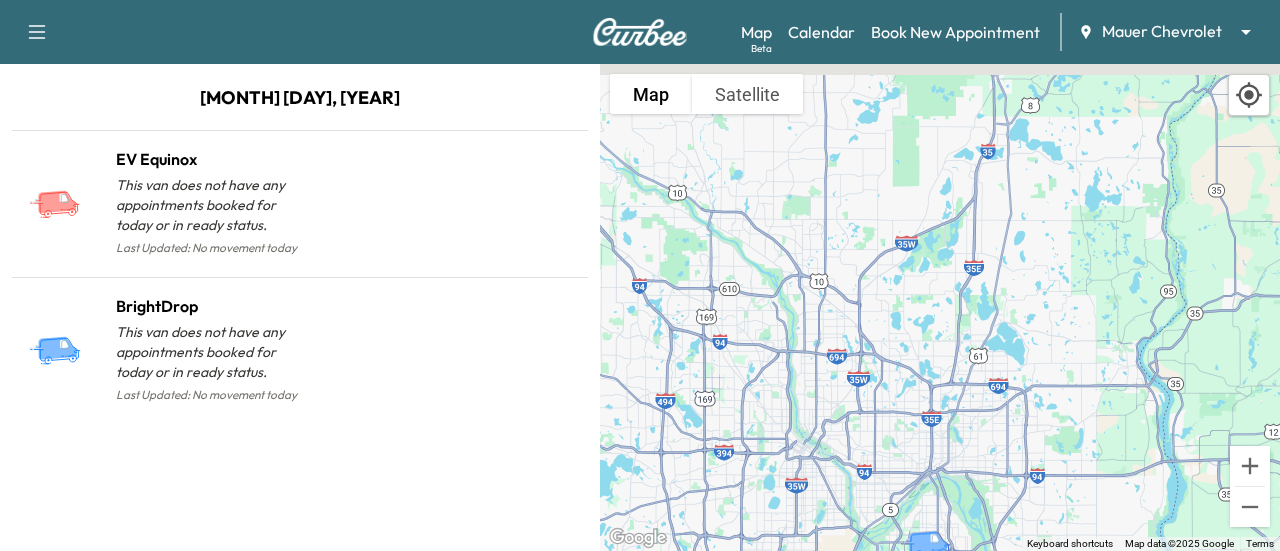 drag, startPoint x: 720, startPoint y: 195, endPoint x: 740, endPoint y: 306, distance: 112.78741 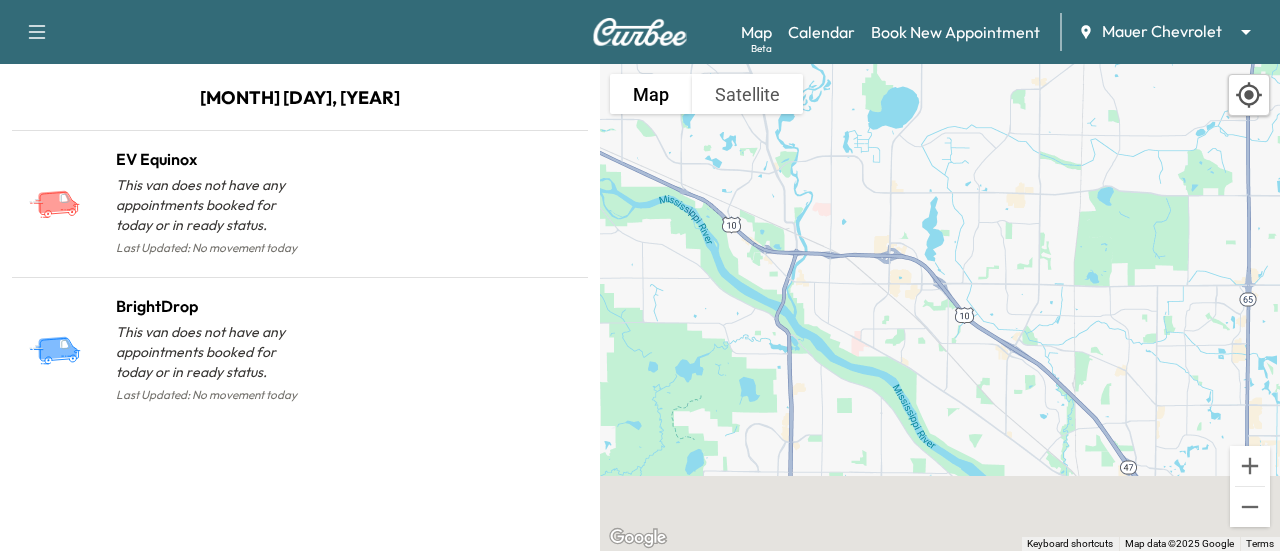 drag, startPoint x: 838, startPoint y: 313, endPoint x: 792, endPoint y: 207, distance: 115.55086 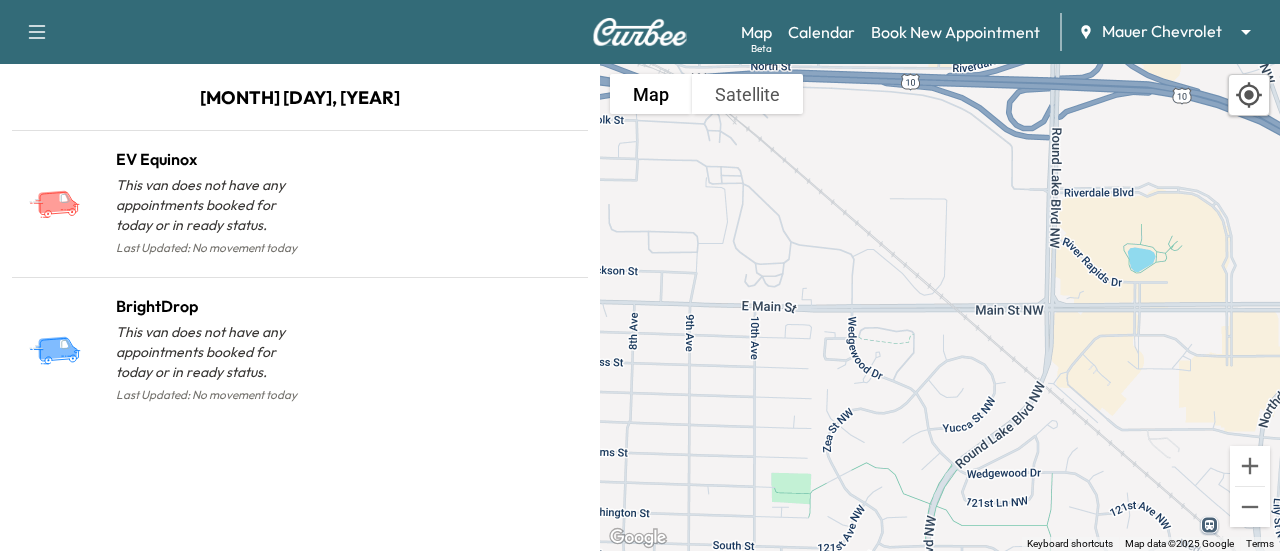click on "Map Beta Calendar Book New Appointment Mauer Chevrolet ********" at bounding box center [1002, 32] 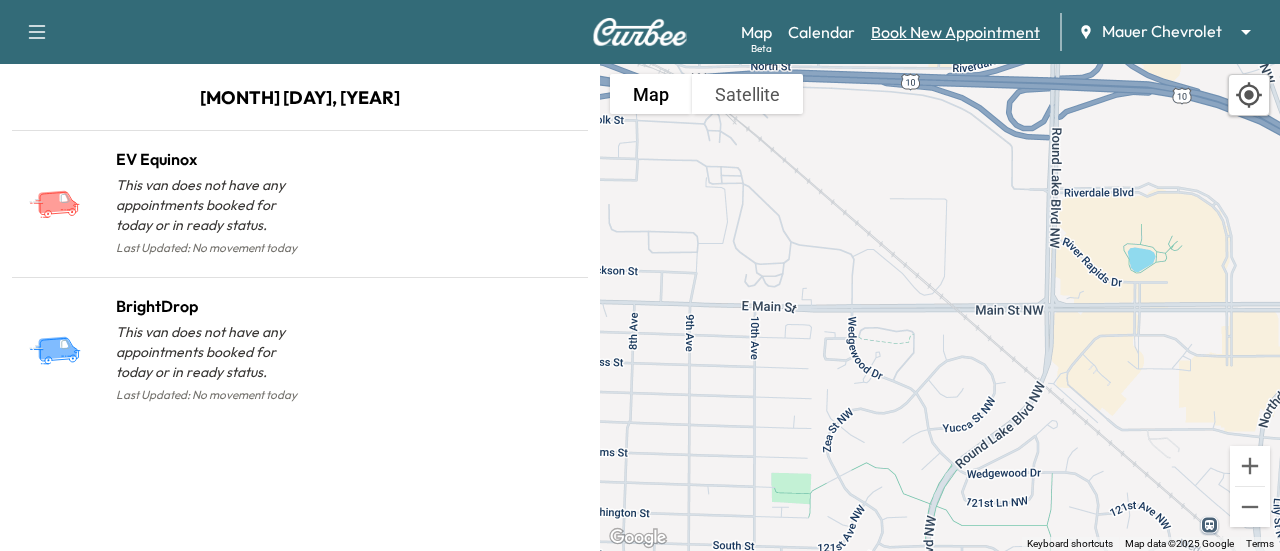 click on "Book New Appointment" at bounding box center (955, 32) 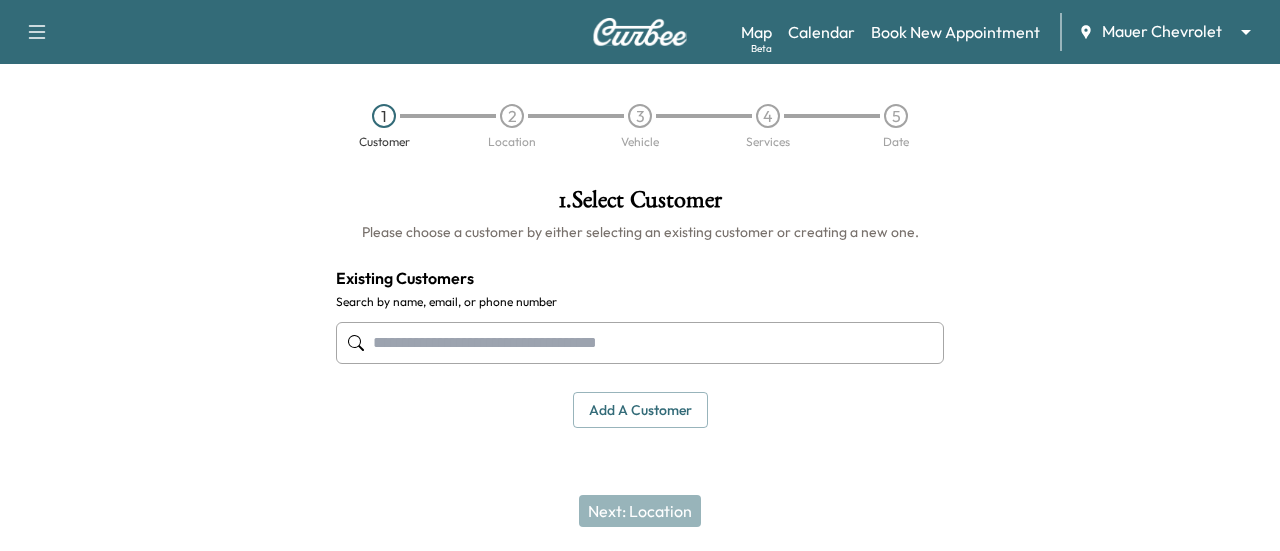 click at bounding box center (640, 343) 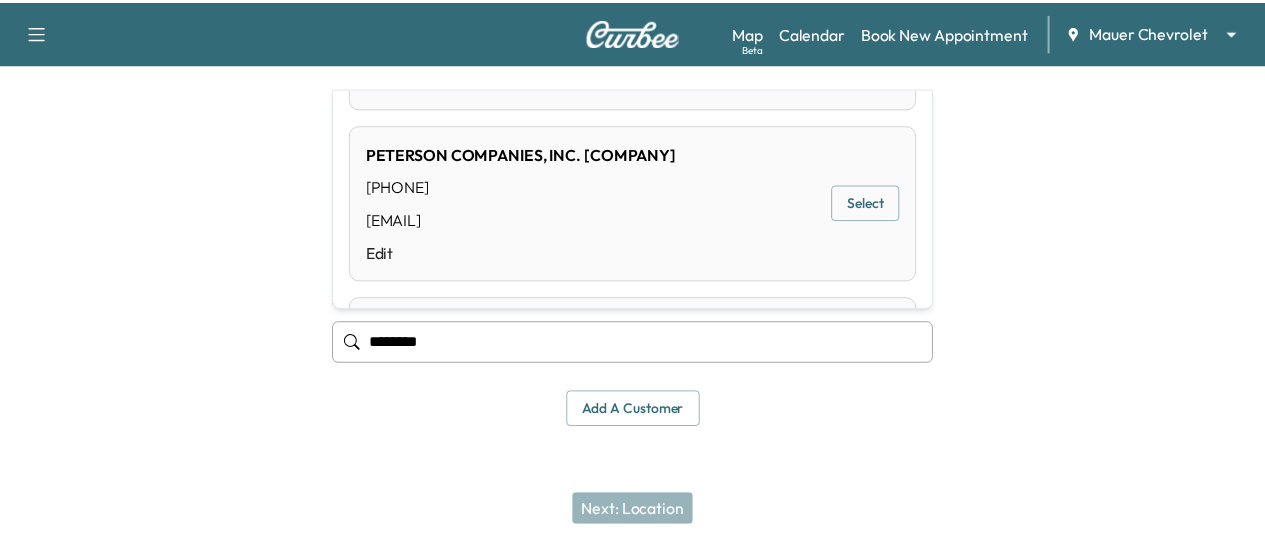scroll, scrollTop: 162, scrollLeft: 0, axis: vertical 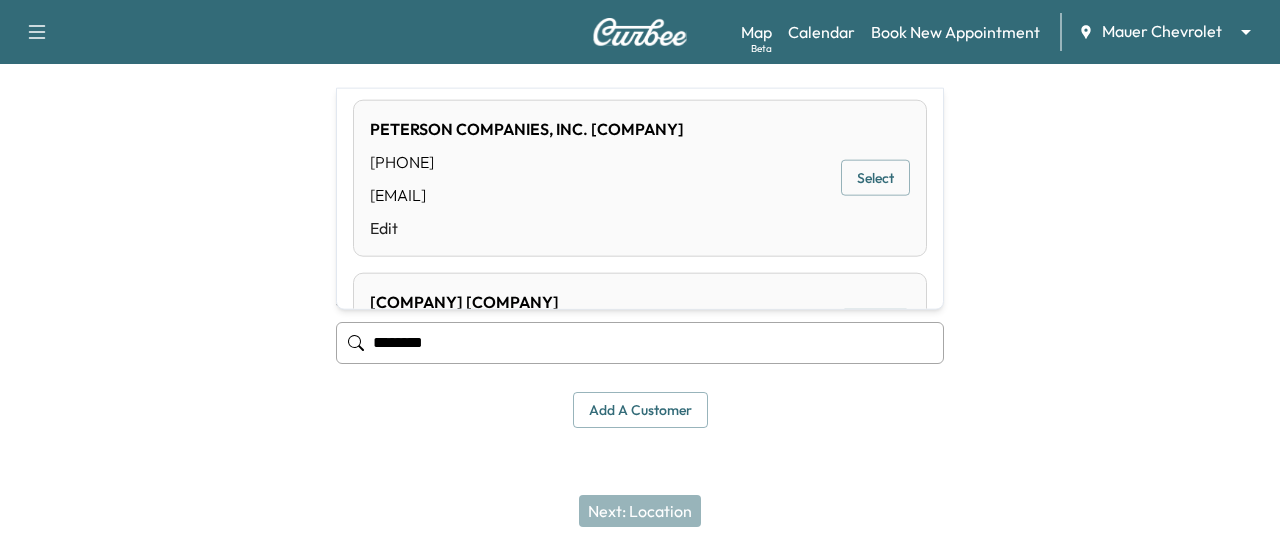 click on "[PHONE]" at bounding box center (527, 161) 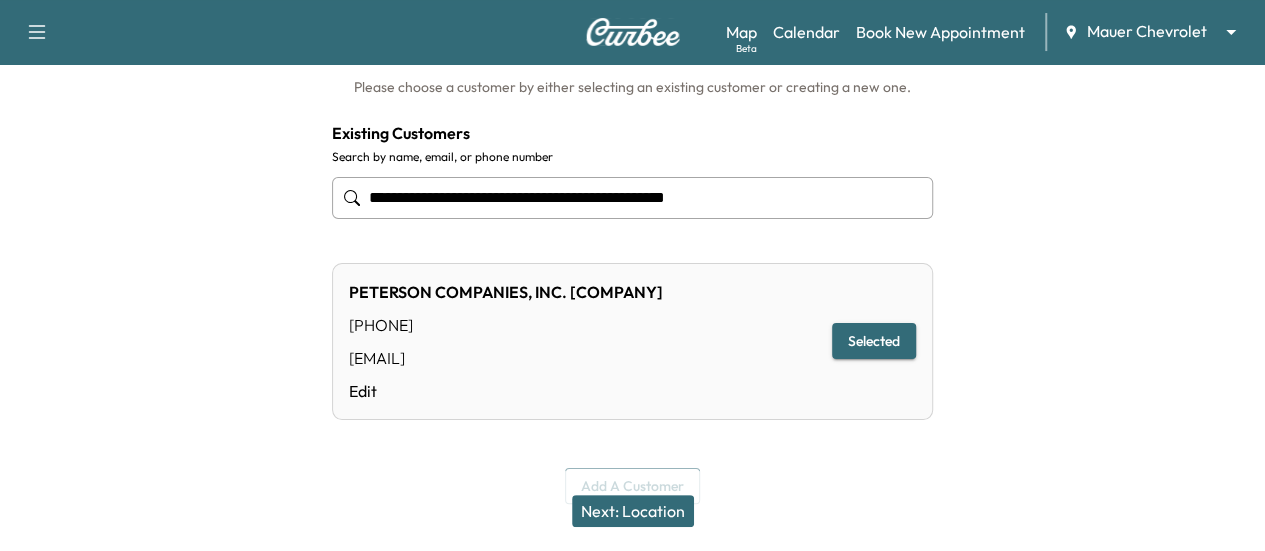 scroll, scrollTop: 147, scrollLeft: 0, axis: vertical 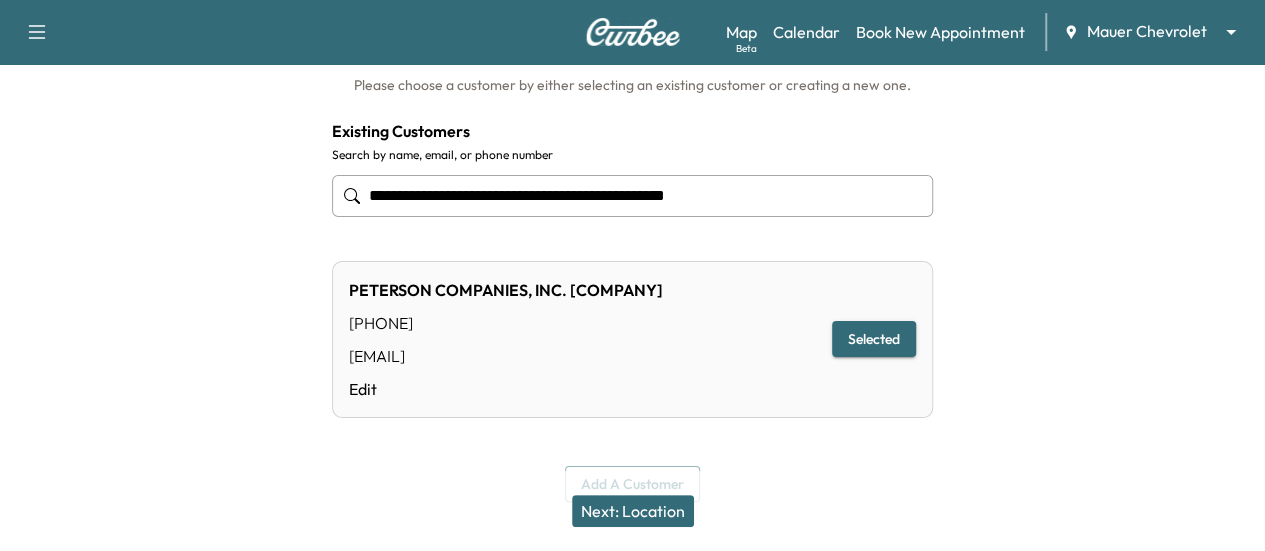 type on "**********" 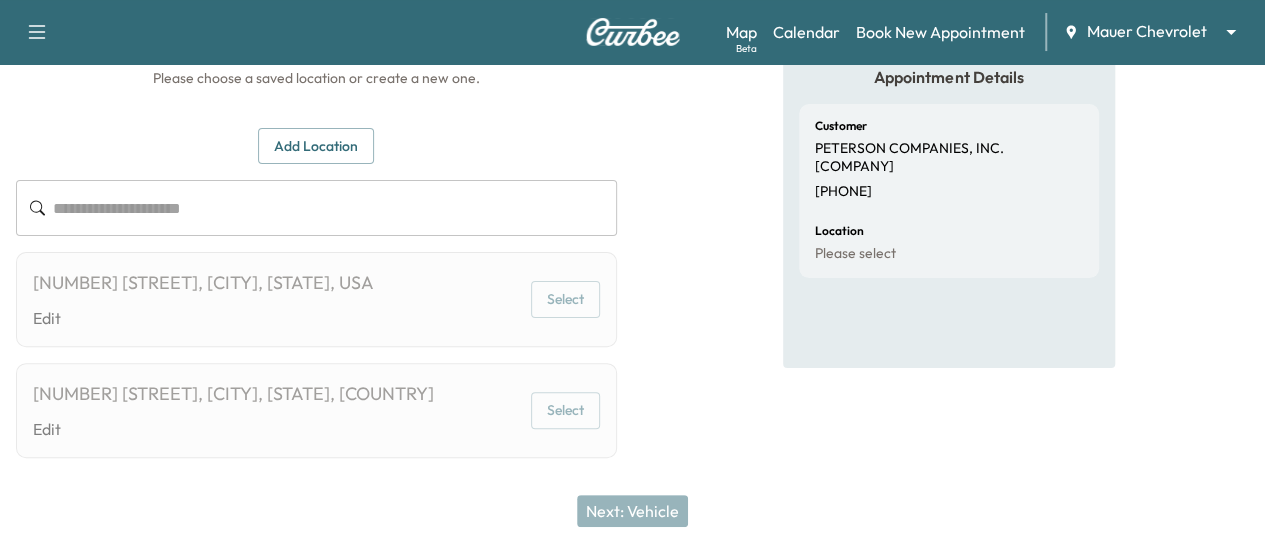 scroll, scrollTop: 154, scrollLeft: 0, axis: vertical 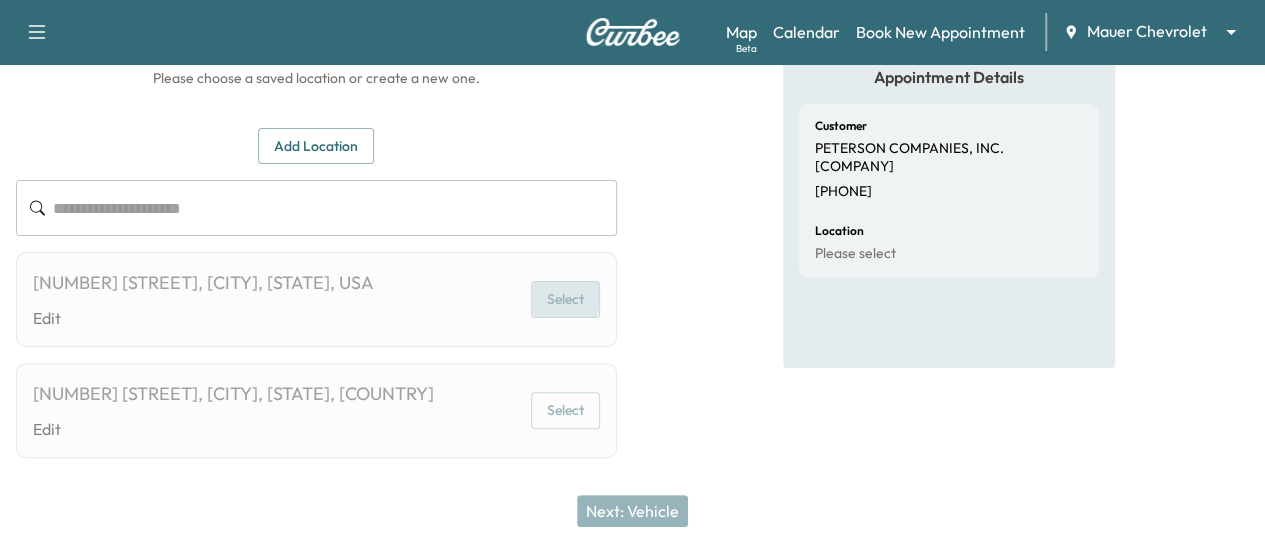 click on "Select" at bounding box center (565, 299) 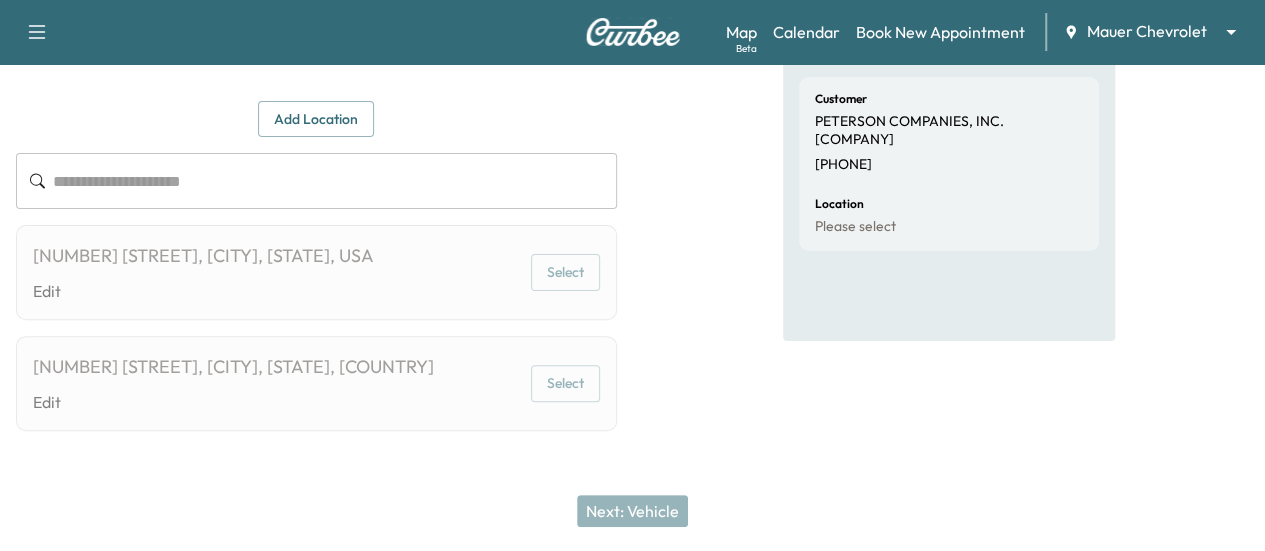 scroll, scrollTop: 216, scrollLeft: 0, axis: vertical 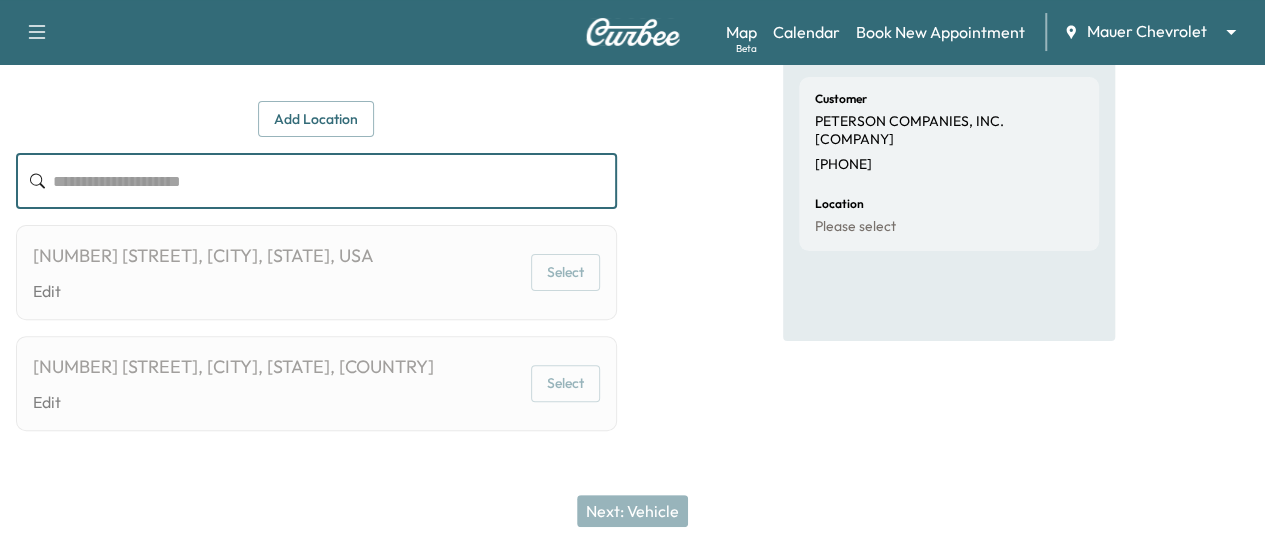 click at bounding box center (335, 181) 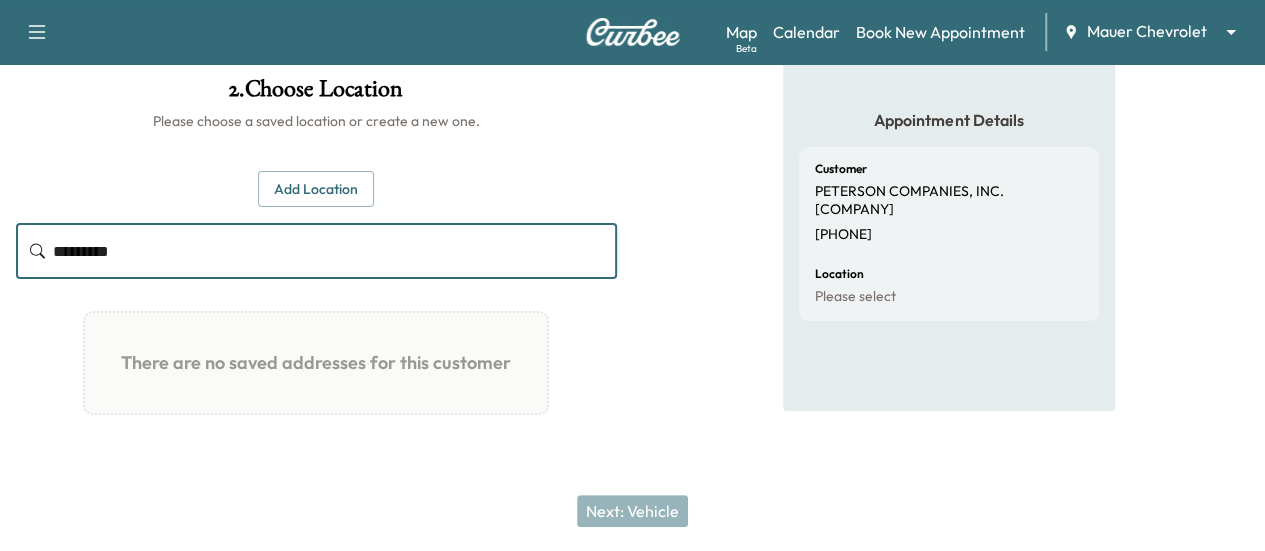 scroll, scrollTop: 0, scrollLeft: 0, axis: both 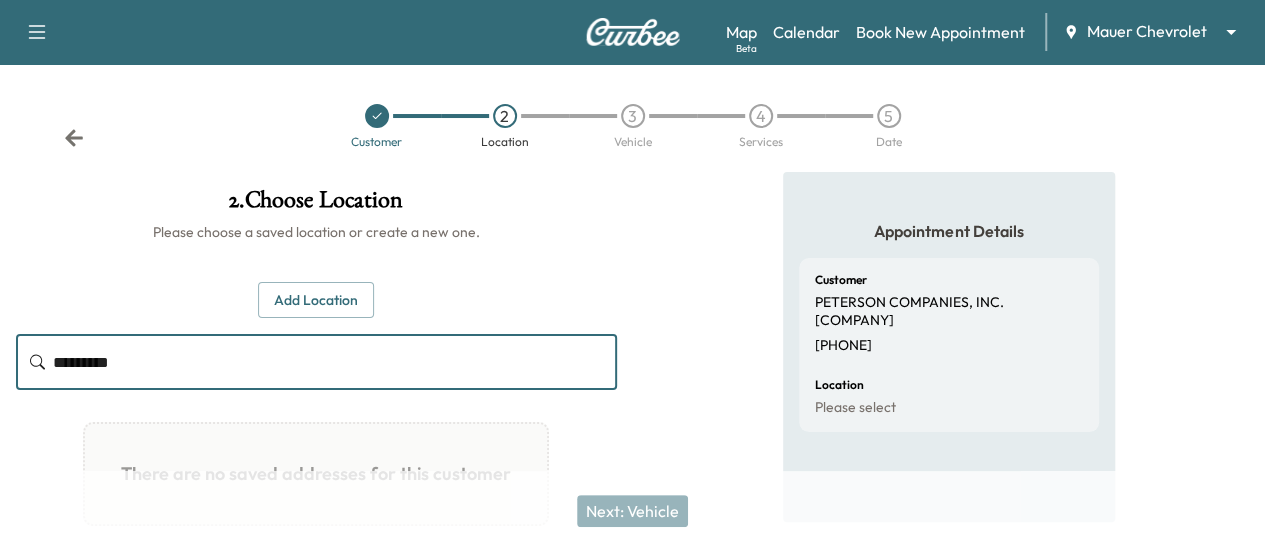 type on "*********" 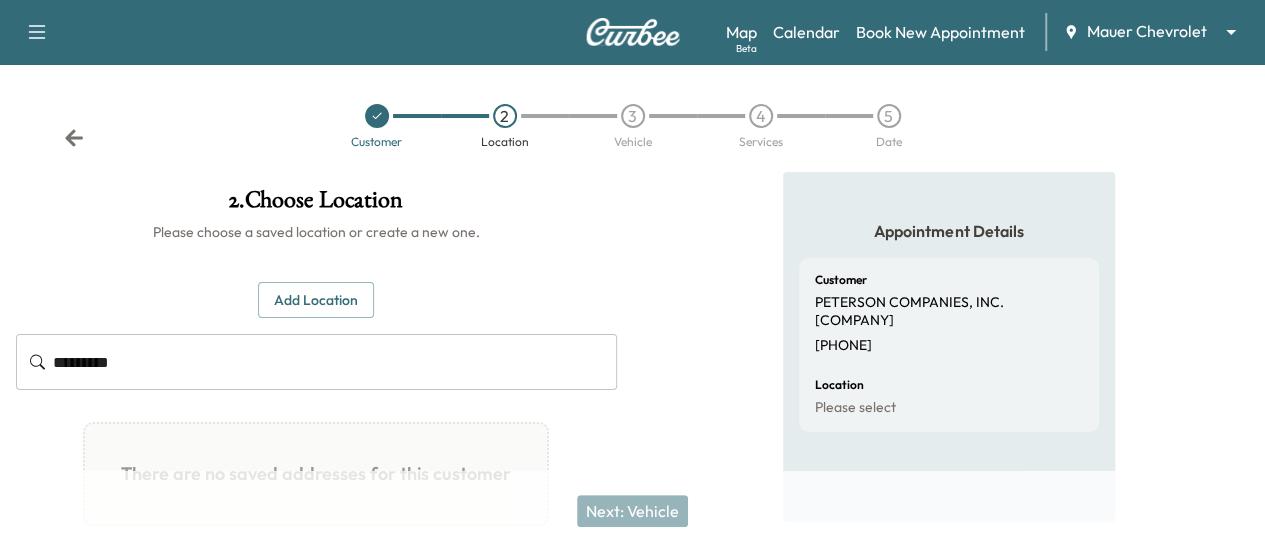 click 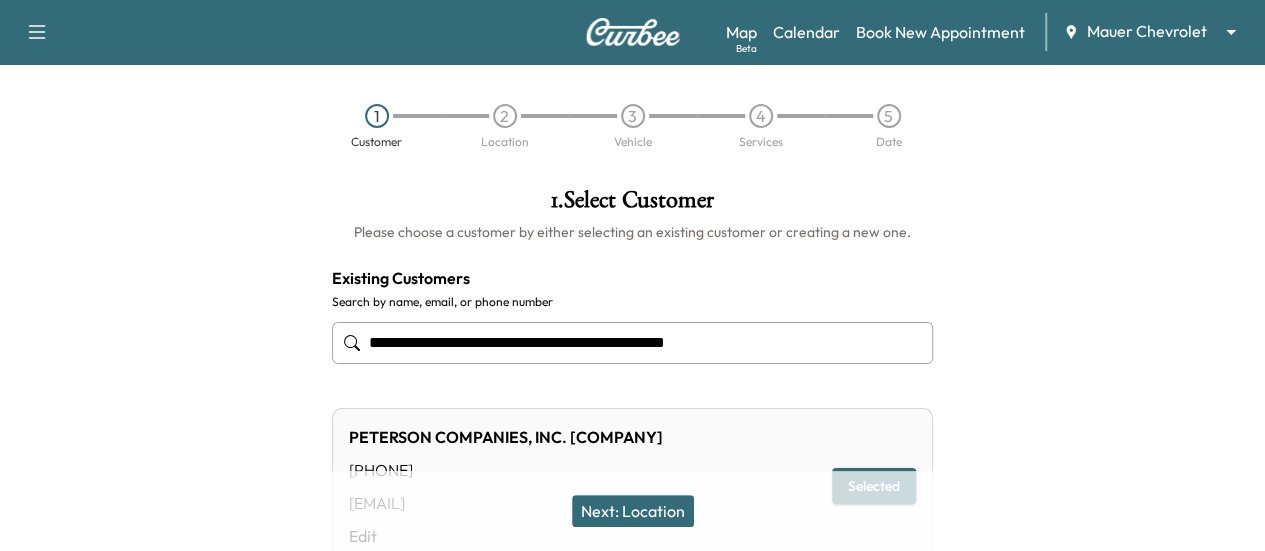click on "1 Customer 2 Location 3 Vehicle 4 Services 5 Date" at bounding box center (632, 126) 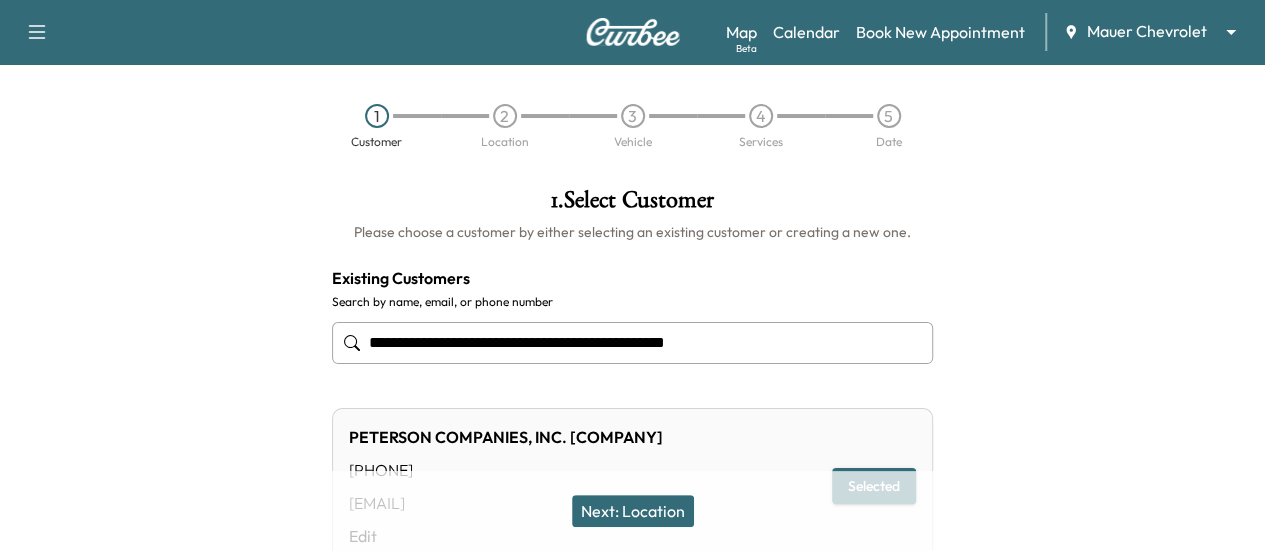click on "**********" at bounding box center [632, 343] 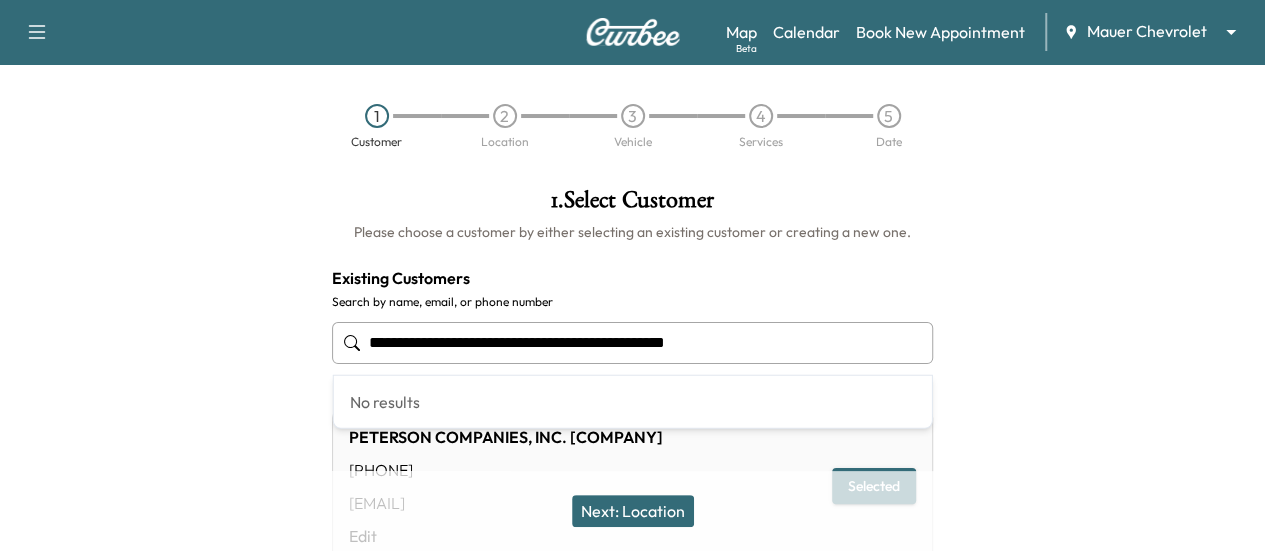 click on "**********" at bounding box center (632, 343) 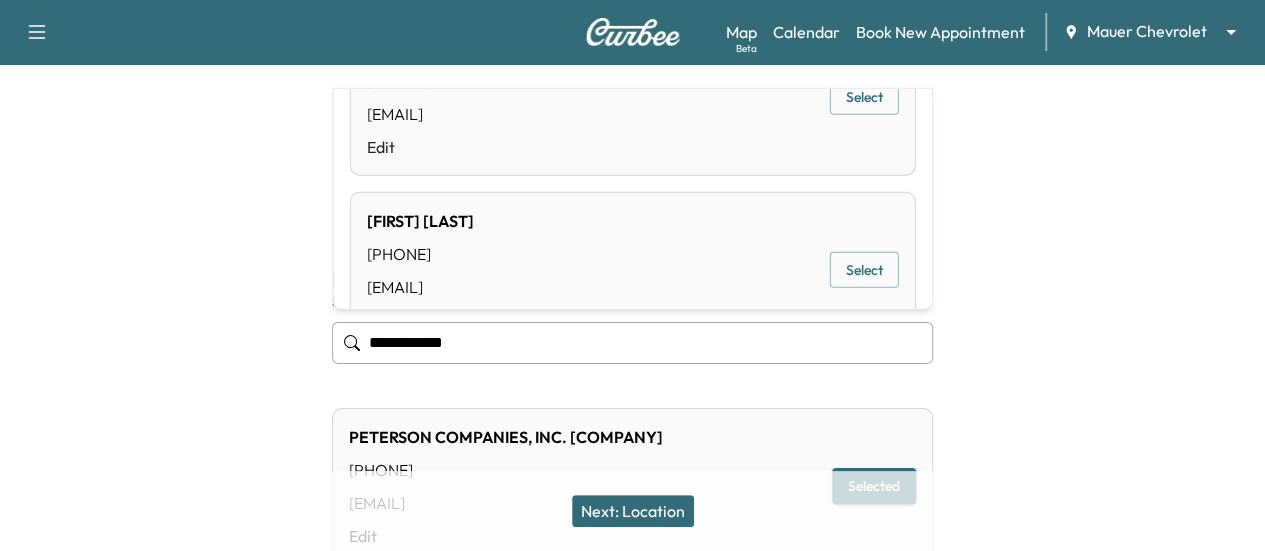 scroll, scrollTop: 0, scrollLeft: 0, axis: both 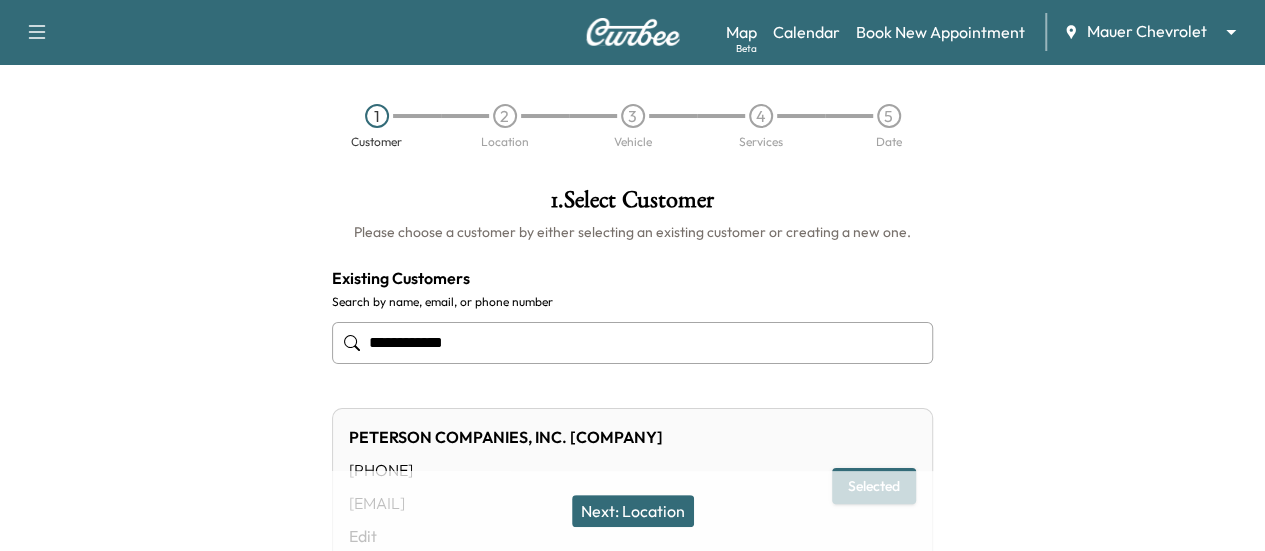 type on "**********" 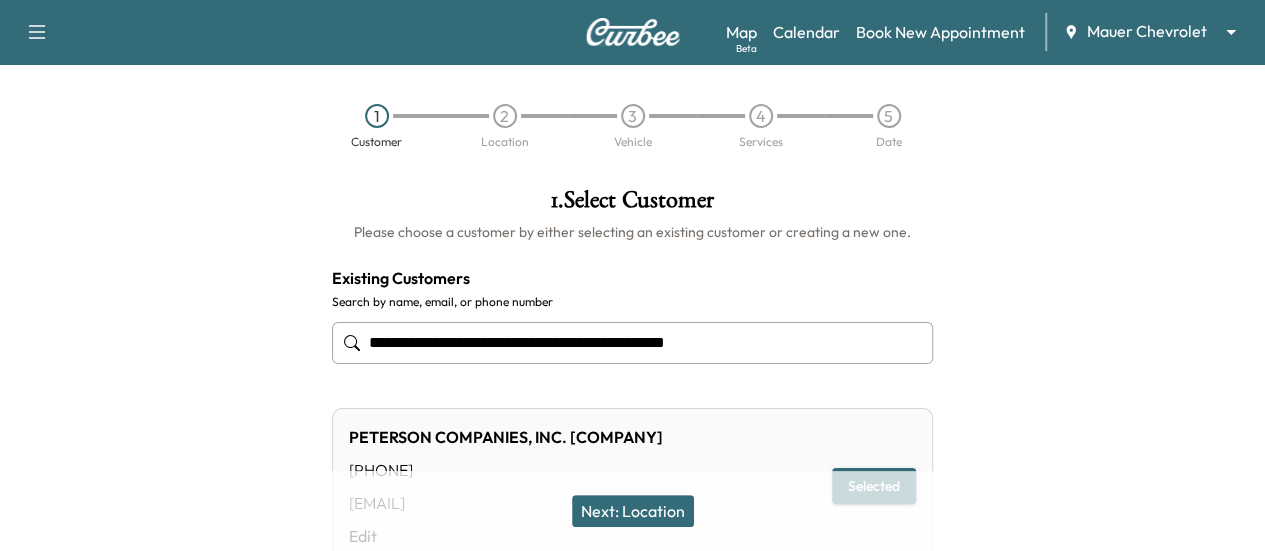 click on "**********" at bounding box center [632, 343] 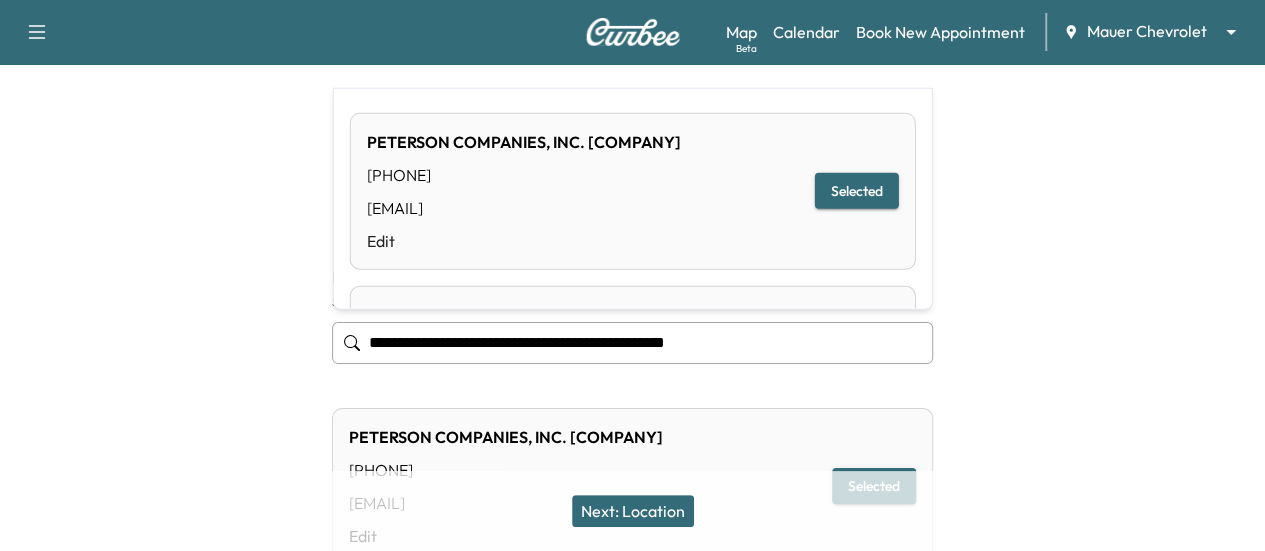 click on "**********" at bounding box center (632, 343) 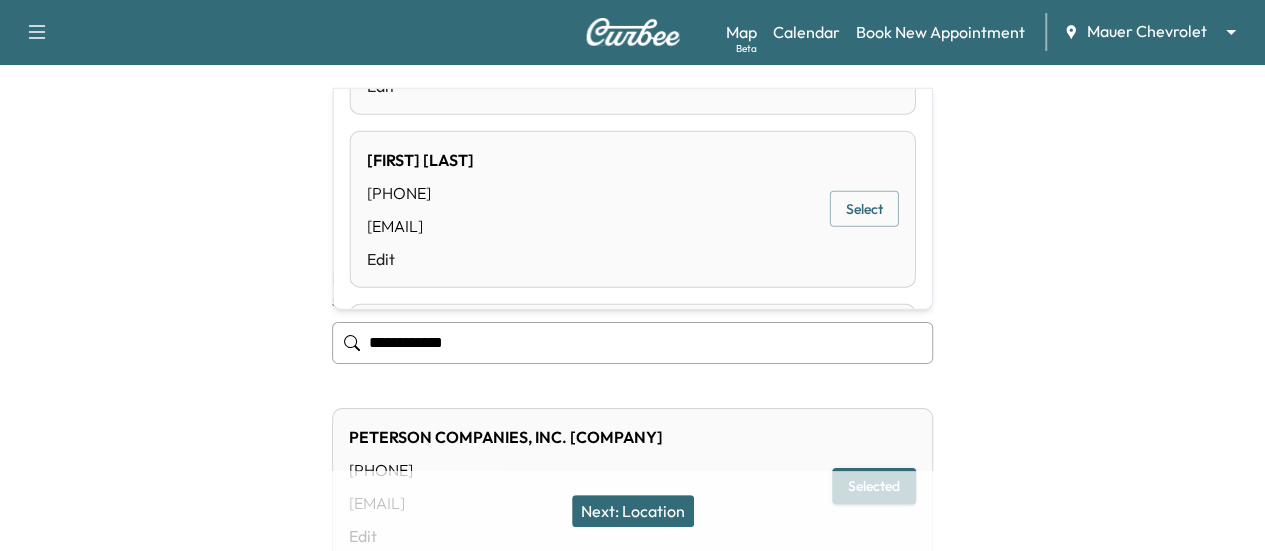 scroll, scrollTop: 156, scrollLeft: 0, axis: vertical 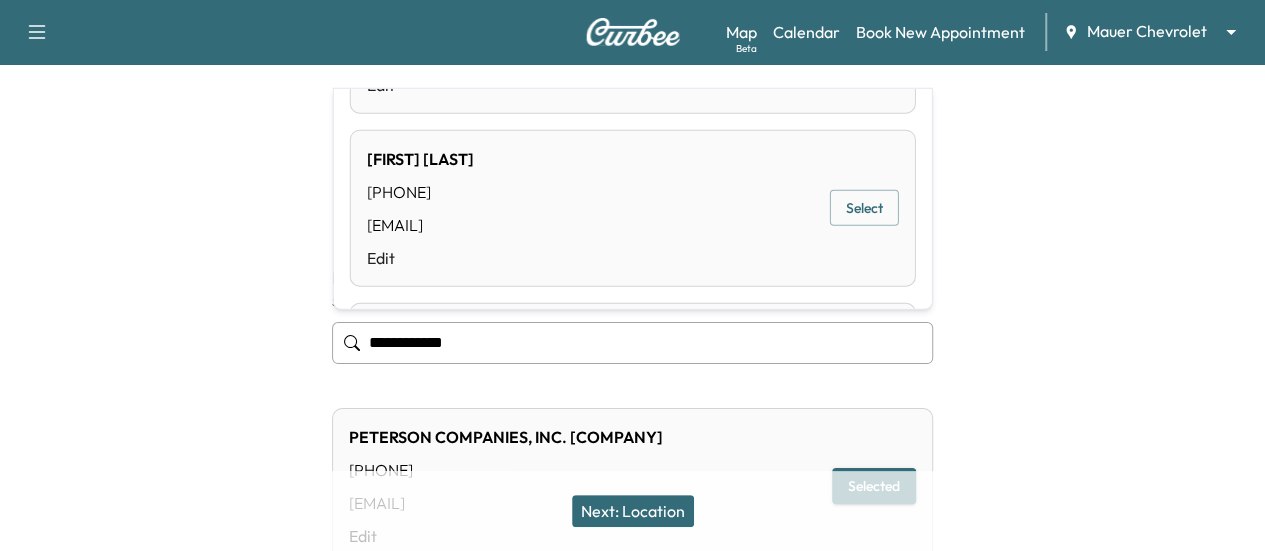 click on "Select" at bounding box center (864, 208) 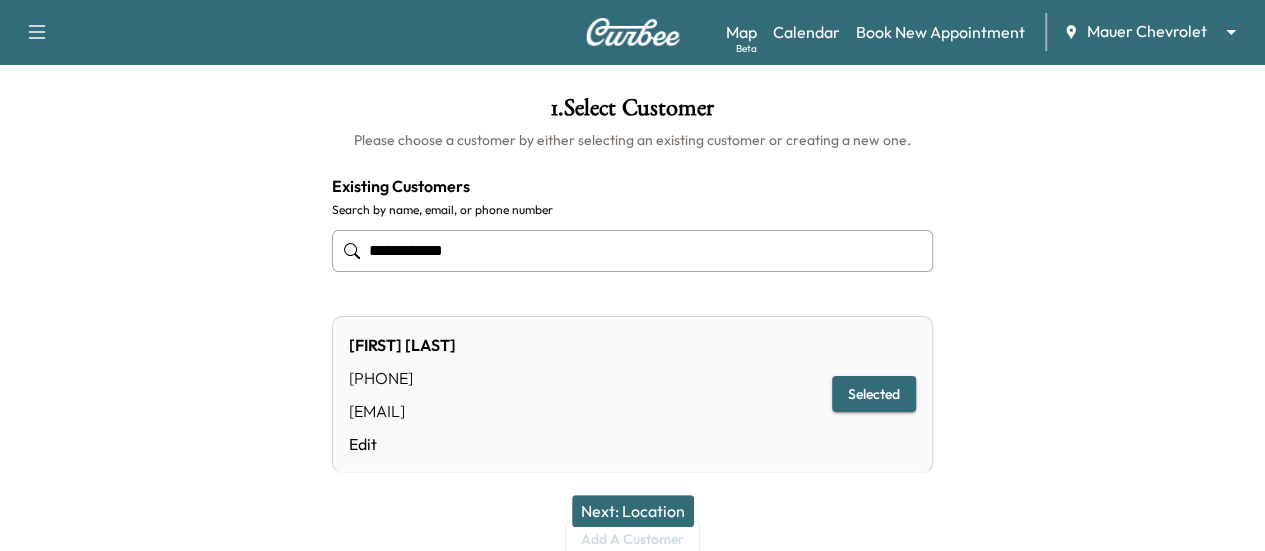 scroll, scrollTop: 94, scrollLeft: 0, axis: vertical 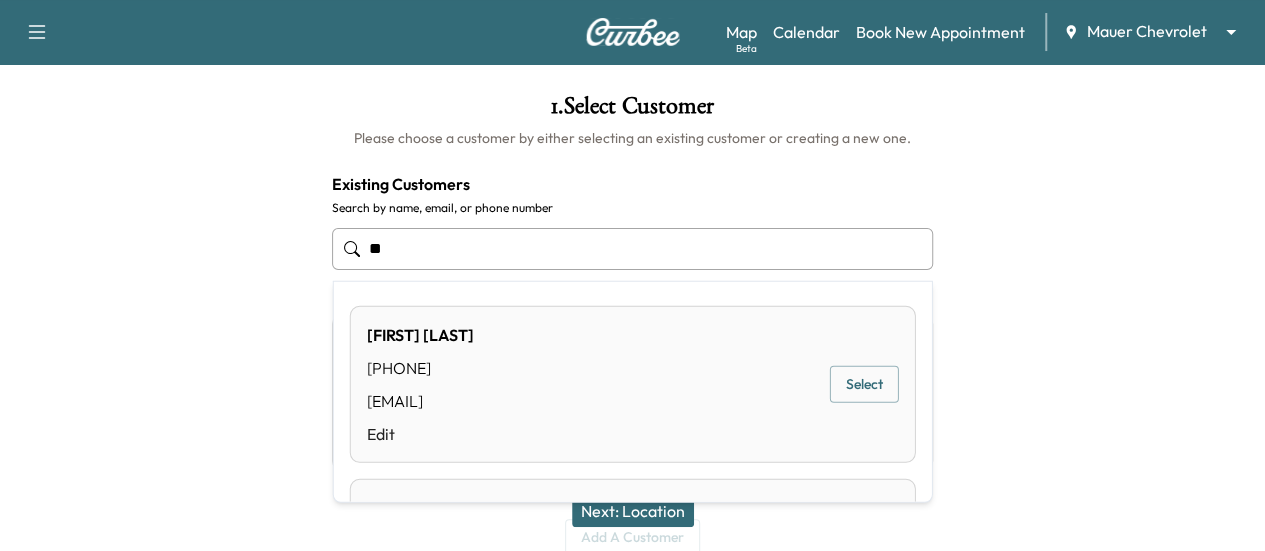 type on "*" 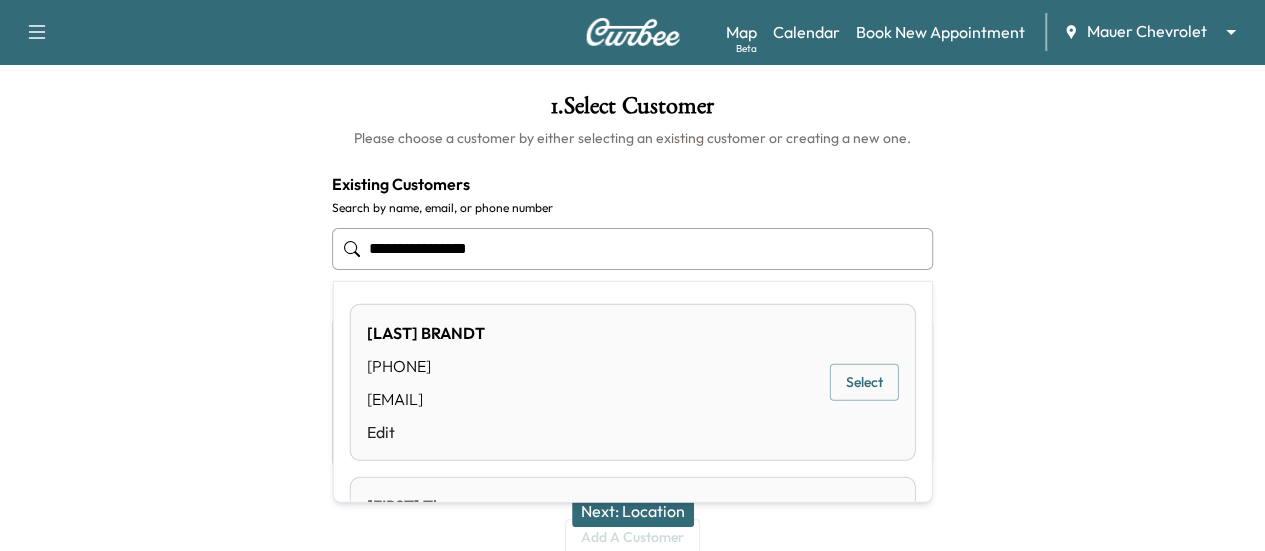 scroll, scrollTop: 0, scrollLeft: 0, axis: both 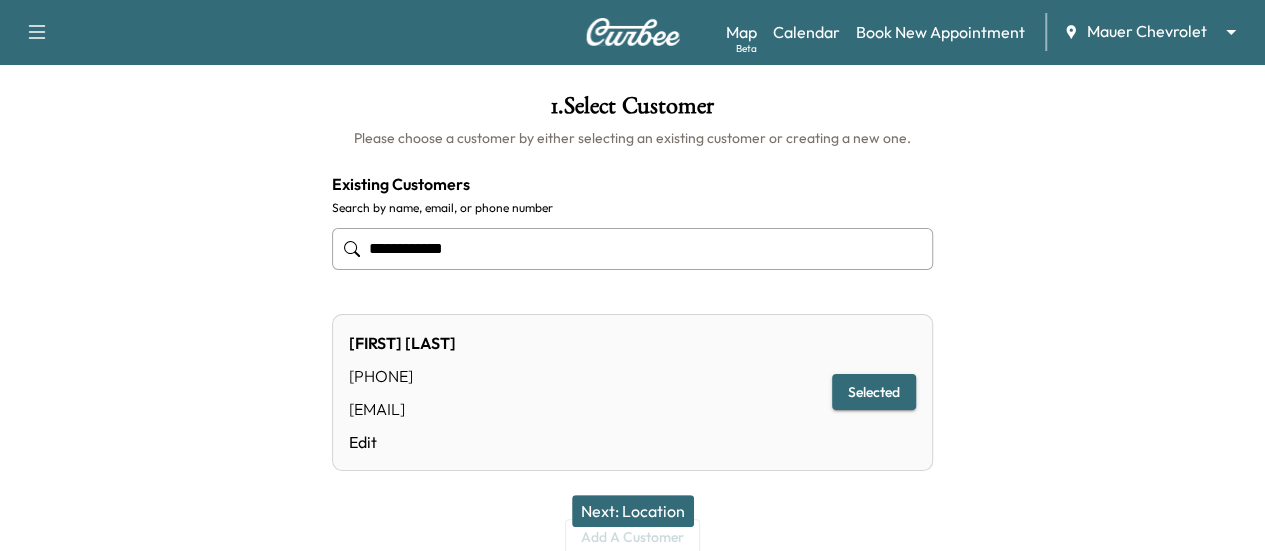 click on "**********" at bounding box center [632, 249] 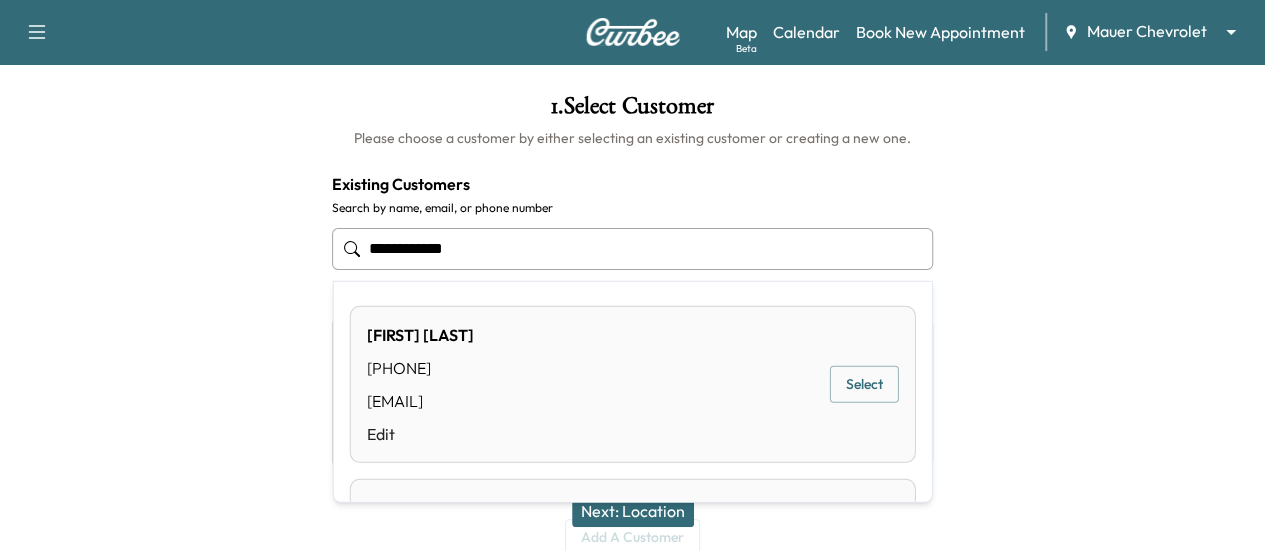 click on "**********" at bounding box center (632, 249) 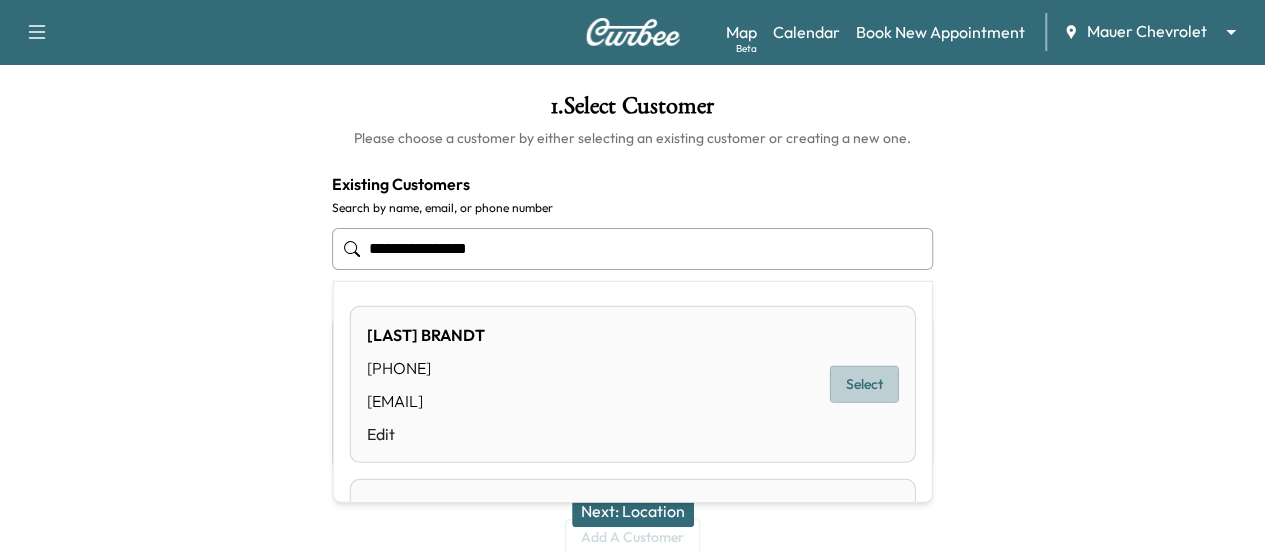 click on "Select" at bounding box center [864, 384] 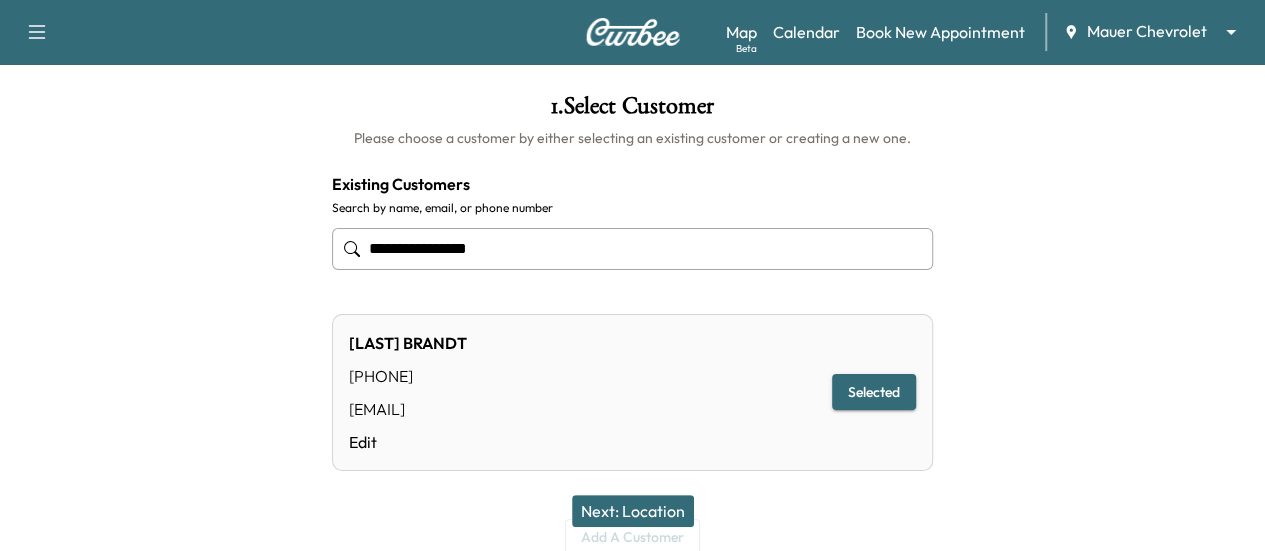 type on "**********" 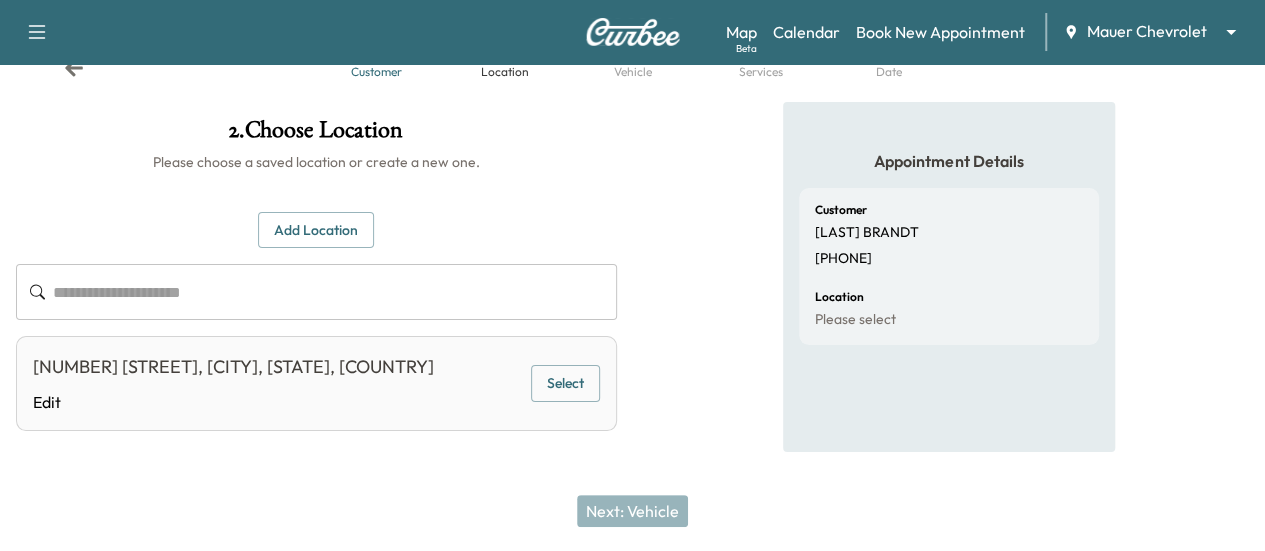 click on "Select" at bounding box center (565, 383) 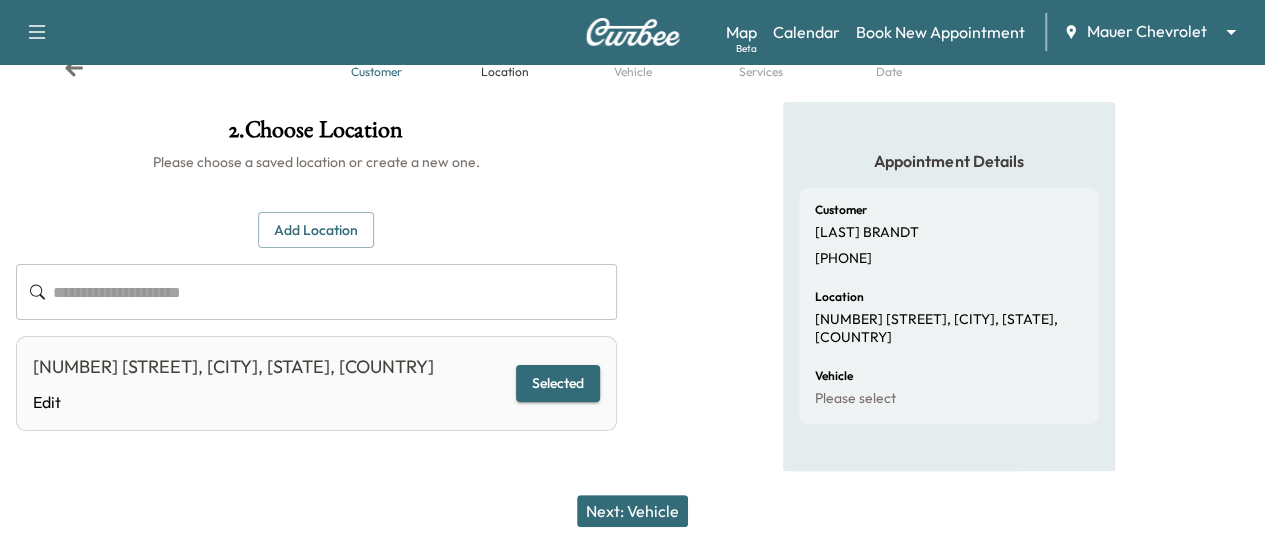 click on "Next: Vehicle" at bounding box center [632, 511] 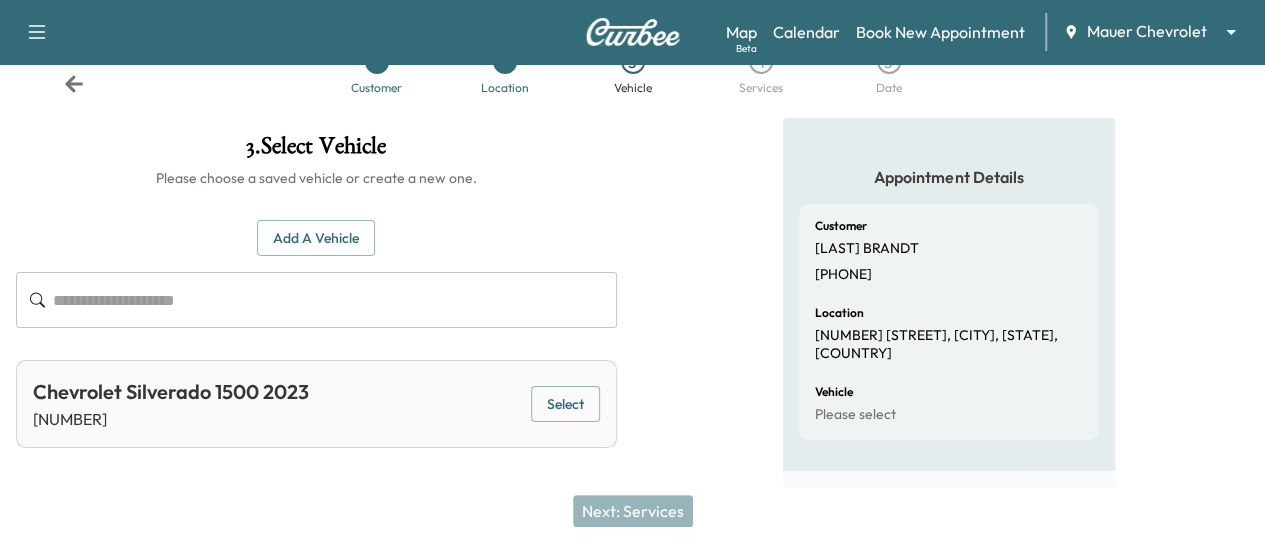 scroll, scrollTop: 0, scrollLeft: 0, axis: both 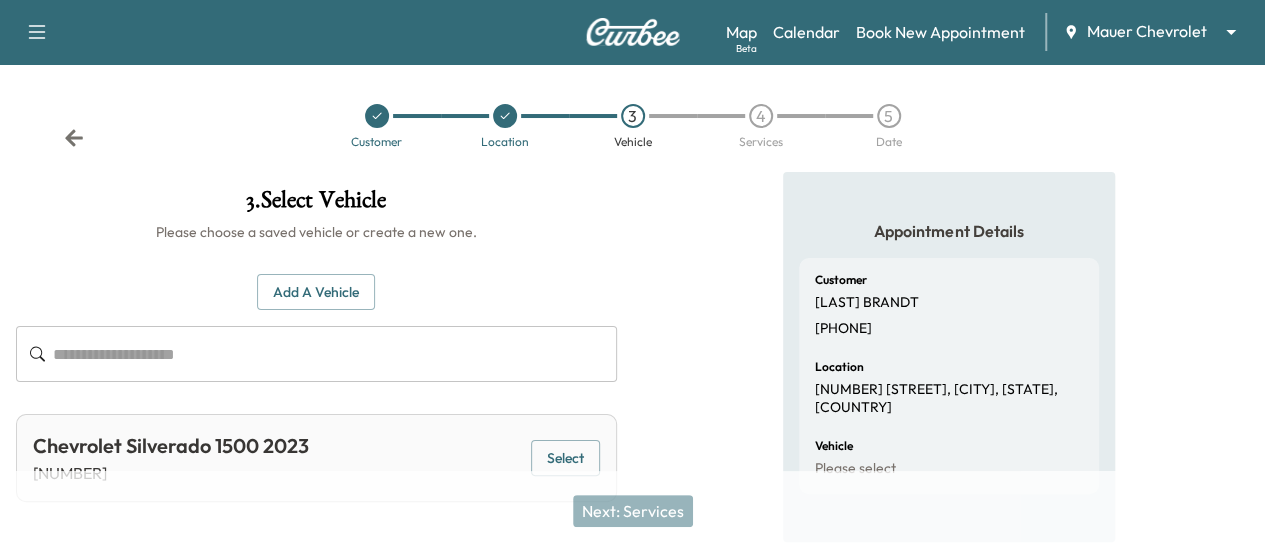 click at bounding box center [335, 354] 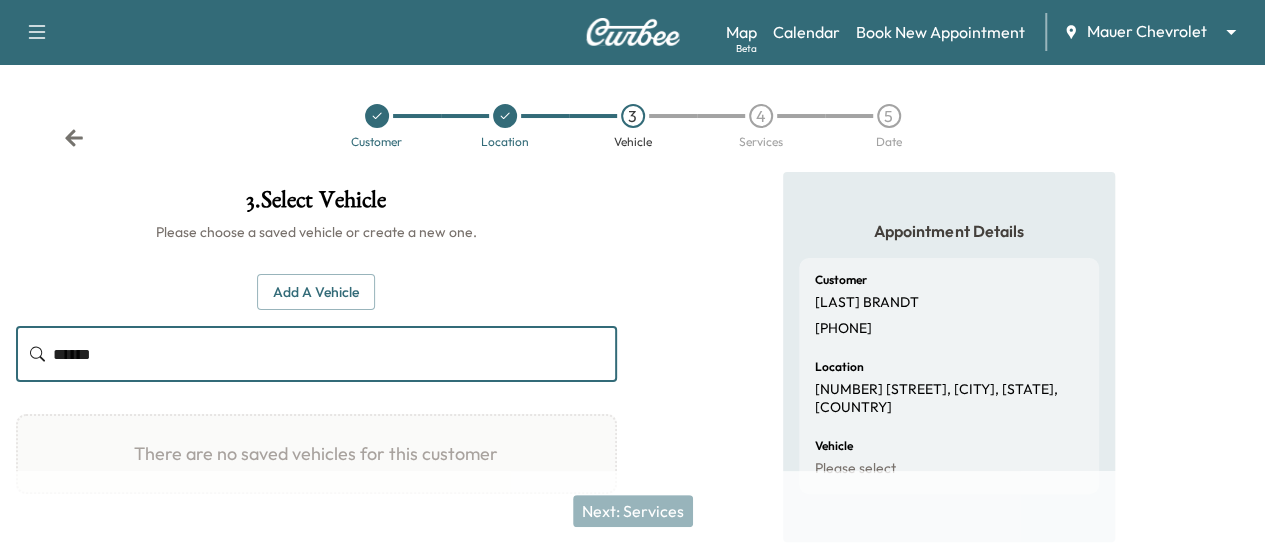 type on "******" 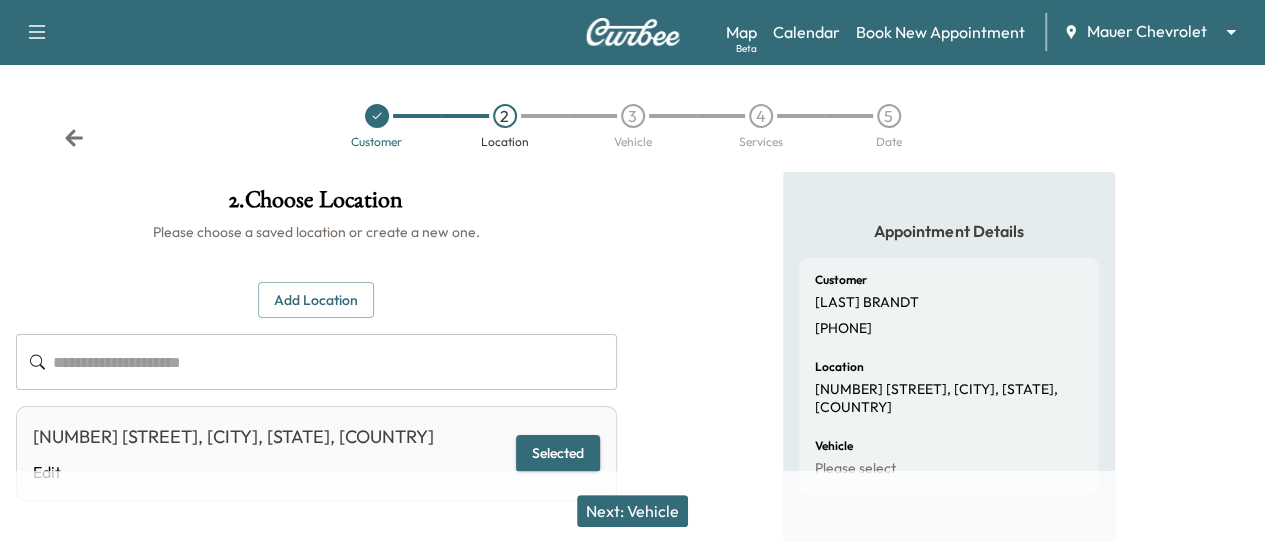 click 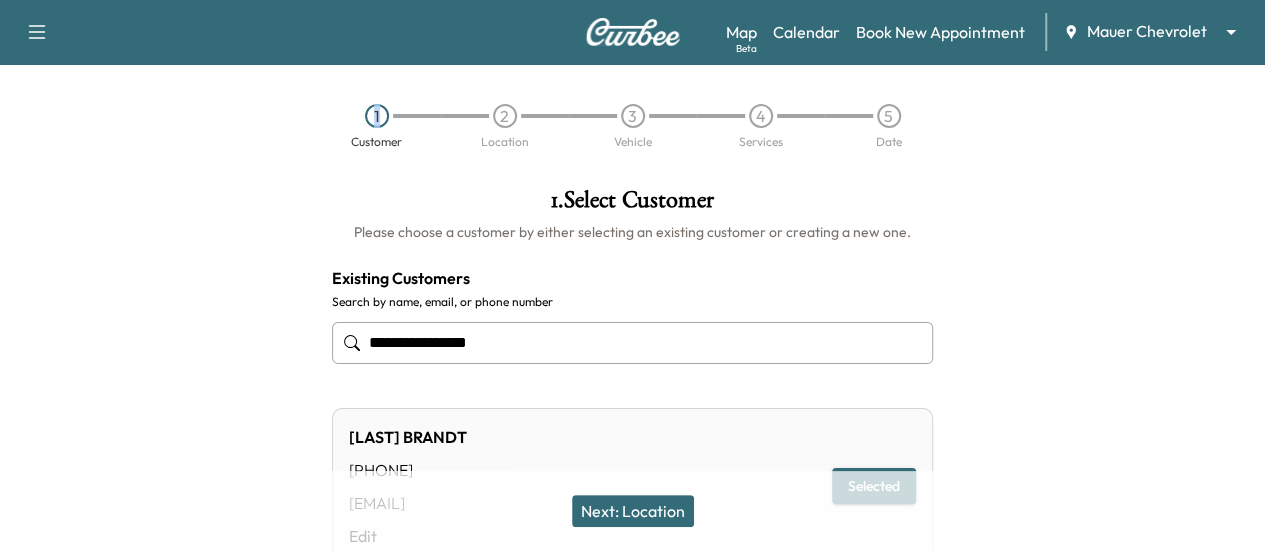 click on "1 Customer 2 Location 3 Vehicle 4 Services 5 Date" at bounding box center [632, 126] 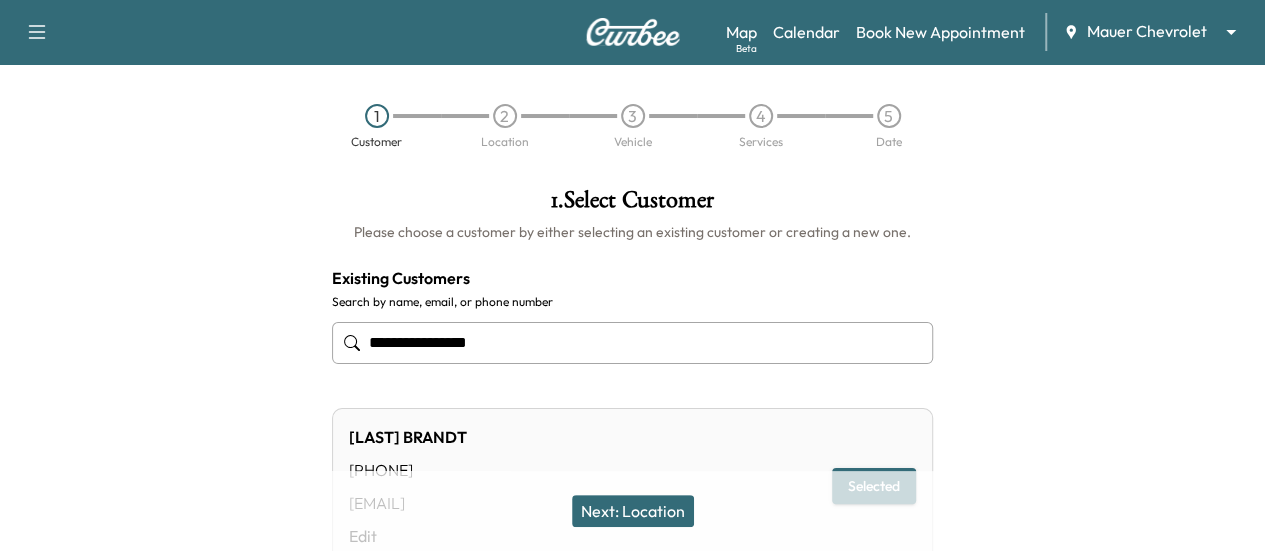 click on "**********" at bounding box center [632, 343] 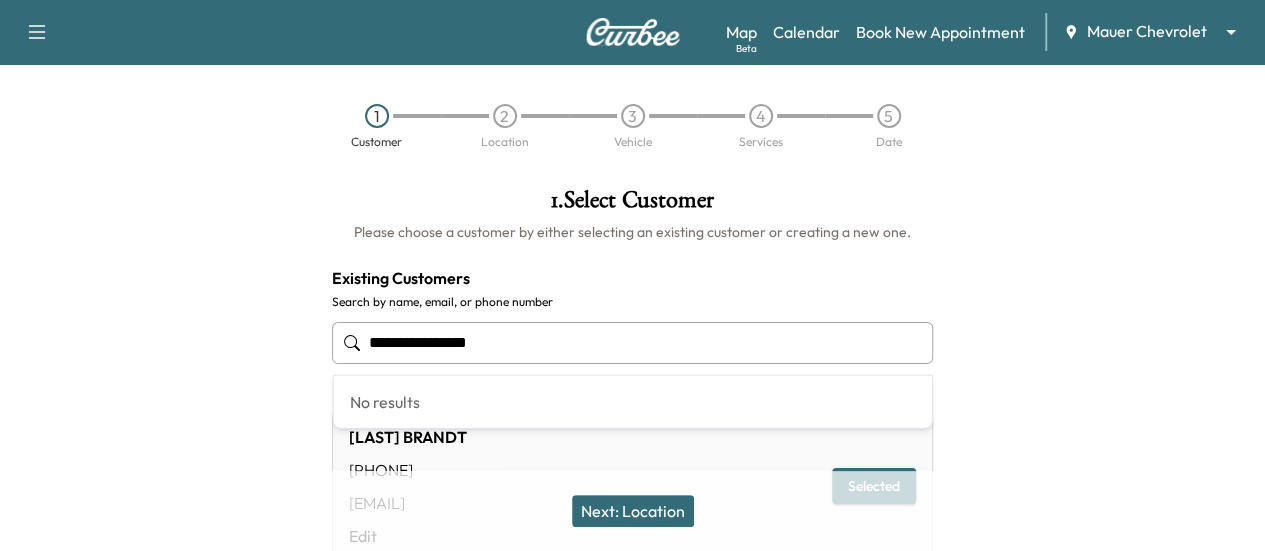 click on "**********" at bounding box center (632, 343) 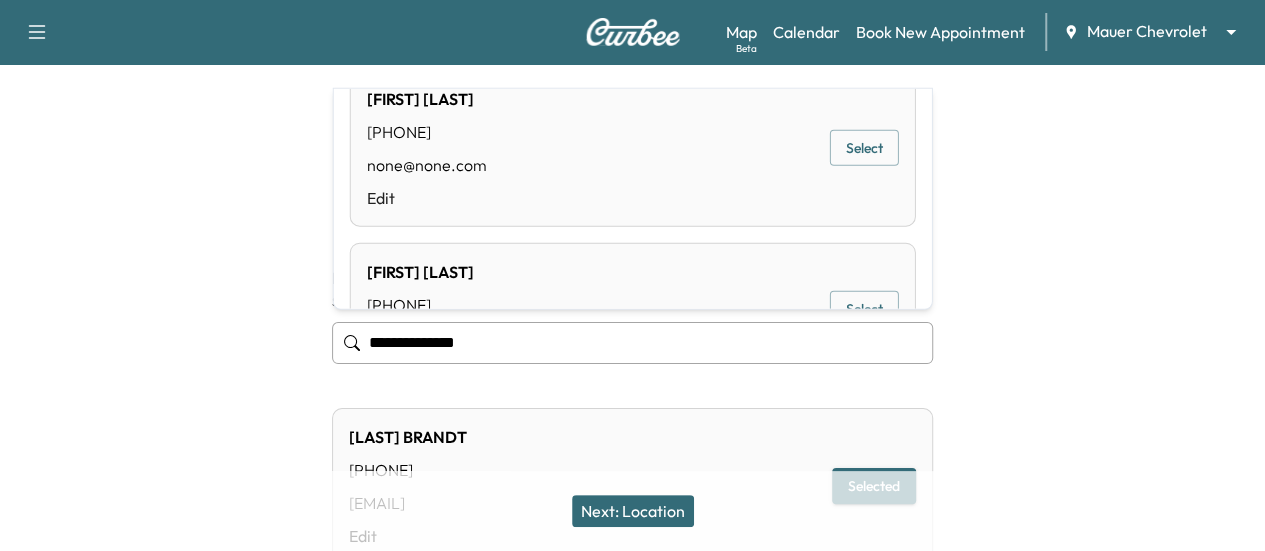 scroll, scrollTop: 783, scrollLeft: 0, axis: vertical 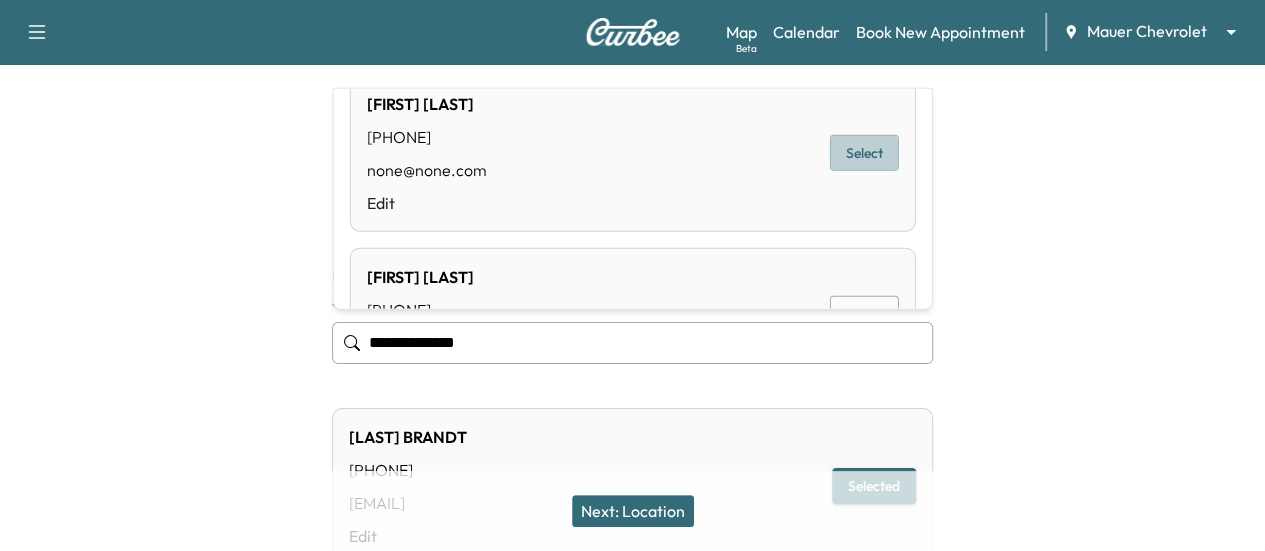 click on "Select" at bounding box center [864, 153] 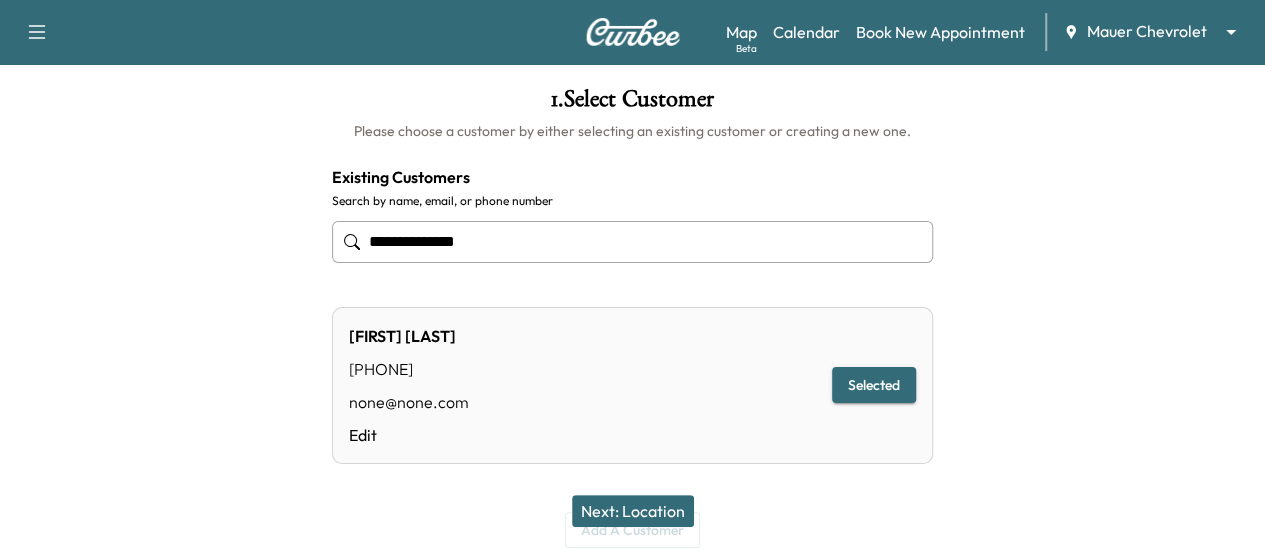 scroll, scrollTop: 108, scrollLeft: 0, axis: vertical 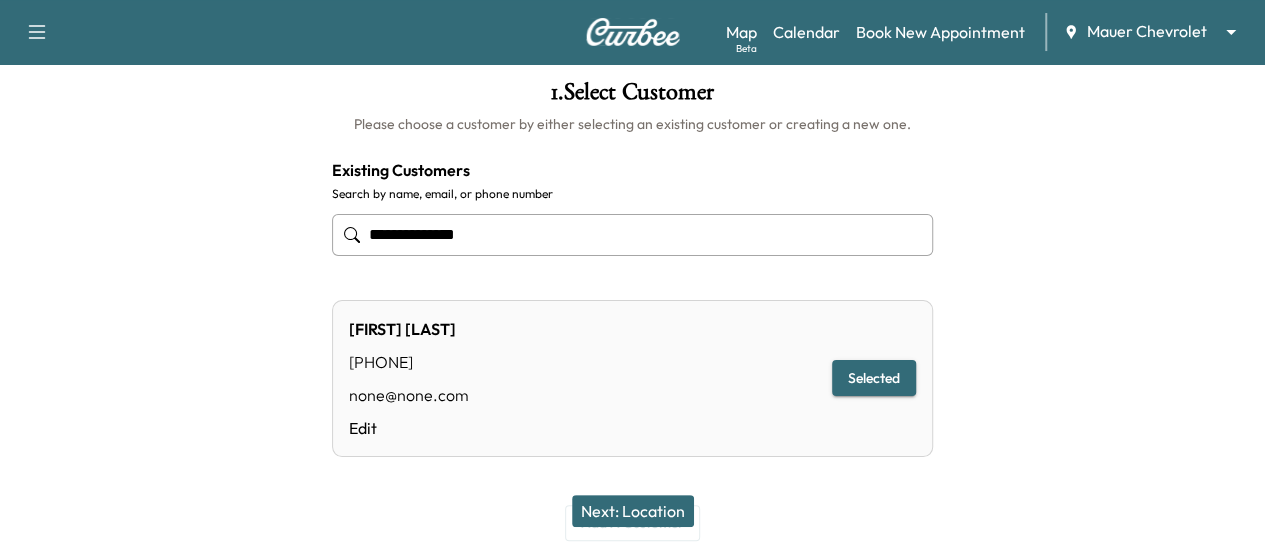 type on "**********" 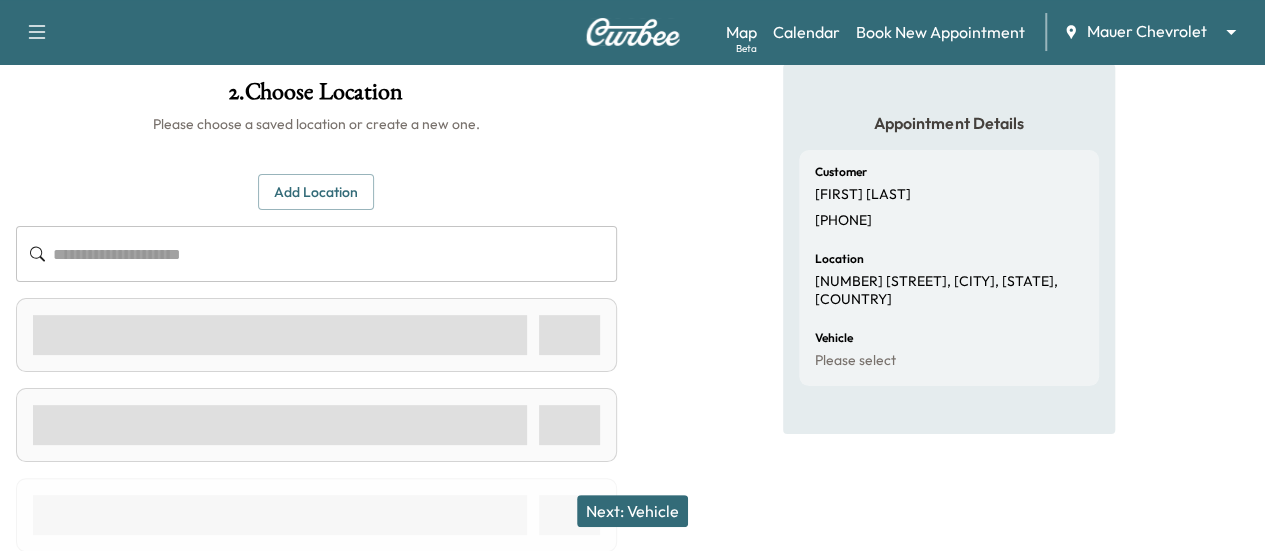 scroll, scrollTop: 96, scrollLeft: 0, axis: vertical 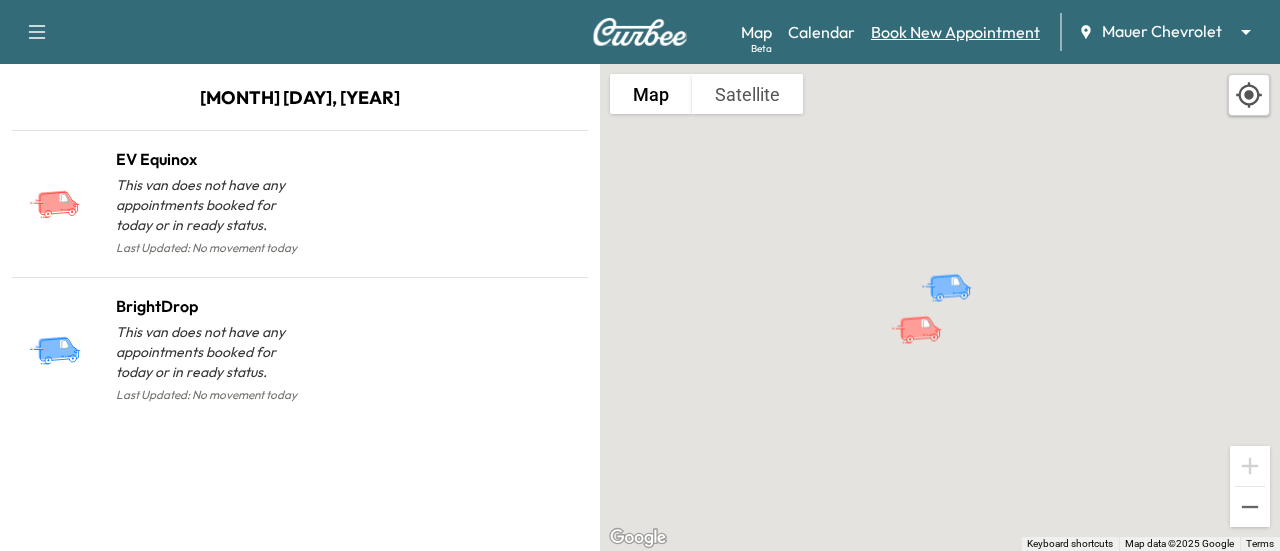 click on "Book New Appointment" at bounding box center (955, 32) 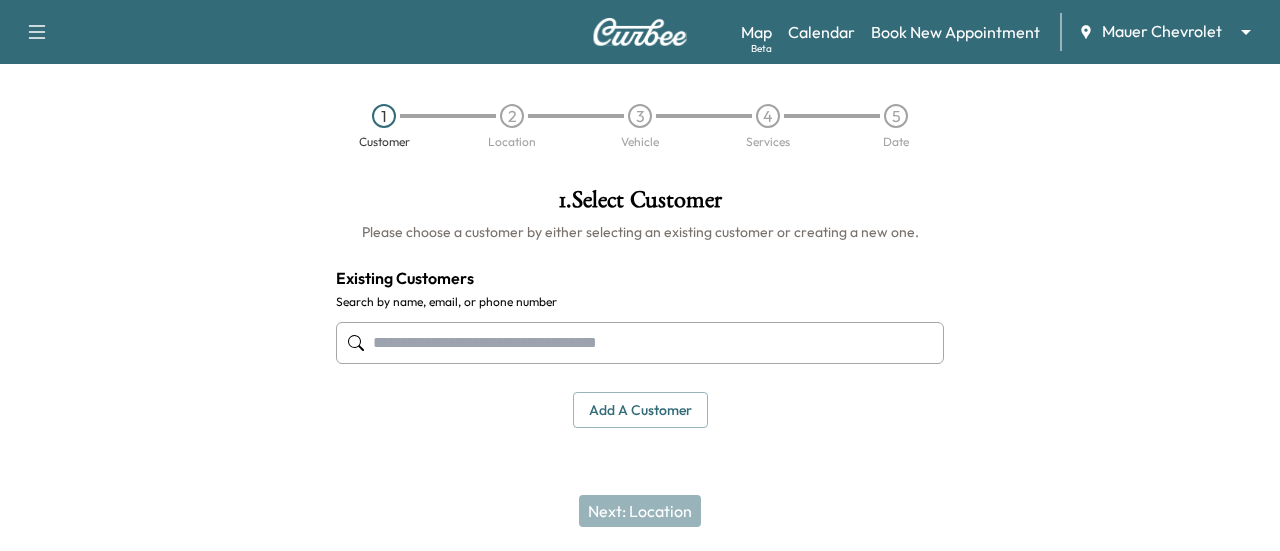 click at bounding box center (640, 343) 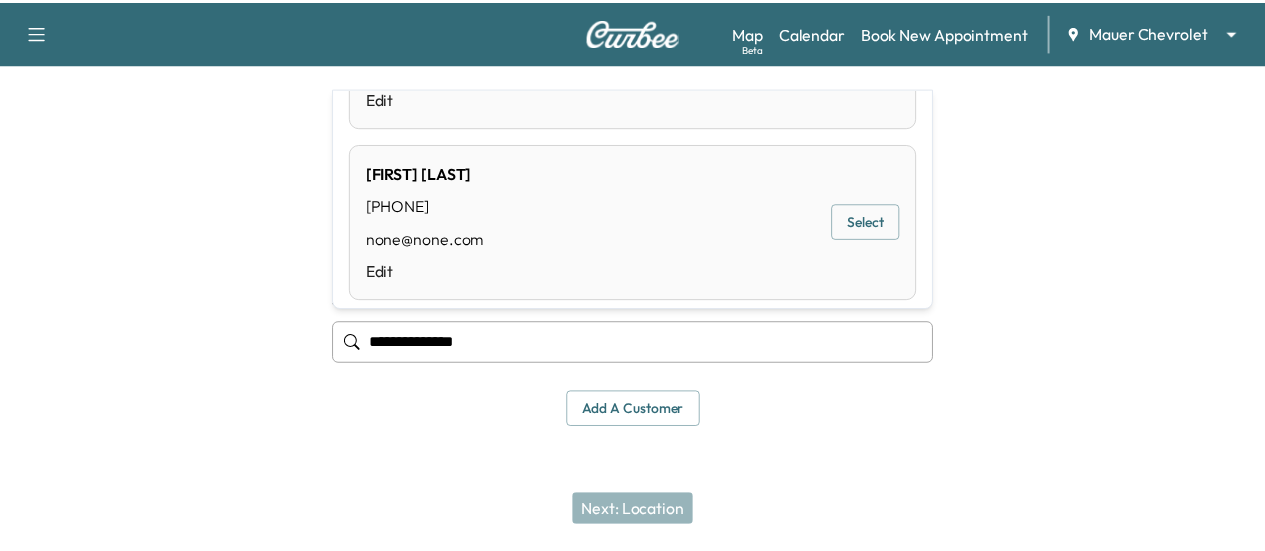 scroll, scrollTop: 732, scrollLeft: 0, axis: vertical 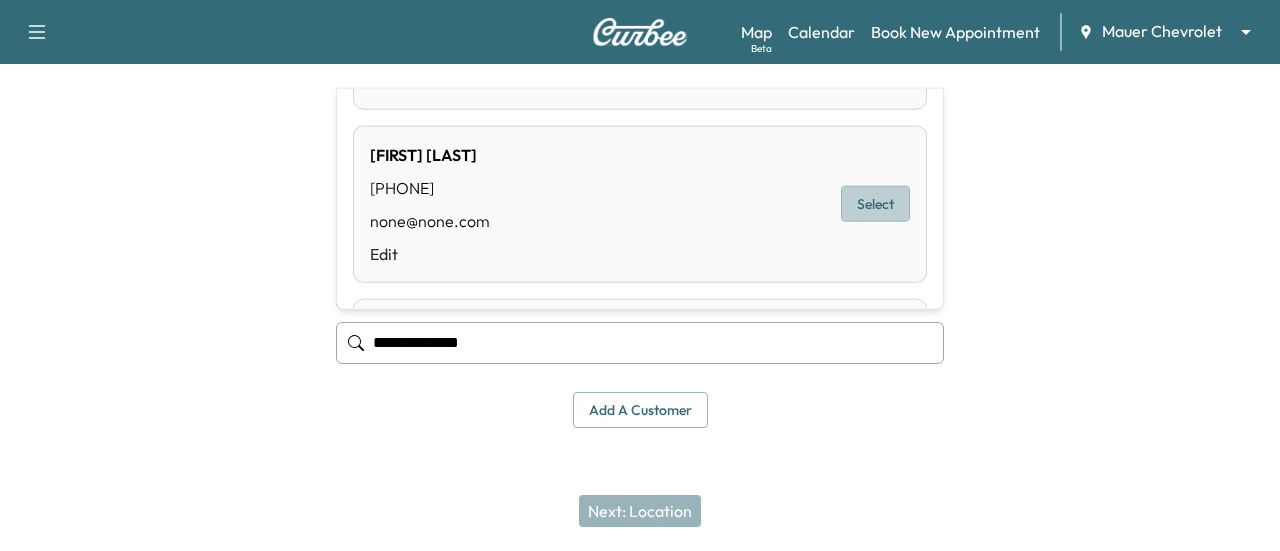 click on "Select" at bounding box center (875, 204) 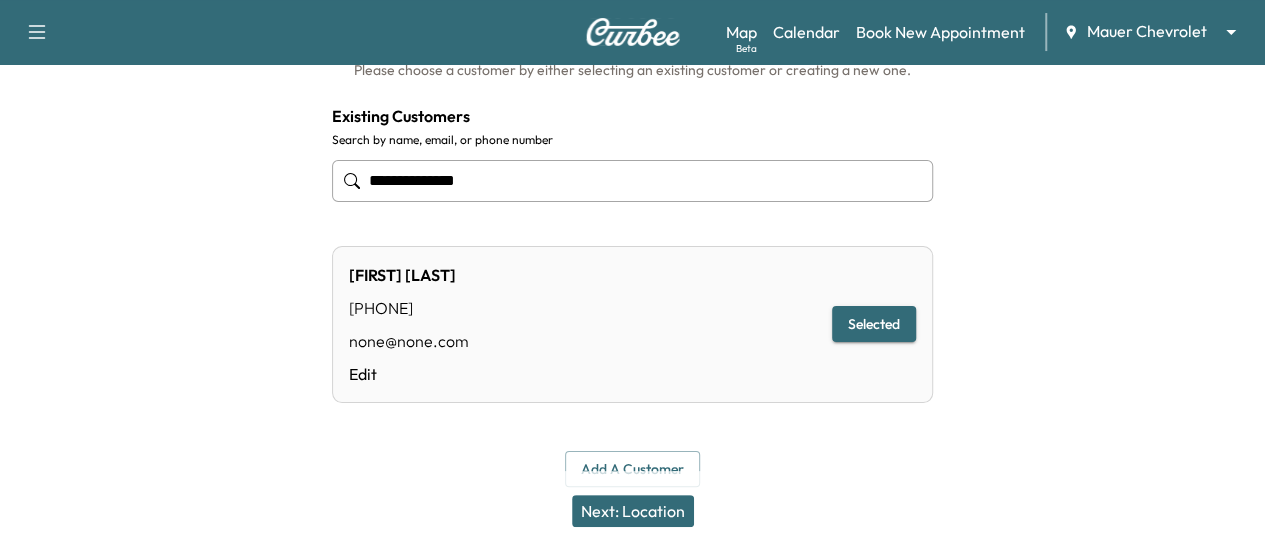 scroll, scrollTop: 176, scrollLeft: 0, axis: vertical 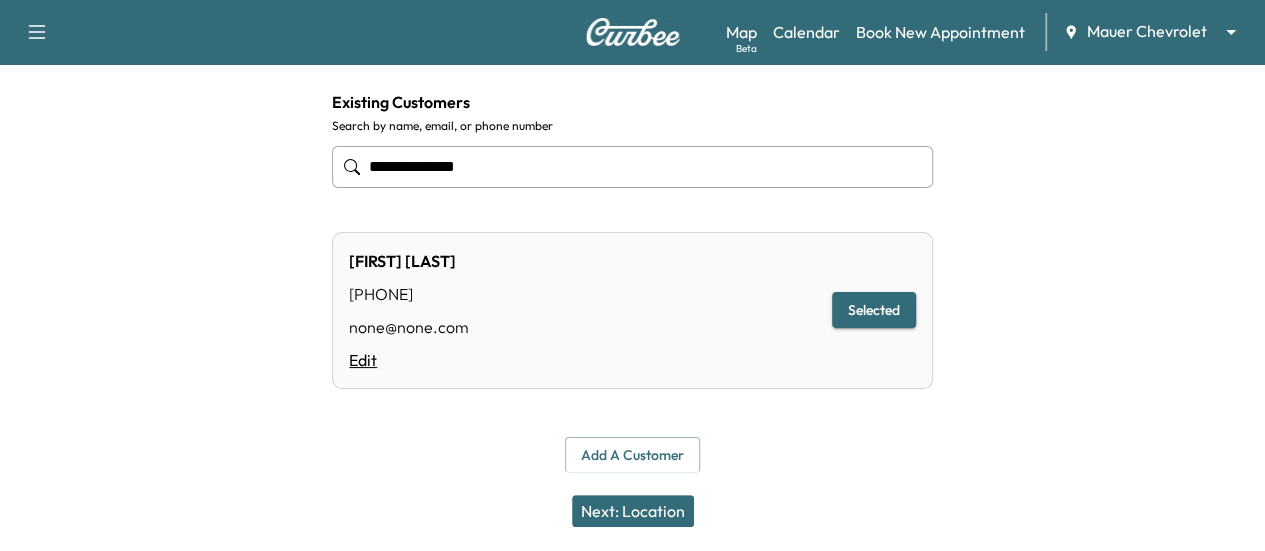 type on "**********" 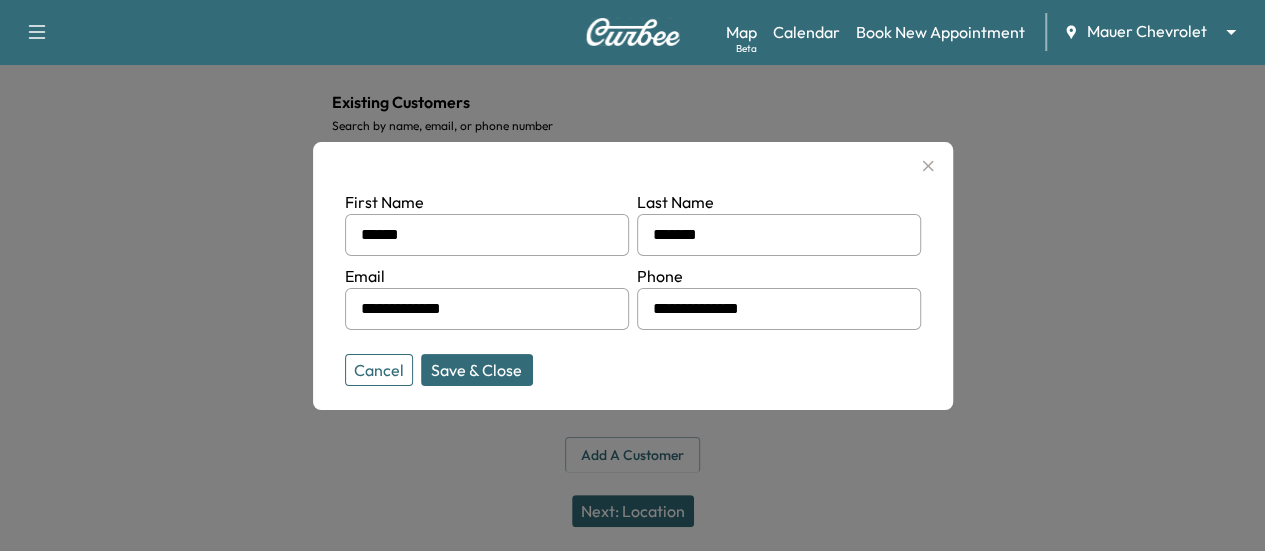click on "Save & Close" at bounding box center [477, 370] 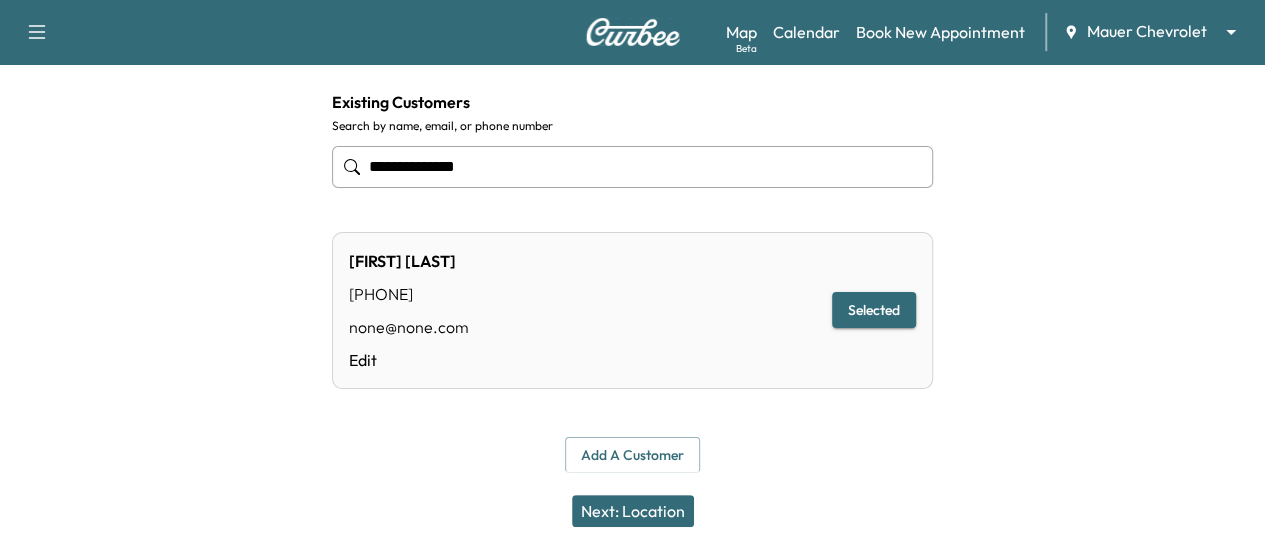 click on "Next: Location" at bounding box center (633, 511) 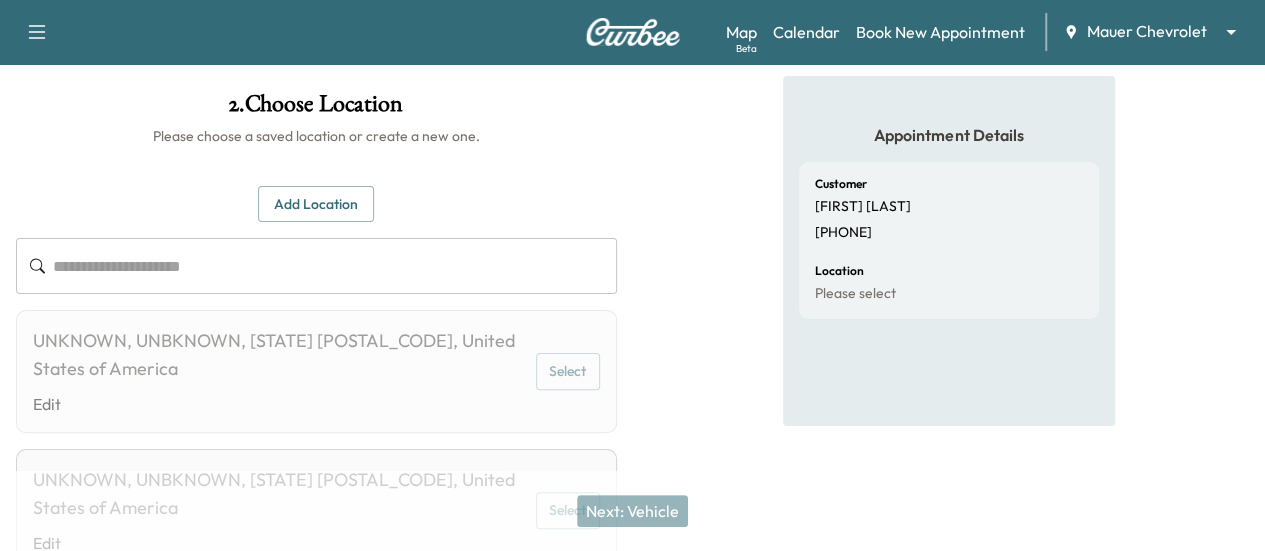 scroll, scrollTop: 176, scrollLeft: 0, axis: vertical 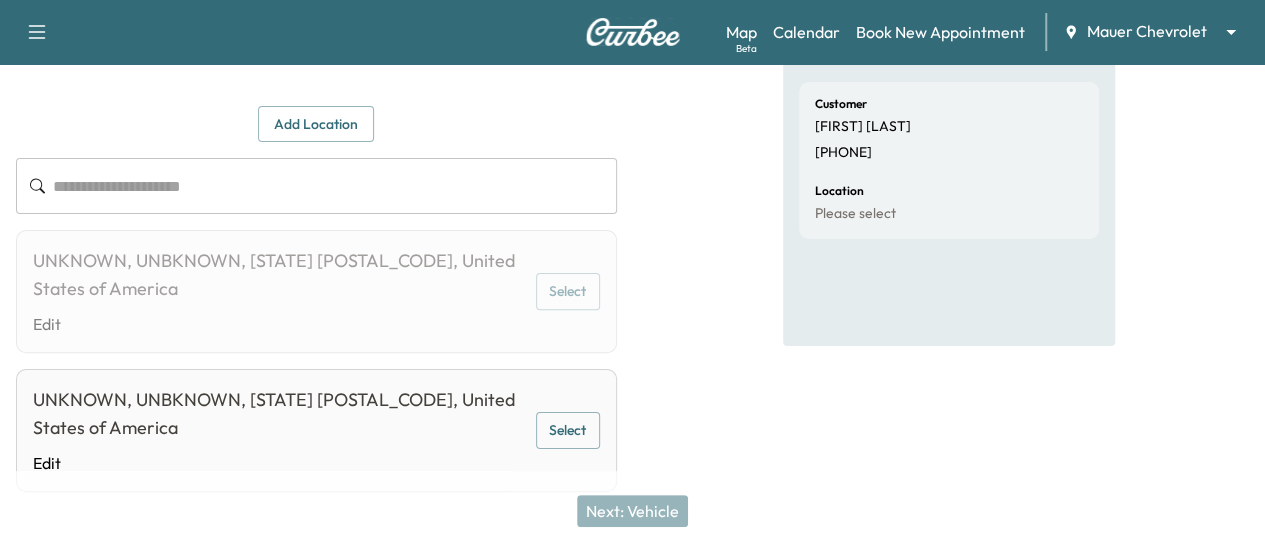 click at bounding box center [335, 186] 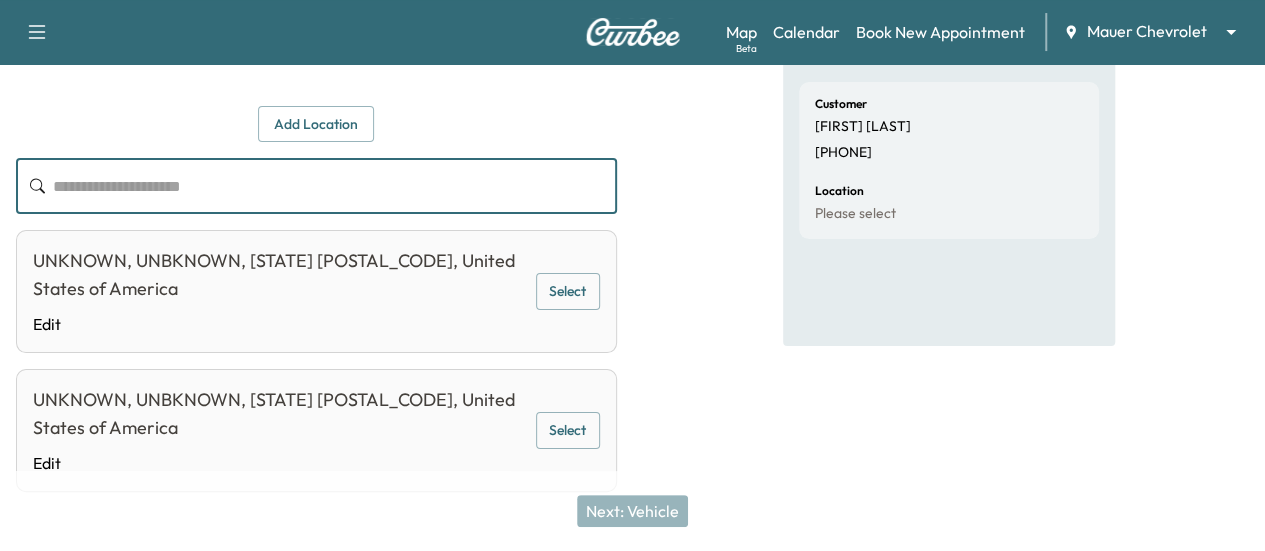scroll, scrollTop: 138, scrollLeft: 0, axis: vertical 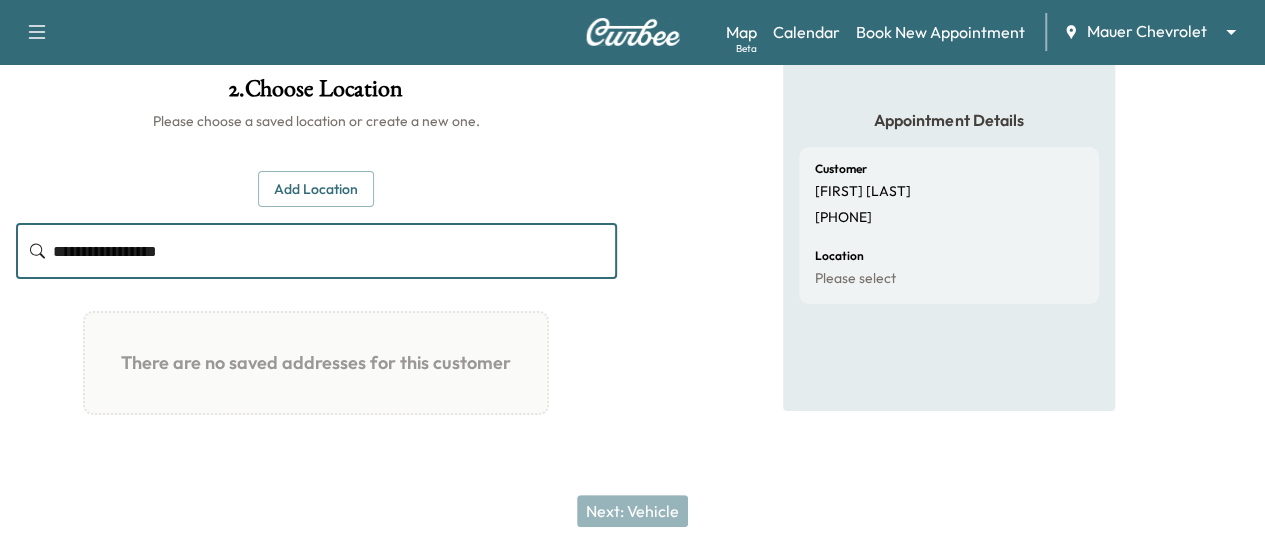 type on "**********" 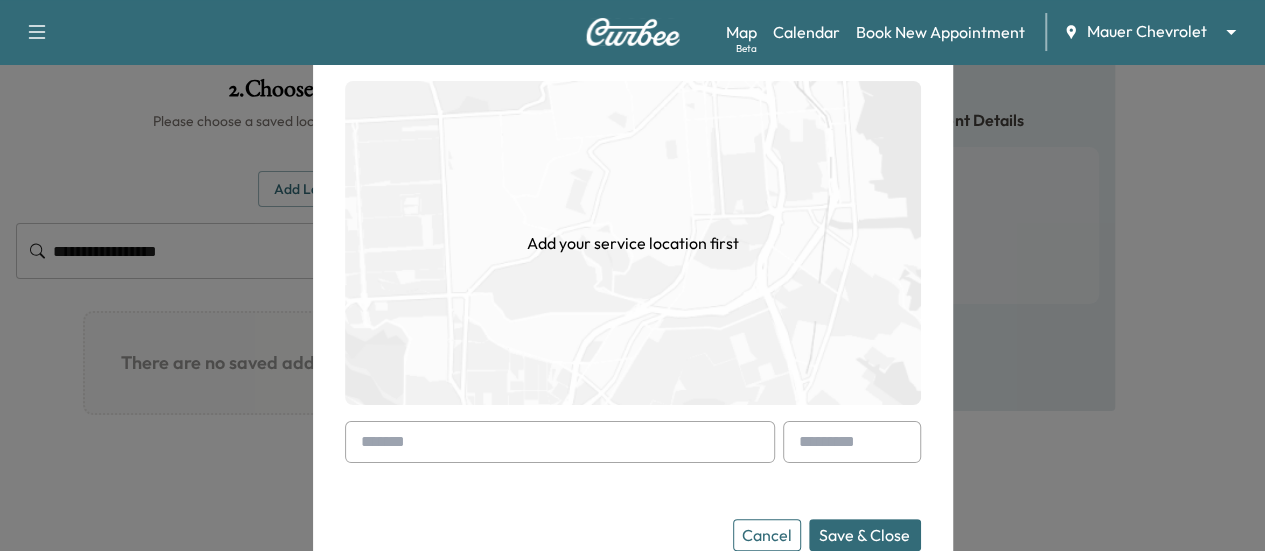 type 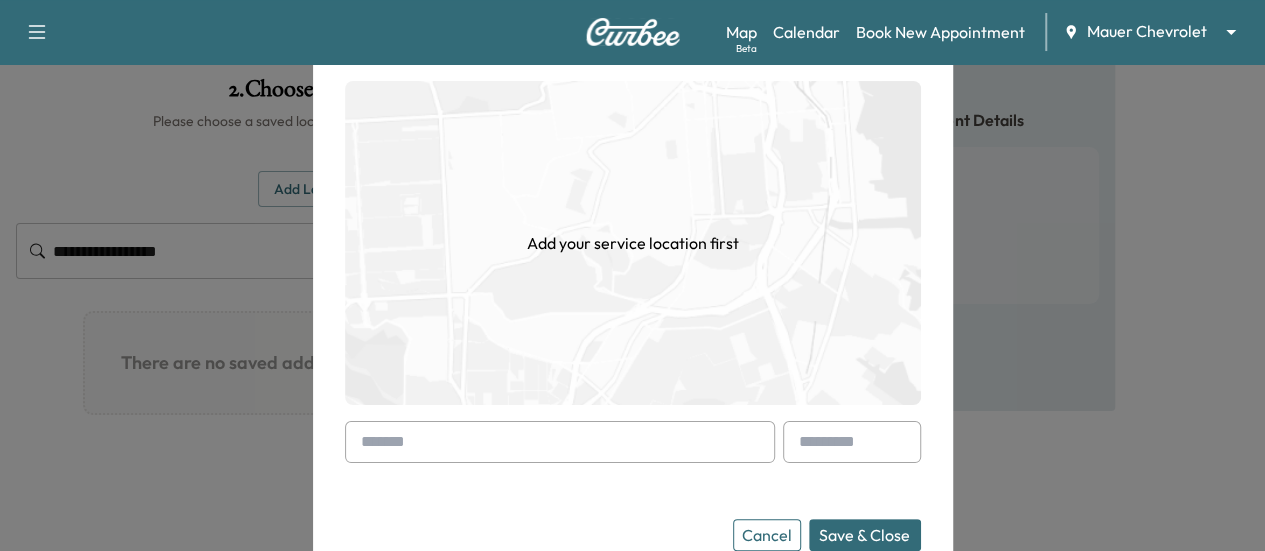 click on "Cancel Save & Close" at bounding box center [633, 486] 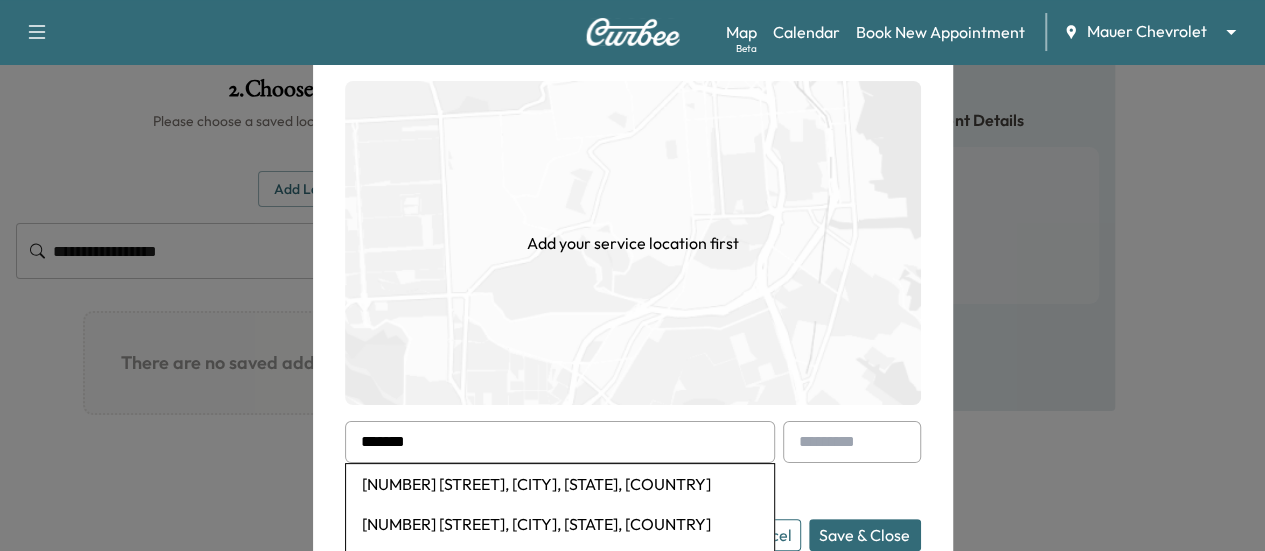 click on "[NUMBER] [STREET], [CITY], [STATE], [COUNTRY]" at bounding box center [560, 484] 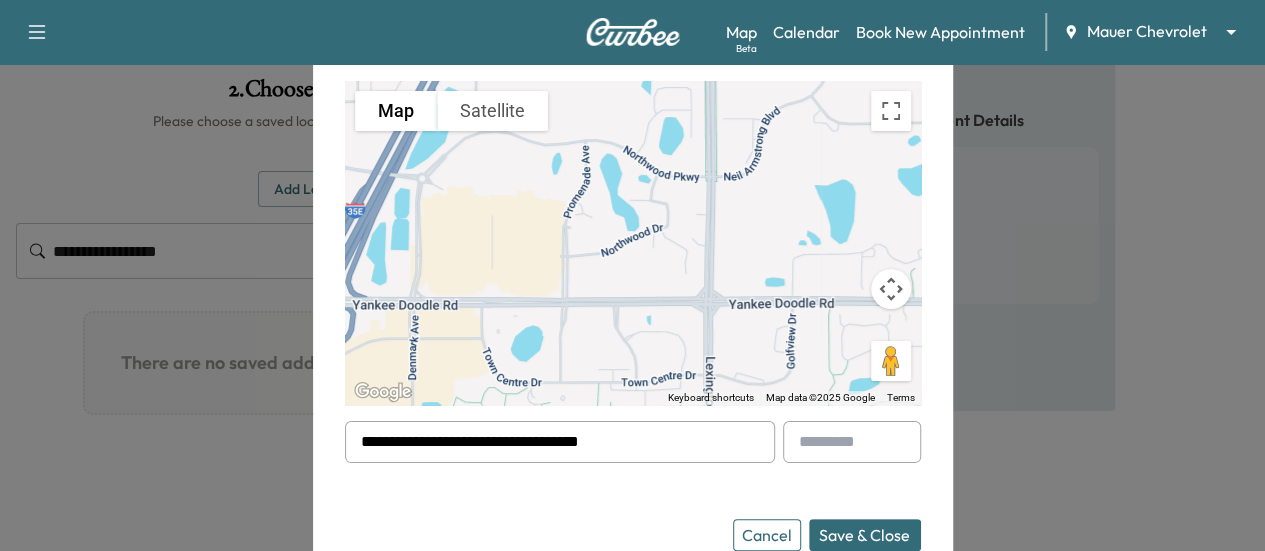 click on "Save & Close" at bounding box center (865, 535) 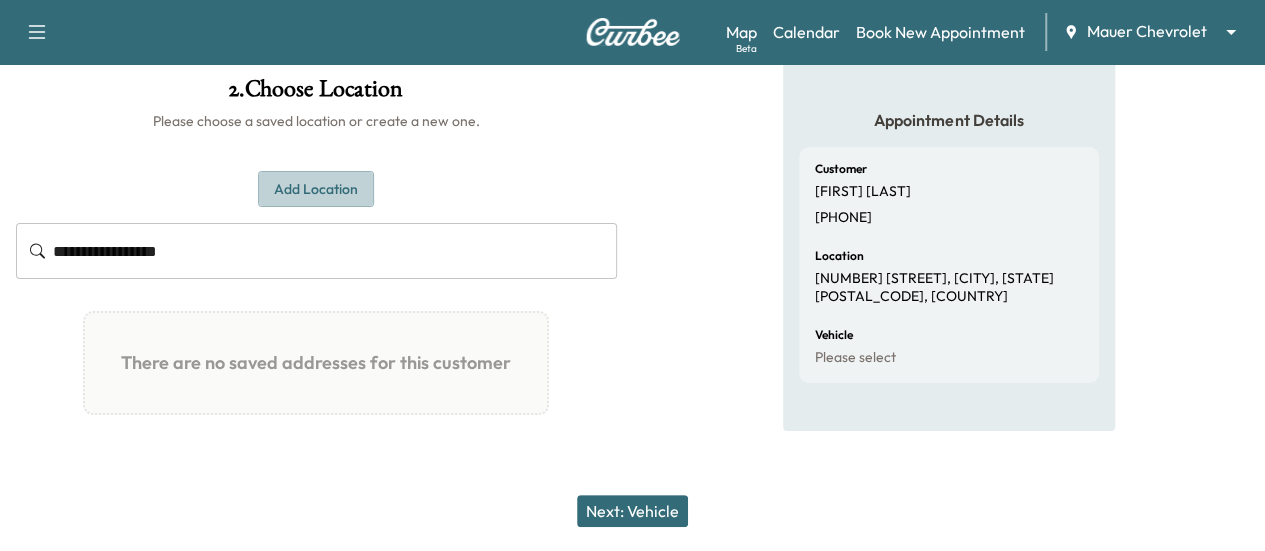 click on "Add Location" at bounding box center [316, 189] 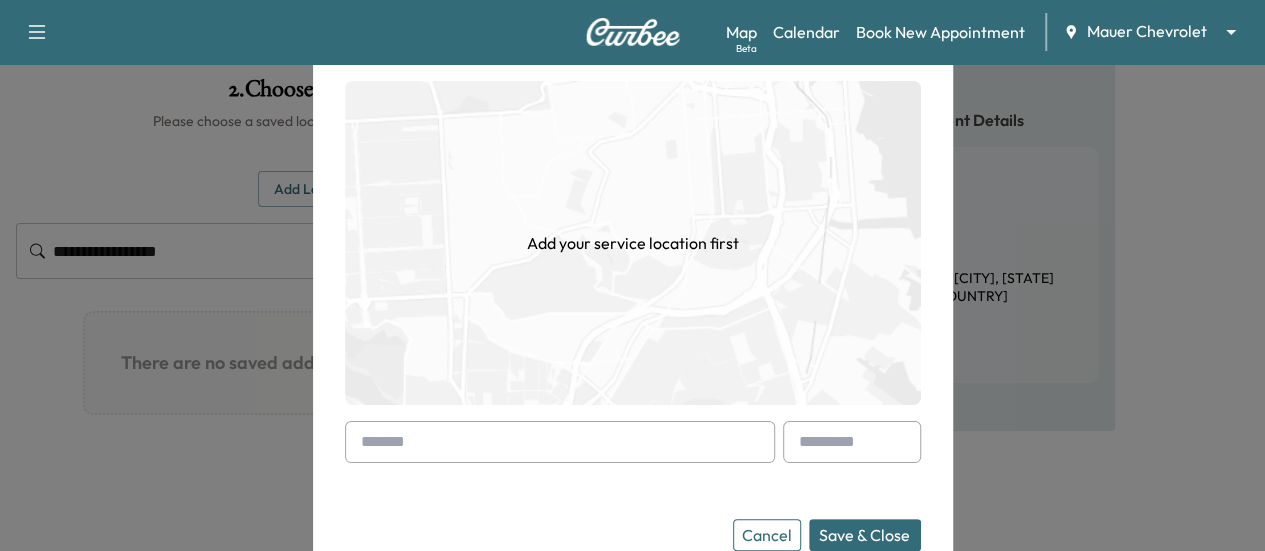 click at bounding box center [560, 442] 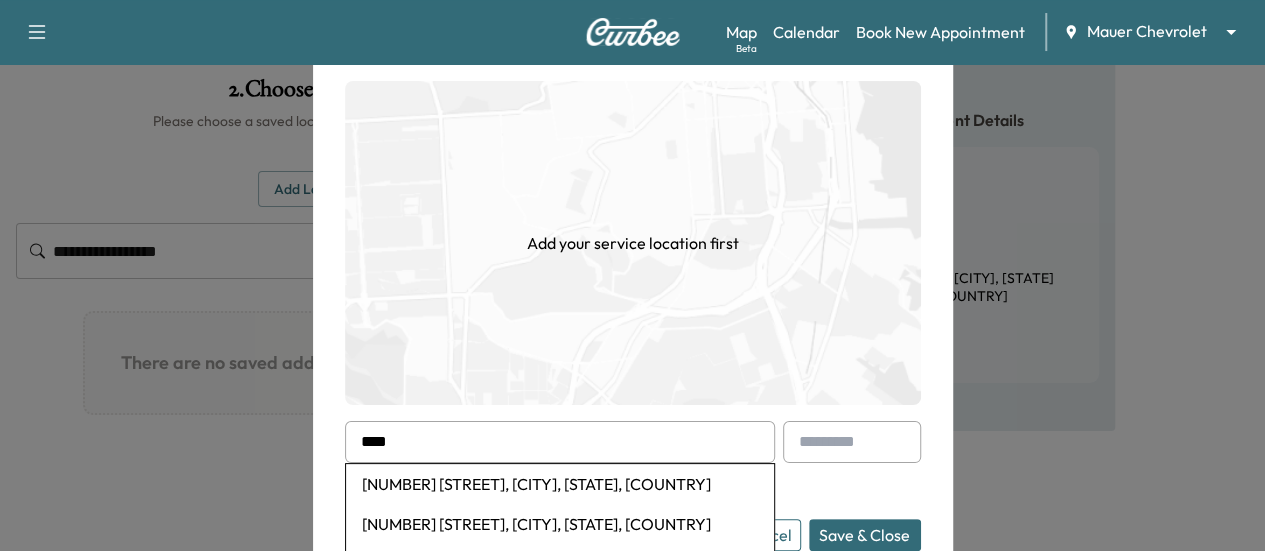 click on "[NUMBER] [STREET], [CITY], [STATE], [COUNTRY]" at bounding box center (560, 484) 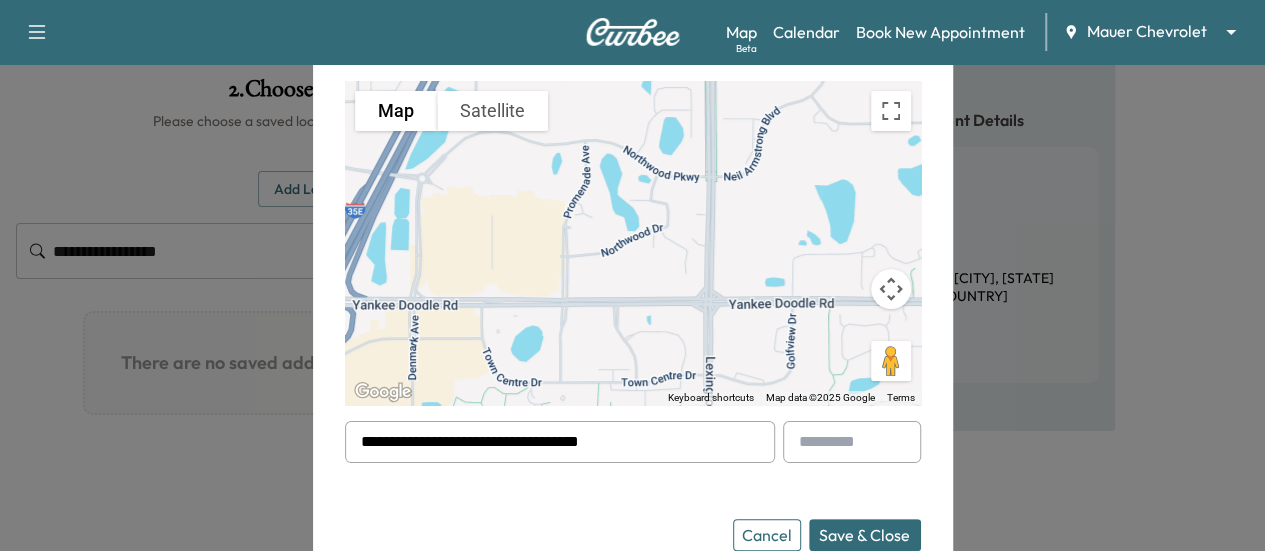 click at bounding box center (852, 442) 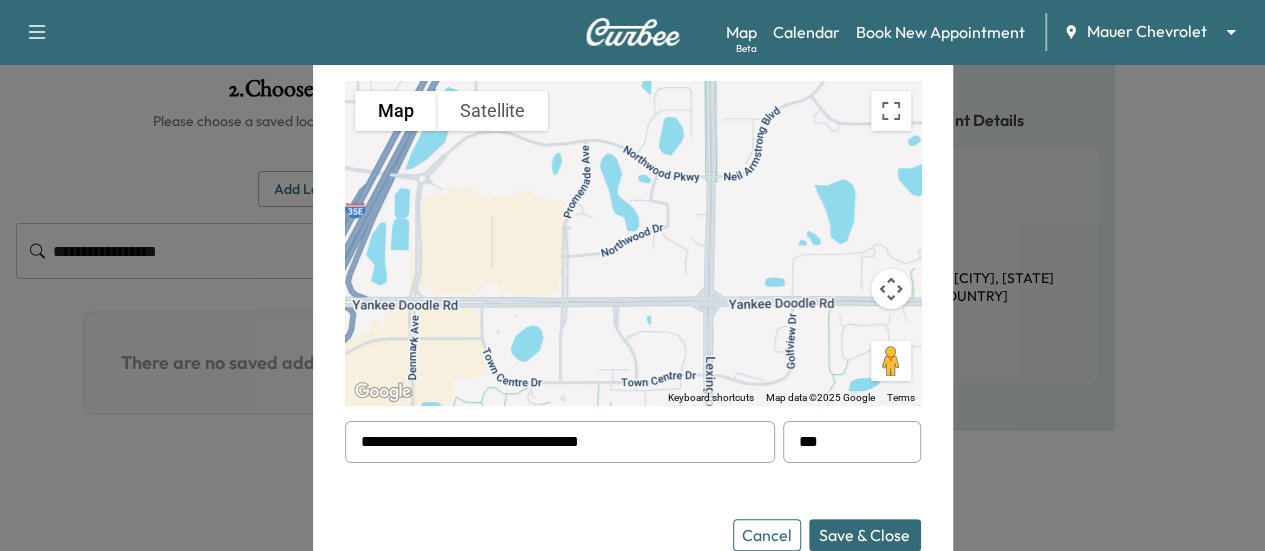 type on "***" 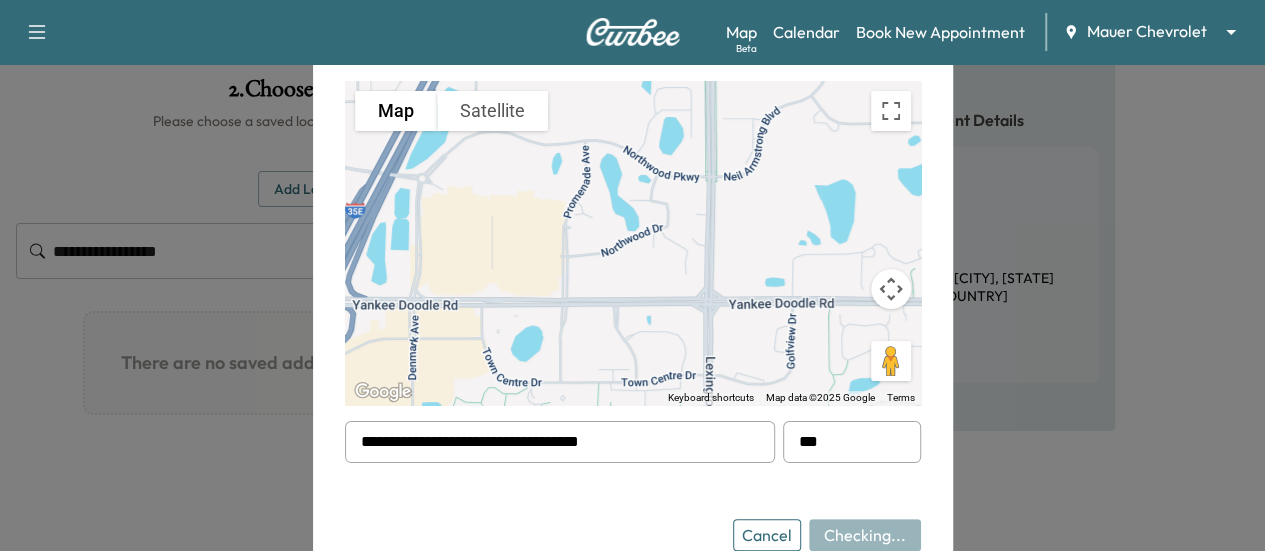 type 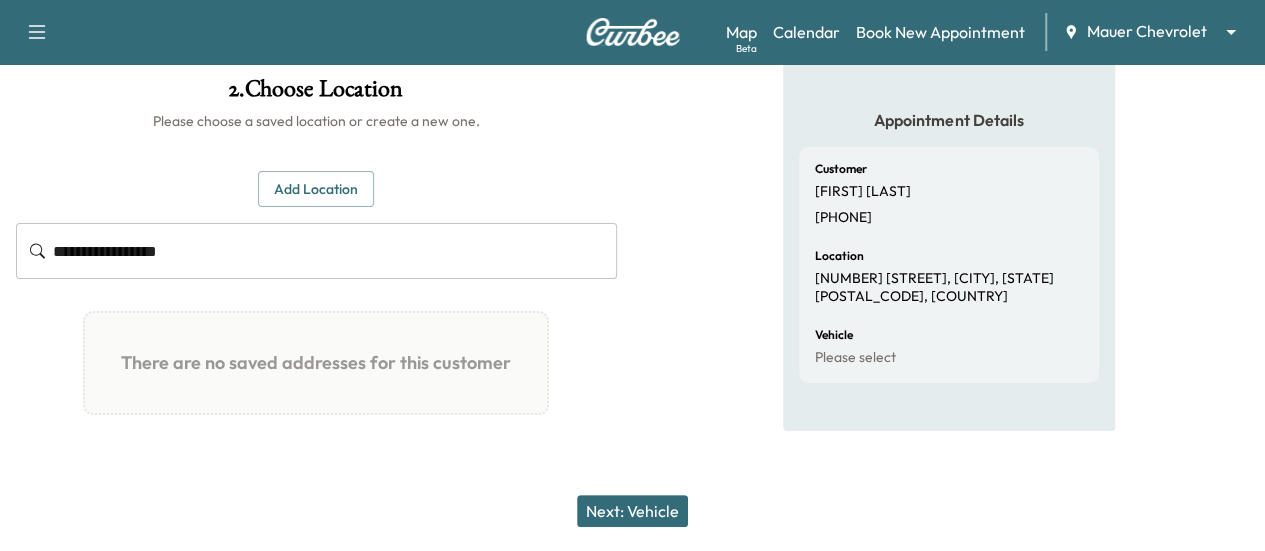click on "Next: Vehicle" at bounding box center [632, 511] 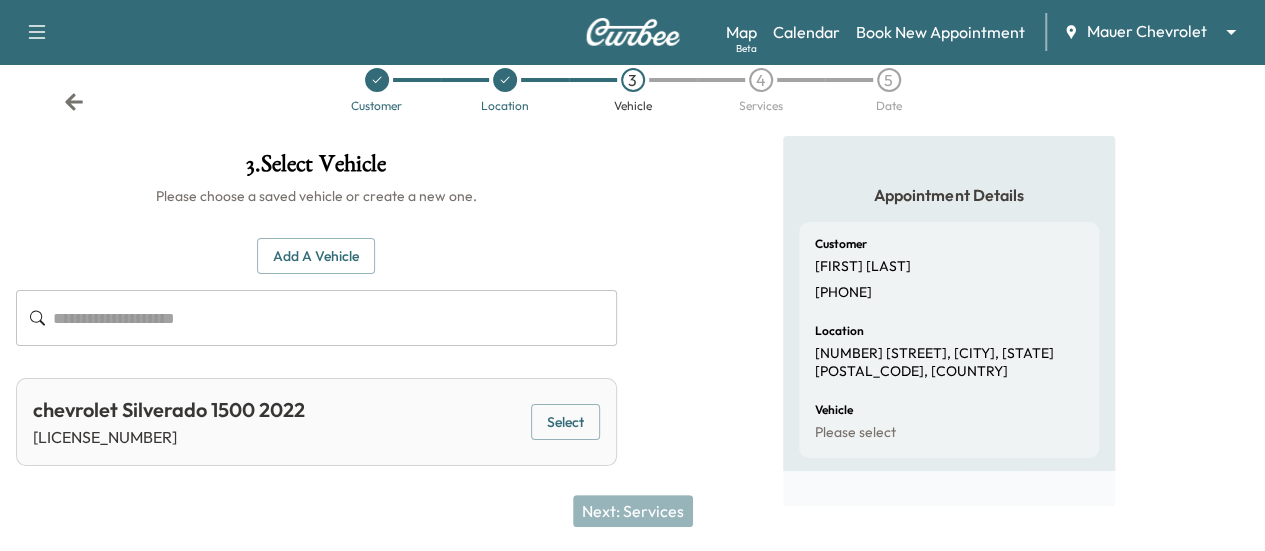 click on "chevrolet Silverado 1500 2022 [NUMBER] Select" at bounding box center (316, 422) 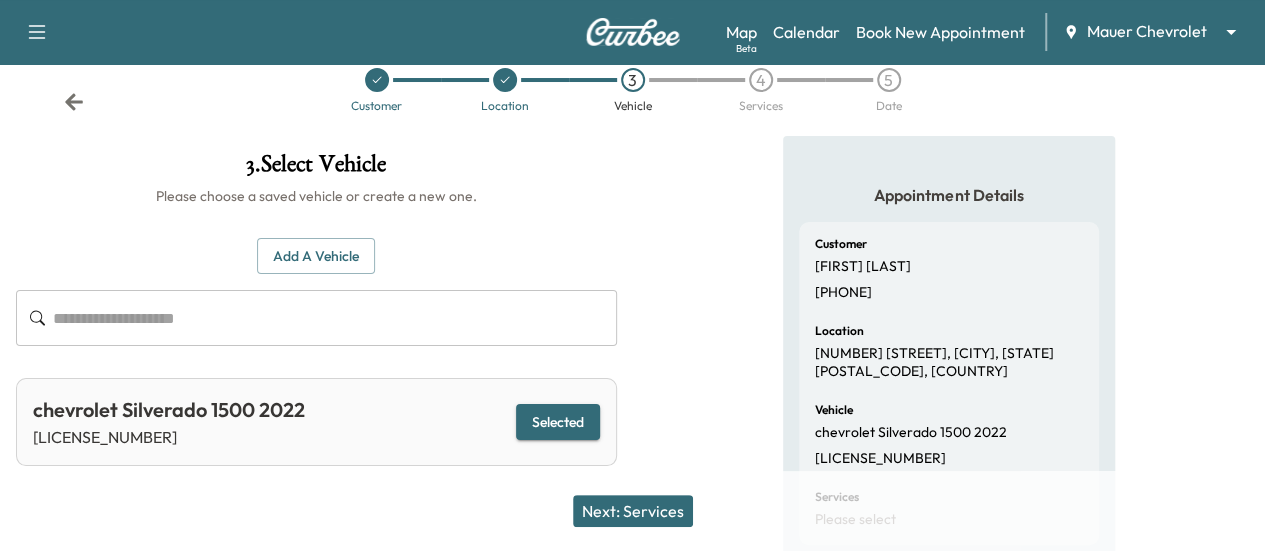 click on "Next: Services" at bounding box center (633, 511) 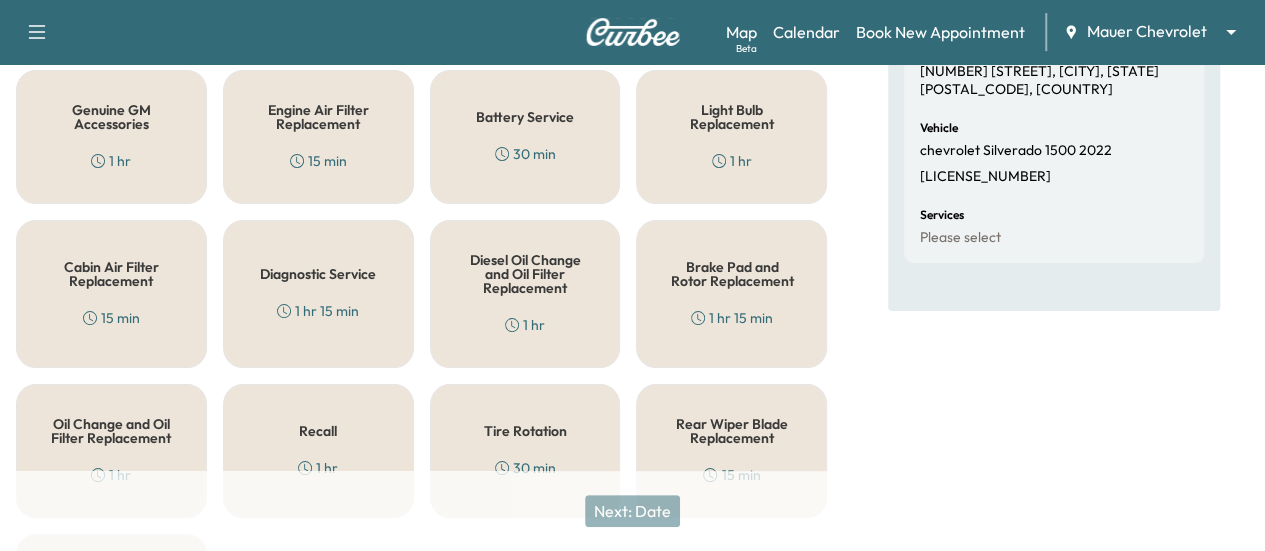 scroll, scrollTop: 318, scrollLeft: 0, axis: vertical 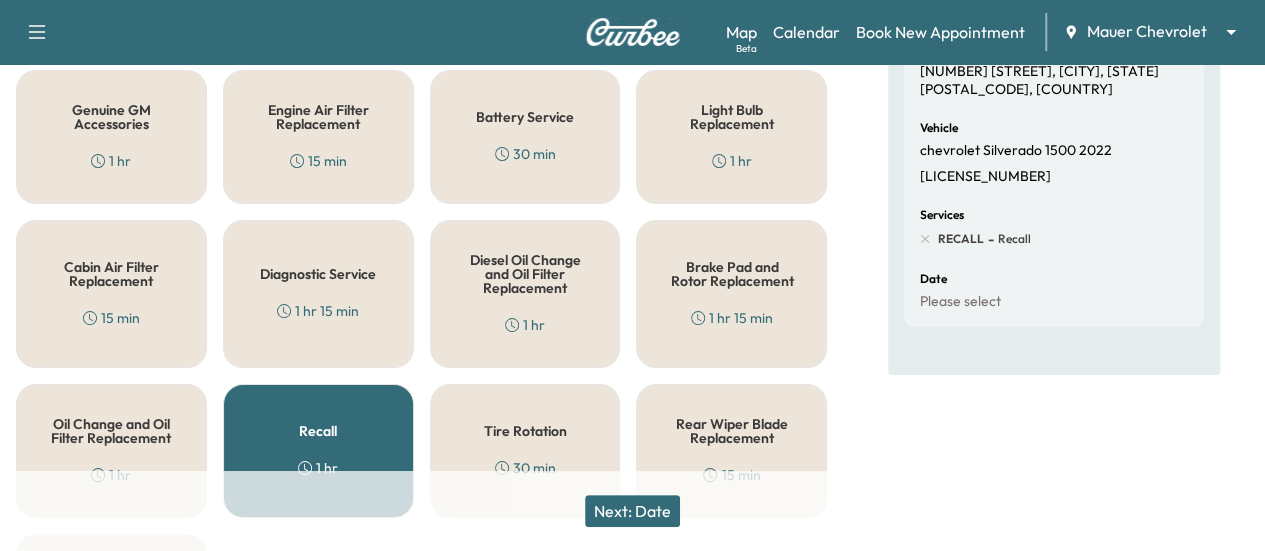 click on "Next: Date" at bounding box center [632, 511] 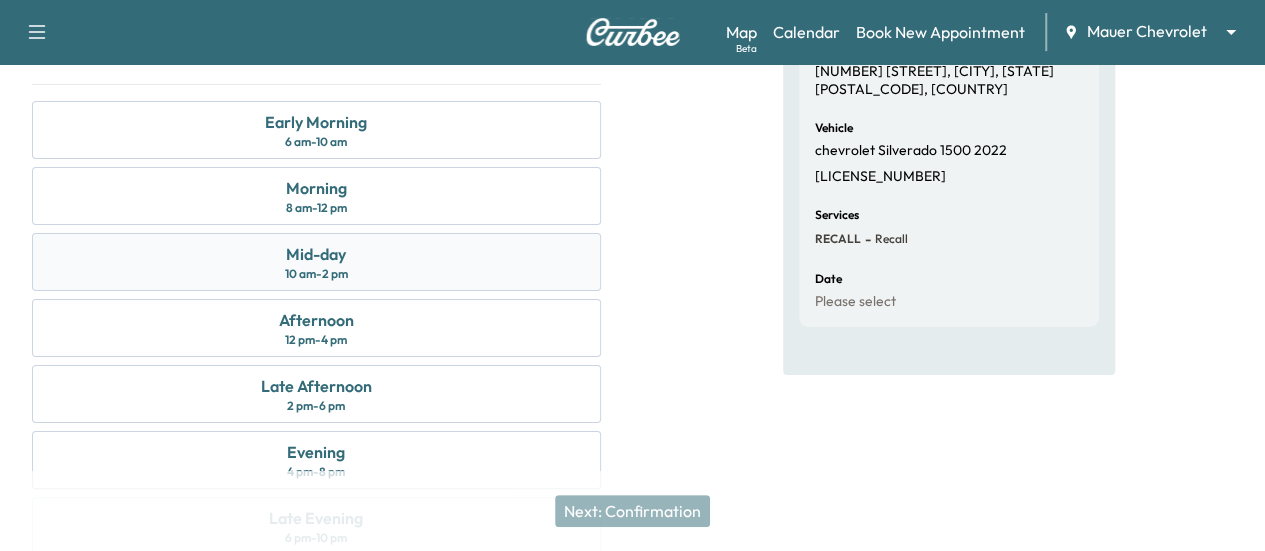 scroll, scrollTop: 444, scrollLeft: 0, axis: vertical 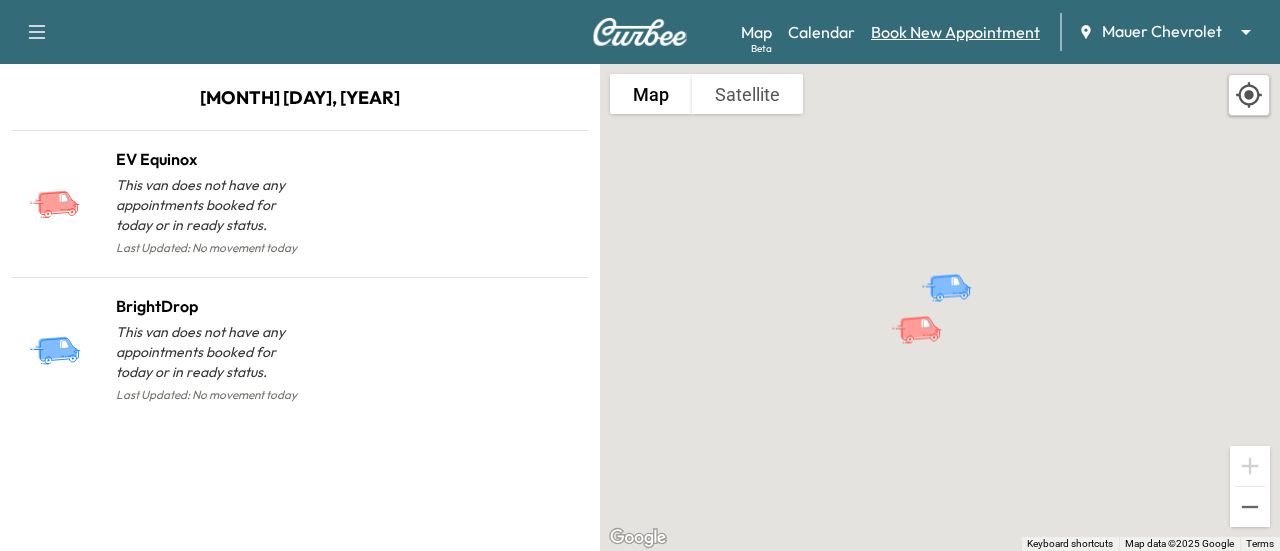 click on "Book New Appointment" at bounding box center (955, 32) 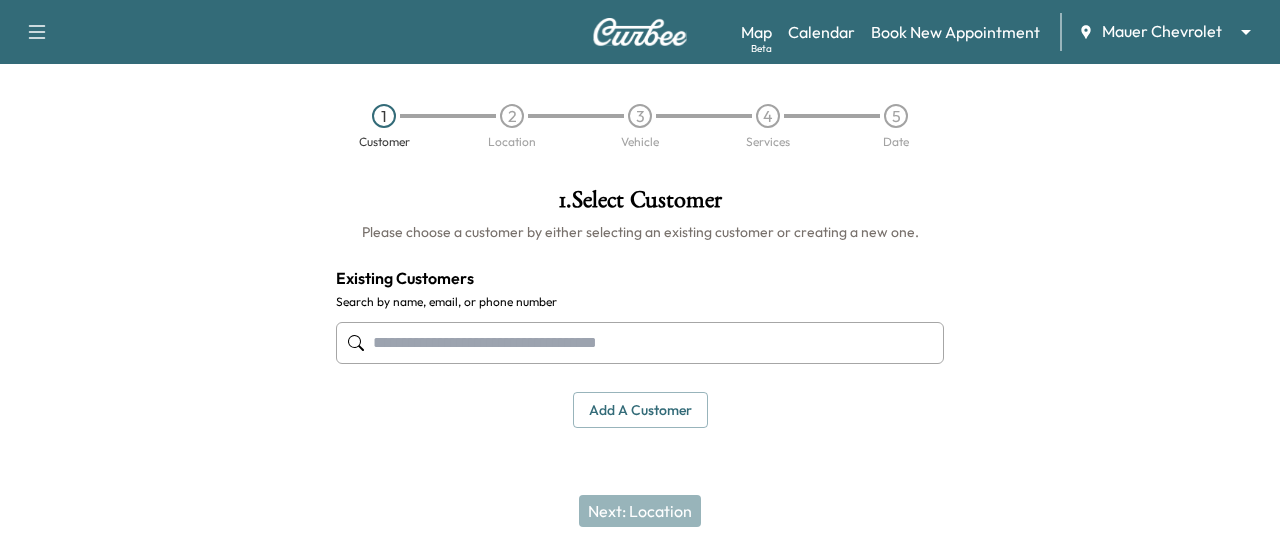 click at bounding box center (640, 343) 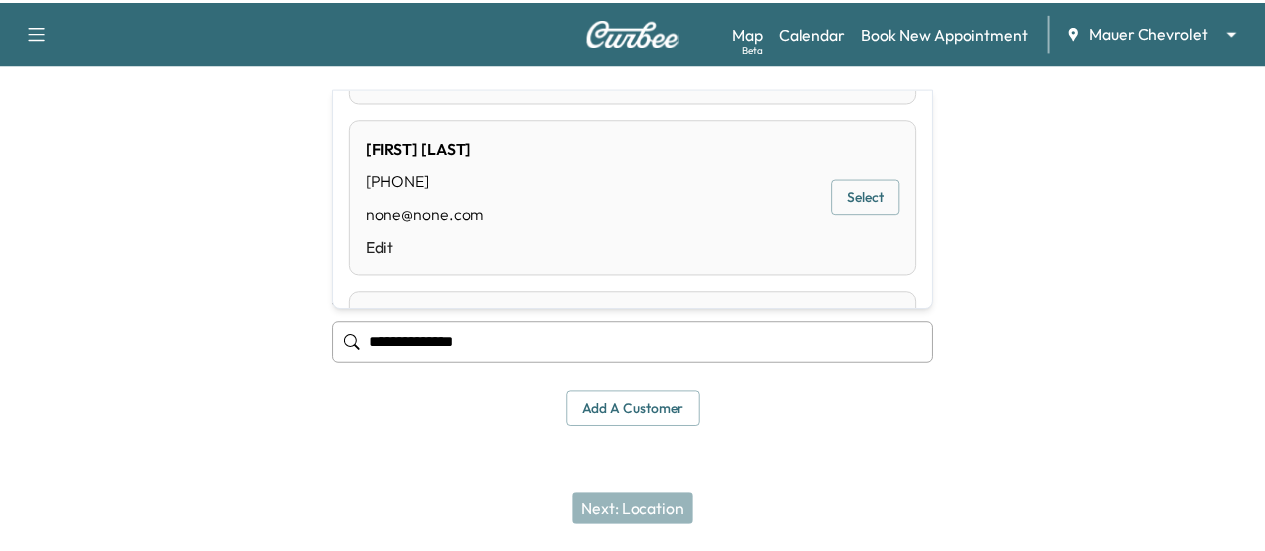 scroll, scrollTop: 764, scrollLeft: 0, axis: vertical 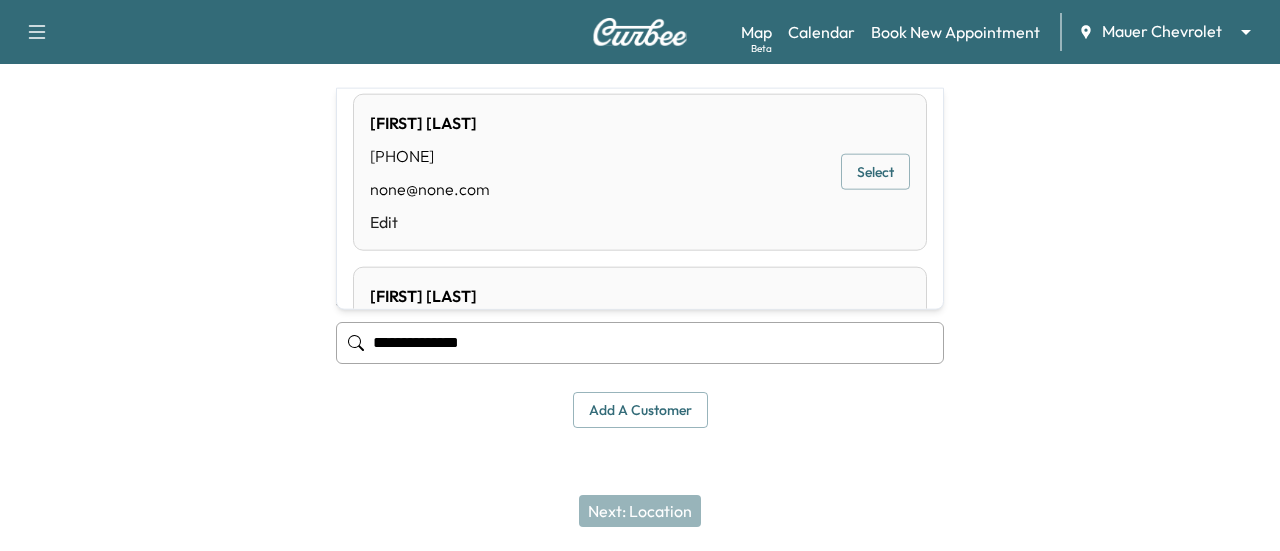 click on "Select" at bounding box center (875, 172) 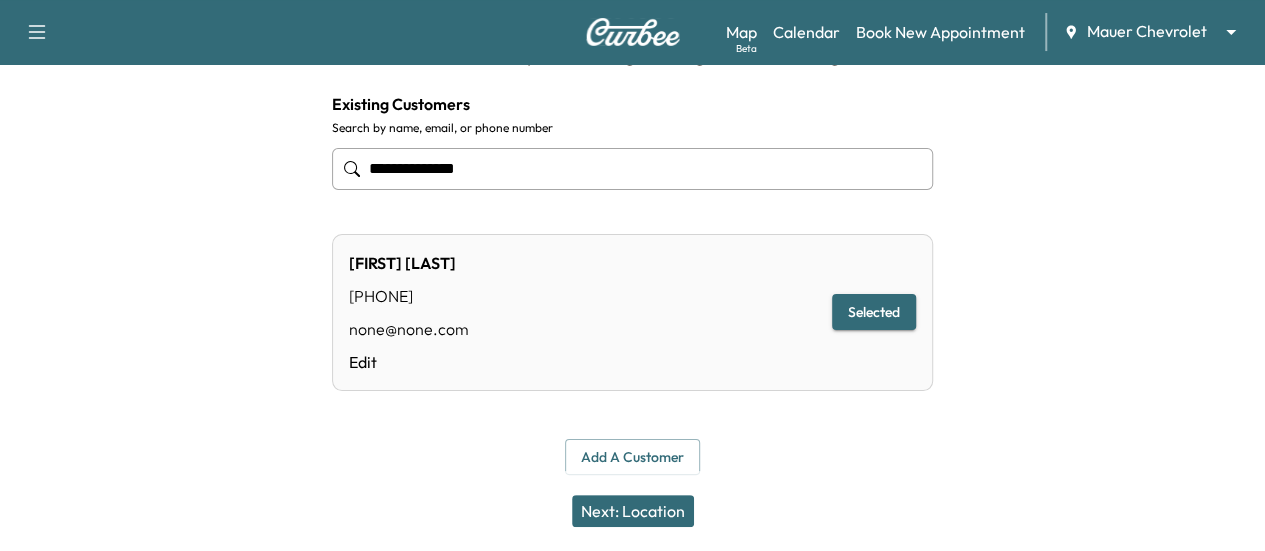 scroll, scrollTop: 176, scrollLeft: 0, axis: vertical 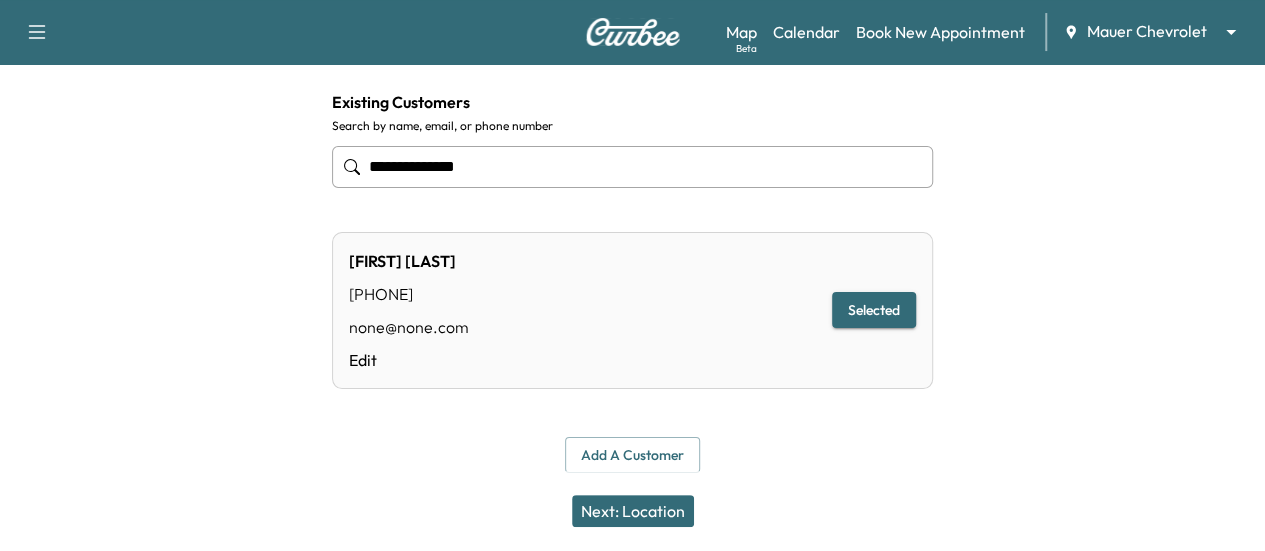 type on "**********" 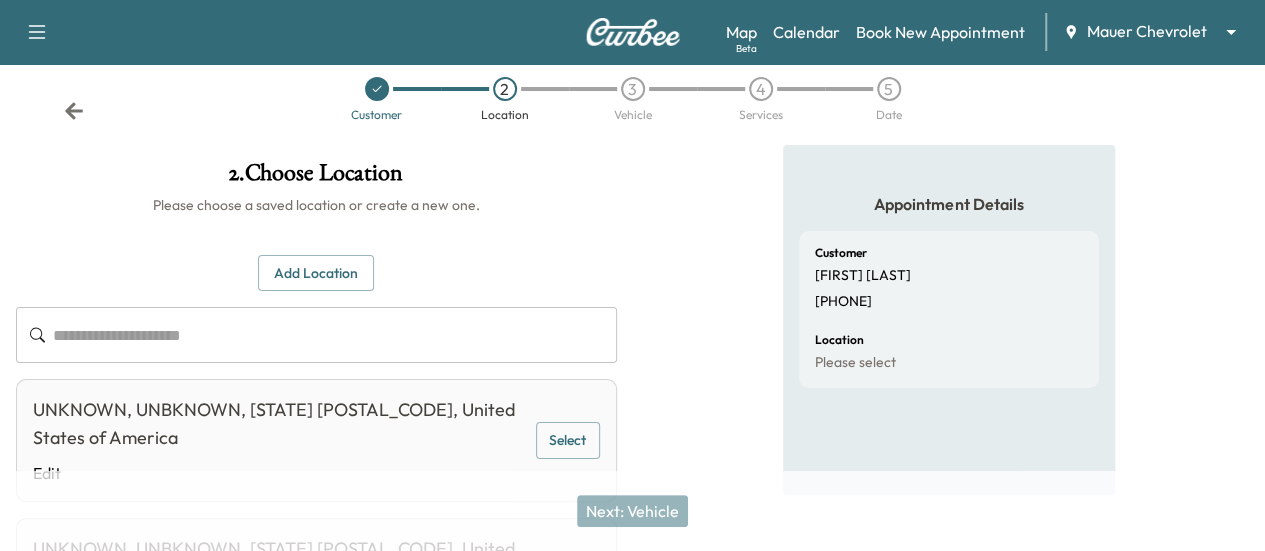 scroll, scrollTop: 0, scrollLeft: 0, axis: both 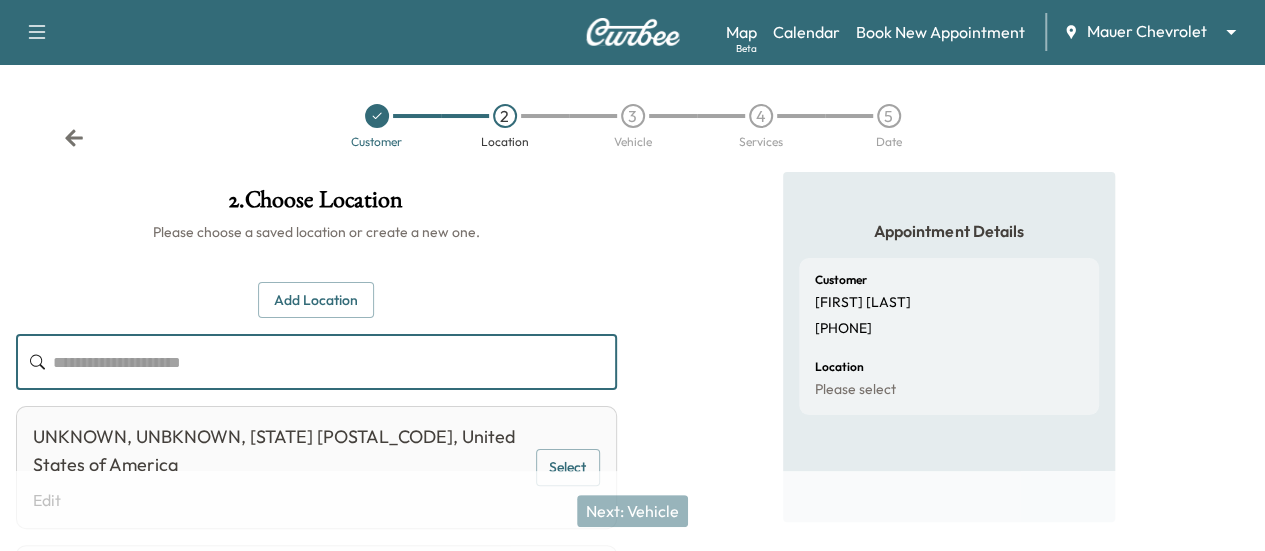 click at bounding box center [335, 362] 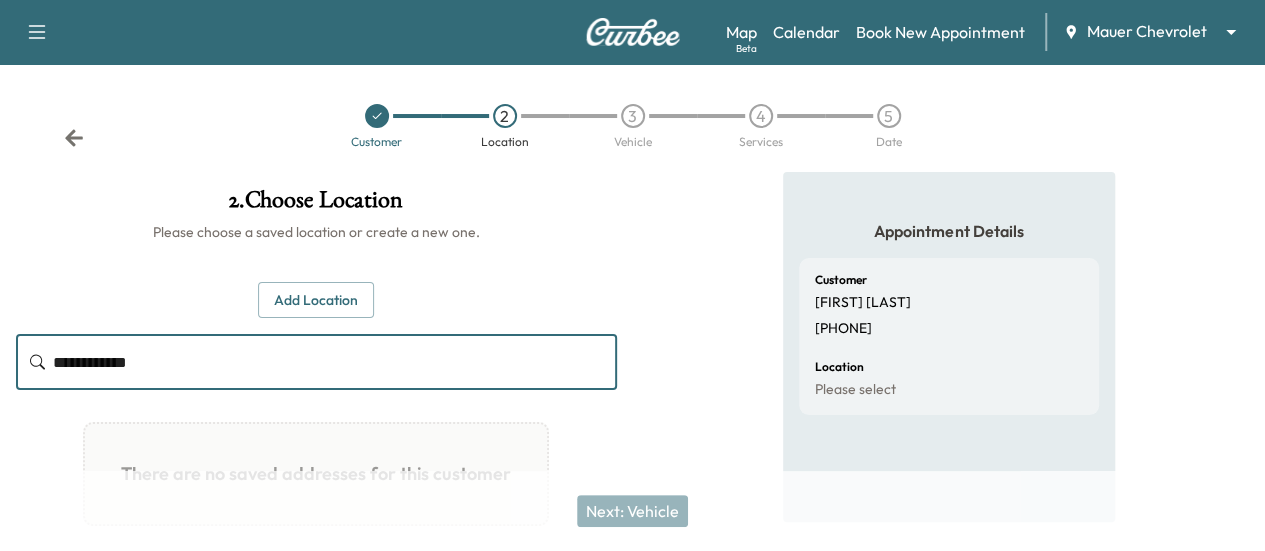 type on "**********" 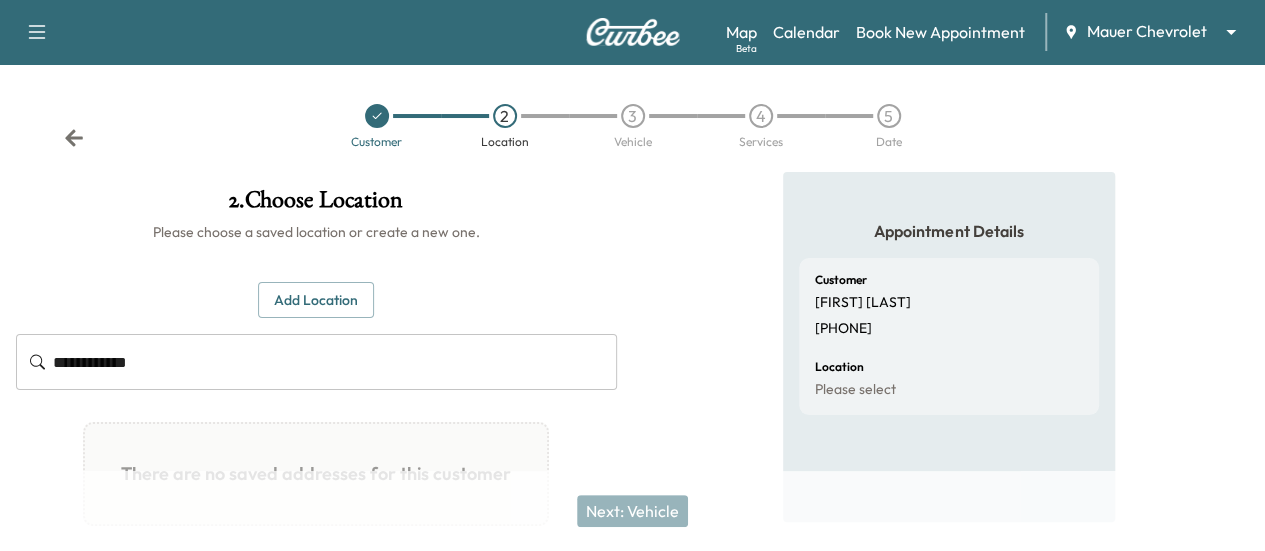 click 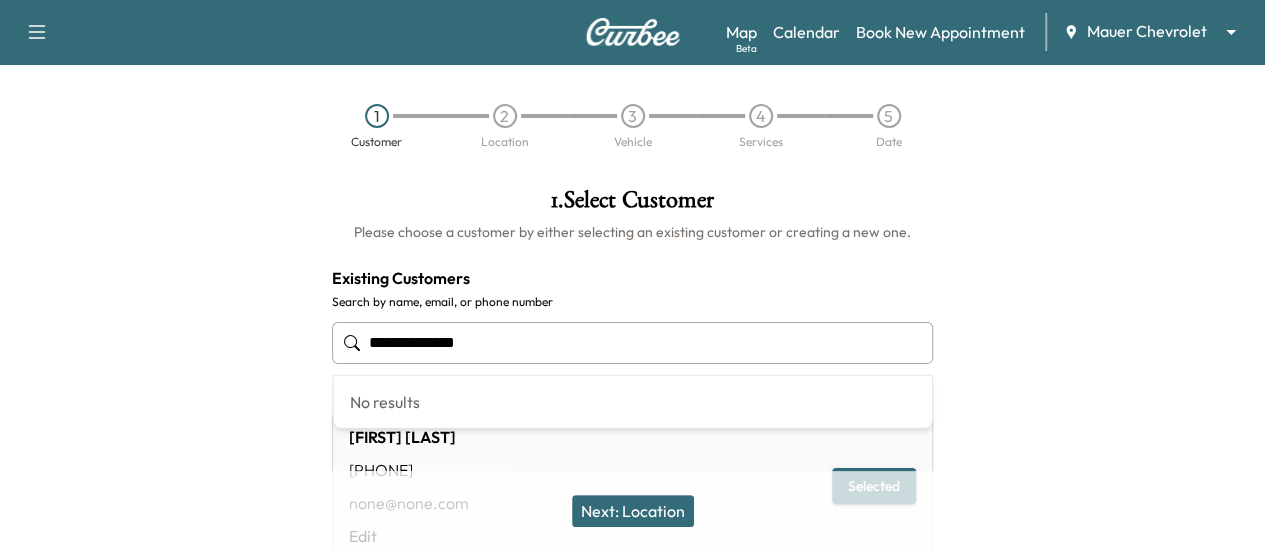 click on "**********" at bounding box center [632, 343] 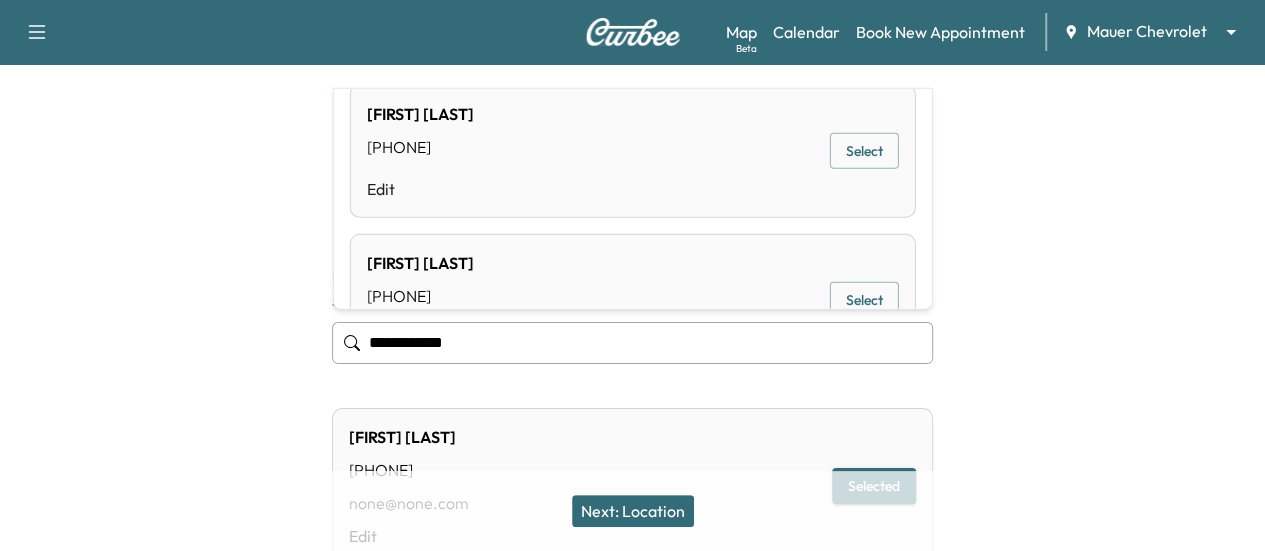 scroll, scrollTop: 0, scrollLeft: 0, axis: both 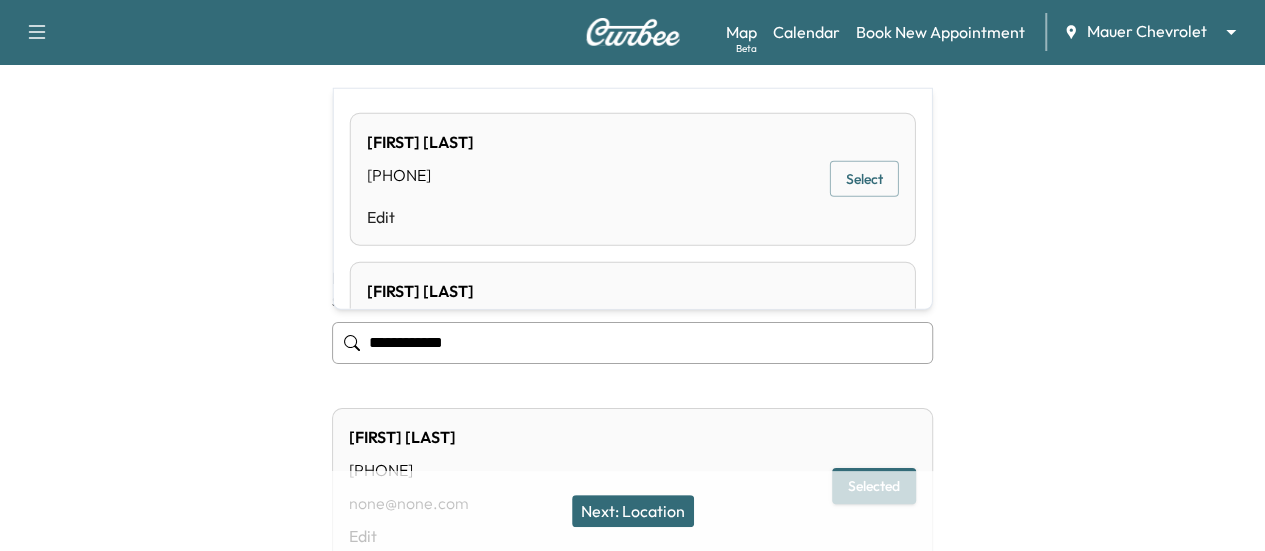 type on "**********" 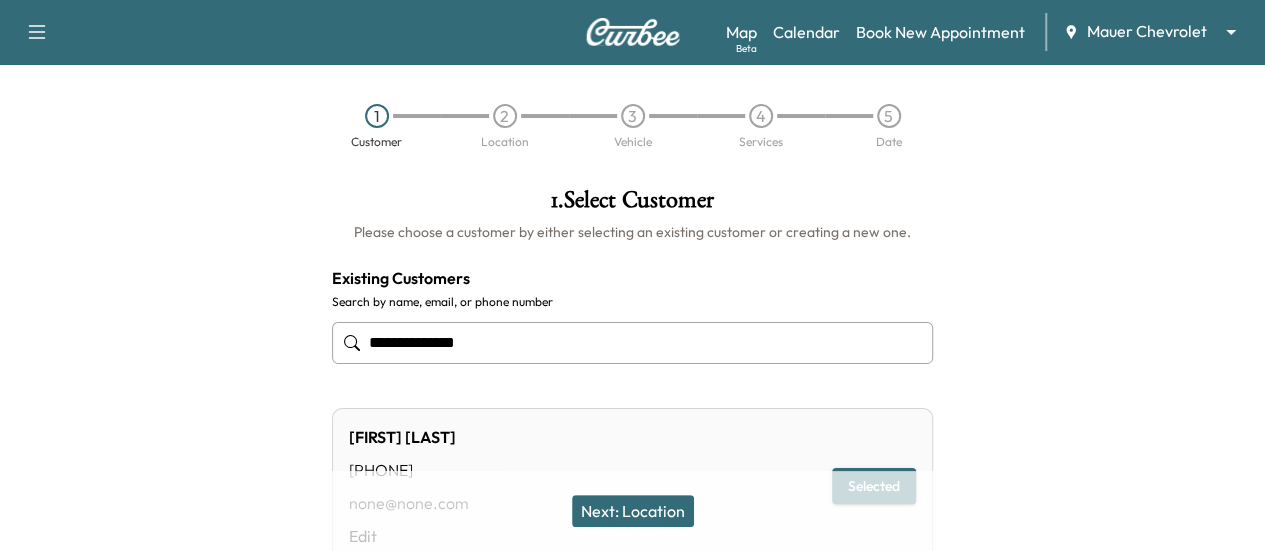 click on "1 Customer 2 Location 3 Vehicle 4 Services 5 Date" at bounding box center (632, 126) 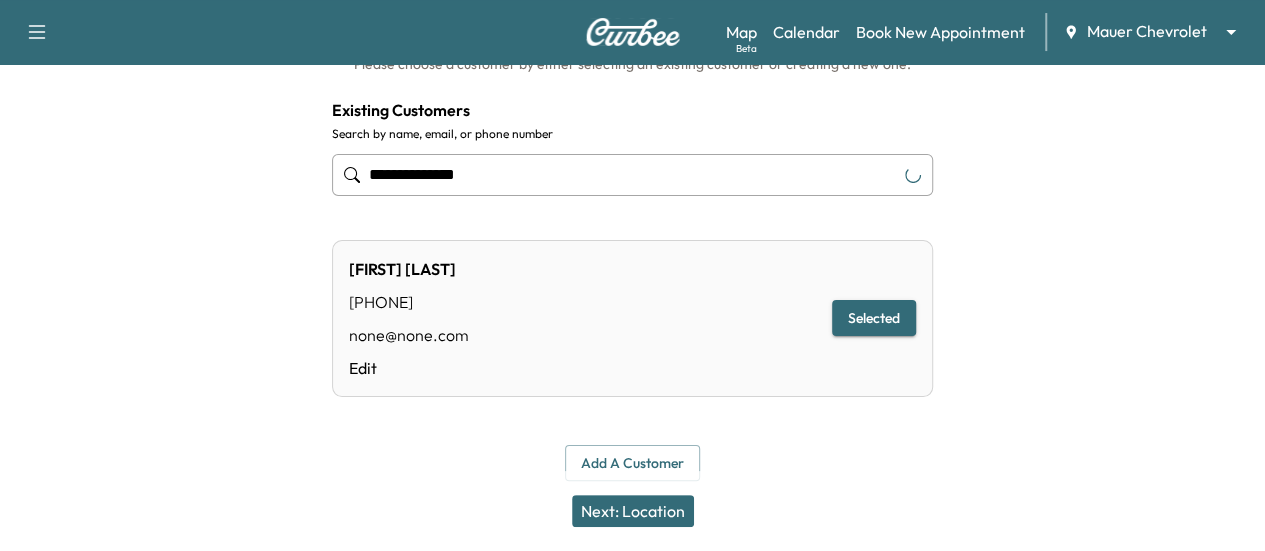 scroll, scrollTop: 176, scrollLeft: 0, axis: vertical 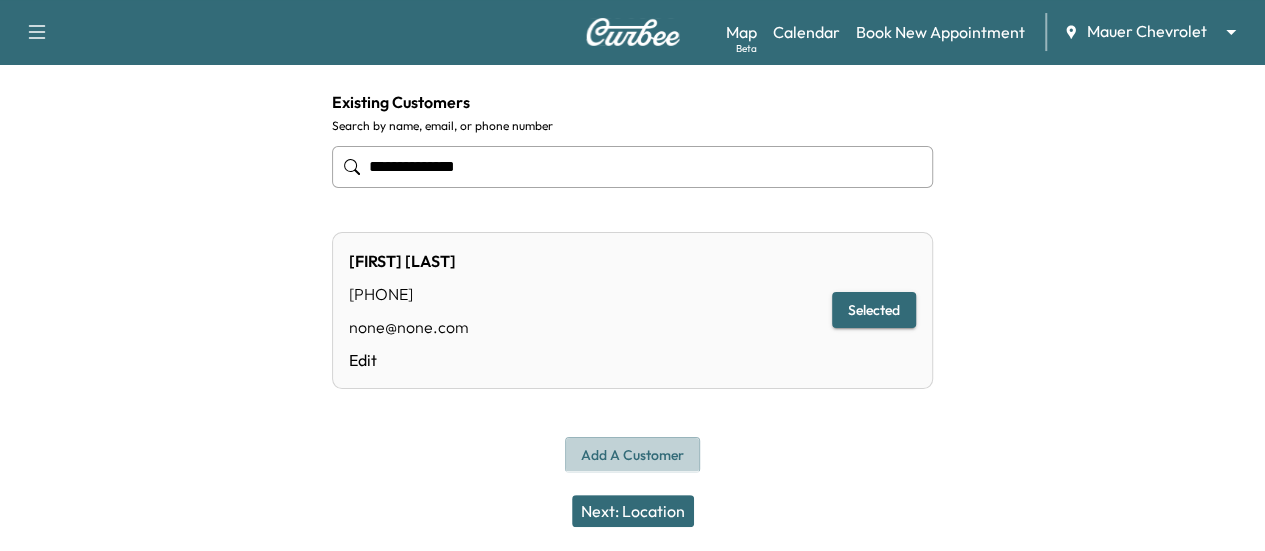 click on "Add a customer" at bounding box center (632, 455) 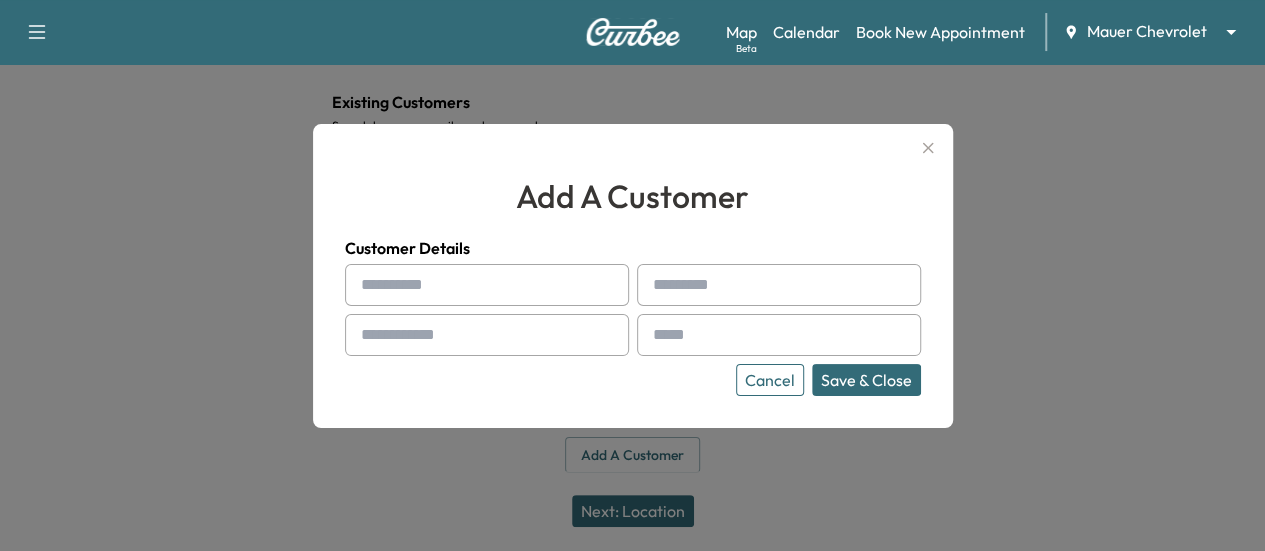 click at bounding box center (487, 285) 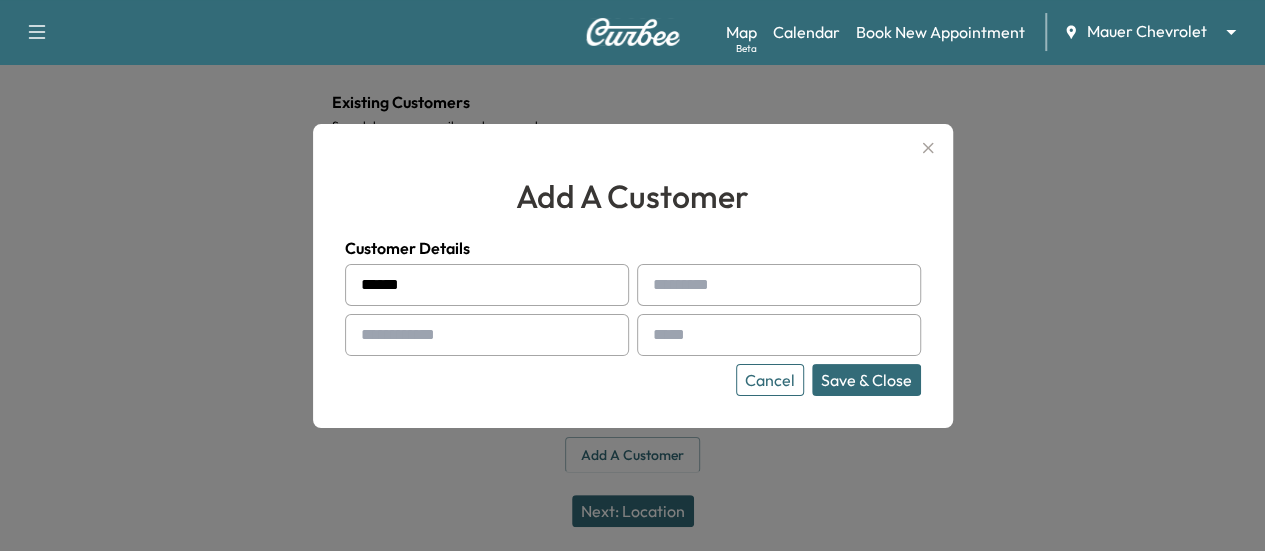 type on "******" 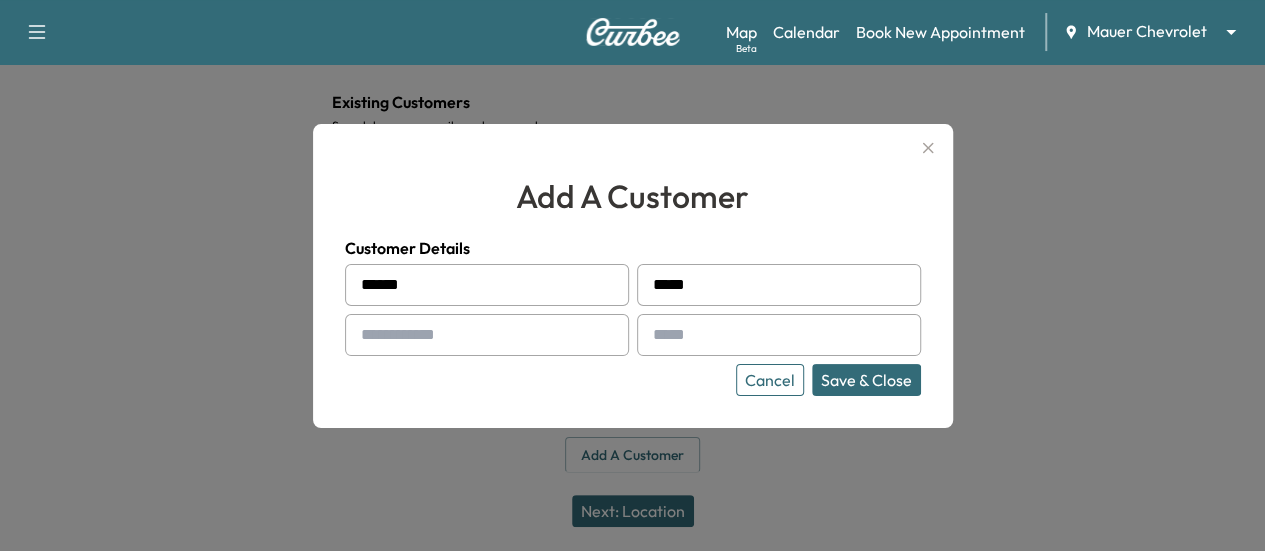 type on "*****" 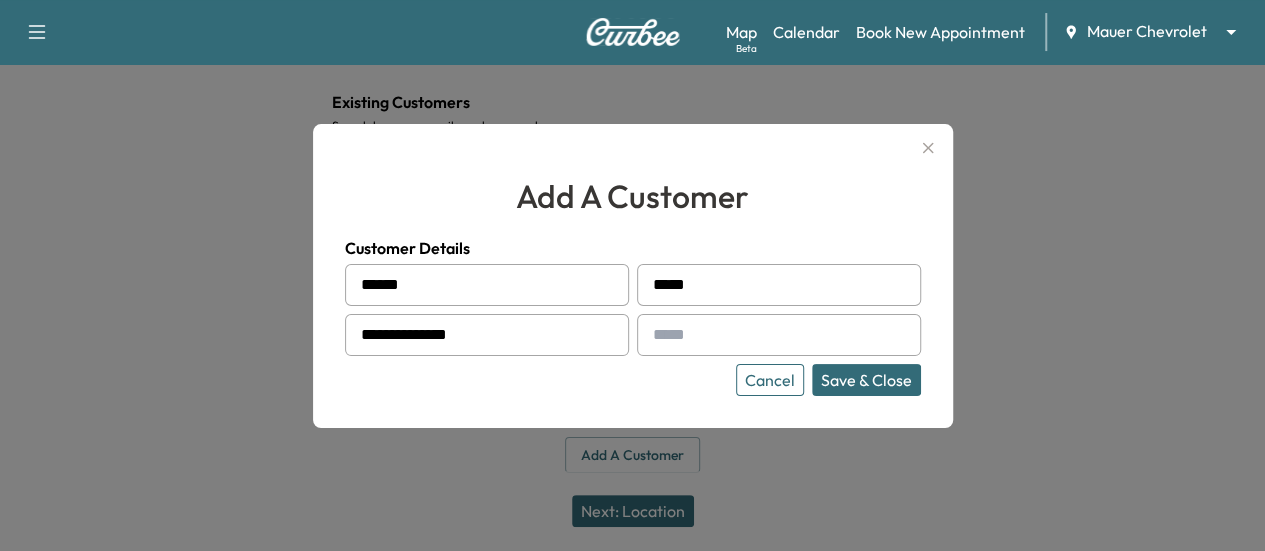 type on "**********" 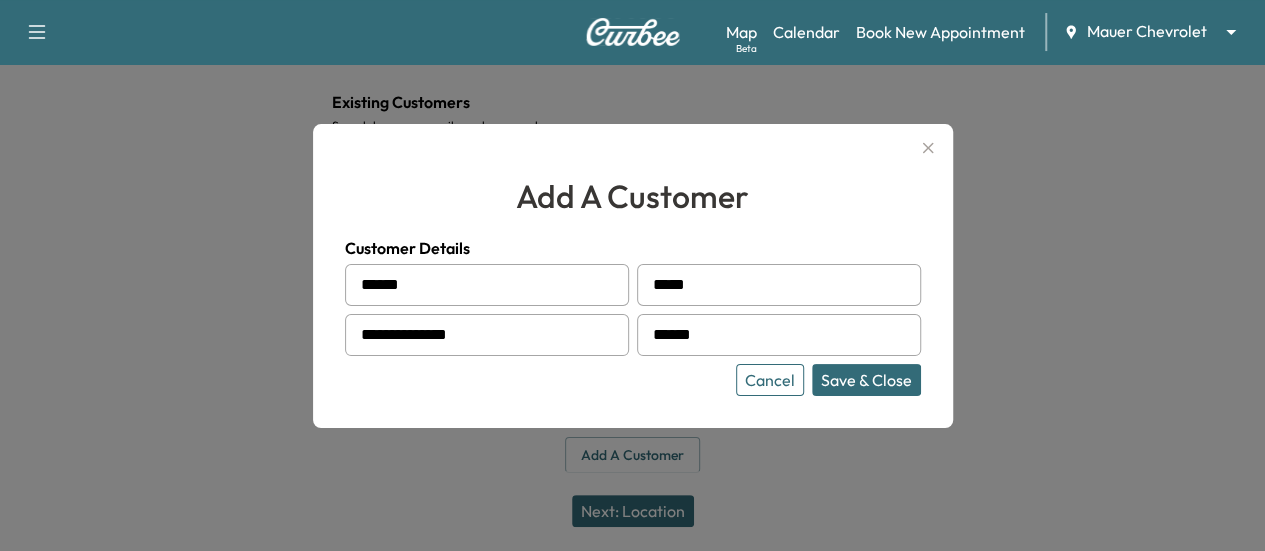 type on "**********" 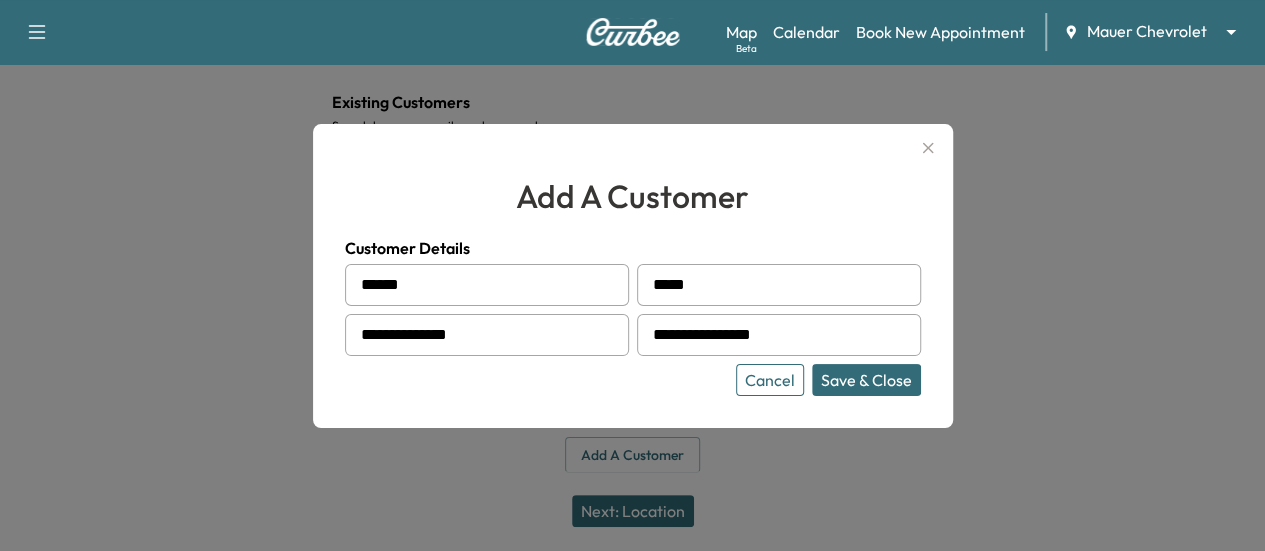 click on "Save & Close" at bounding box center [866, 380] 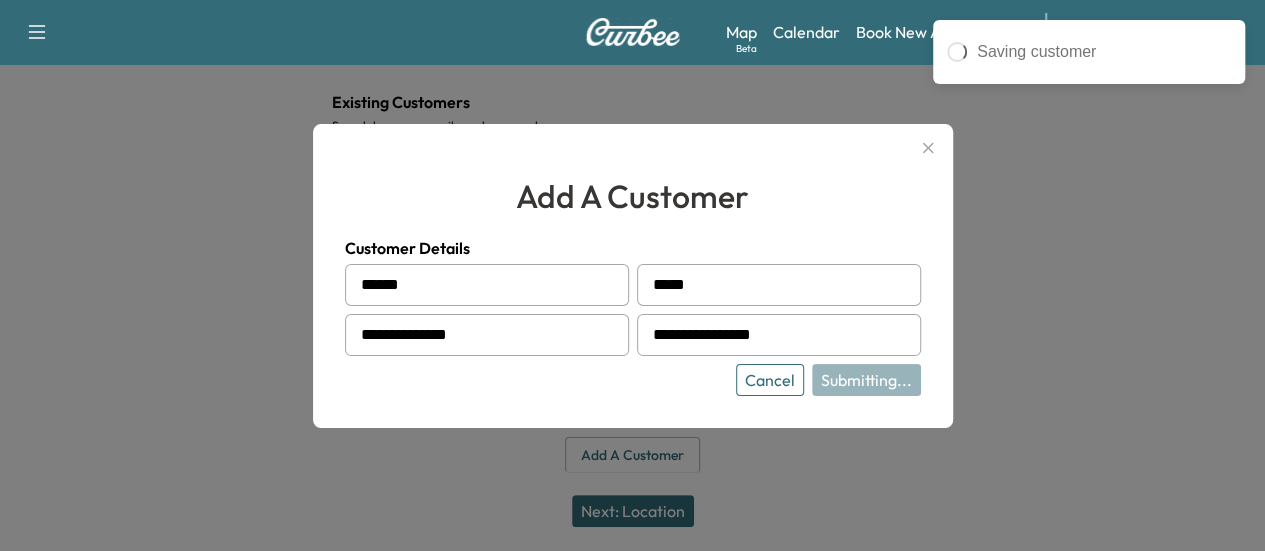 type on "**********" 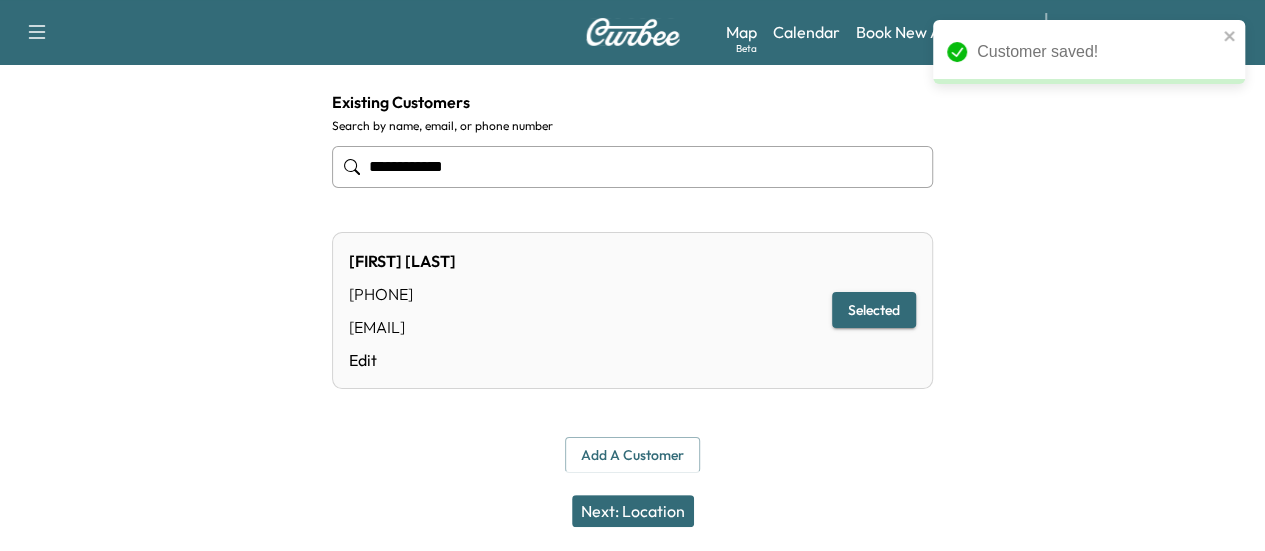 click on "Next: Location" at bounding box center [633, 511] 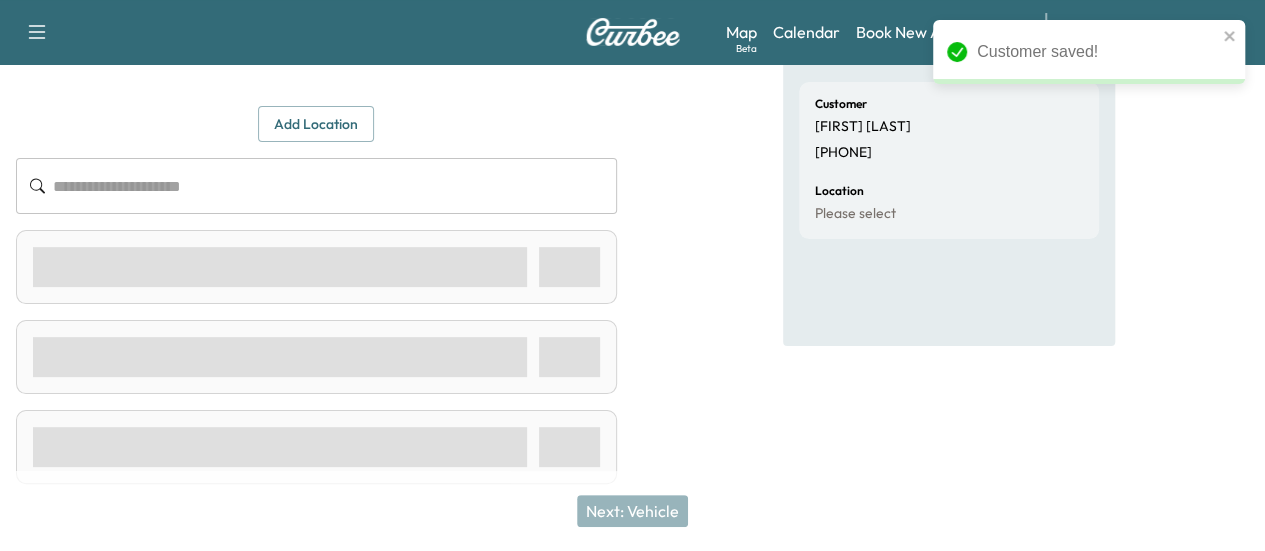 scroll, scrollTop: 138, scrollLeft: 0, axis: vertical 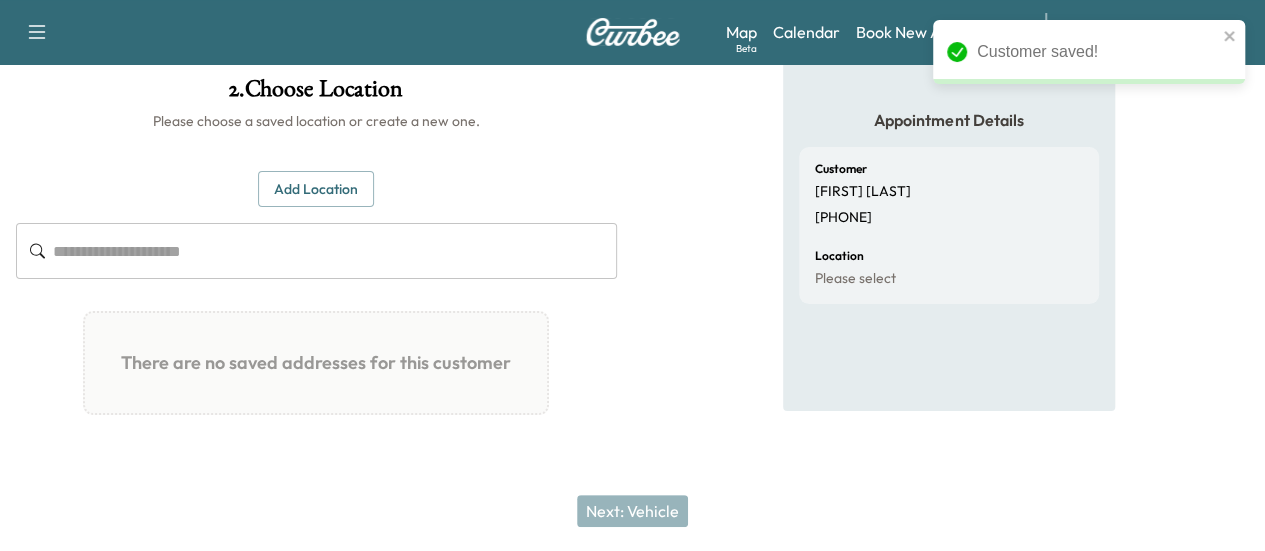 click at bounding box center [335, 251] 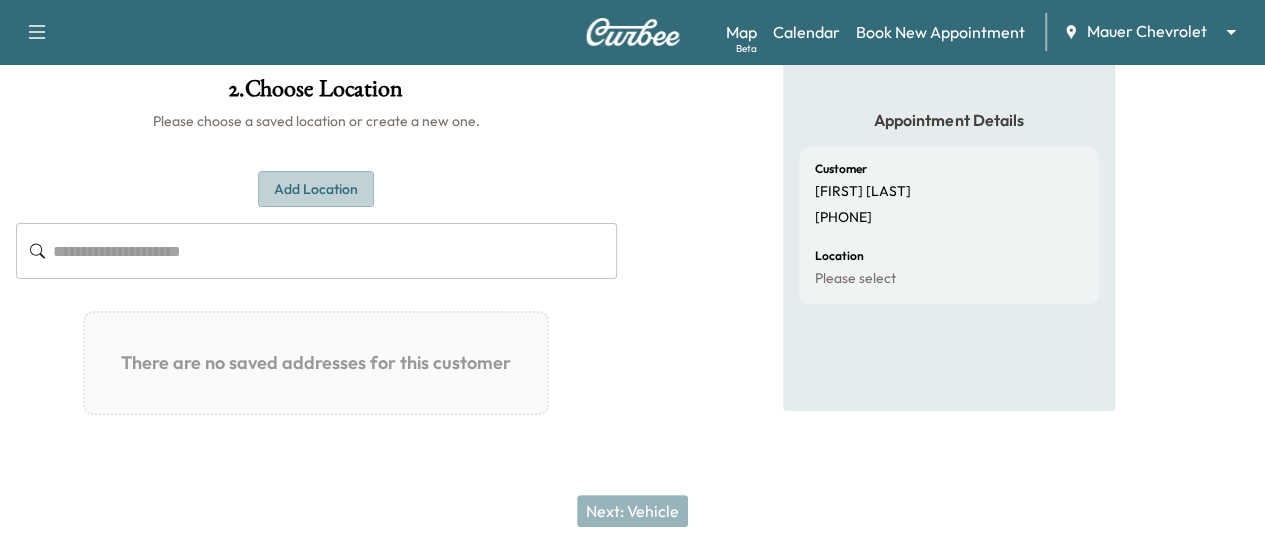 click on "Add Location" at bounding box center [316, 189] 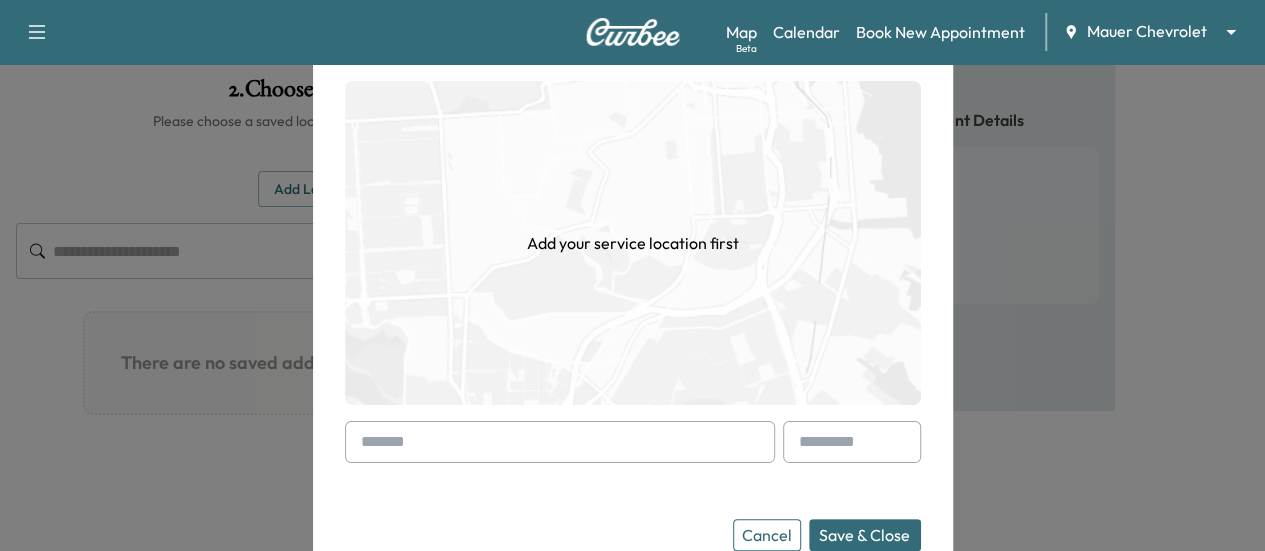 click at bounding box center [560, 442] 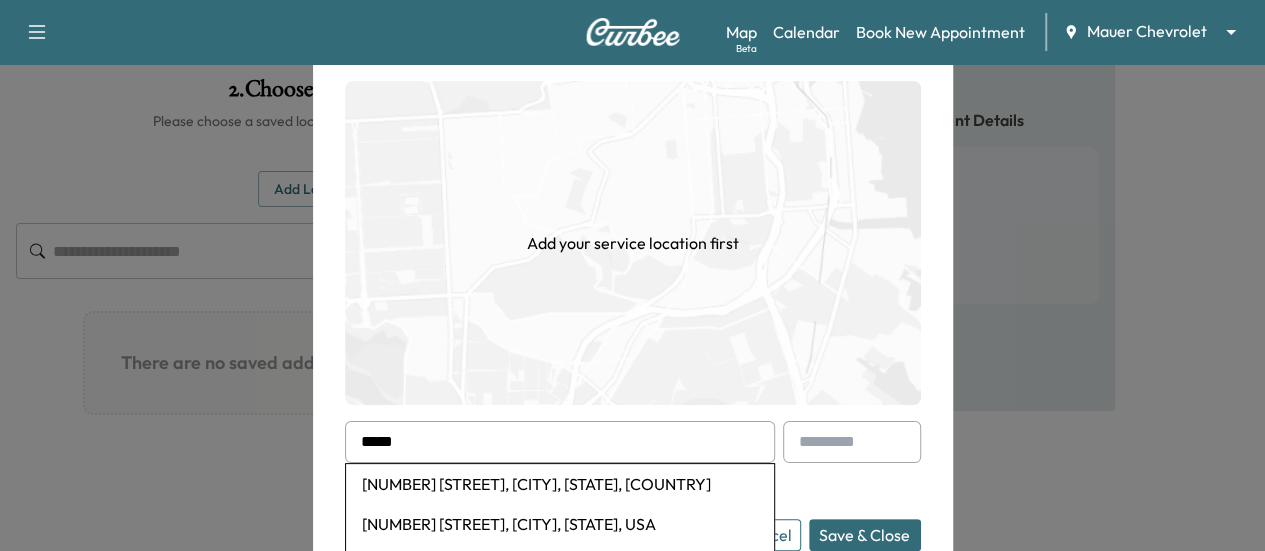 click on "[NUMBER] [STREET], [CITY], [STATE], [COUNTRY]" at bounding box center [560, 484] 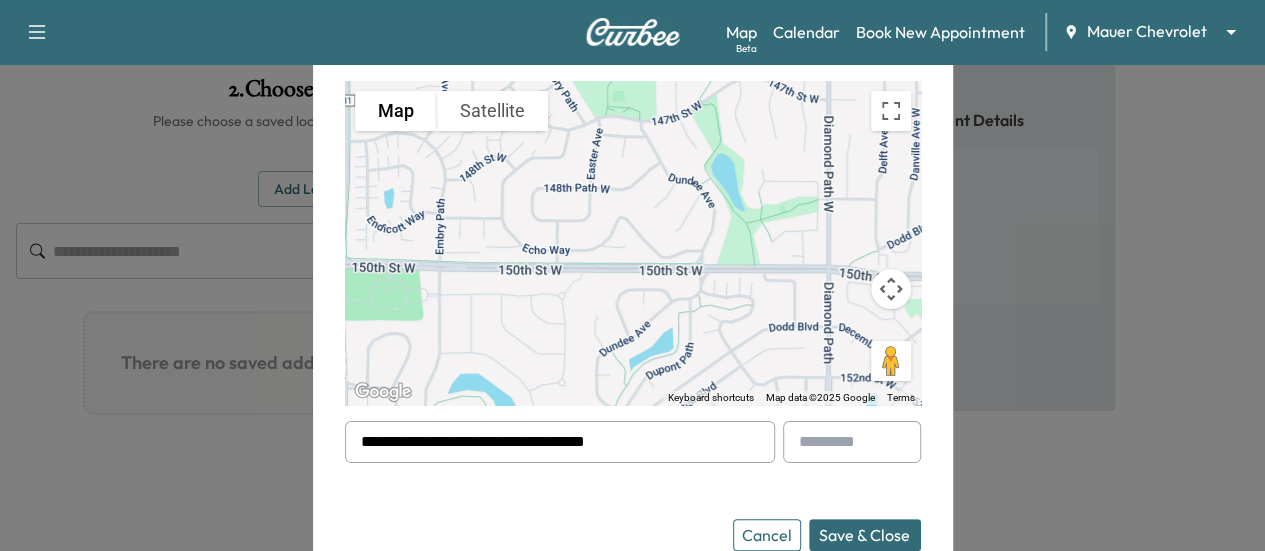 click on "Save & Close" at bounding box center [865, 535] 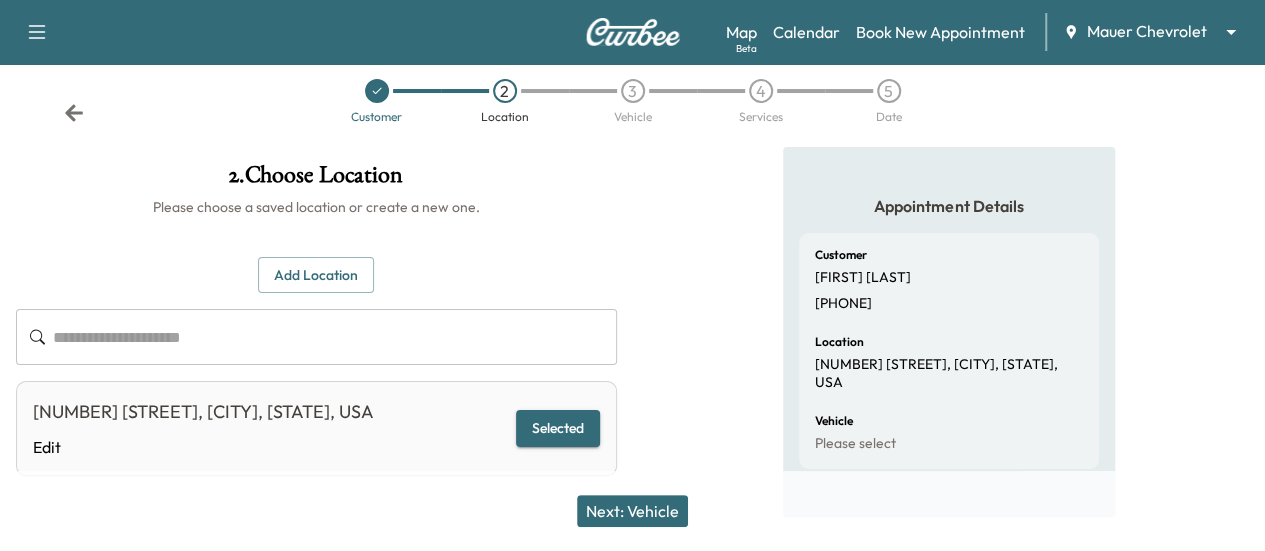 scroll, scrollTop: 0, scrollLeft: 0, axis: both 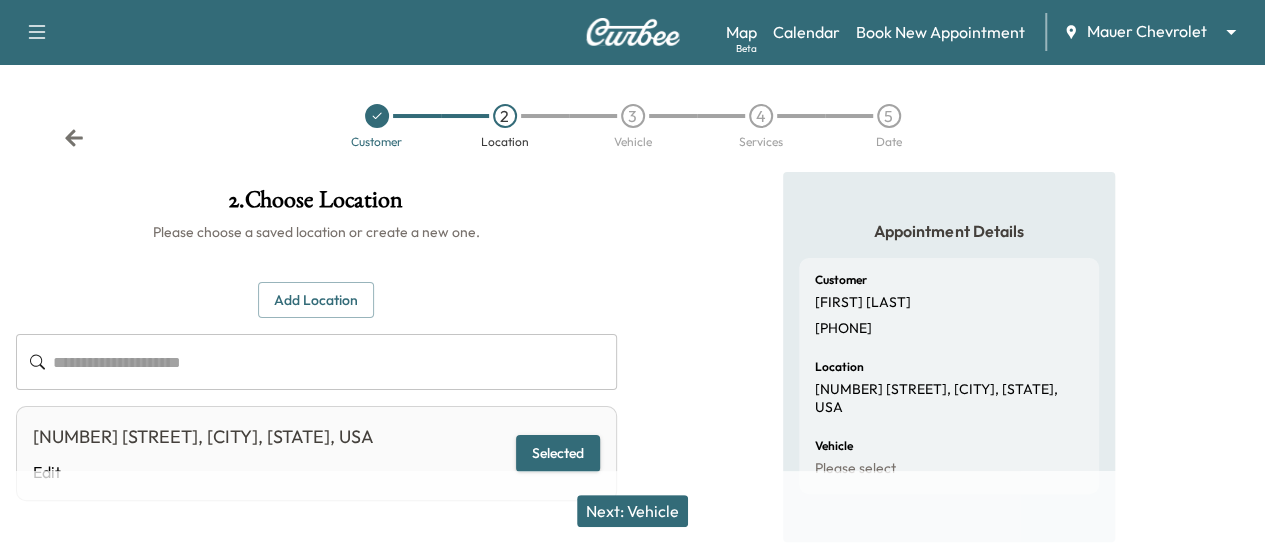 click 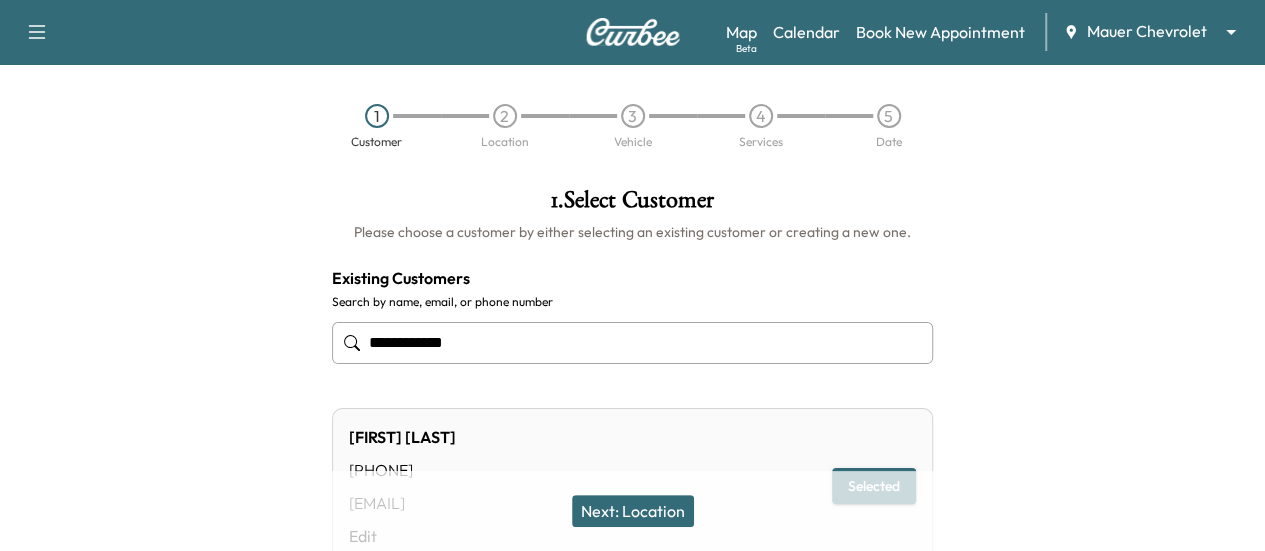 click on "1 Customer 2 Location 3 Vehicle 4 Services 5 Date" at bounding box center (632, 126) 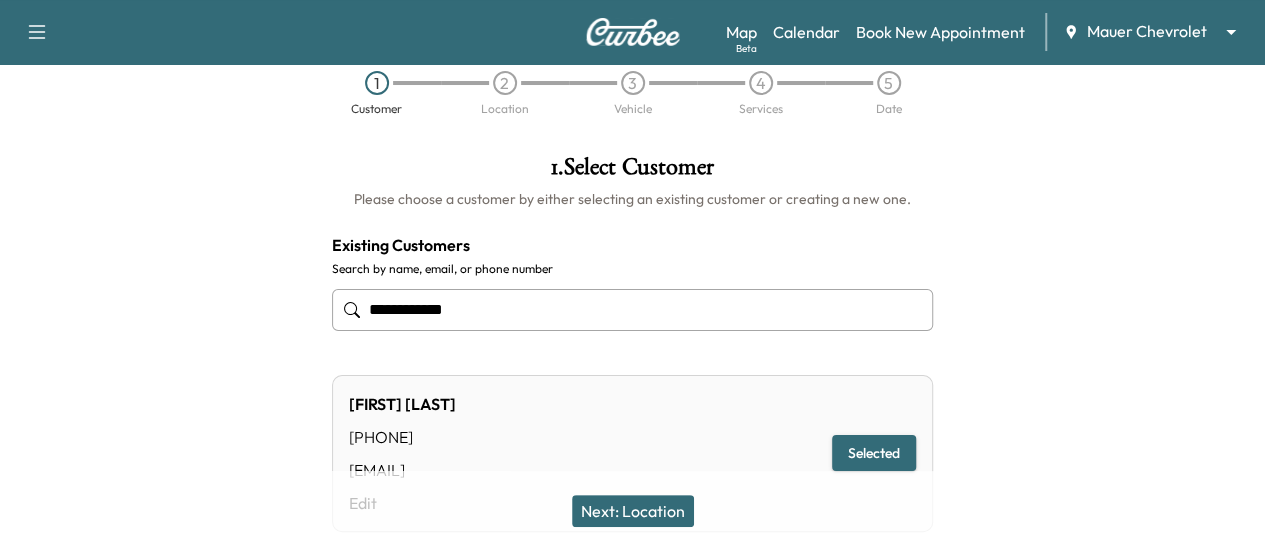 scroll, scrollTop: 34, scrollLeft: 0, axis: vertical 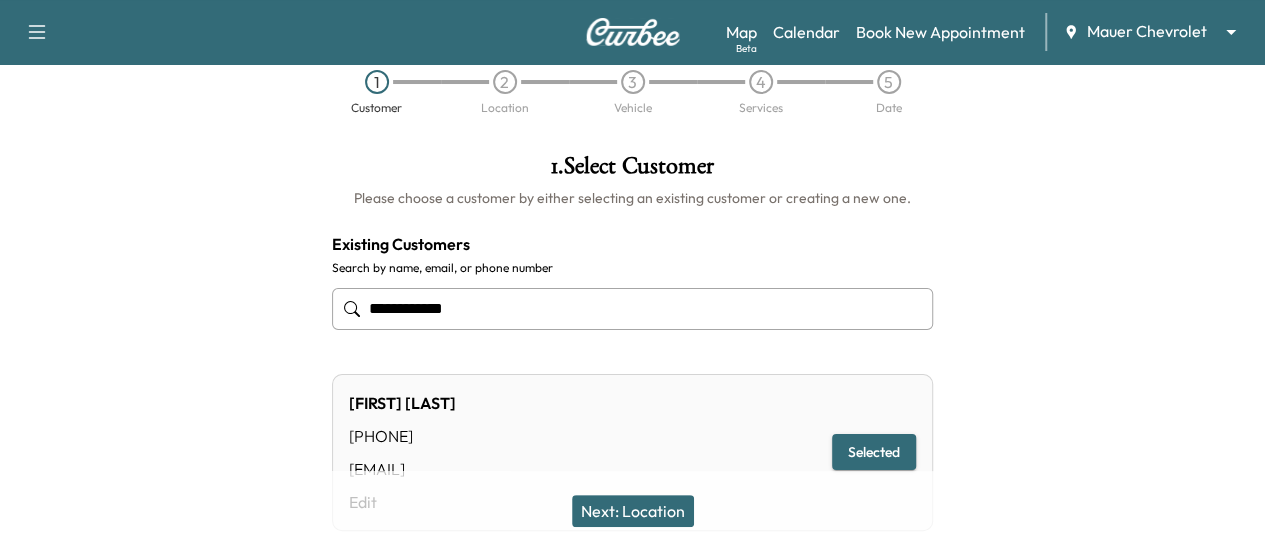 click on "**********" at bounding box center [632, 309] 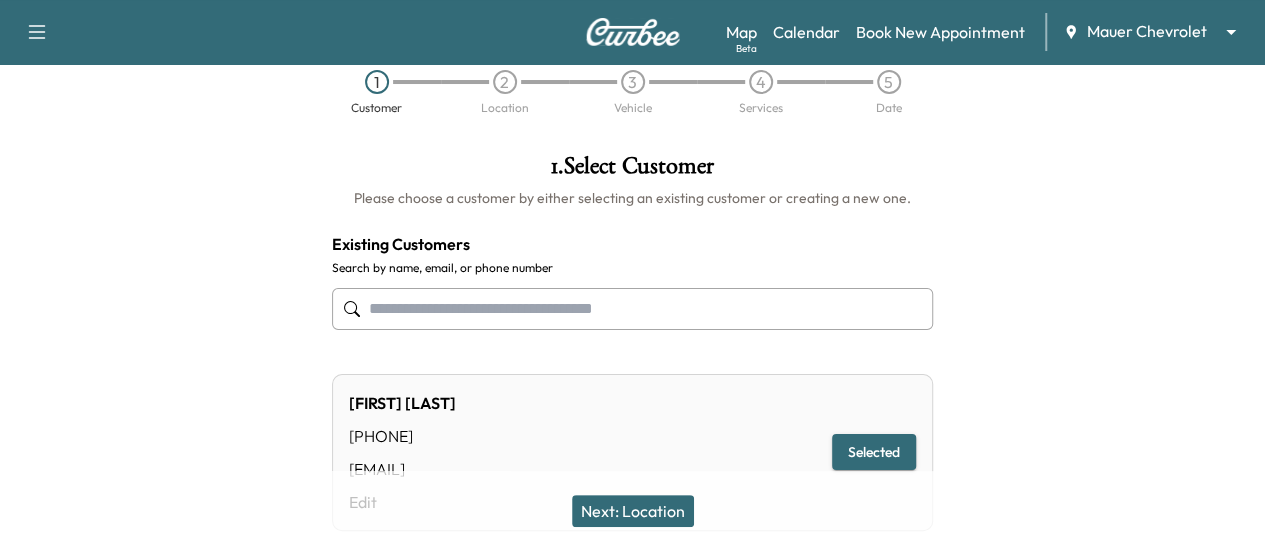 click at bounding box center (632, 309) 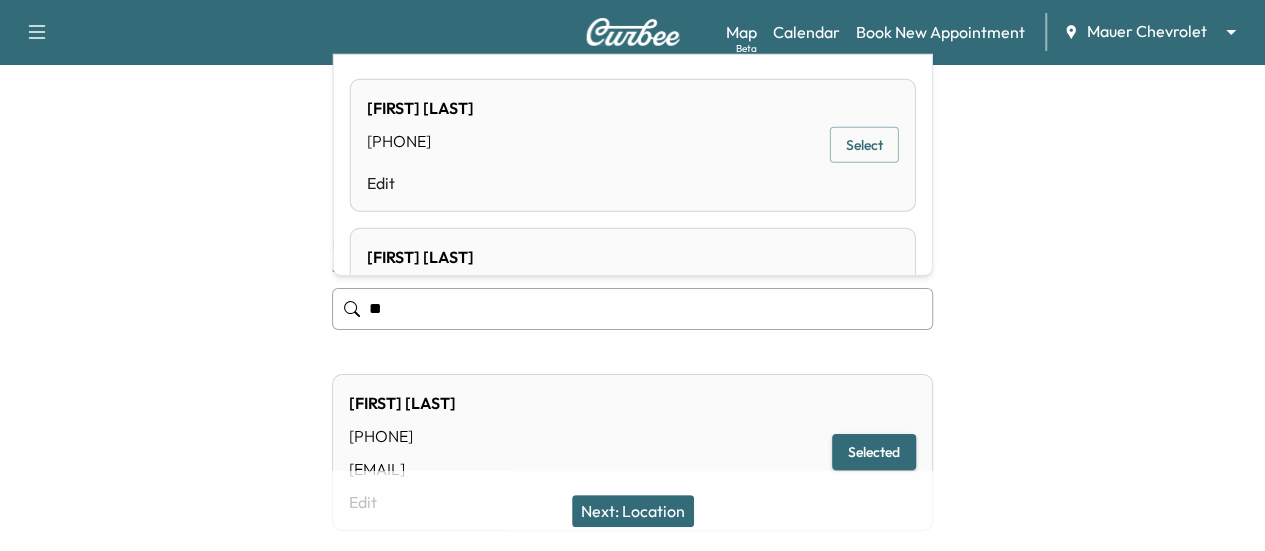 type on "*" 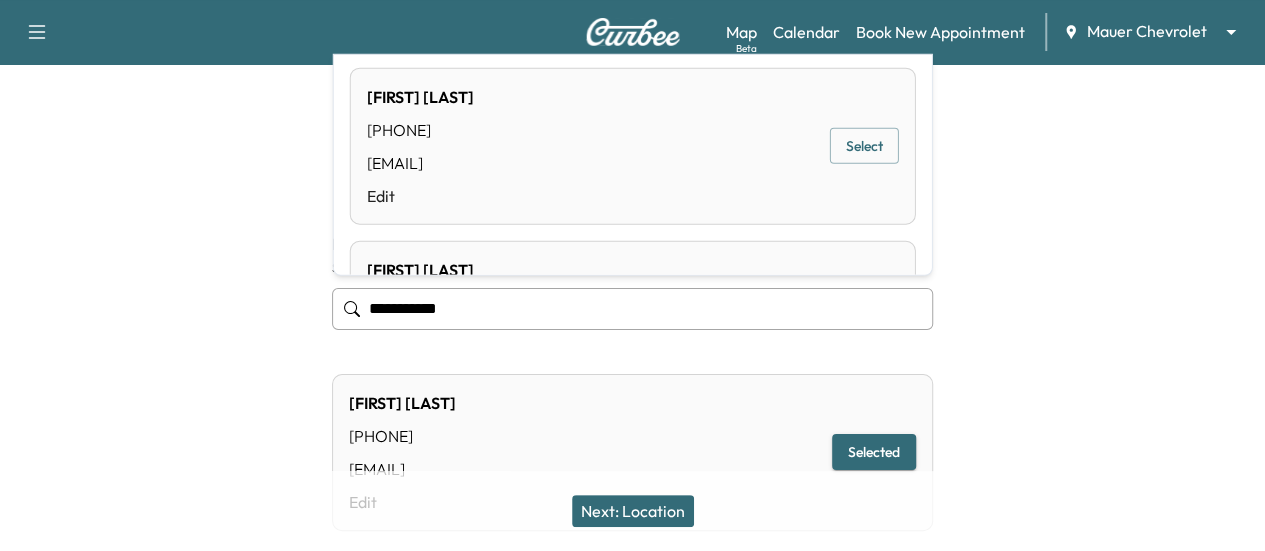scroll, scrollTop: 12, scrollLeft: 0, axis: vertical 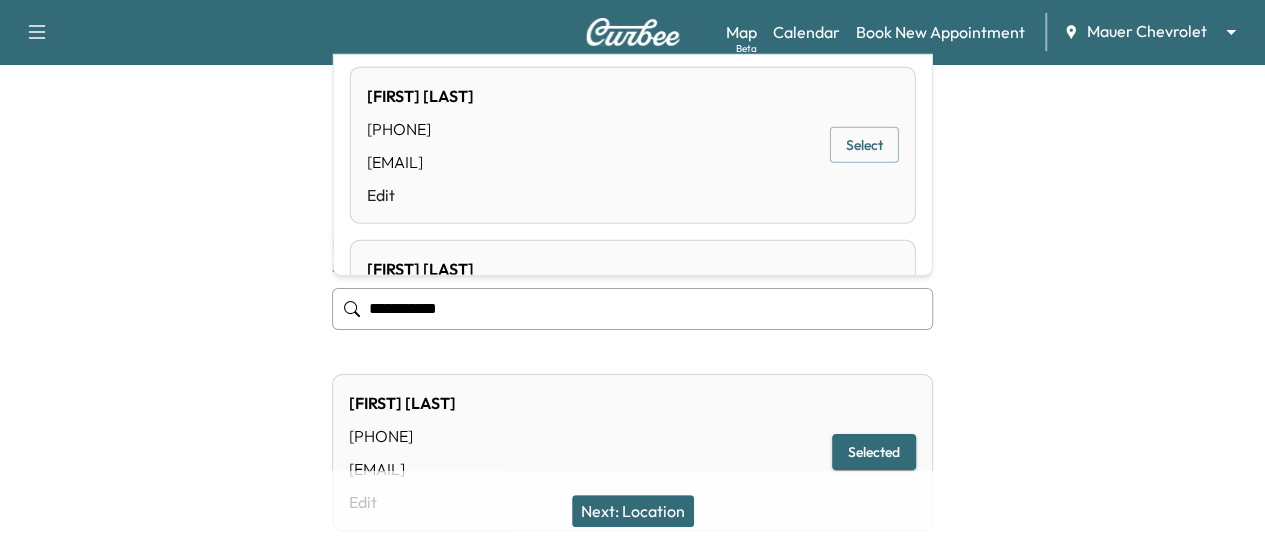 click on "Select" at bounding box center (864, 145) 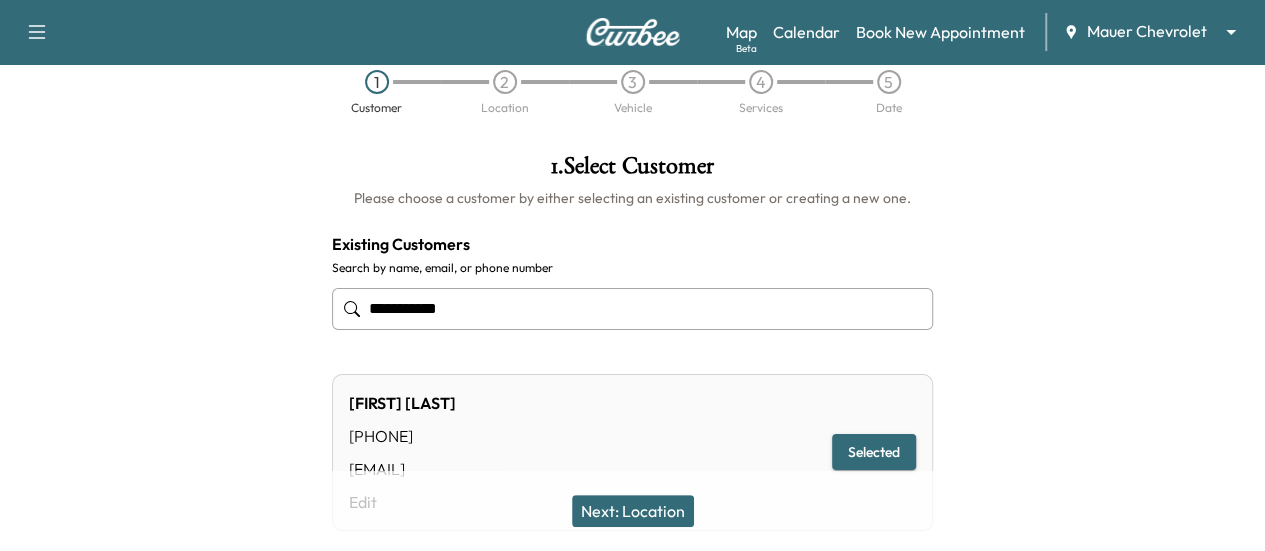 type on "**********" 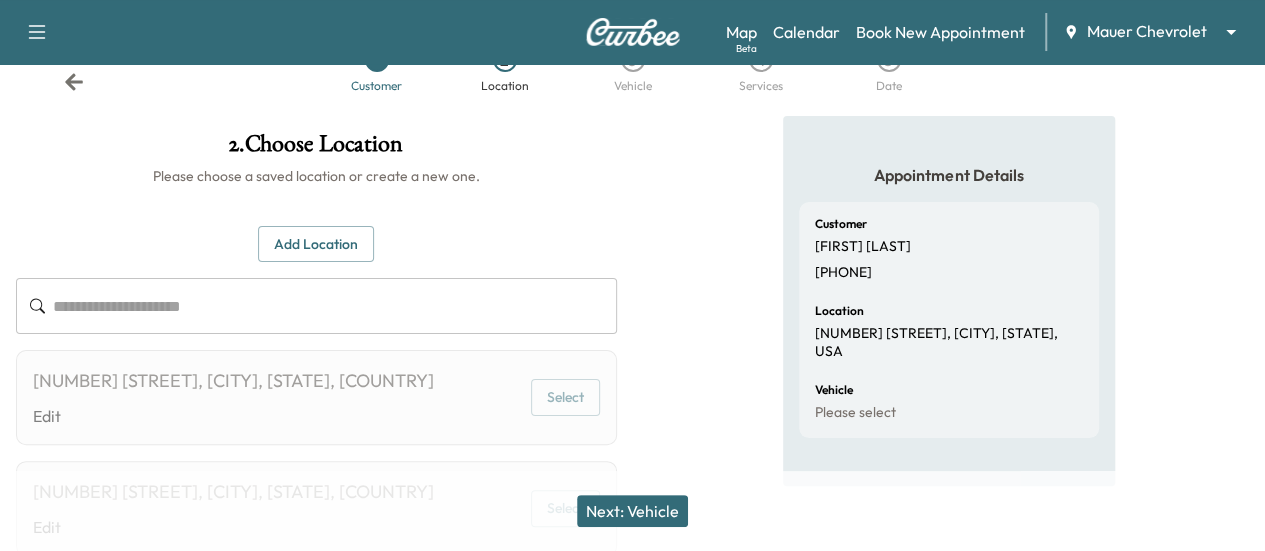 scroll, scrollTop: 58, scrollLeft: 0, axis: vertical 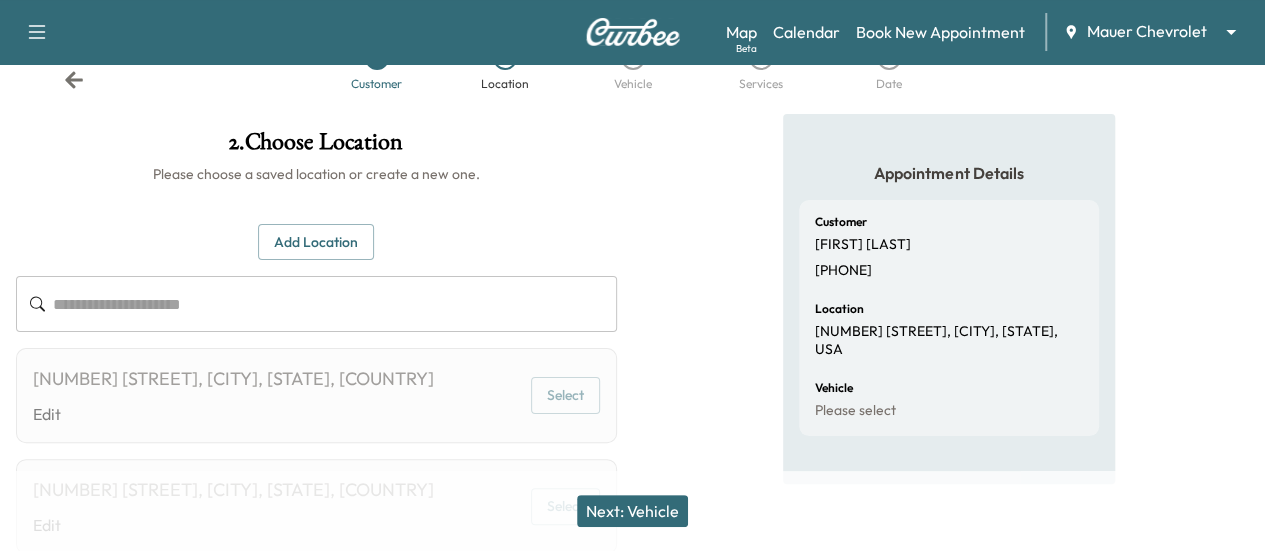 click at bounding box center [335, 304] 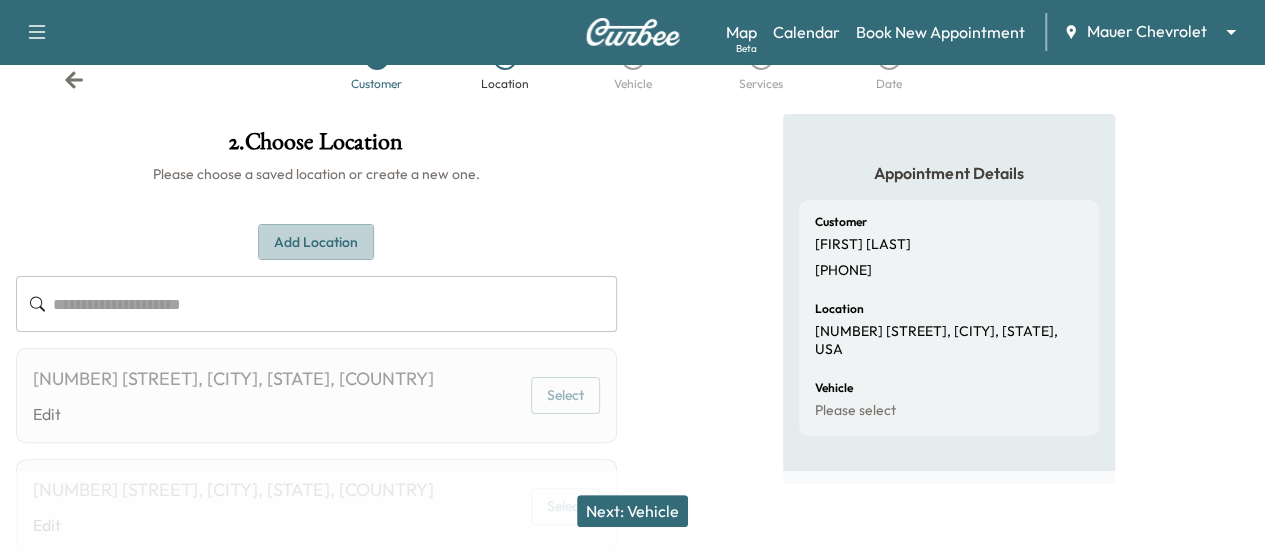 click on "Add Location" at bounding box center (316, 242) 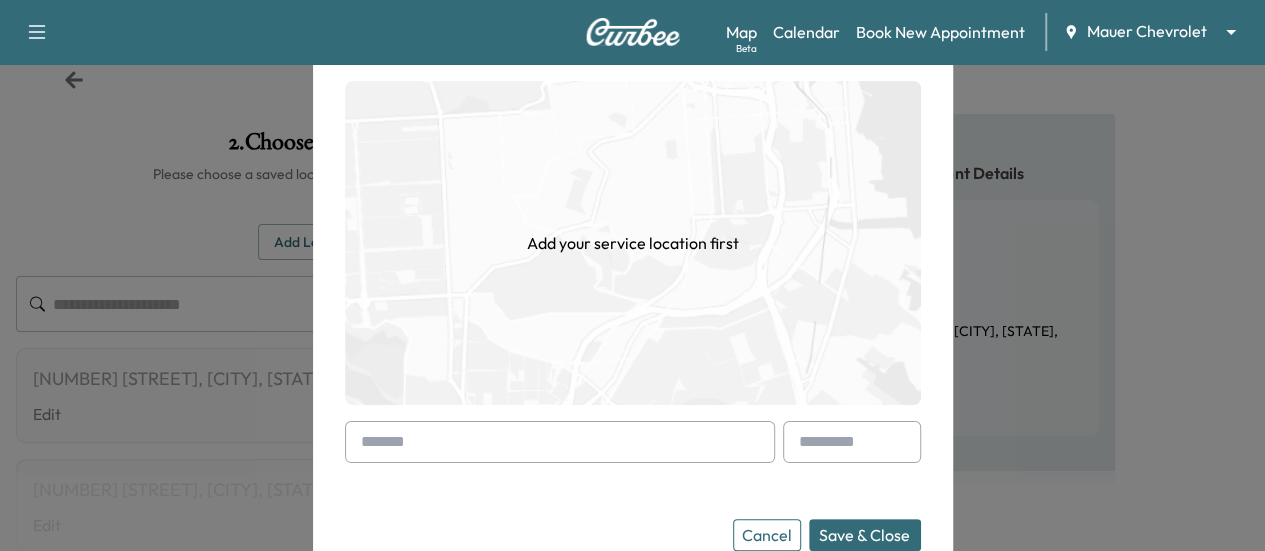 type 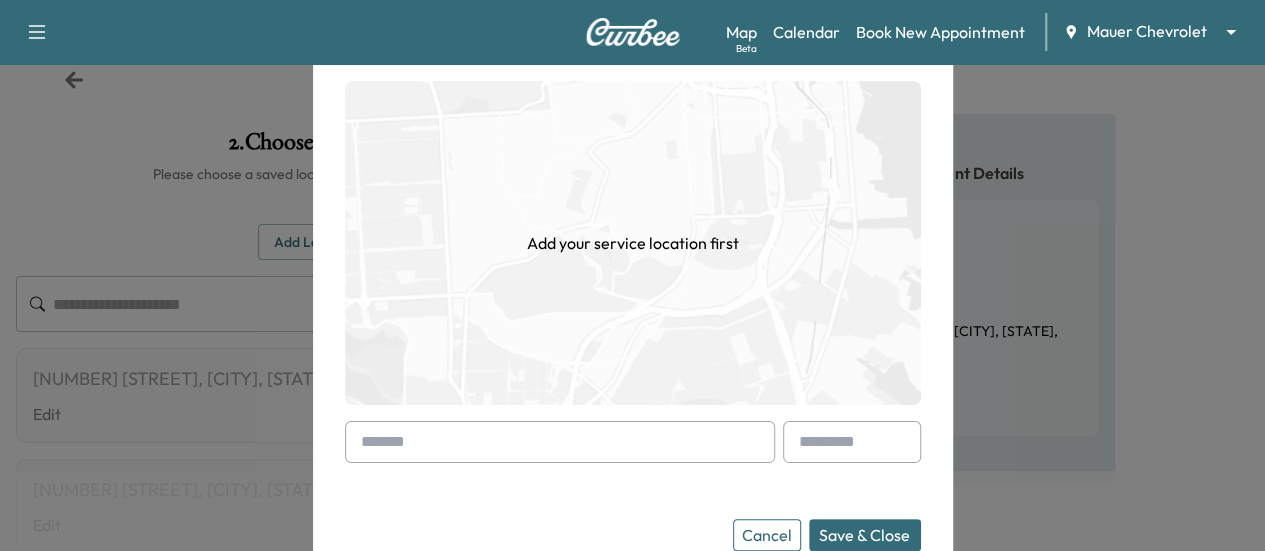click at bounding box center [560, 442] 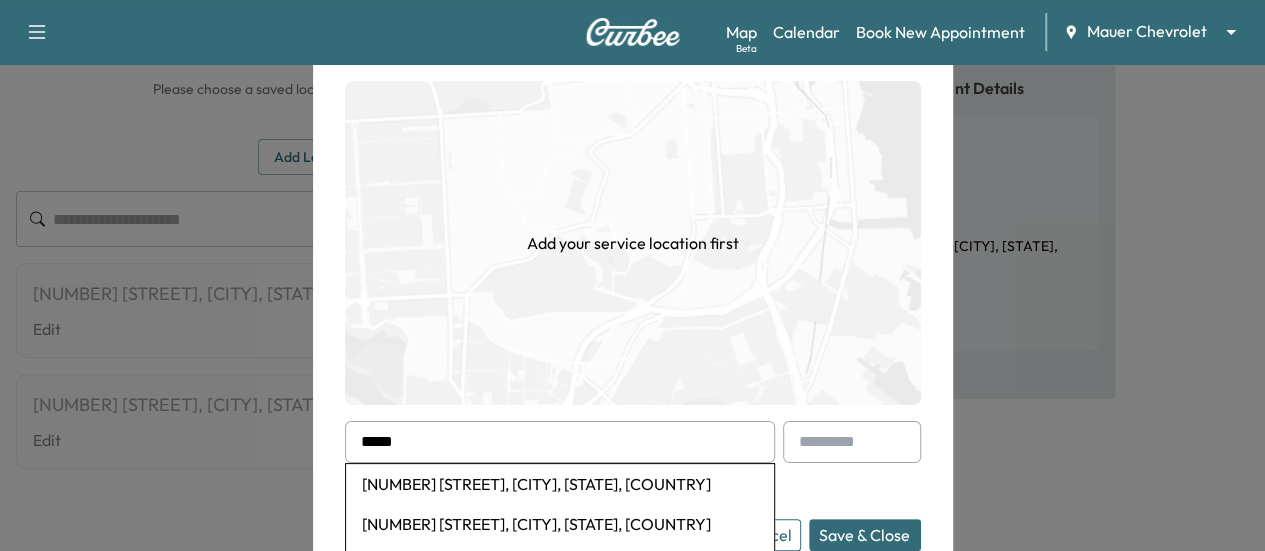 scroll, scrollTop: 234, scrollLeft: 0, axis: vertical 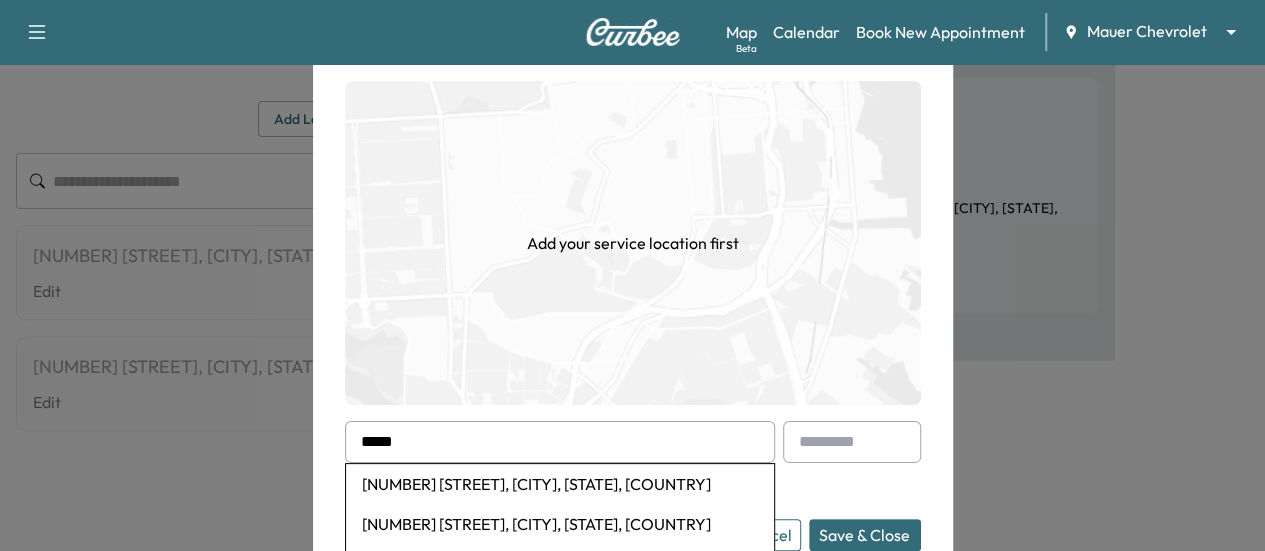 click at bounding box center [632, 275] 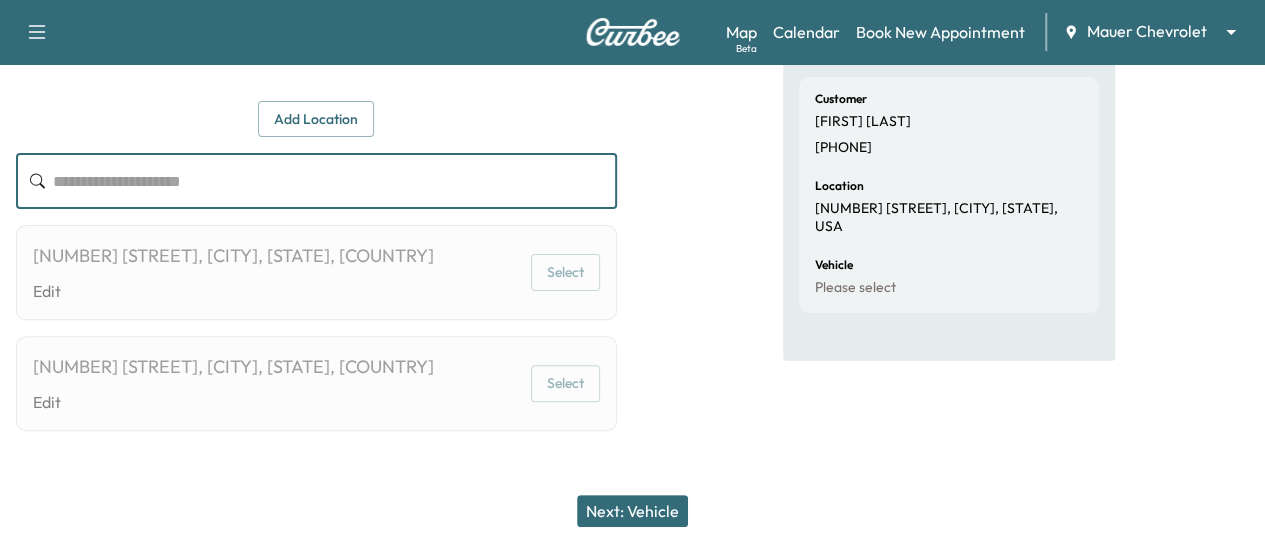 click at bounding box center [335, 181] 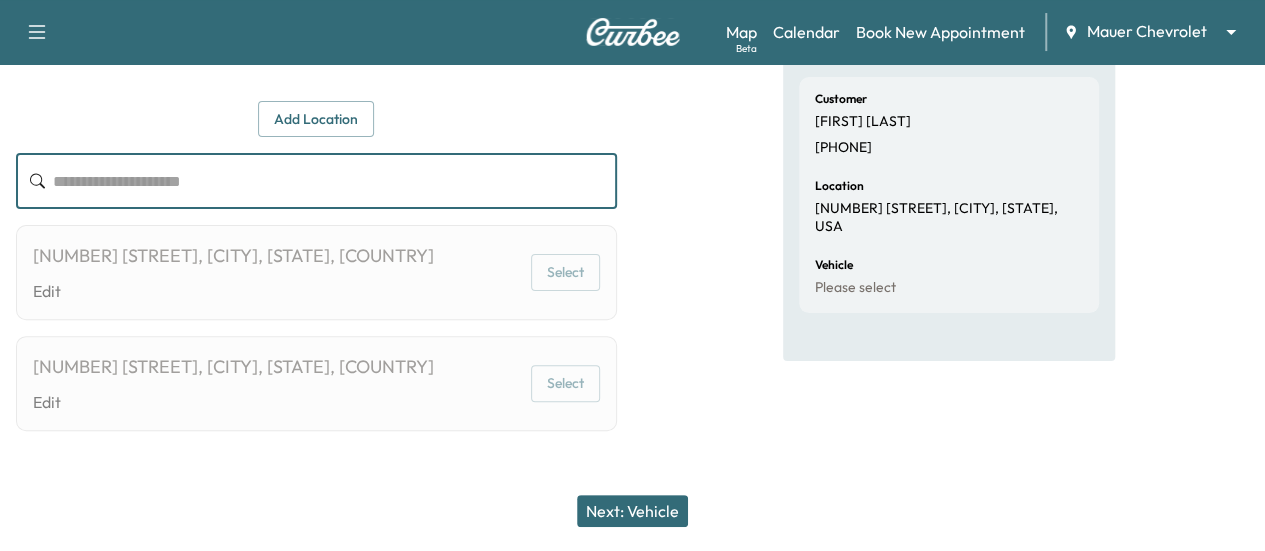 click on "Support Log Out Map Beta Calendar Book New Appointment Mauer Chevrolet ******** ​" at bounding box center [632, 32] 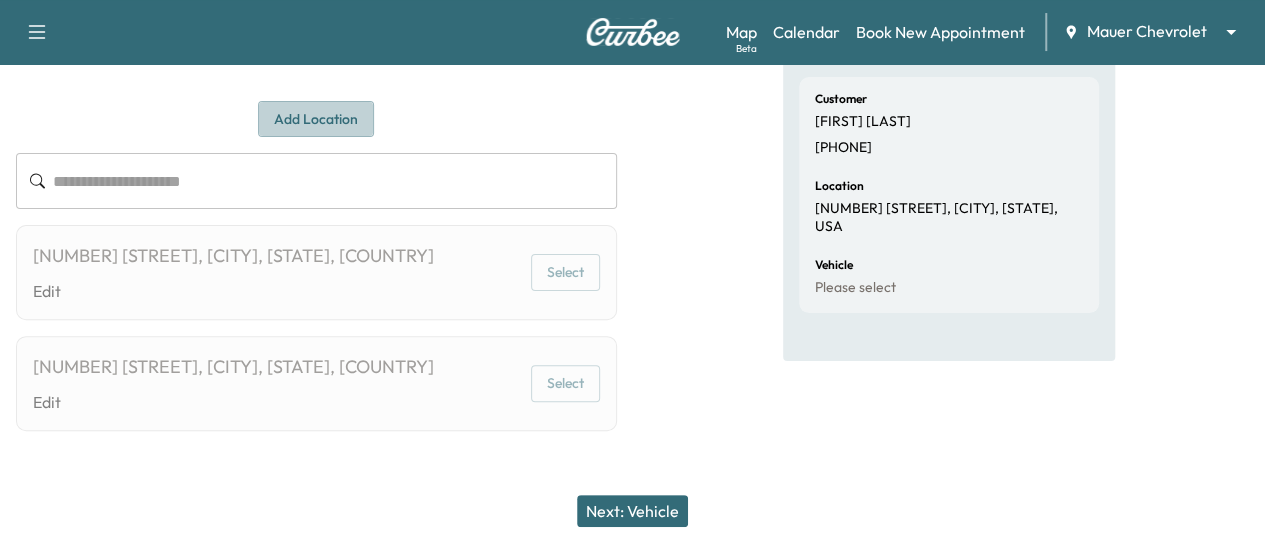 click on "Add Location" at bounding box center [316, 119] 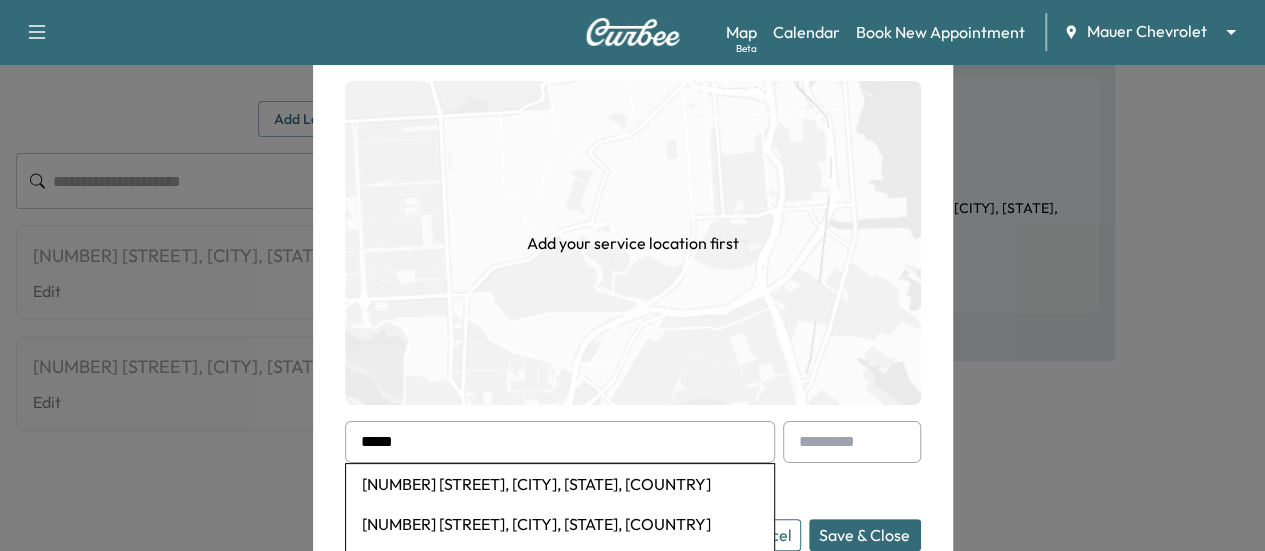 click on "Add Location" at bounding box center [316, 119] 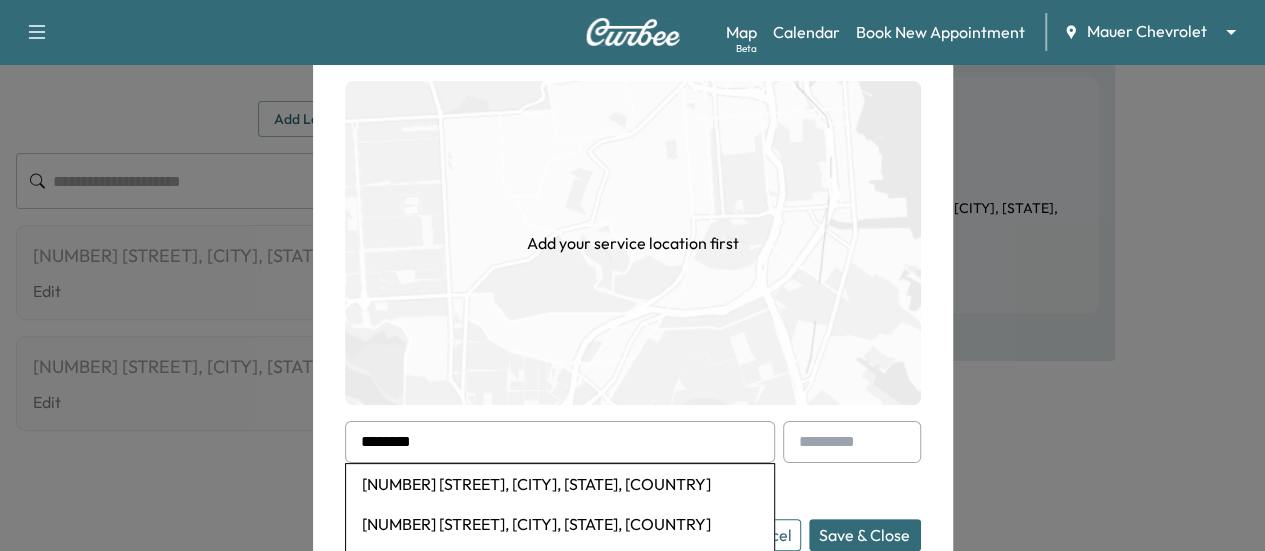 scroll, scrollTop: 234, scrollLeft: 0, axis: vertical 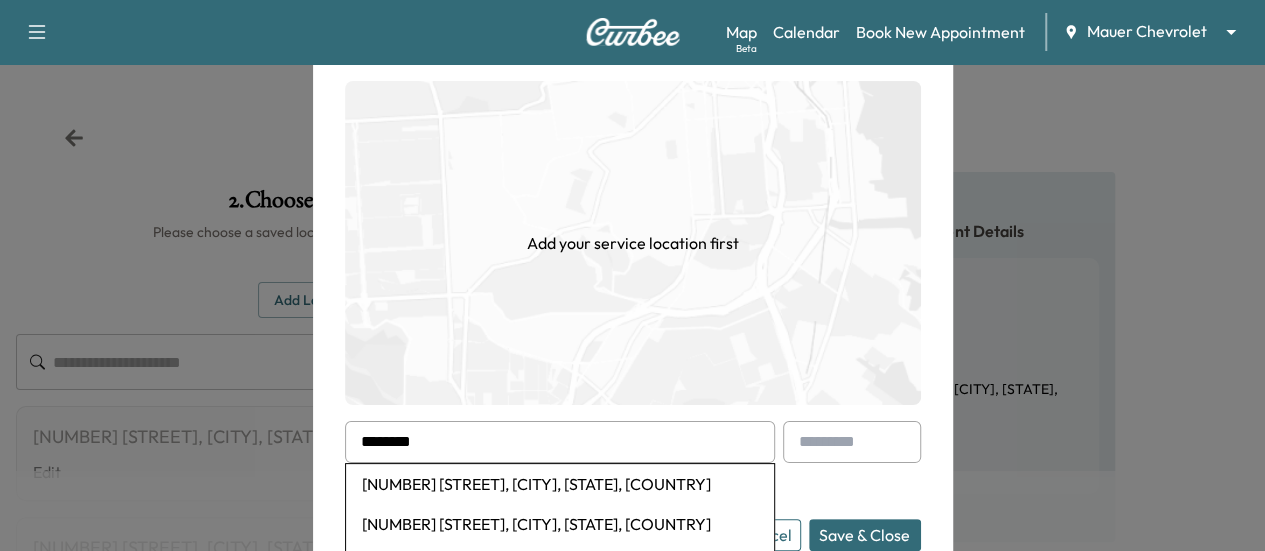 click at bounding box center (632, 275) 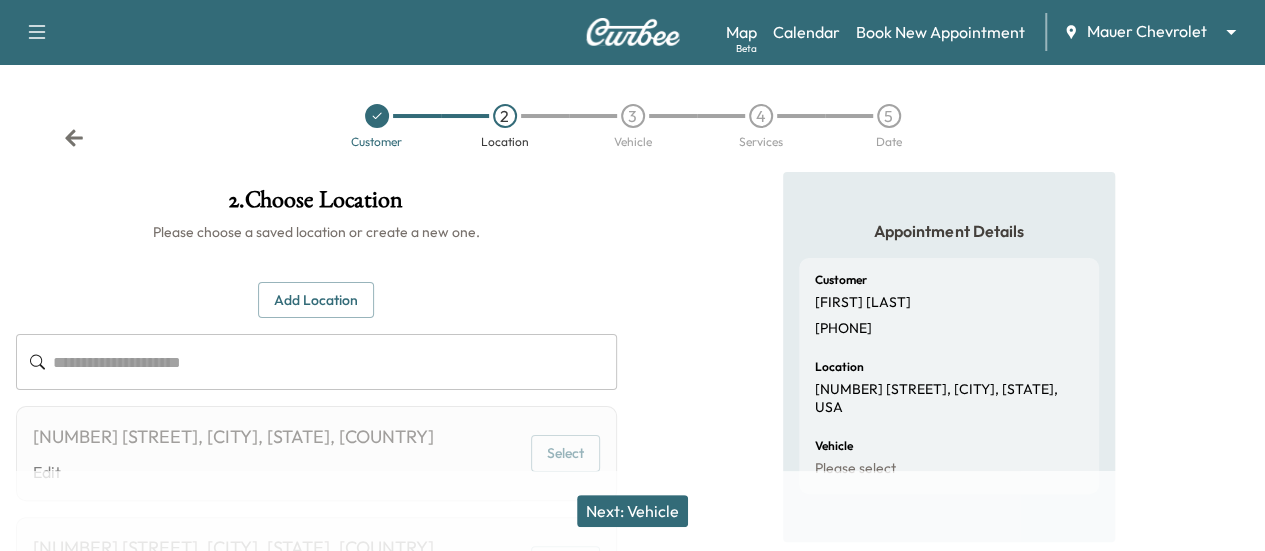 click 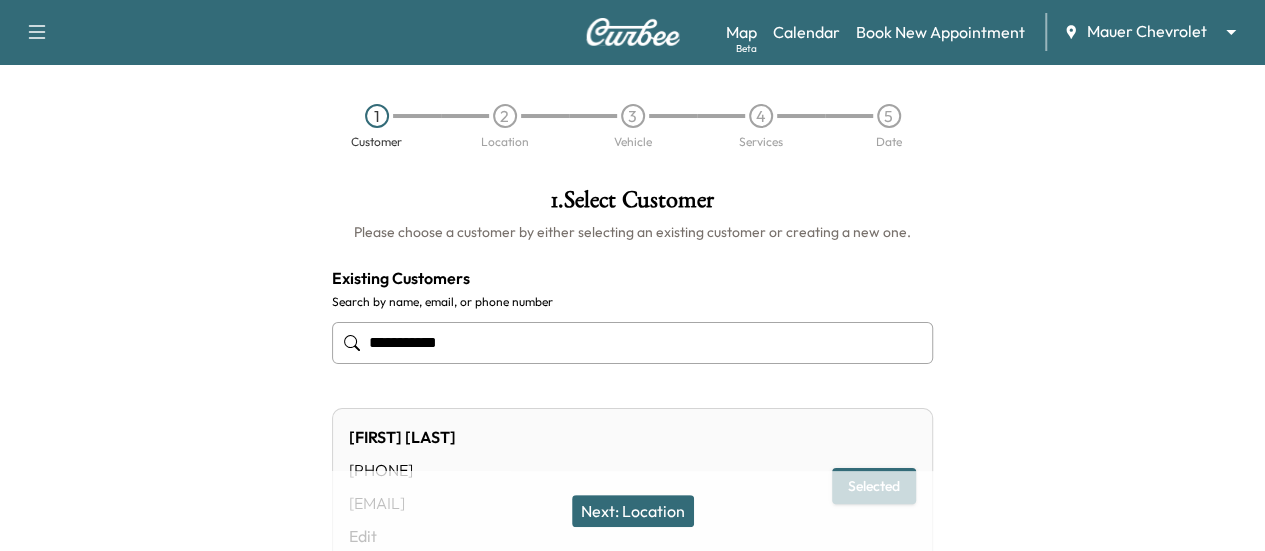 click on "1 Customer 2 Location 3 Vehicle 4 Services 5 Date" at bounding box center [632, 126] 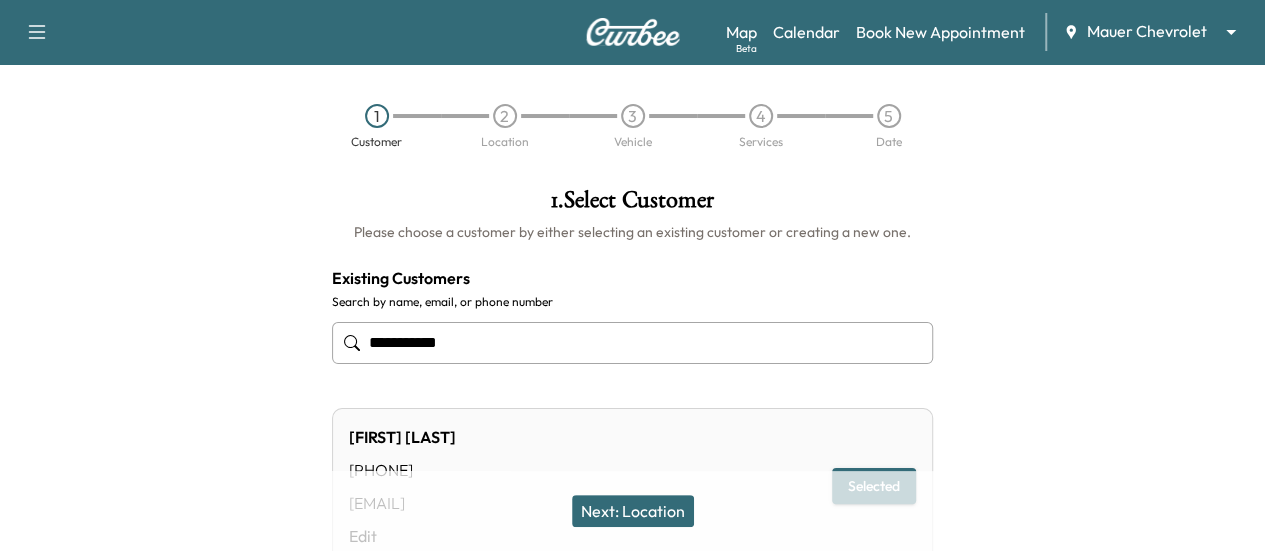 click on "**********" at bounding box center [632, 343] 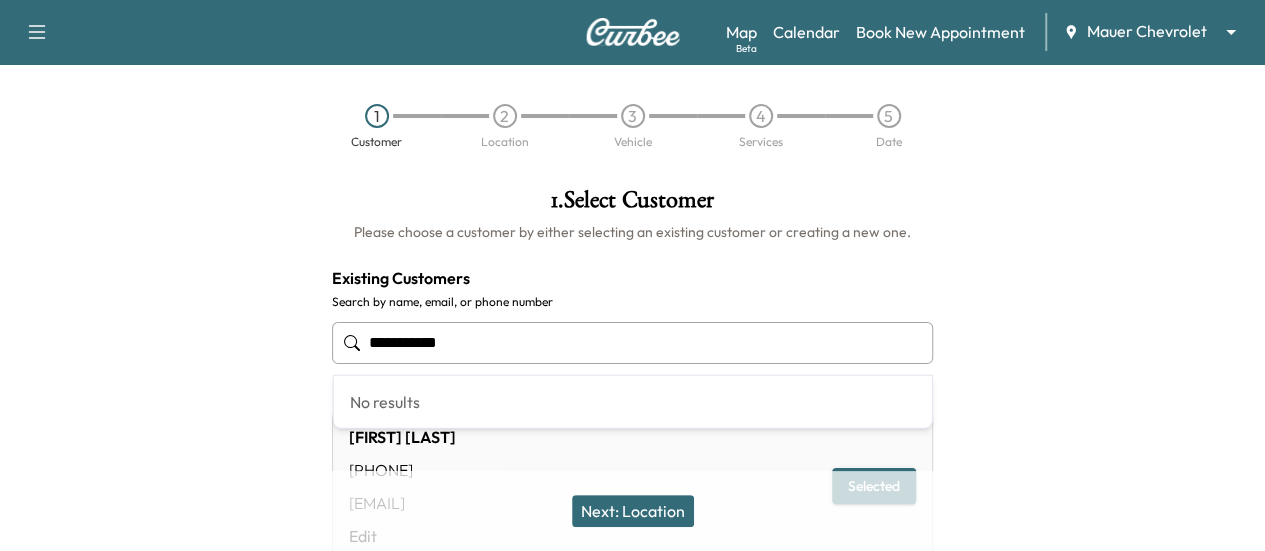 click on "**********" at bounding box center (632, 343) 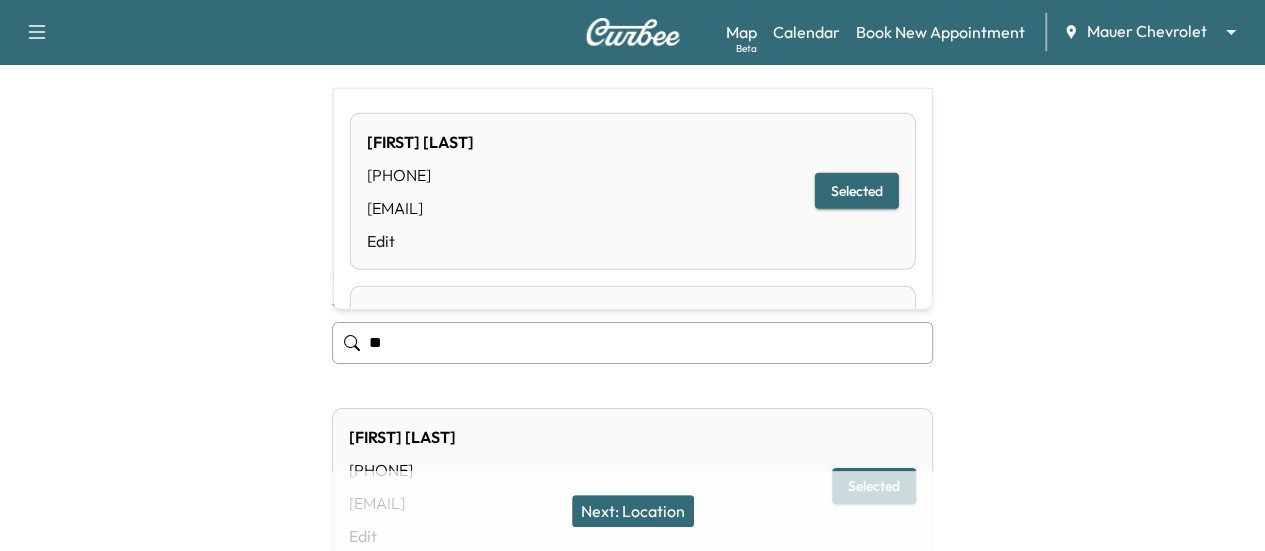 type on "*" 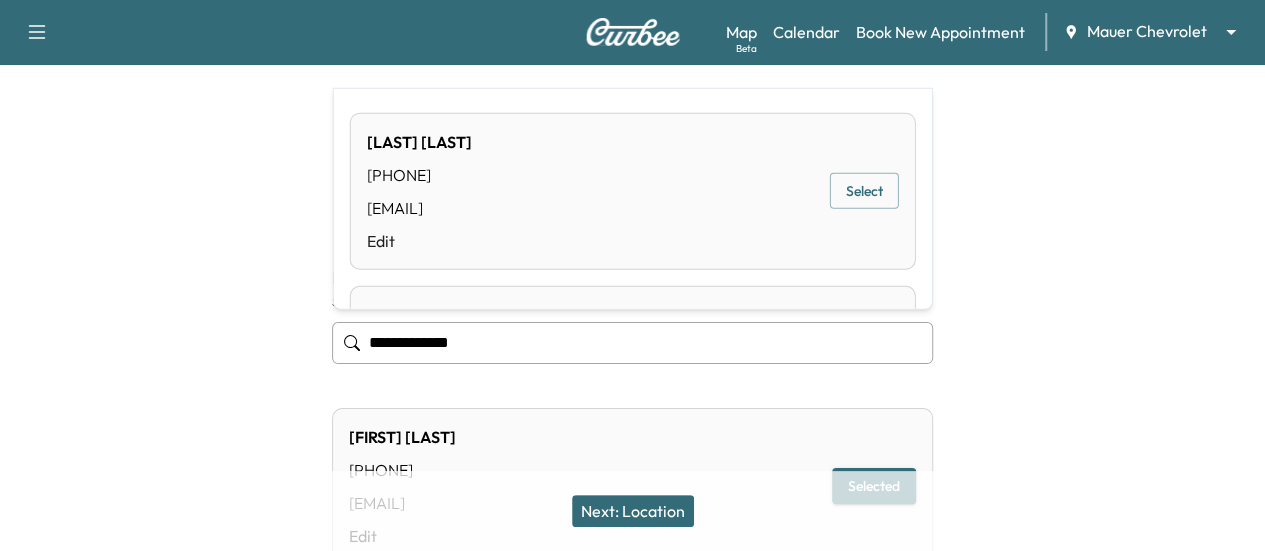 click on "Select" at bounding box center (864, 191) 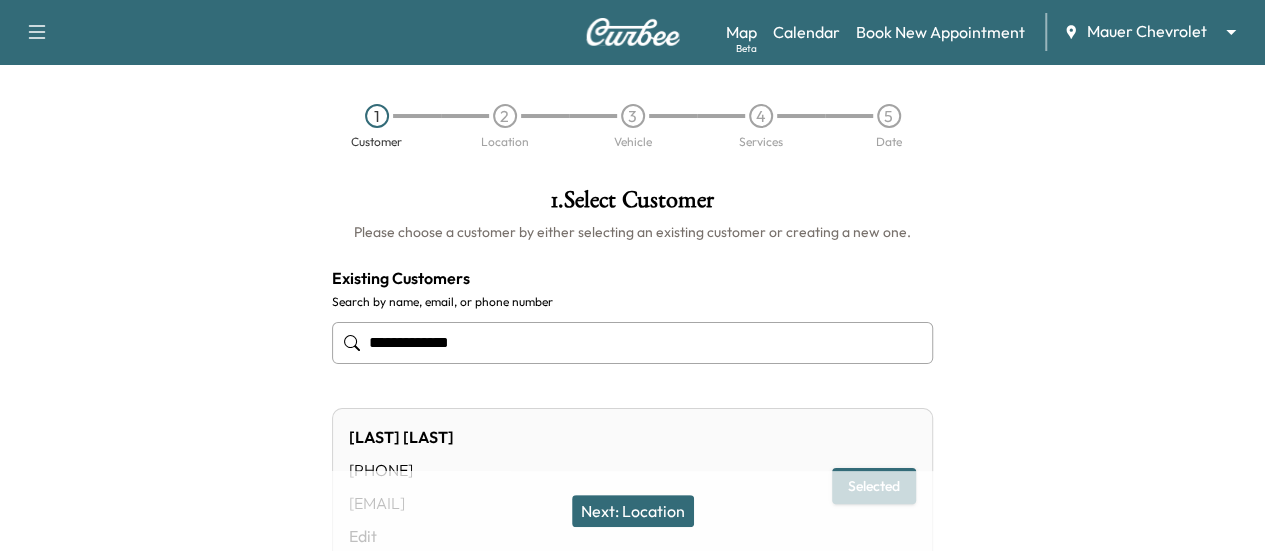 scroll, scrollTop: 176, scrollLeft: 0, axis: vertical 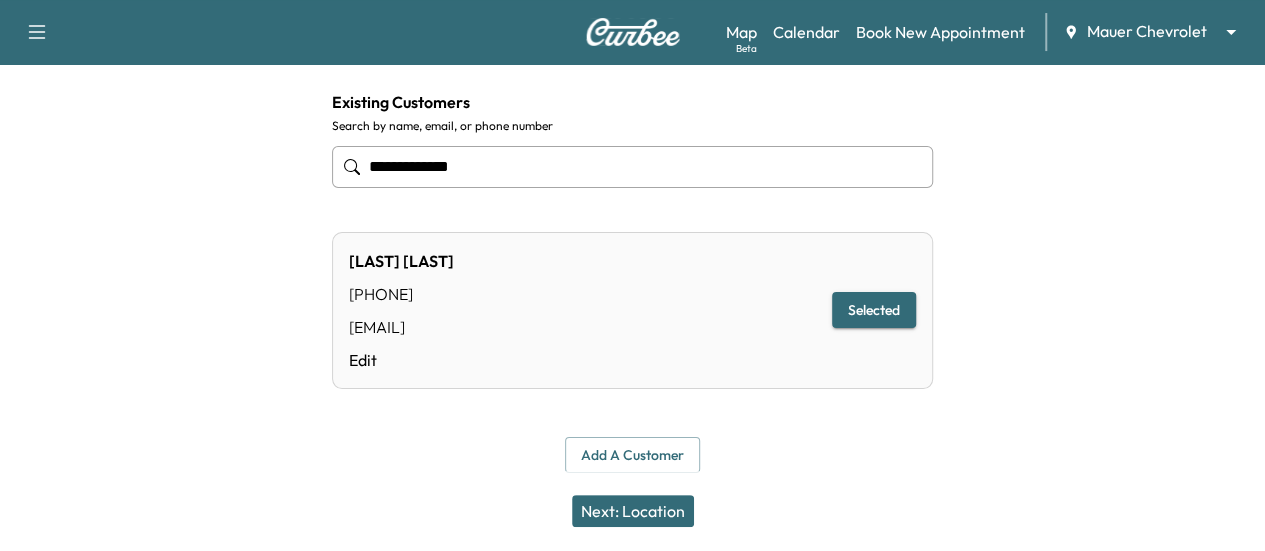 type on "**********" 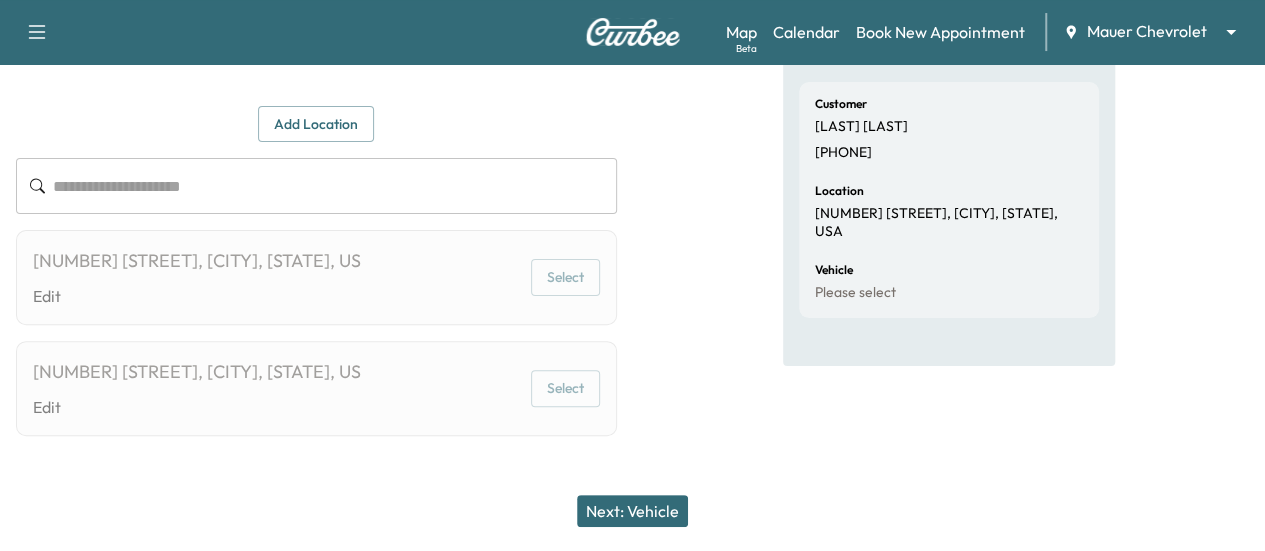 click on "Select" at bounding box center [565, 277] 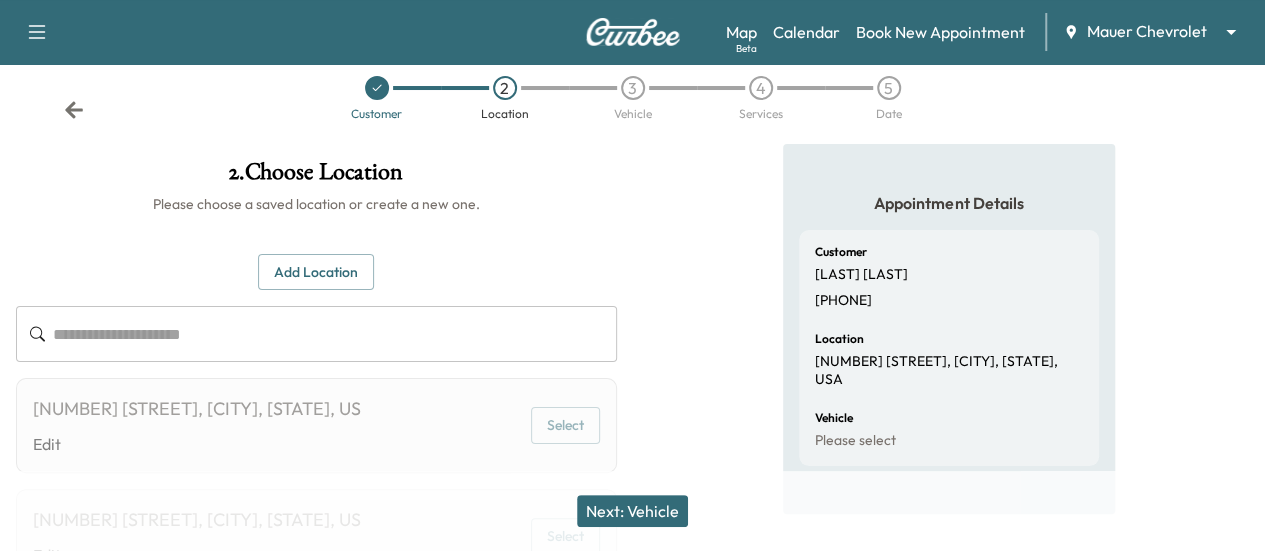 scroll, scrollTop: 0, scrollLeft: 0, axis: both 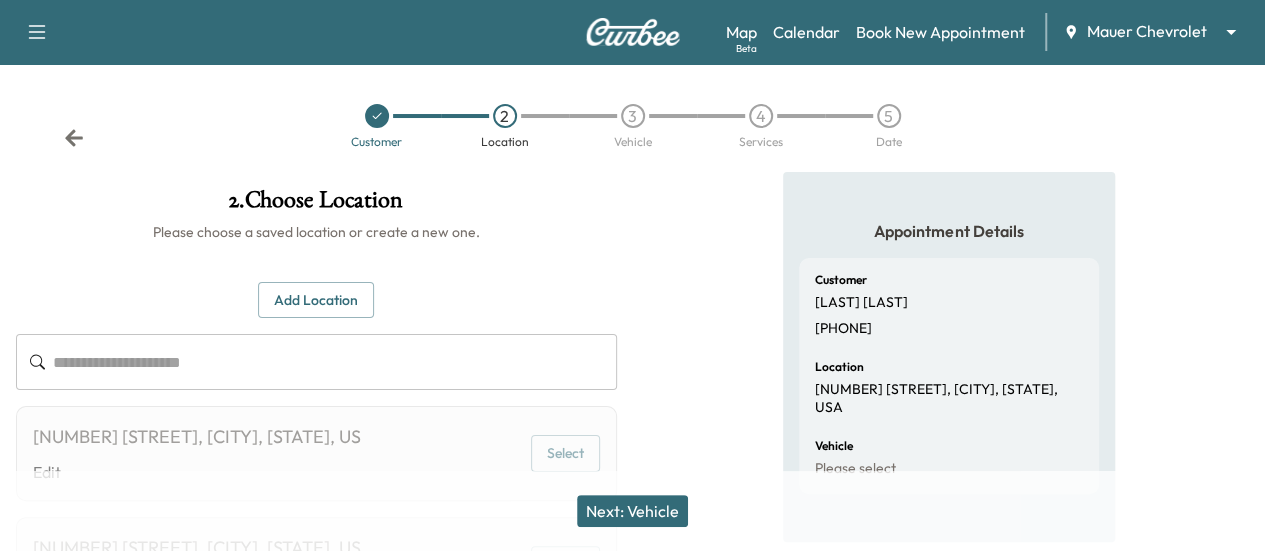 click at bounding box center [335, 362] 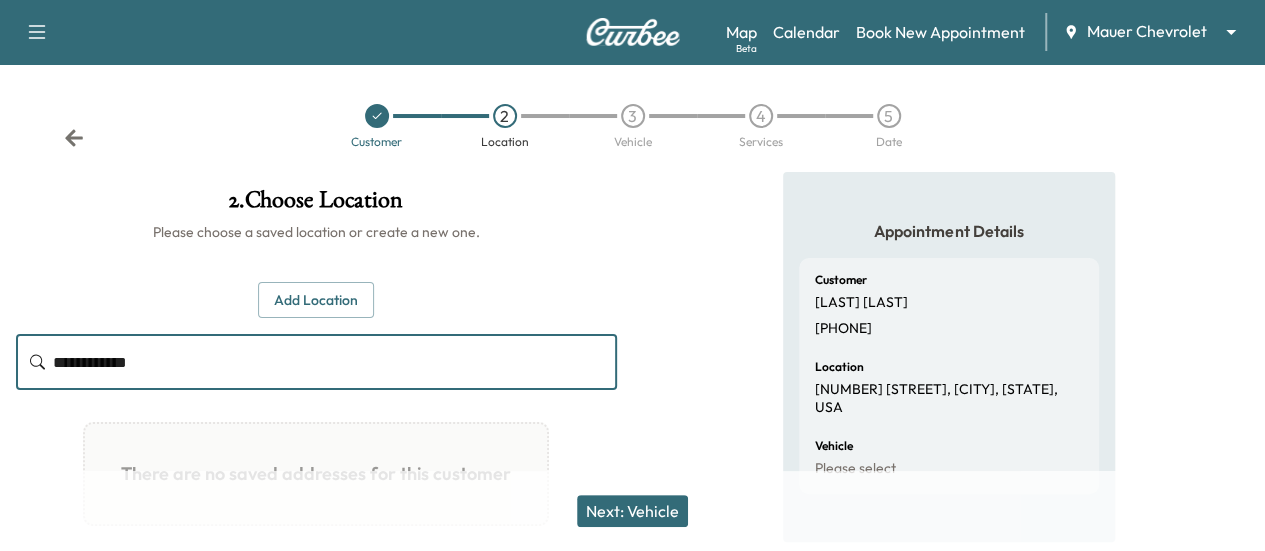 type on "**********" 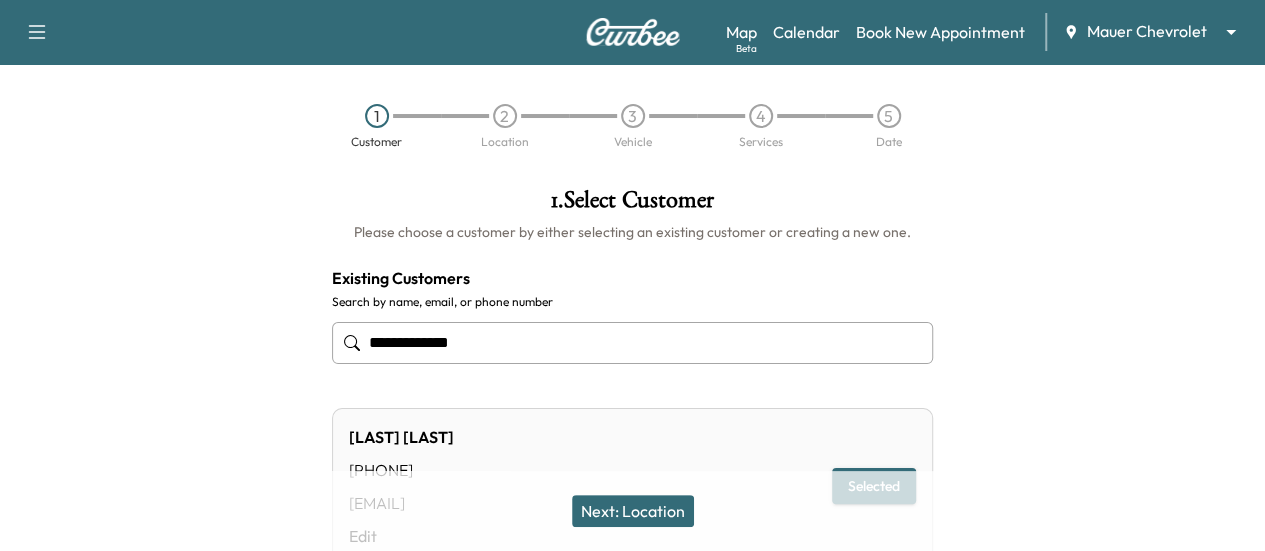 click on "**********" at bounding box center (632, 343) 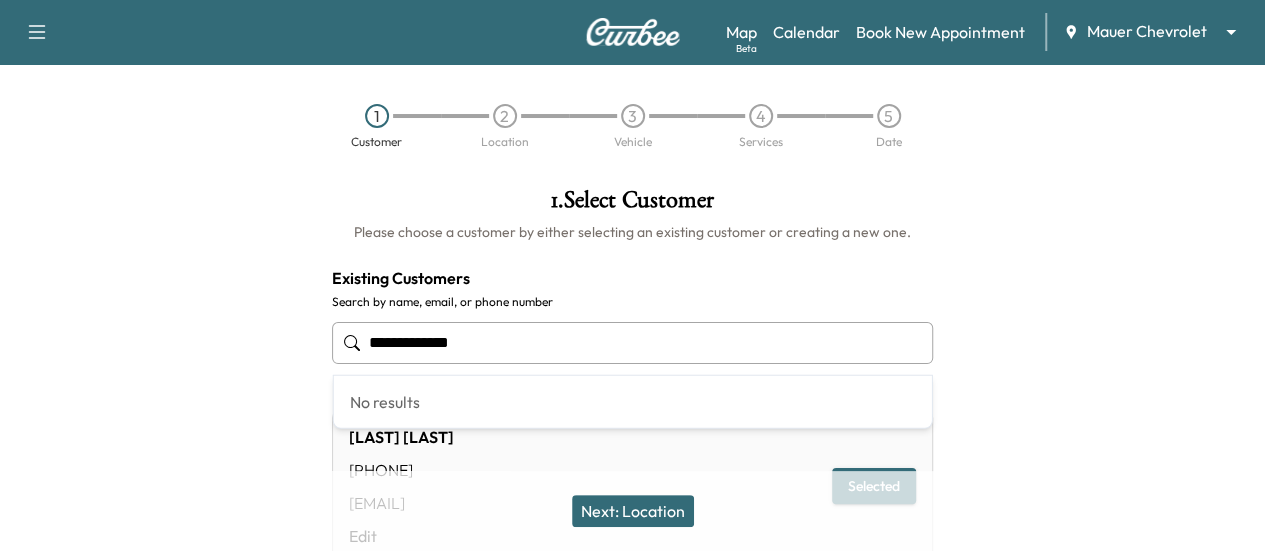 click on "**********" at bounding box center (632, 343) 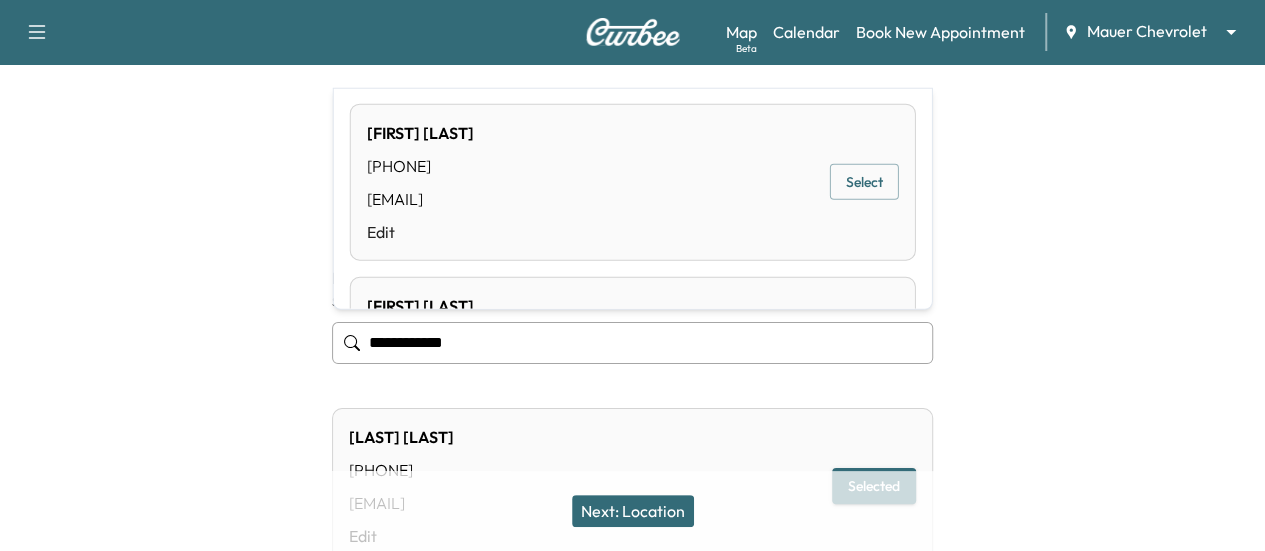 scroll, scrollTop: 10, scrollLeft: 0, axis: vertical 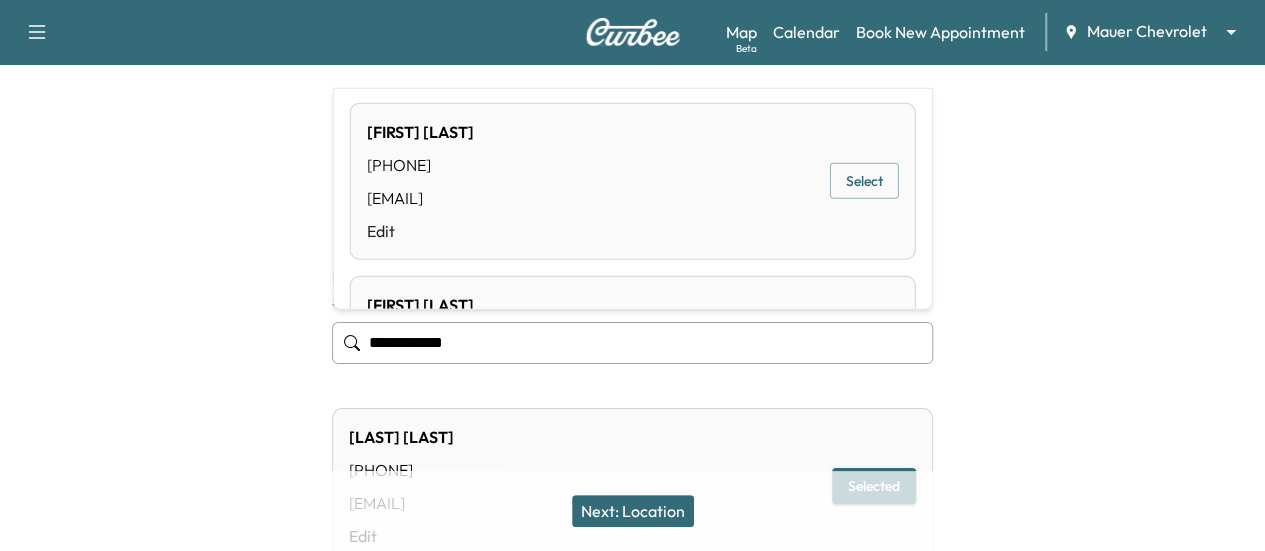 click on "[FIRST] [LAST] ([PHONE]) [EMAIL] Edit Select" at bounding box center [633, 180] 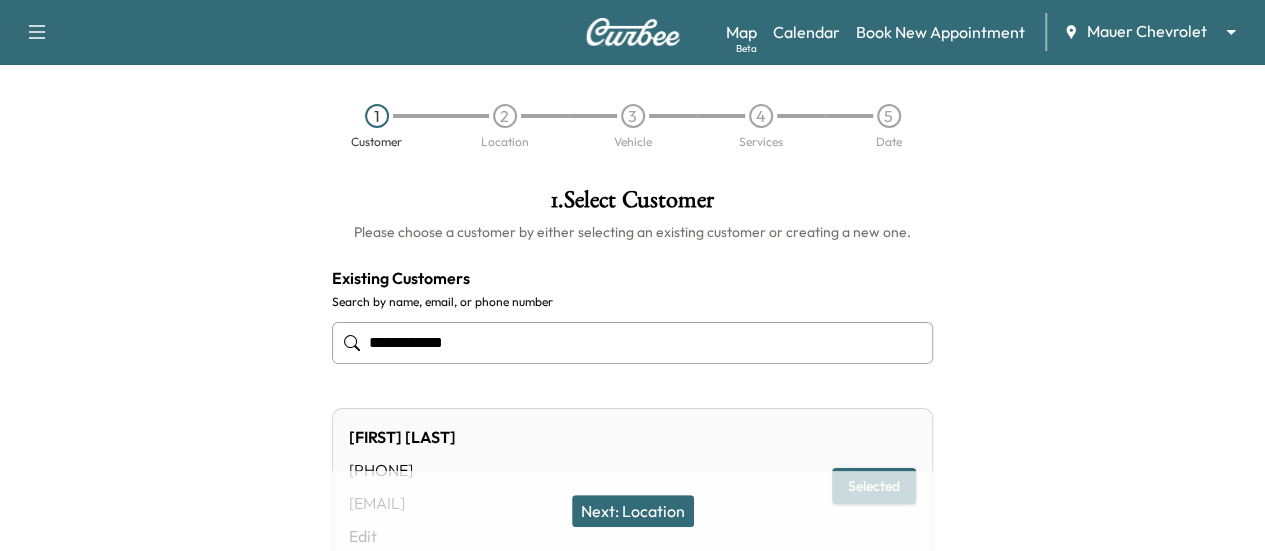 scroll, scrollTop: 115, scrollLeft: 0, axis: vertical 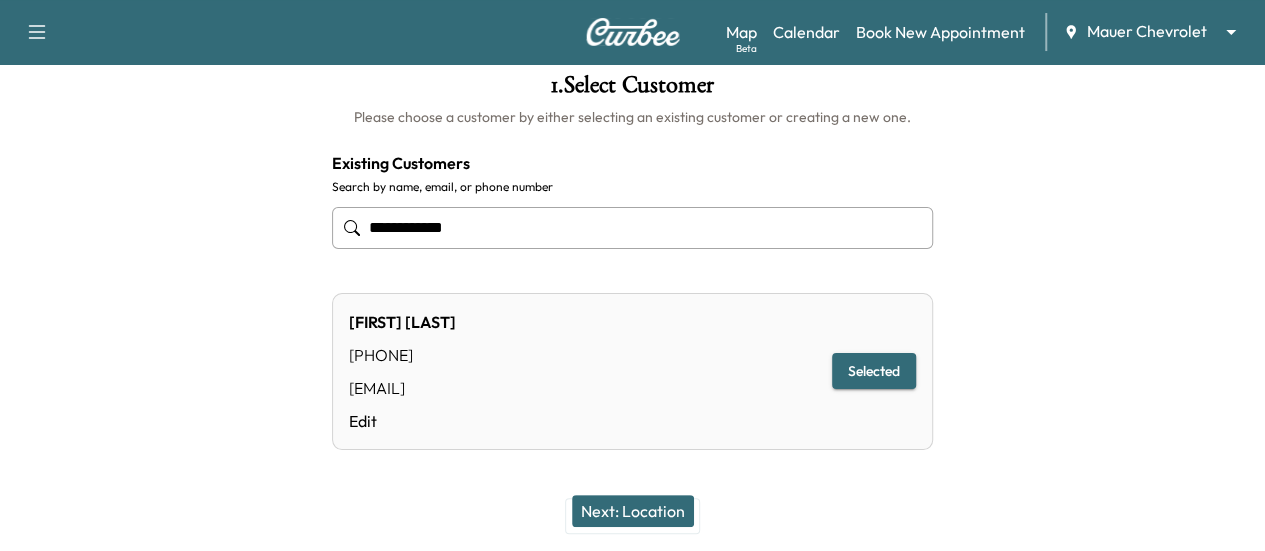 click on "Next: Location" at bounding box center [633, 511] 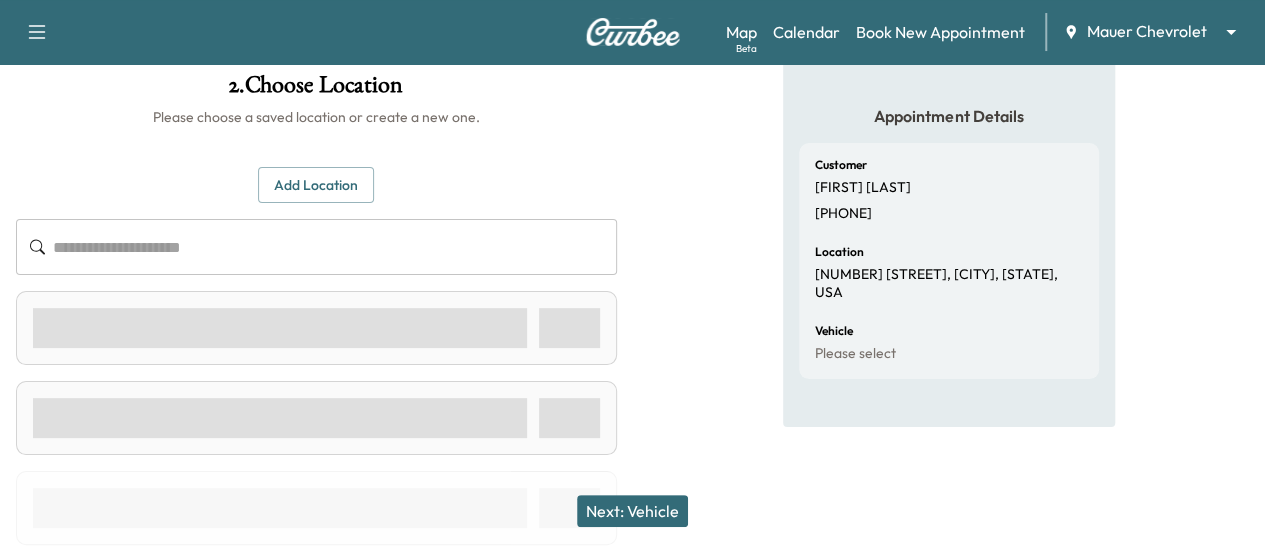 scroll, scrollTop: 96, scrollLeft: 0, axis: vertical 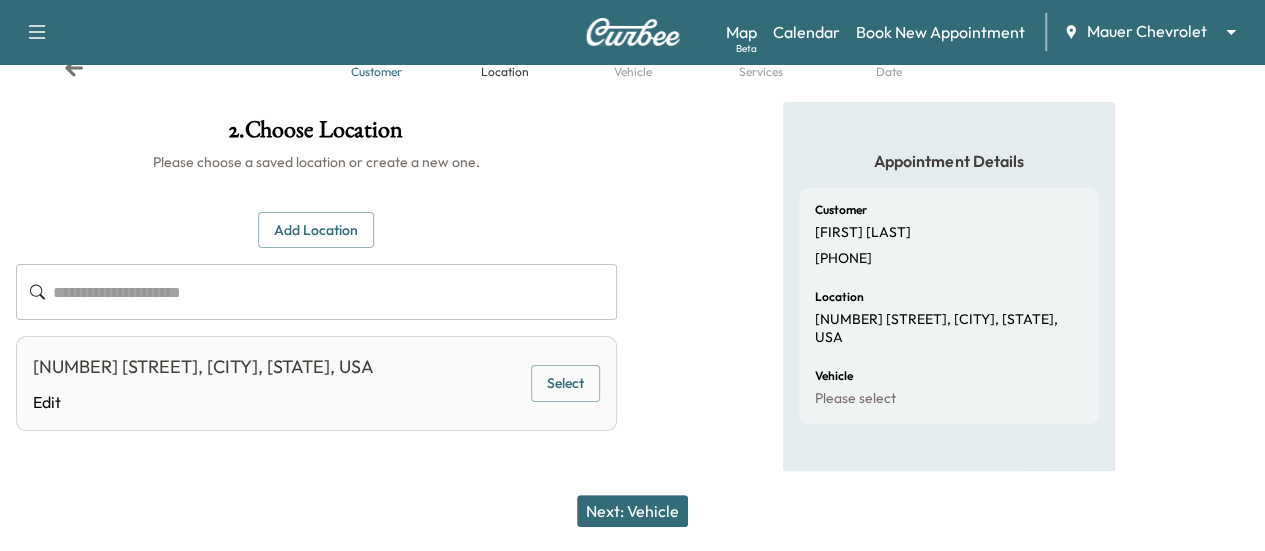click at bounding box center (335, 292) 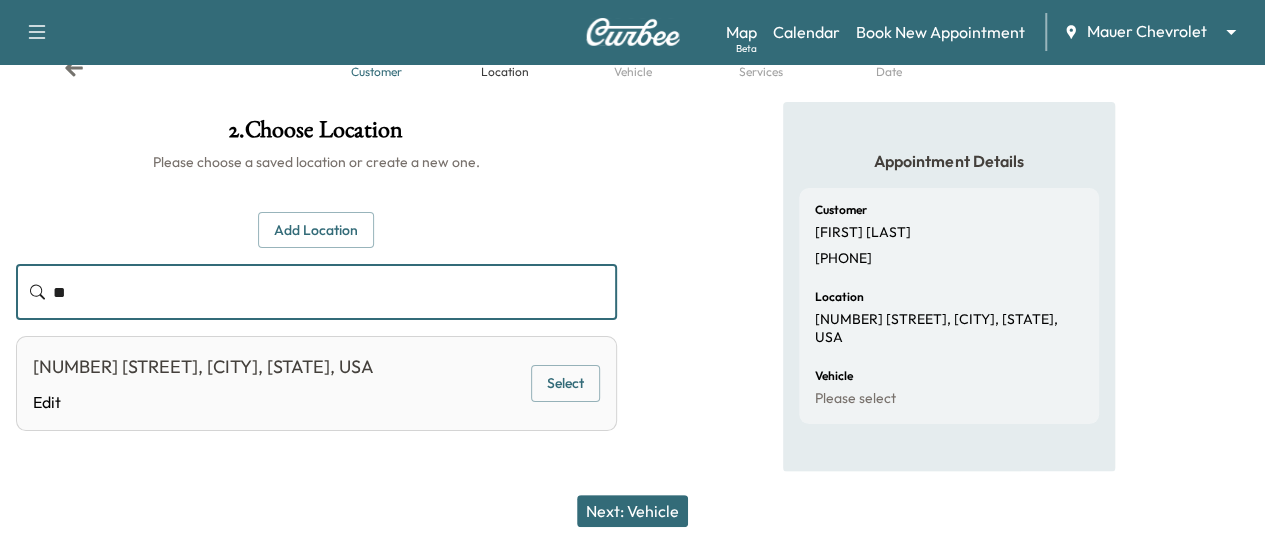 click on "**" at bounding box center (335, 292) 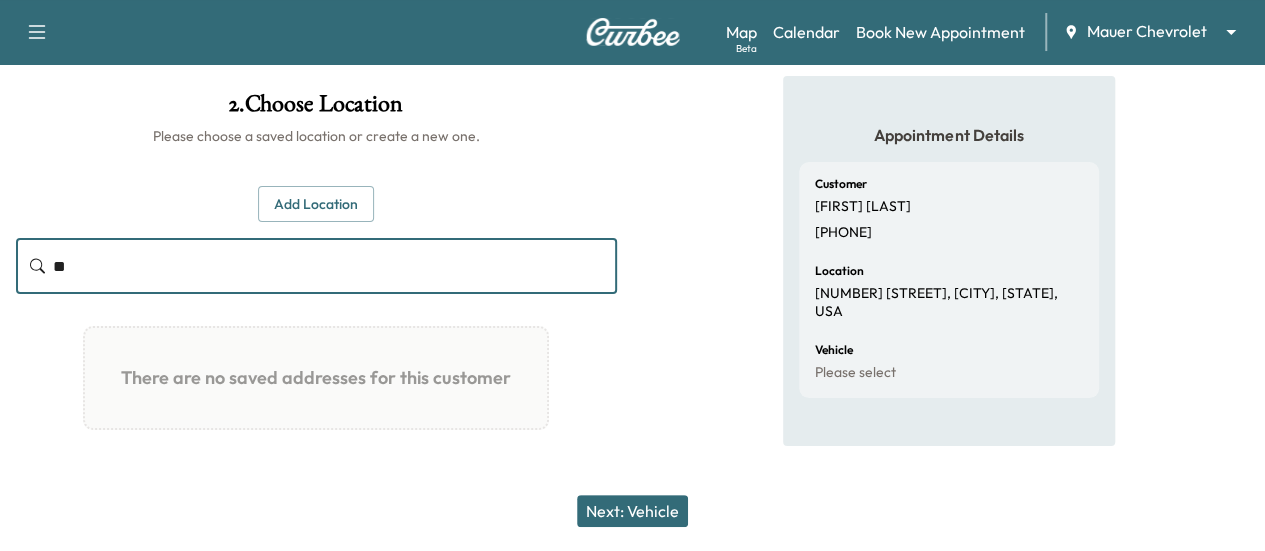 type on "*" 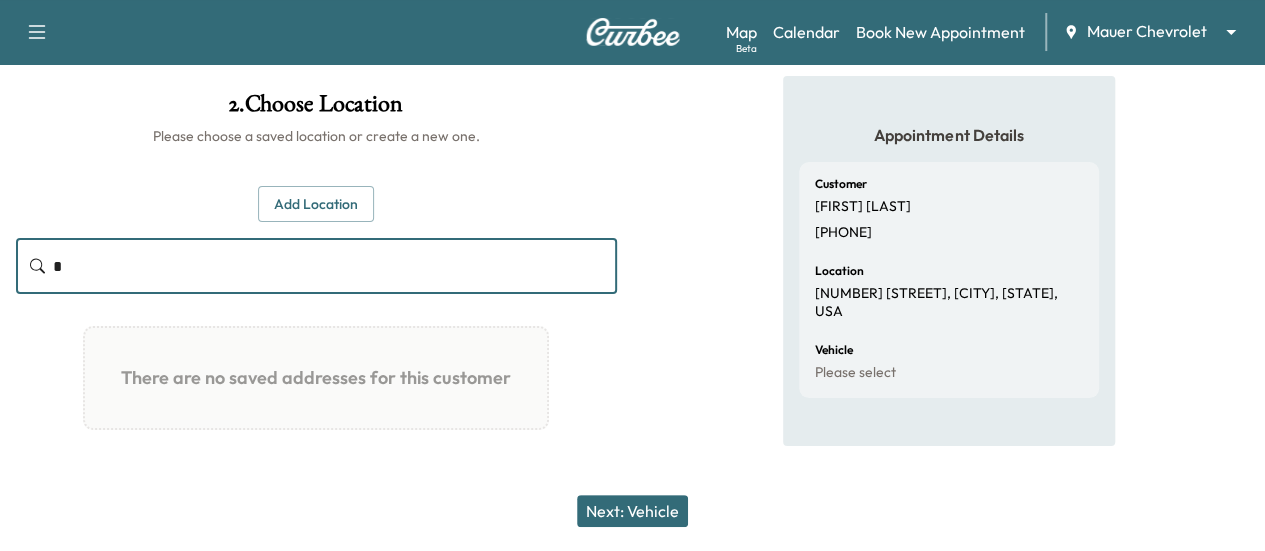 type 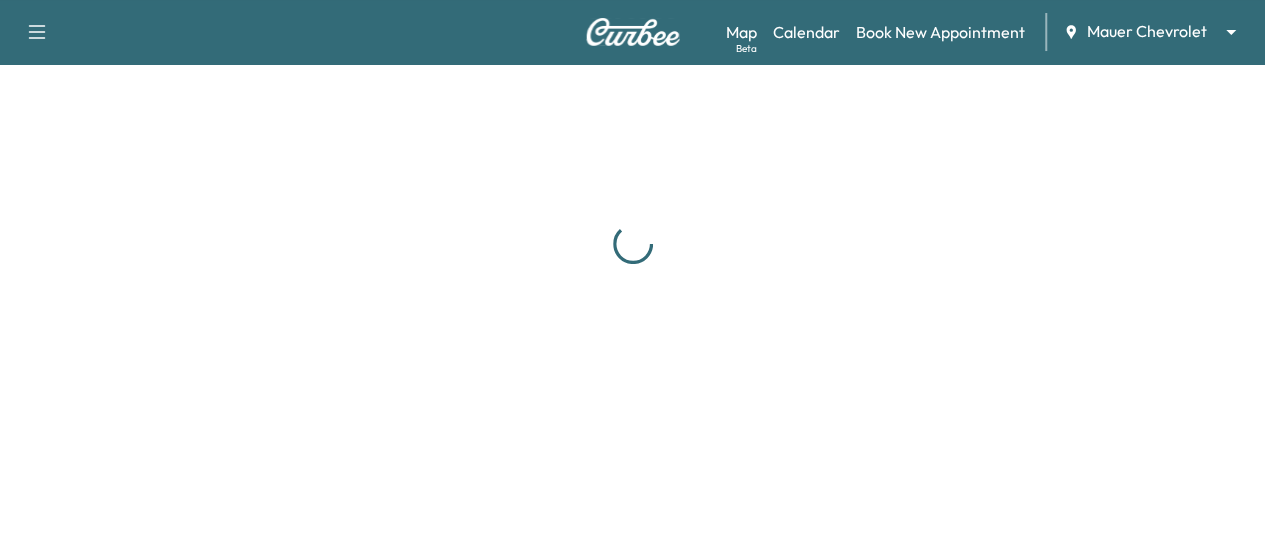 scroll, scrollTop: 0, scrollLeft: 0, axis: both 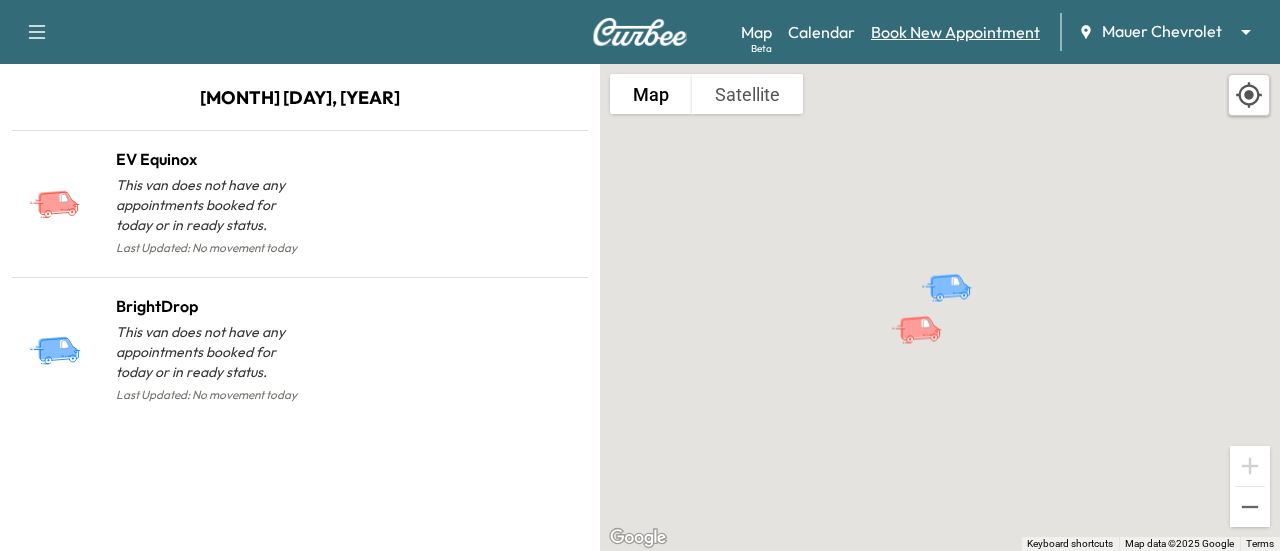 click on "Book New Appointment" at bounding box center (955, 32) 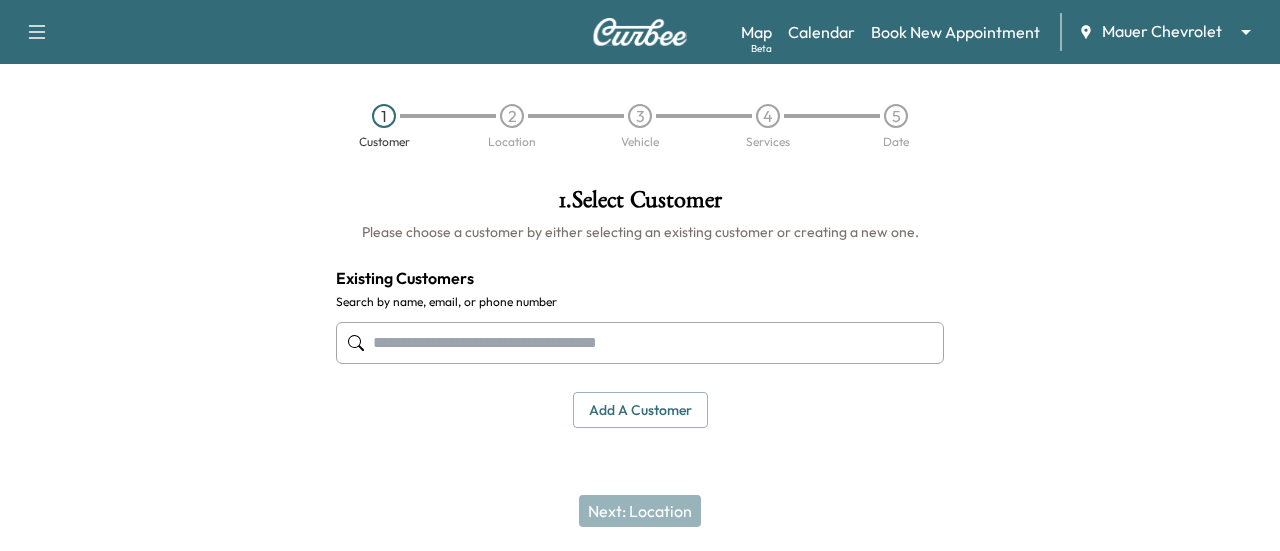click at bounding box center [640, 343] 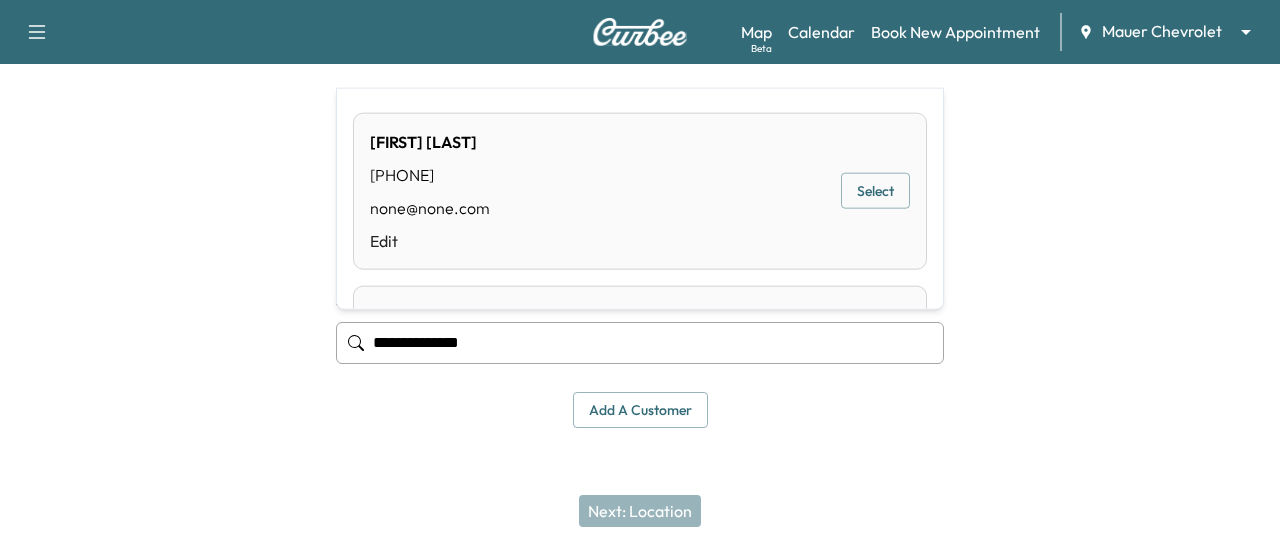 click on "Select" at bounding box center (875, 191) 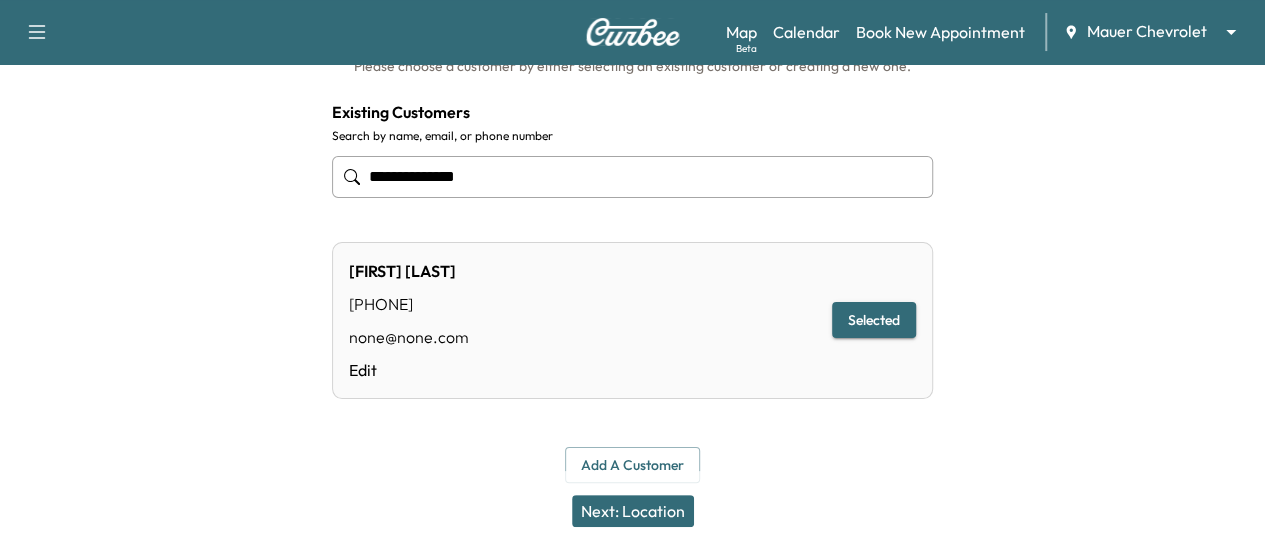 scroll, scrollTop: 168, scrollLeft: 0, axis: vertical 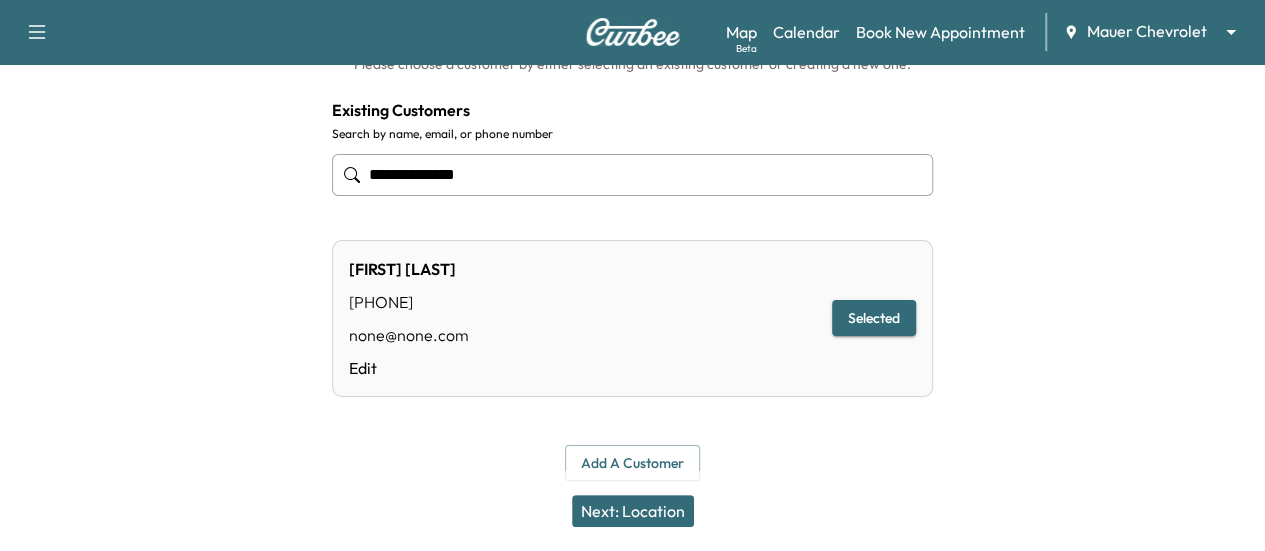 type on "**********" 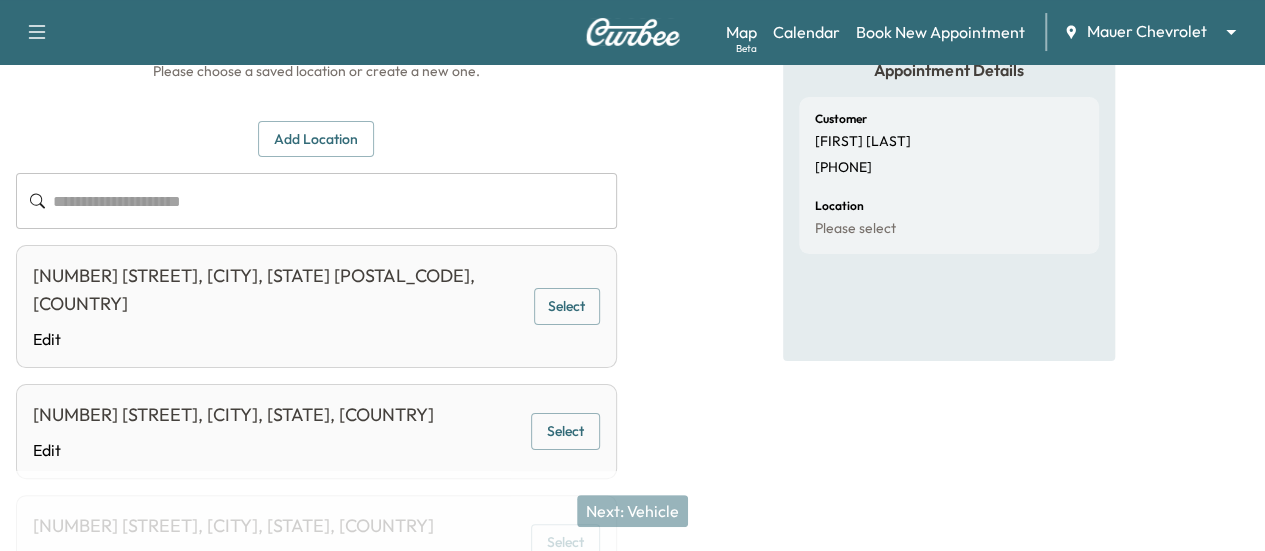 scroll, scrollTop: 160, scrollLeft: 0, axis: vertical 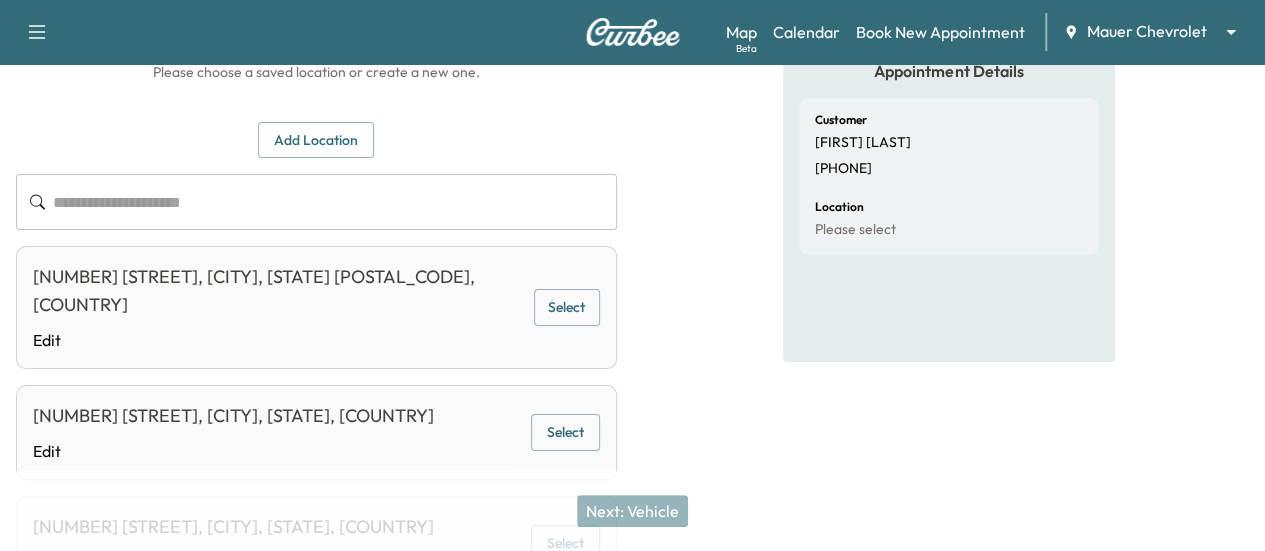 click on "Select" at bounding box center [567, 307] 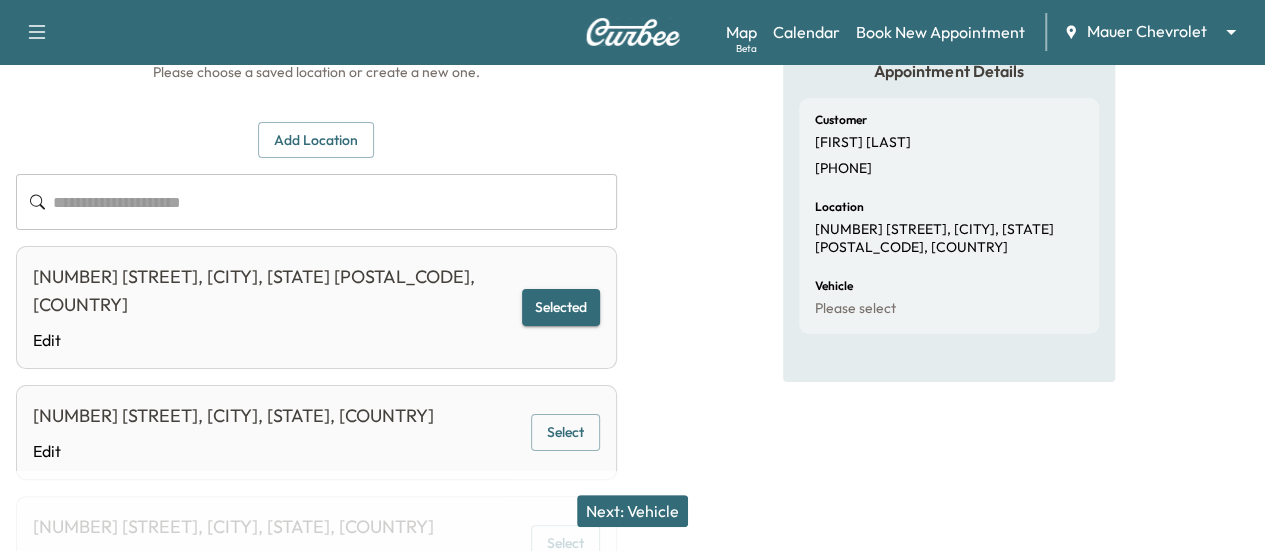 click on "Next: Vehicle" at bounding box center [632, 511] 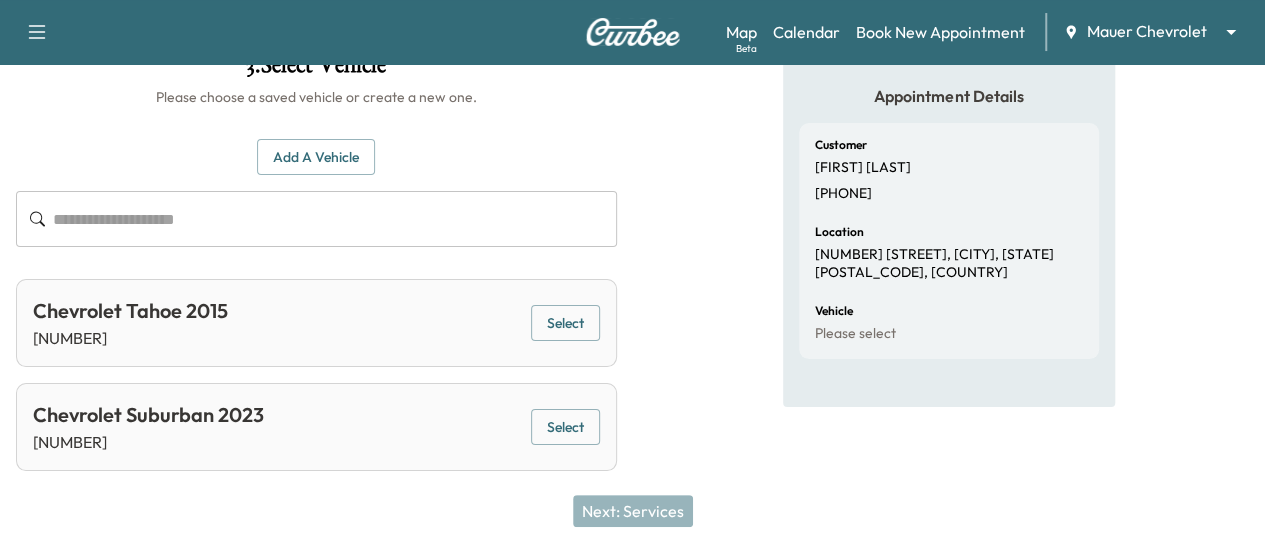 scroll, scrollTop: 132, scrollLeft: 0, axis: vertical 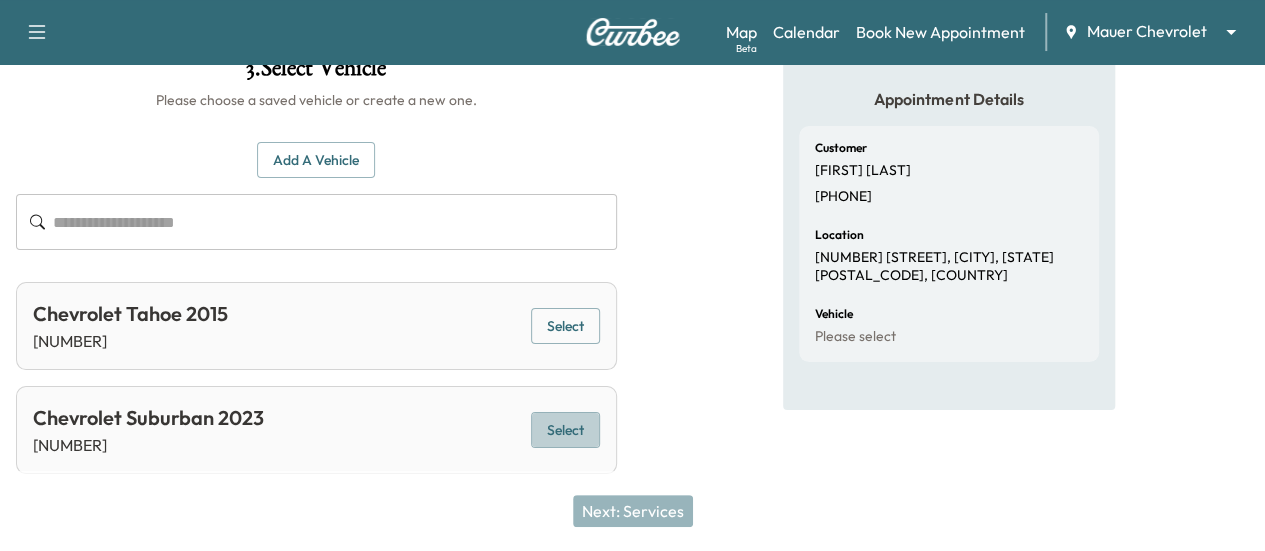 click on "Select" at bounding box center [565, 430] 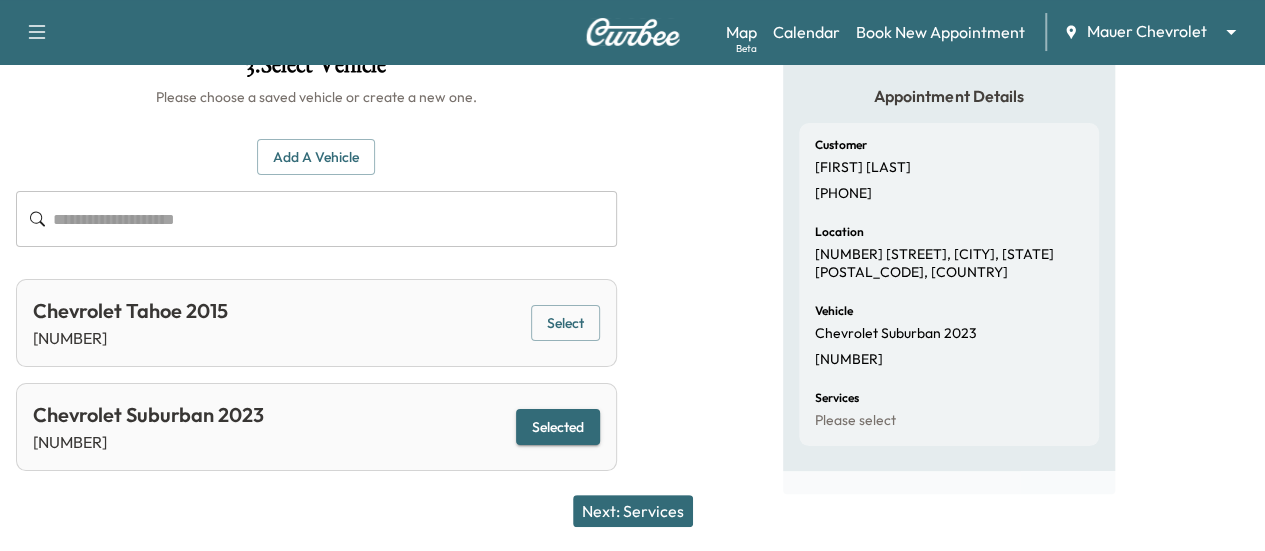 scroll, scrollTop: 124, scrollLeft: 0, axis: vertical 